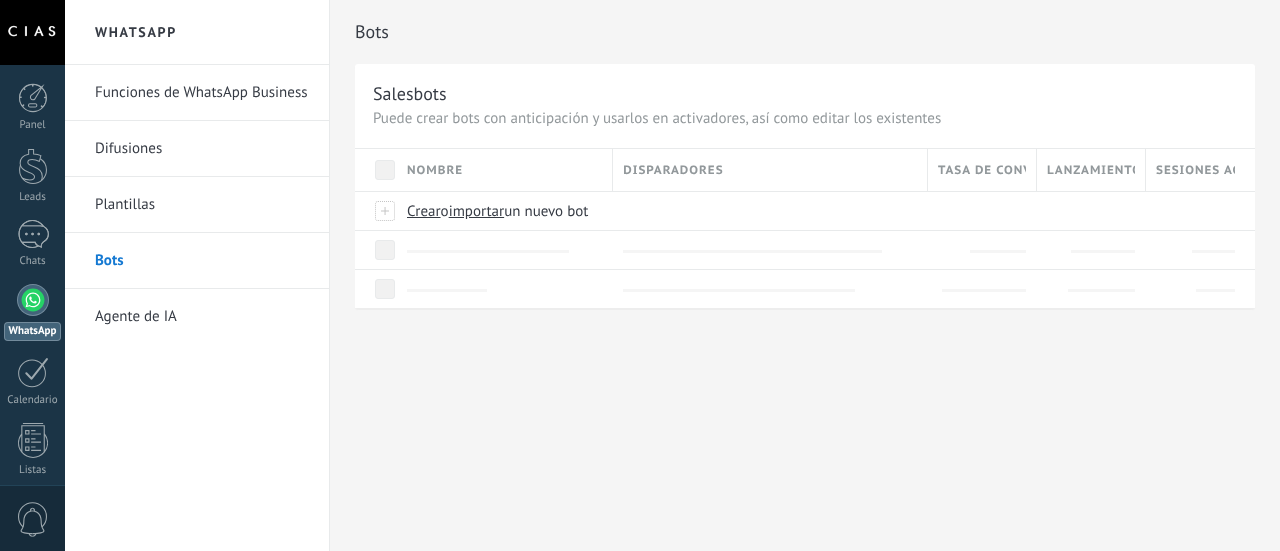 scroll, scrollTop: 0, scrollLeft: 0, axis: both 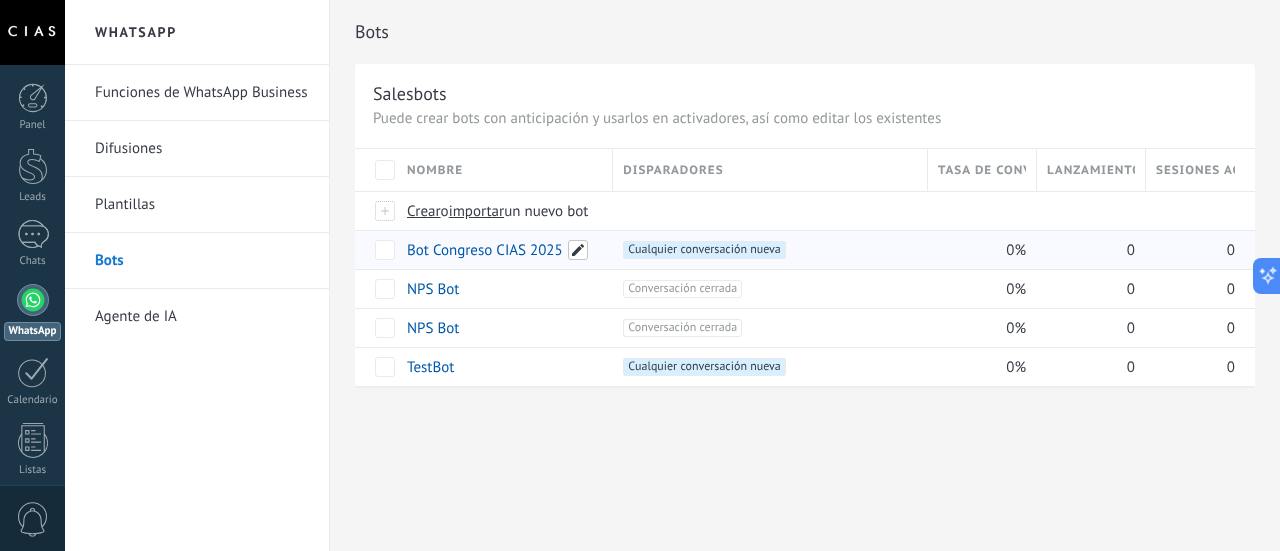 click at bounding box center (578, 250) 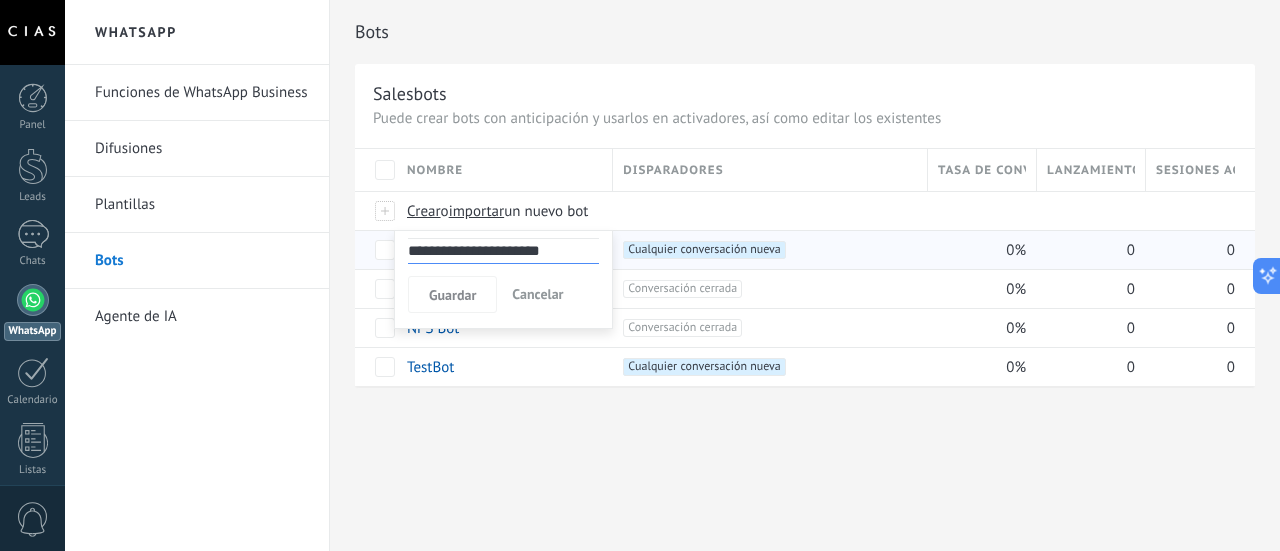 click on "**********" at bounding box center (503, 251) 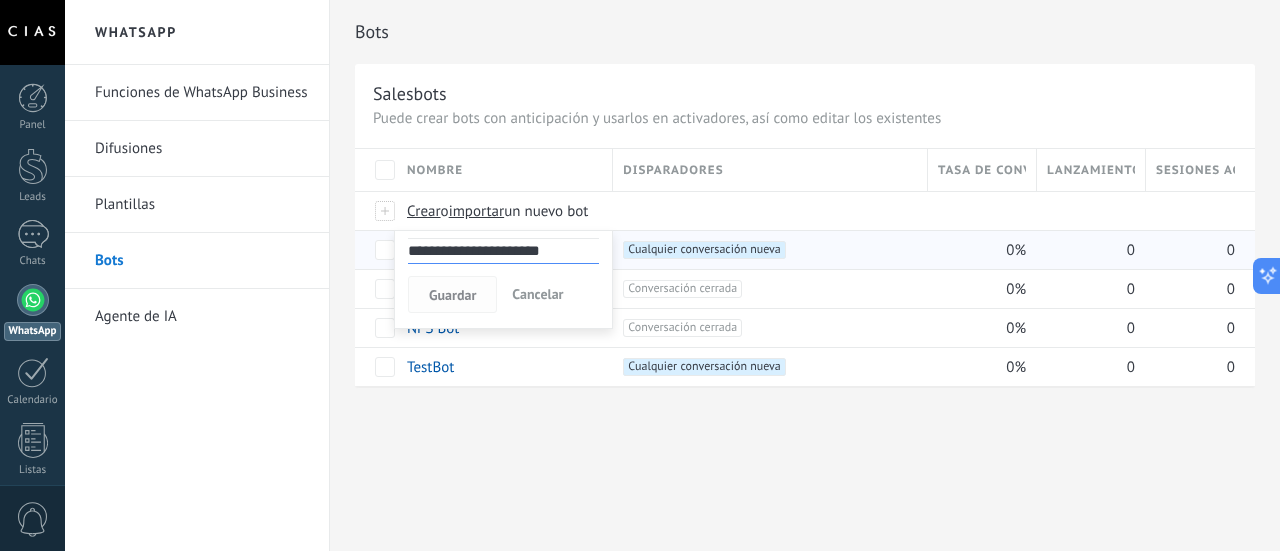 click on "Guardar" at bounding box center [452, 295] 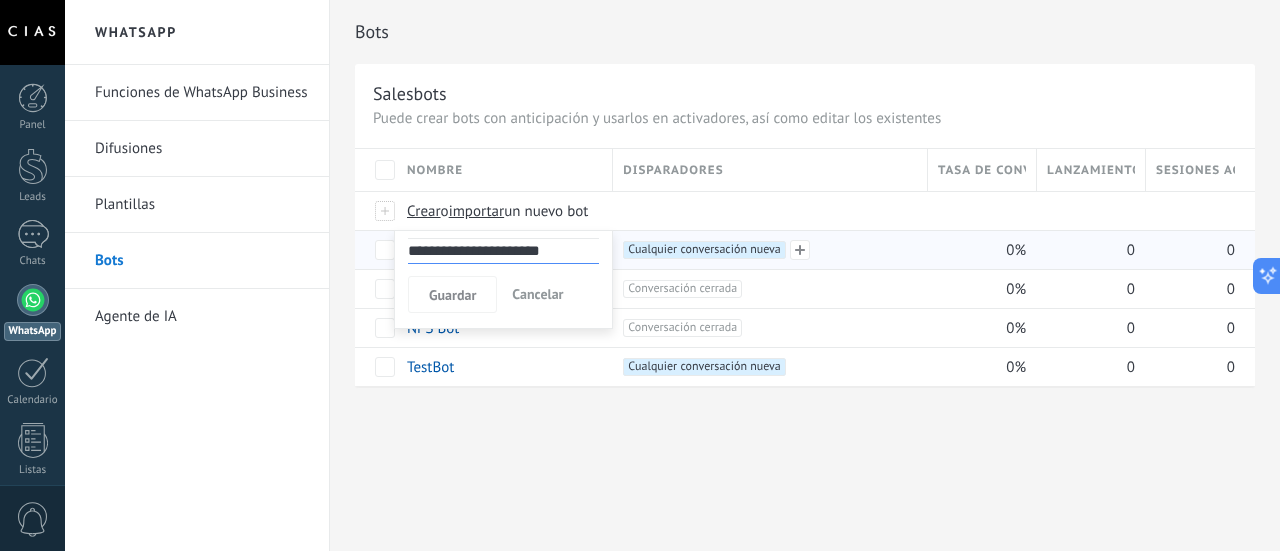 click on "Cualquier conversación nueva +0" at bounding box center (704, 250) 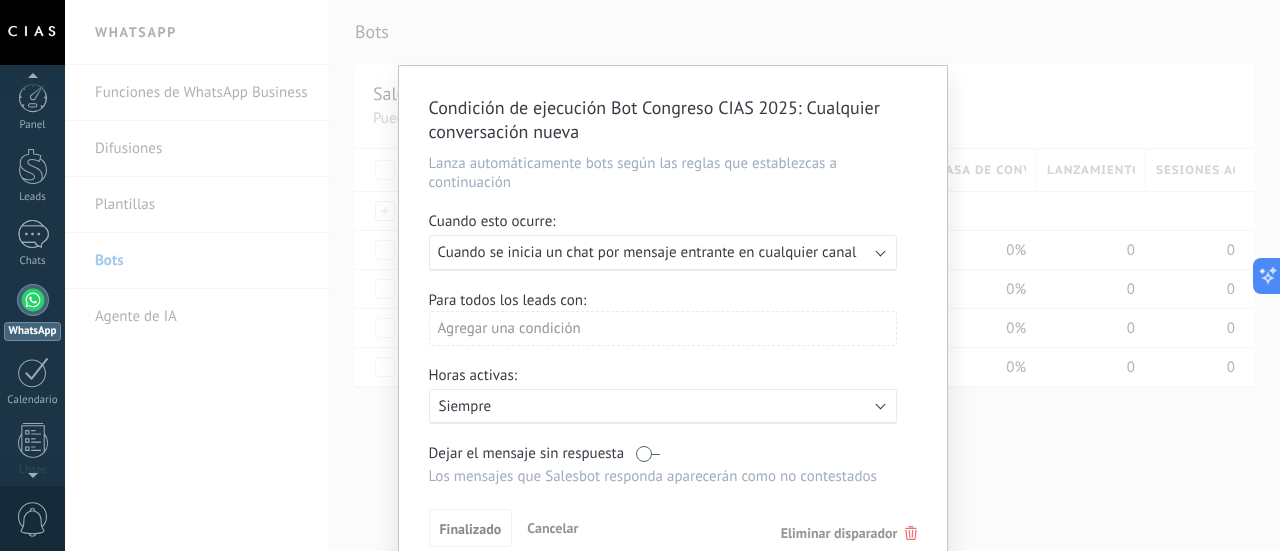 scroll, scrollTop: 57, scrollLeft: 0, axis: vertical 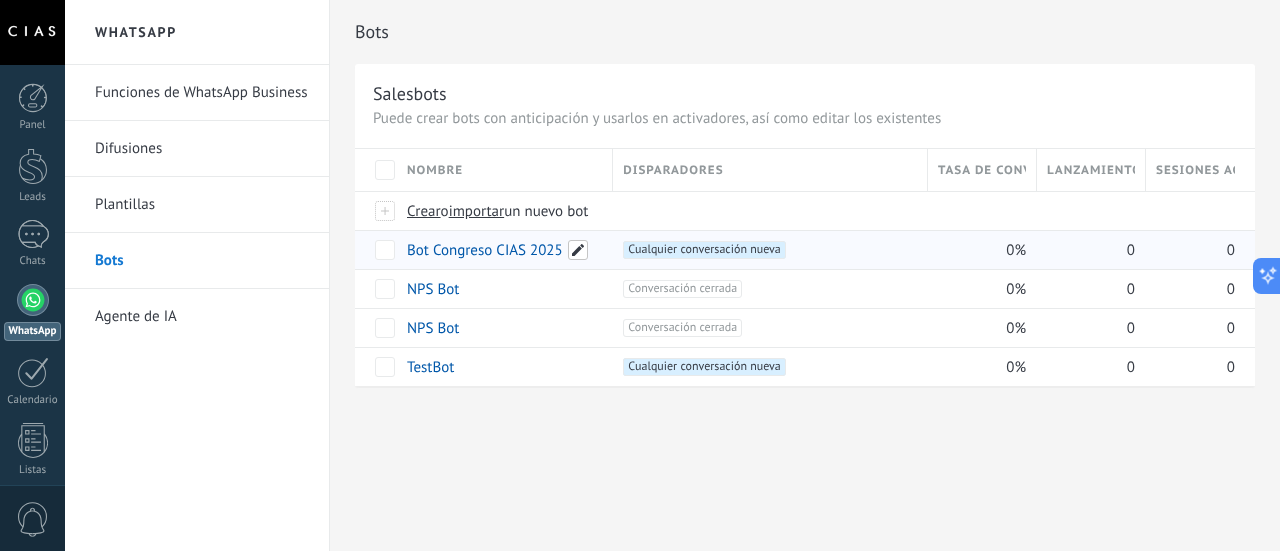 click at bounding box center (578, 250) 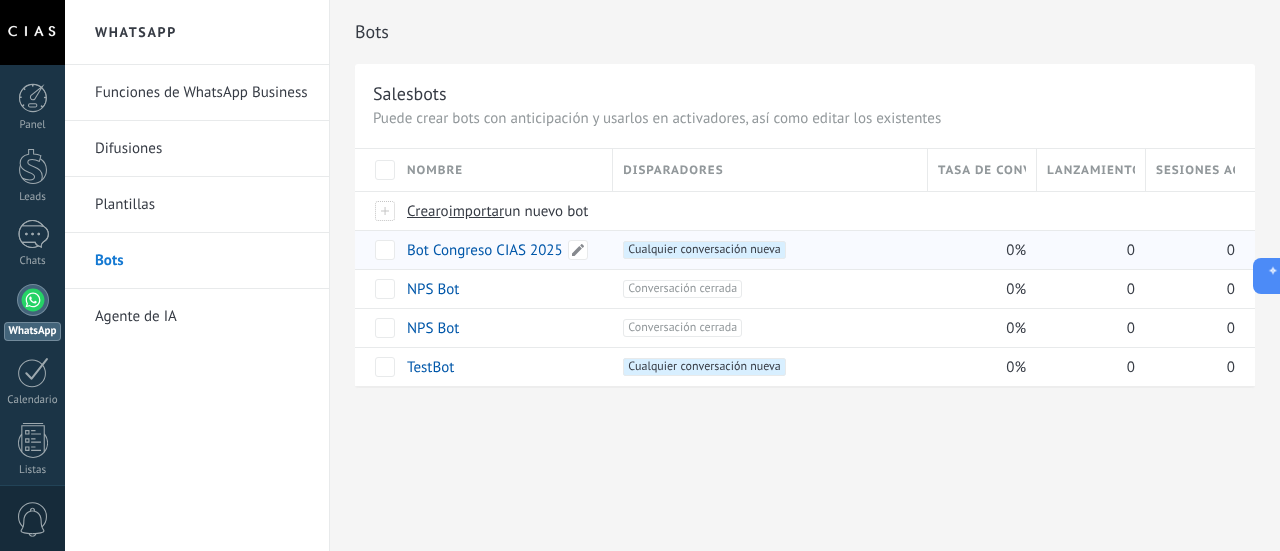 click on "Bot Congreso CIAS 2025" at bounding box center (485, 250) 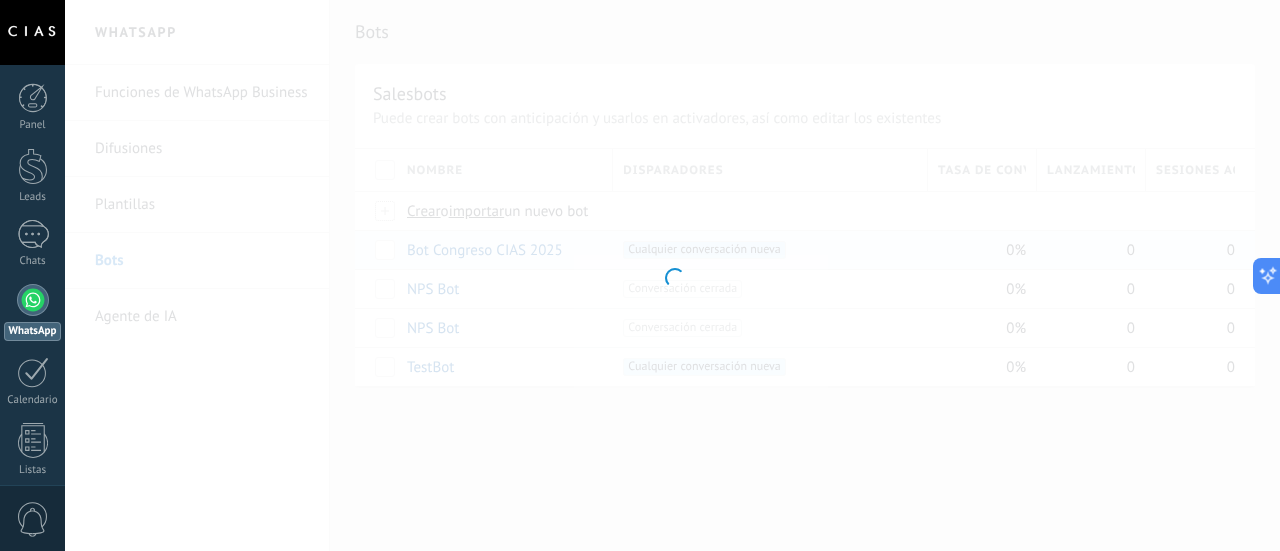 type on "**********" 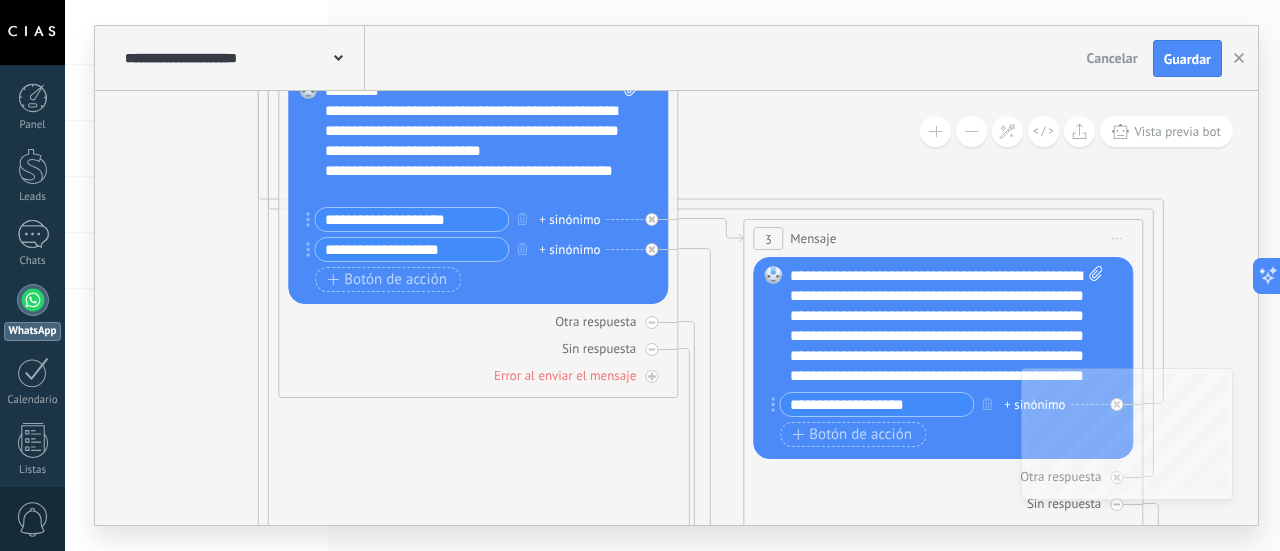 drag, startPoint x: 720, startPoint y: 273, endPoint x: 244, endPoint y: 241, distance: 477.07443 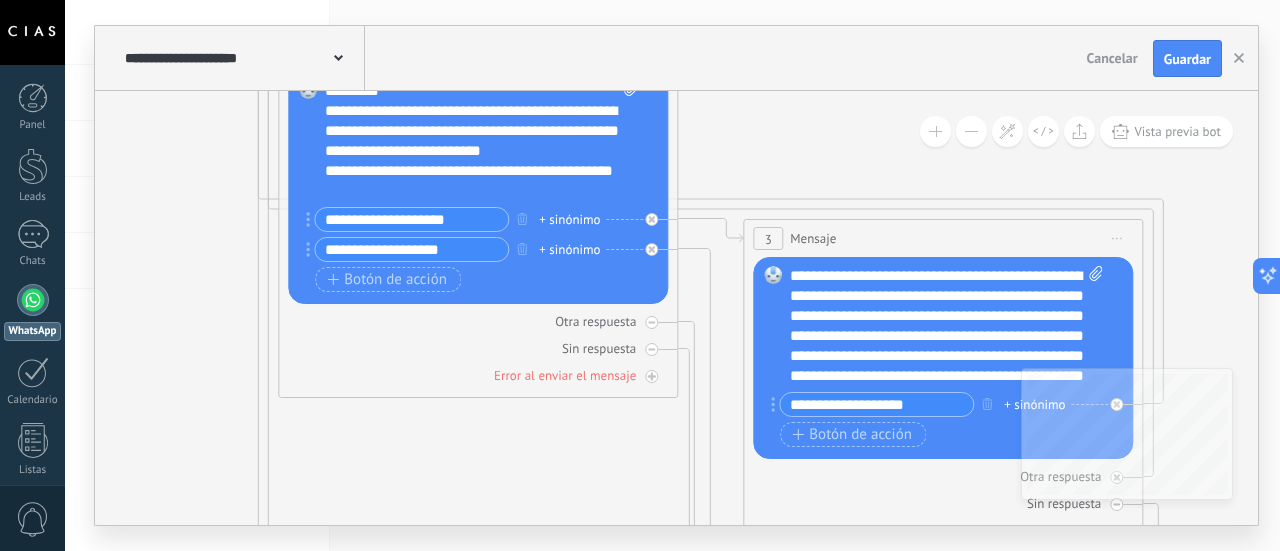 click 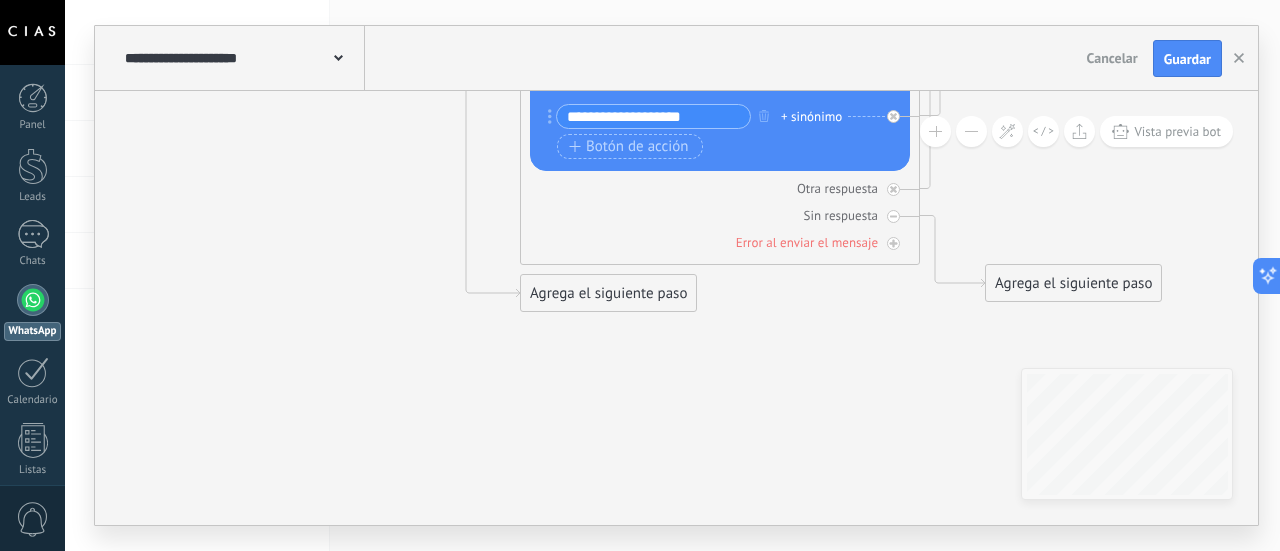 drag, startPoint x: 792, startPoint y: 321, endPoint x: 568, endPoint y: 456, distance: 261.53586 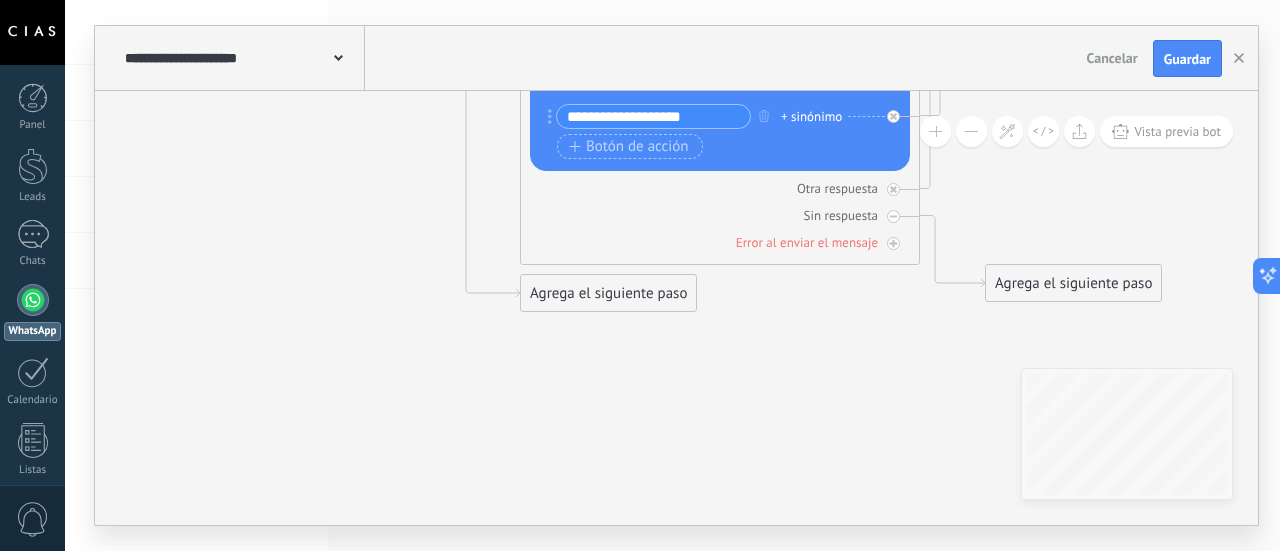 click 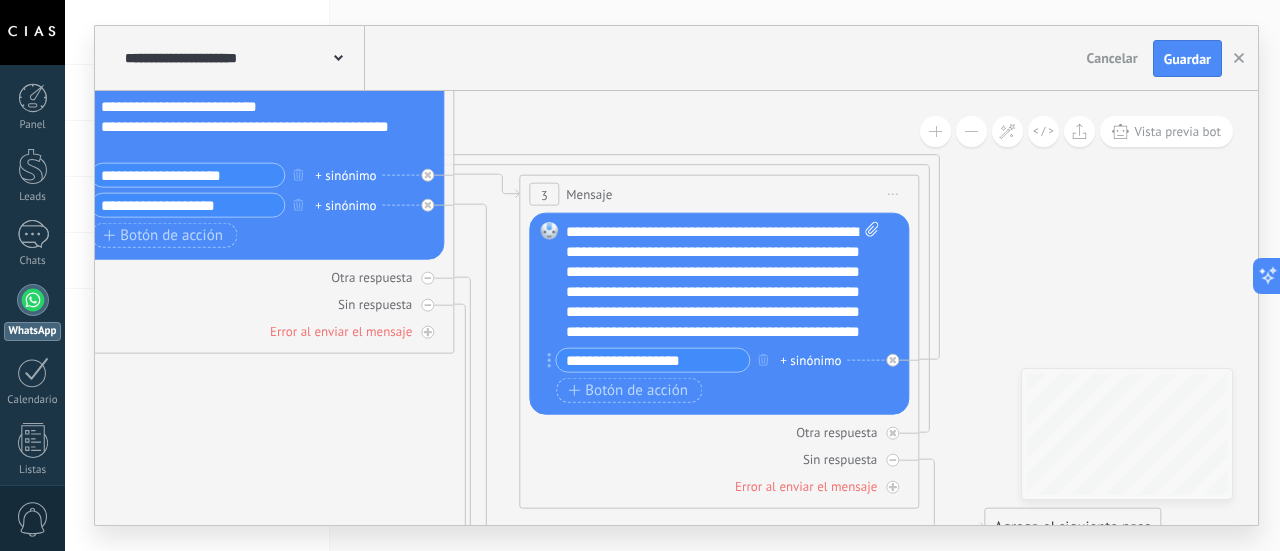 drag, startPoint x: 356, startPoint y: 277, endPoint x: 500, endPoint y: 282, distance: 144.08678 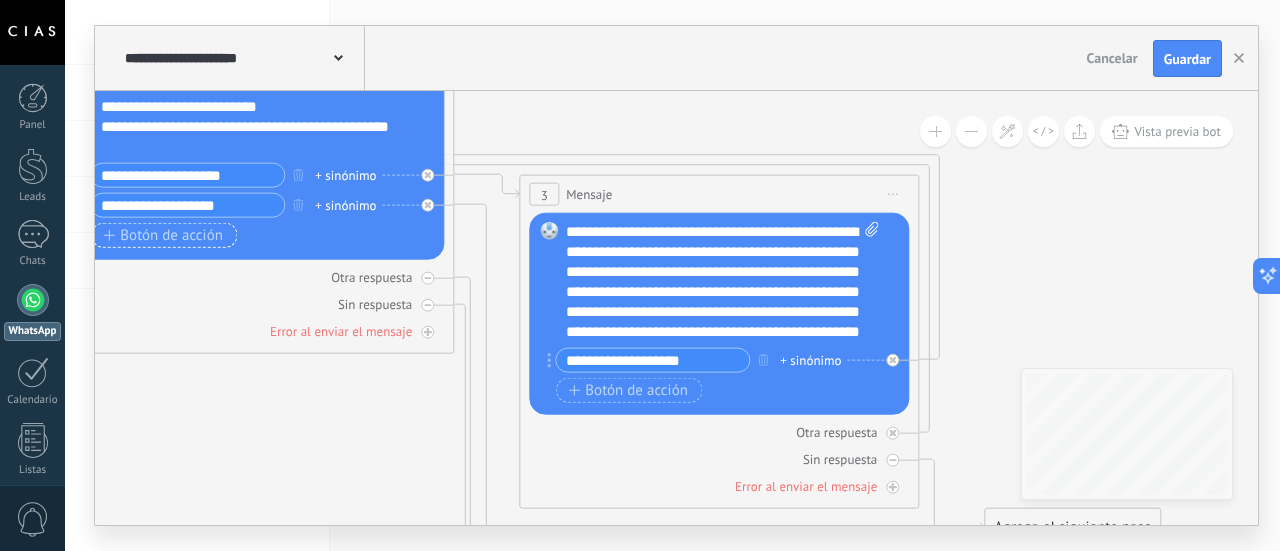 click on "Botón de acción" at bounding box center (163, 236) 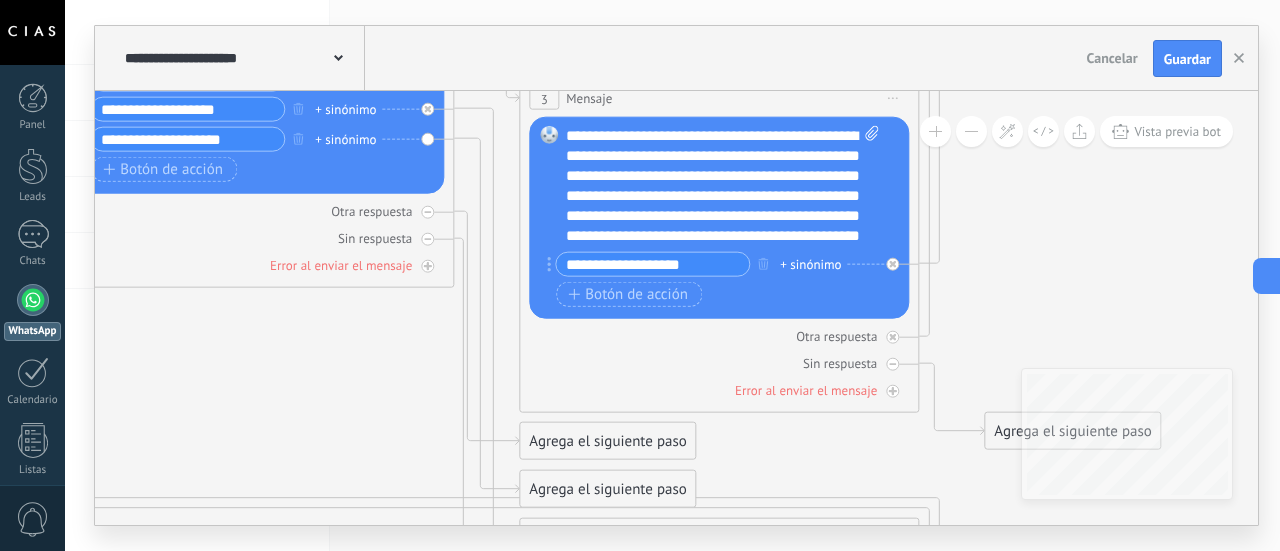 type on "**********" 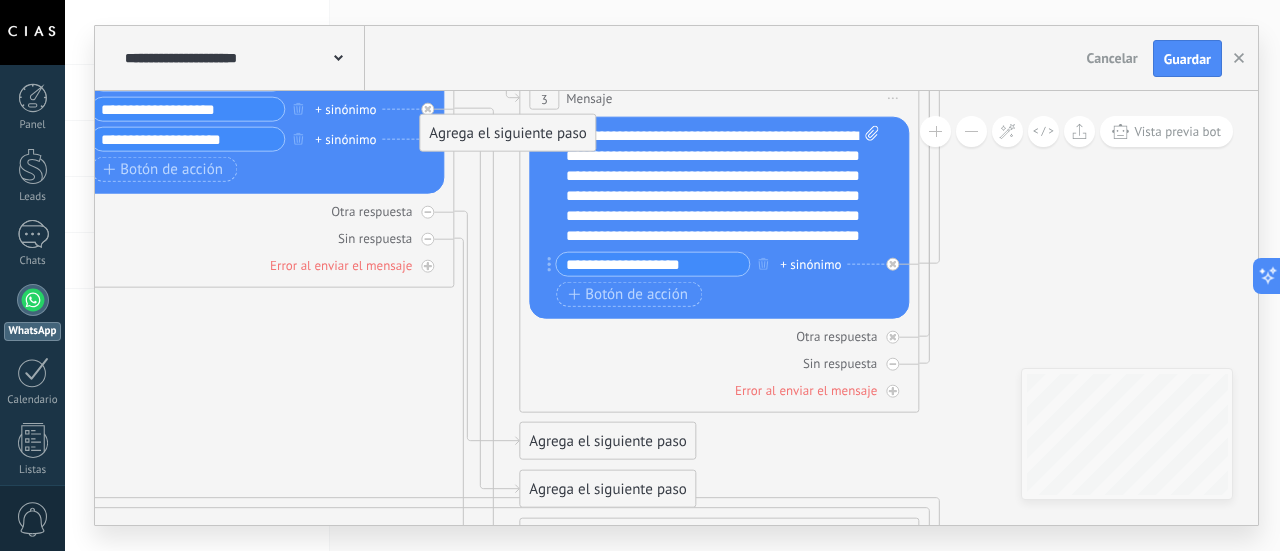 drag, startPoint x: 1018, startPoint y: 427, endPoint x: 454, endPoint y: 130, distance: 637.4206 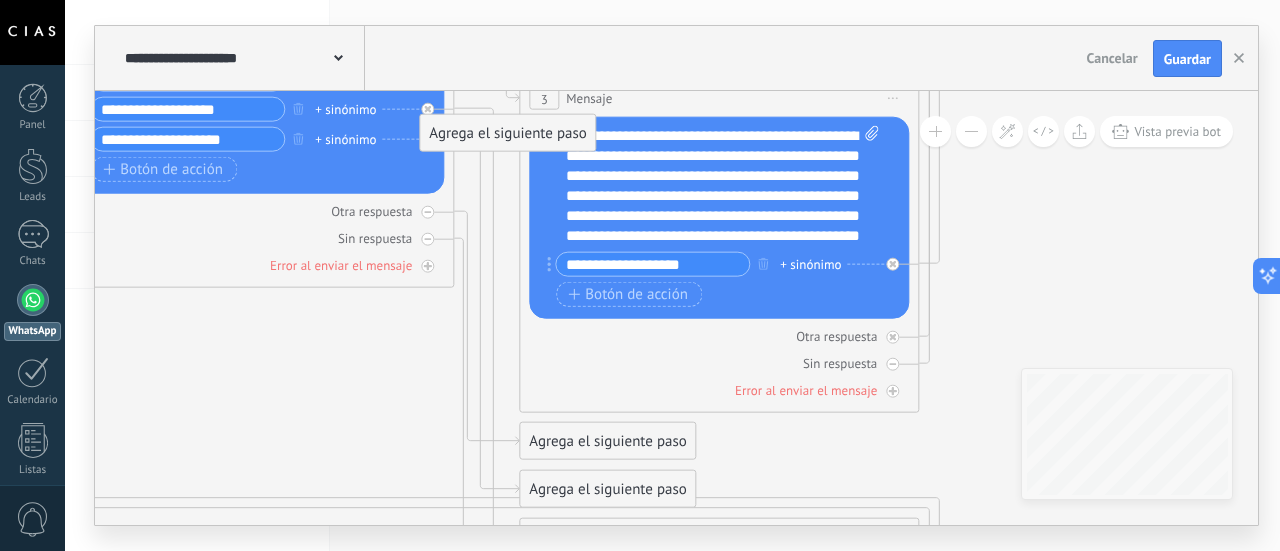 click on "Agrega el siguiente paso" at bounding box center [507, 133] 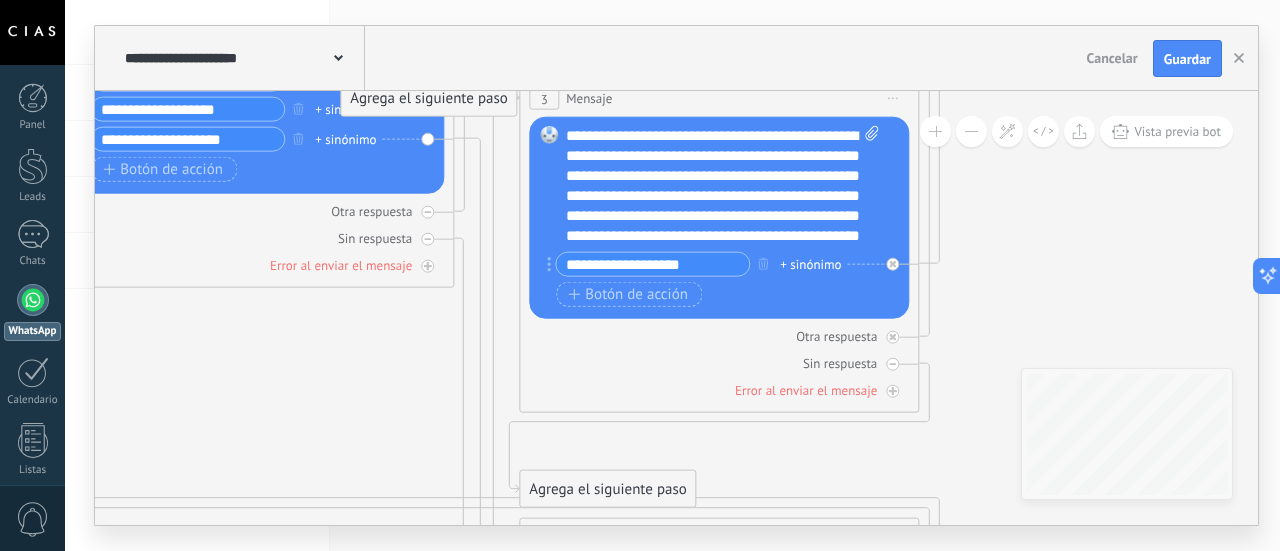 drag, startPoint x: 632, startPoint y: 445, endPoint x: 454, endPoint y: 96, distance: 391.7716 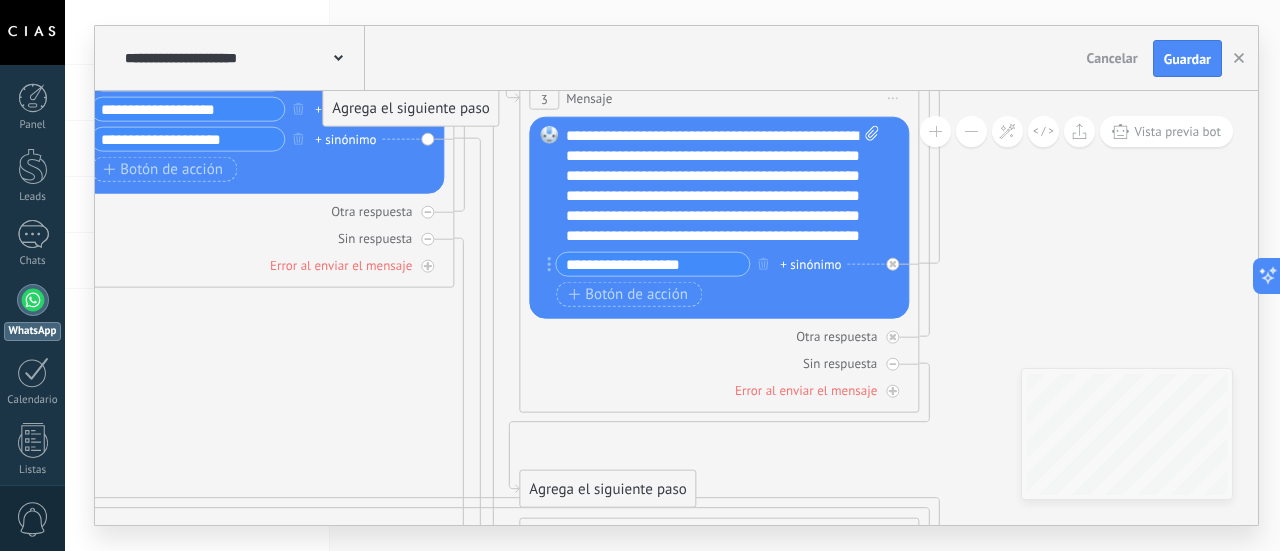 drag, startPoint x: 459, startPoint y: 305, endPoint x: 438, endPoint y: 97, distance: 209.0574 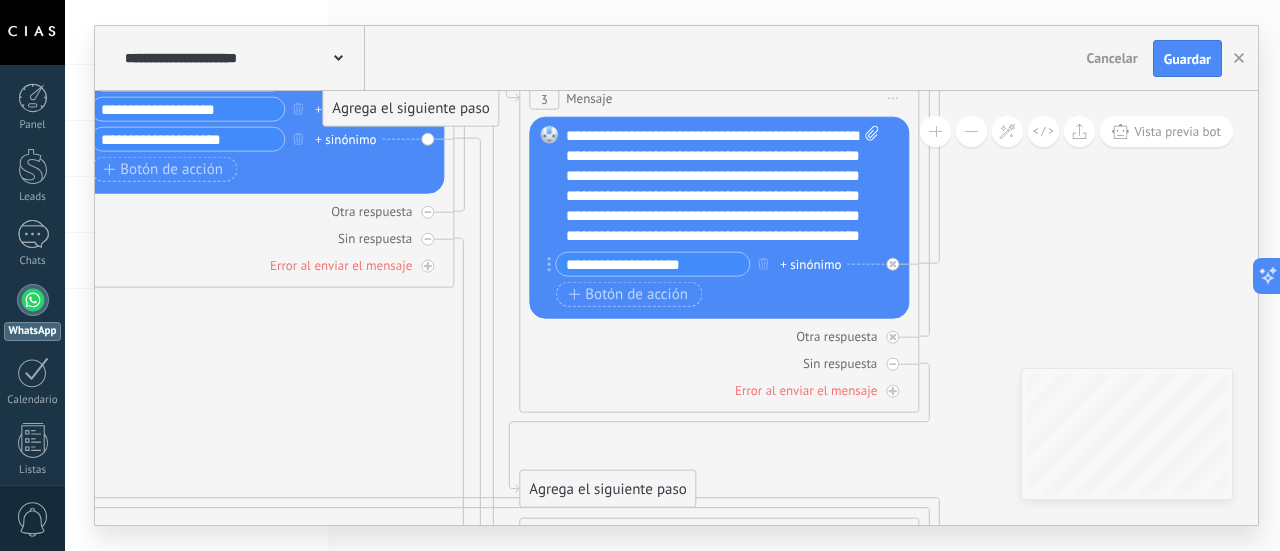 click on "Agrega el siguiente paso" at bounding box center (410, 108) 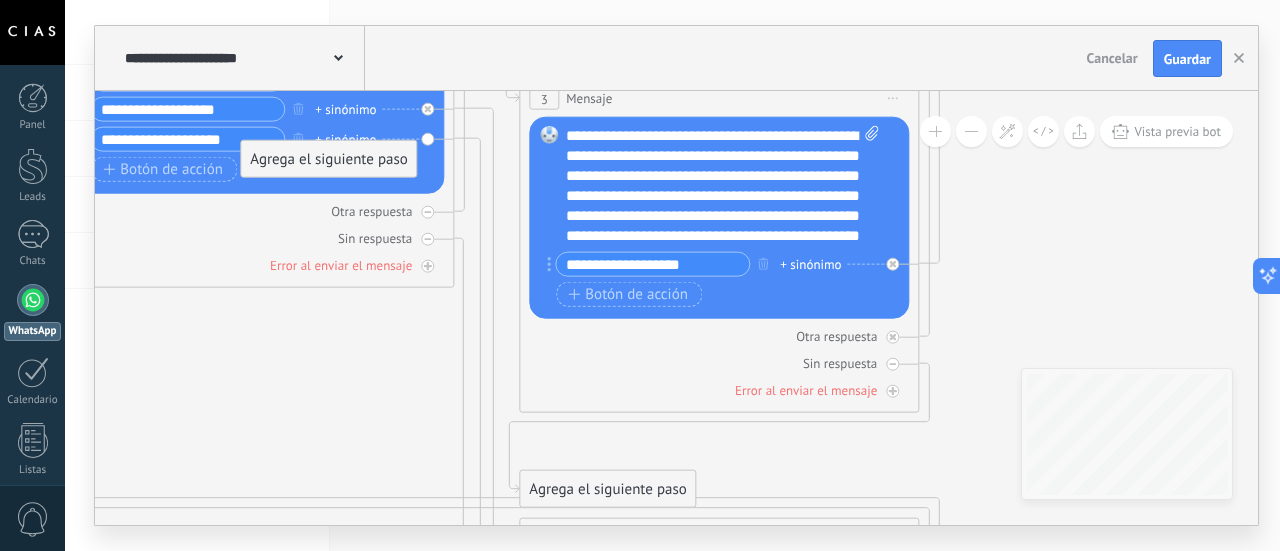 drag, startPoint x: 501, startPoint y: 324, endPoint x: 380, endPoint y: 141, distance: 219.3855 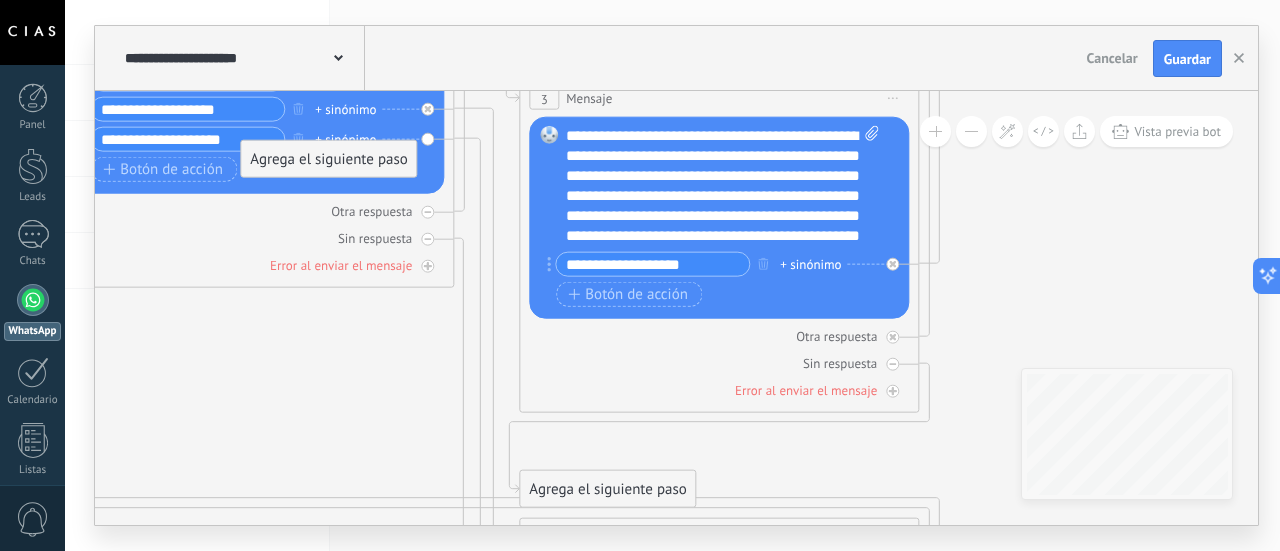 click on "Agrega el siguiente paso" at bounding box center [328, 159] 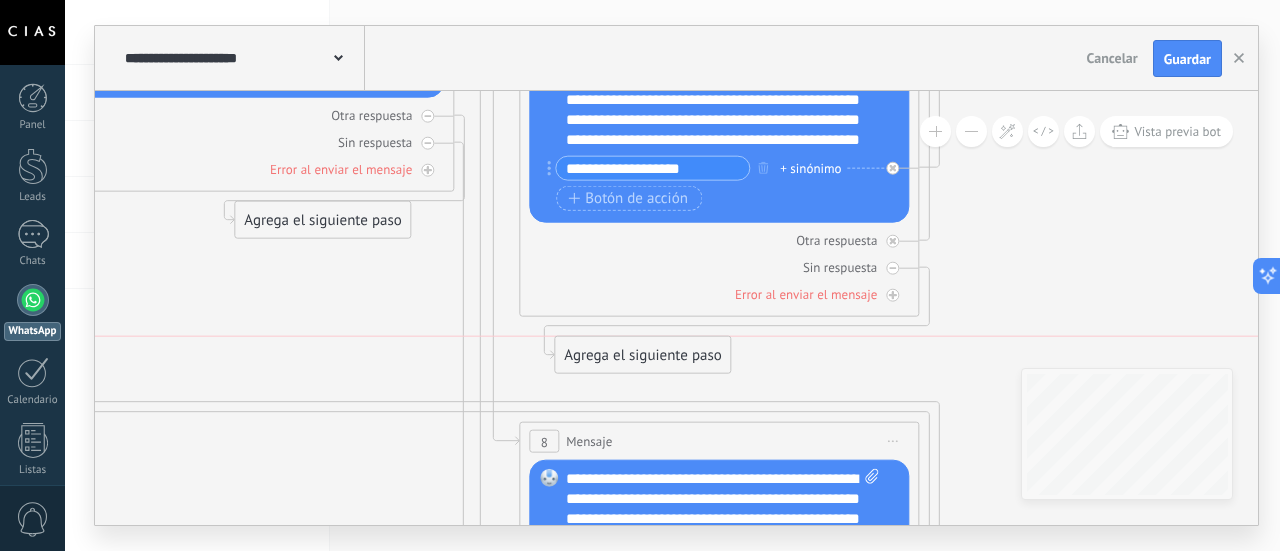 drag, startPoint x: 614, startPoint y: 391, endPoint x: 649, endPoint y: 351, distance: 53.15073 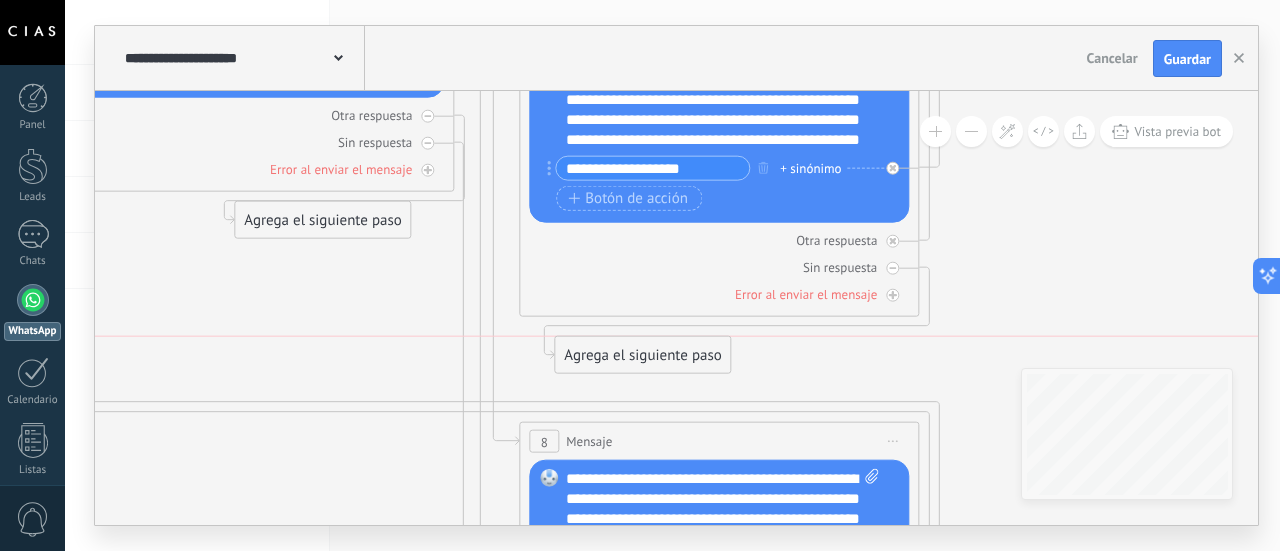 click on "Agrega el siguiente paso" at bounding box center [642, 355] 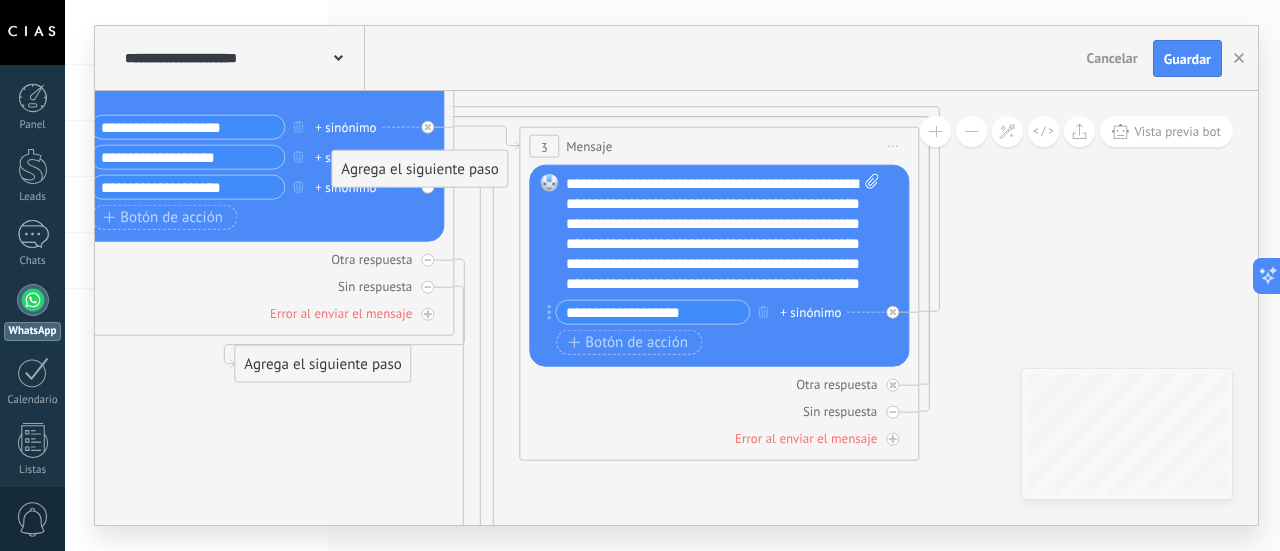 drag, startPoint x: 625, startPoint y: 501, endPoint x: 396, endPoint y: 159, distance: 411.58838 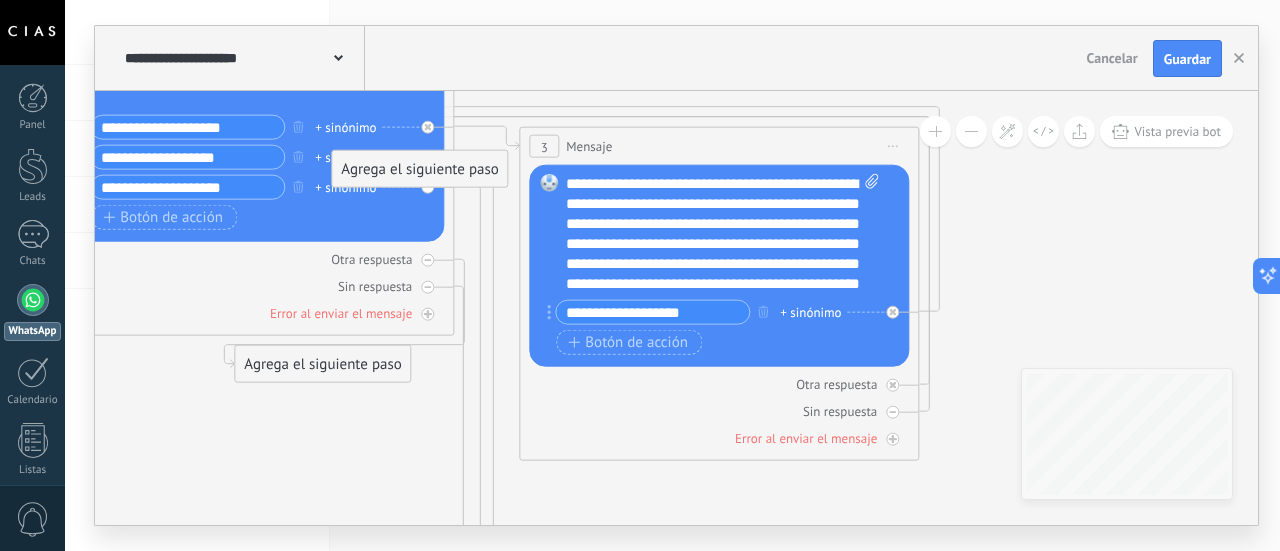 click on "Agrega el siguiente paso" at bounding box center (419, 169) 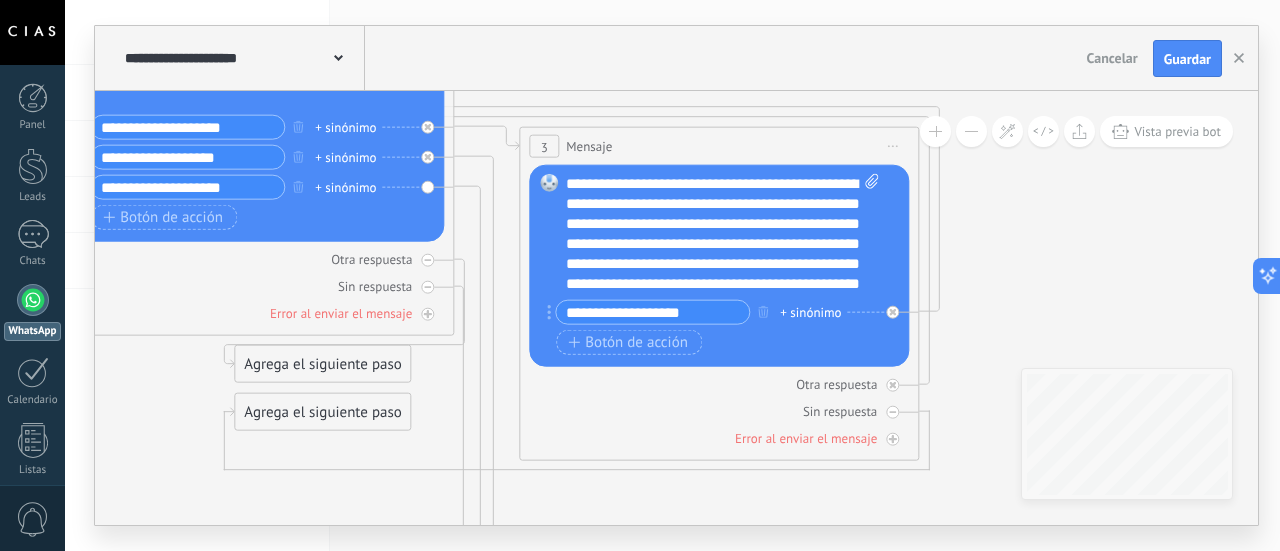 scroll, scrollTop: 200, scrollLeft: 0, axis: vertical 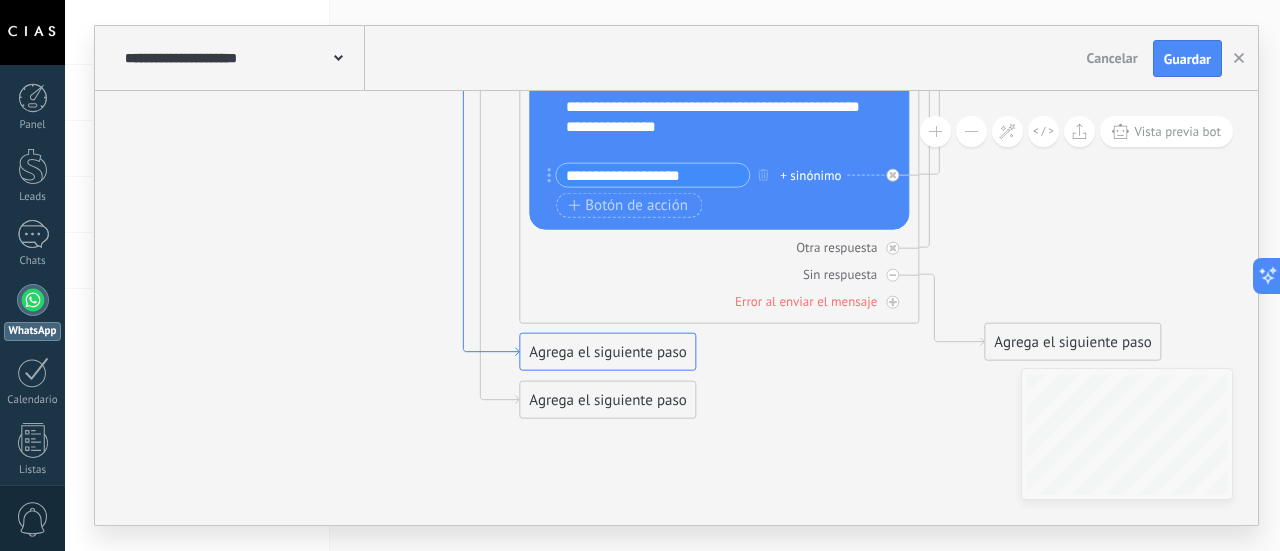 click 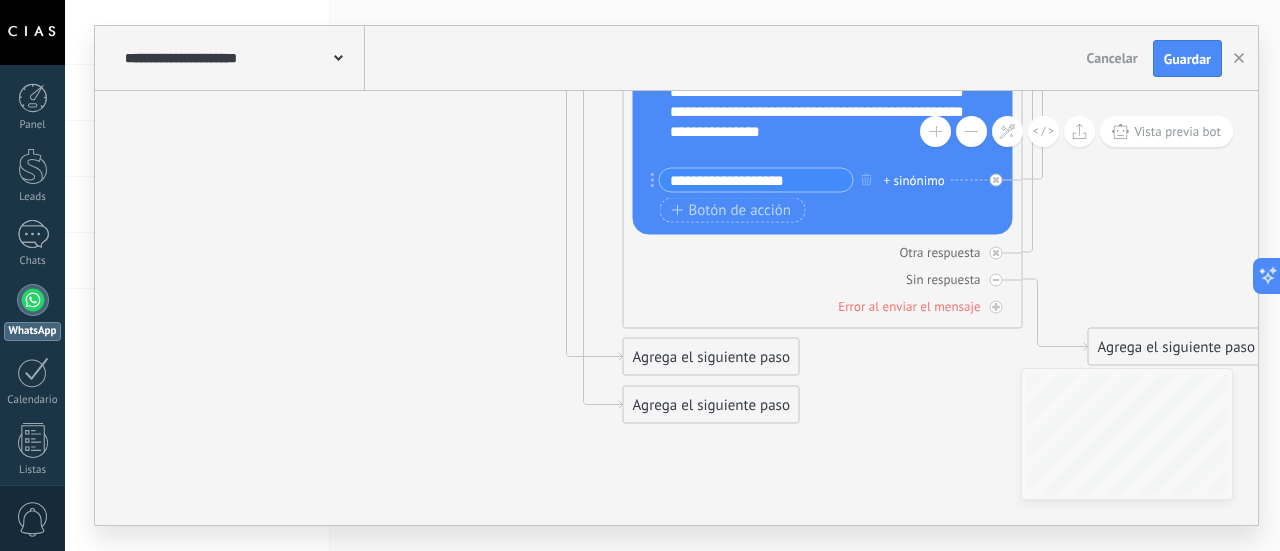 click on "Agrega el siguiente paso" at bounding box center (711, 405) 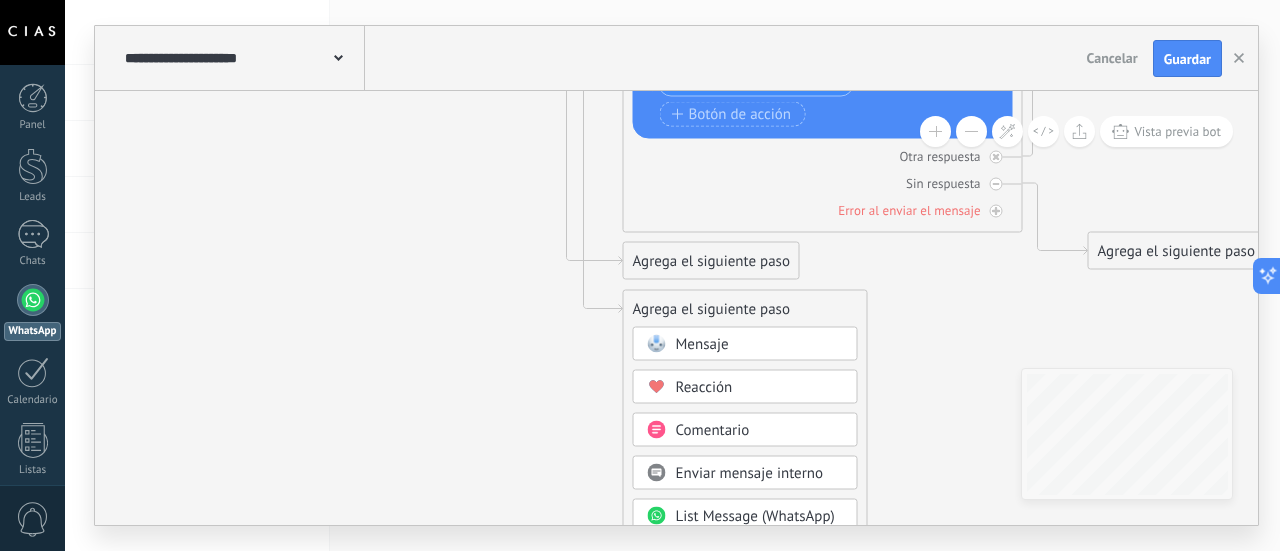 click on "Mensaje" at bounding box center (745, 344) 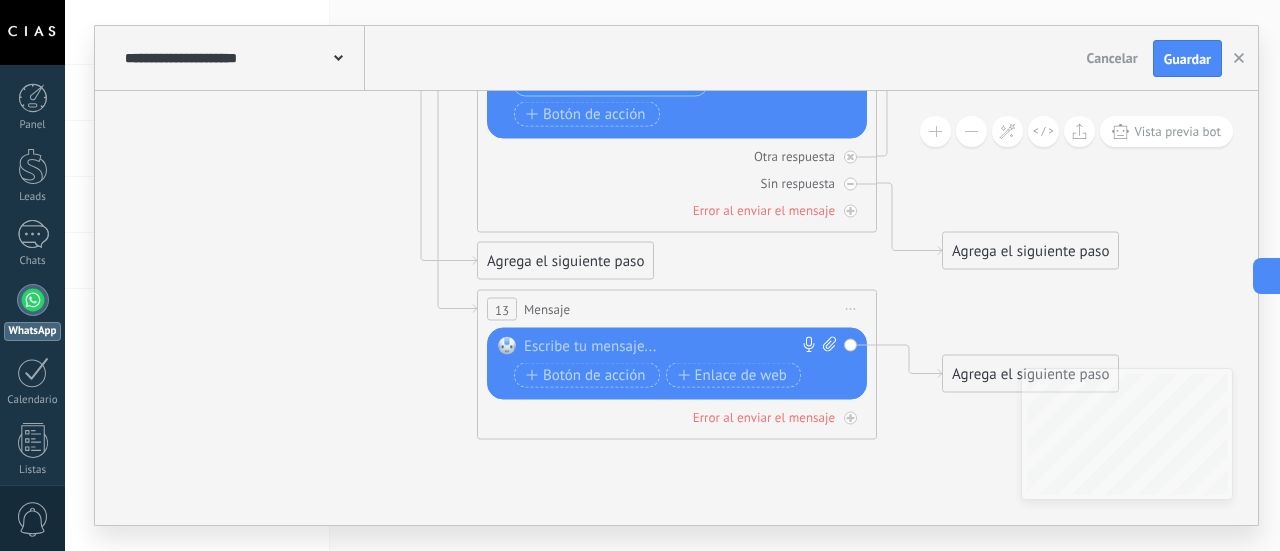 click at bounding box center [672, 347] 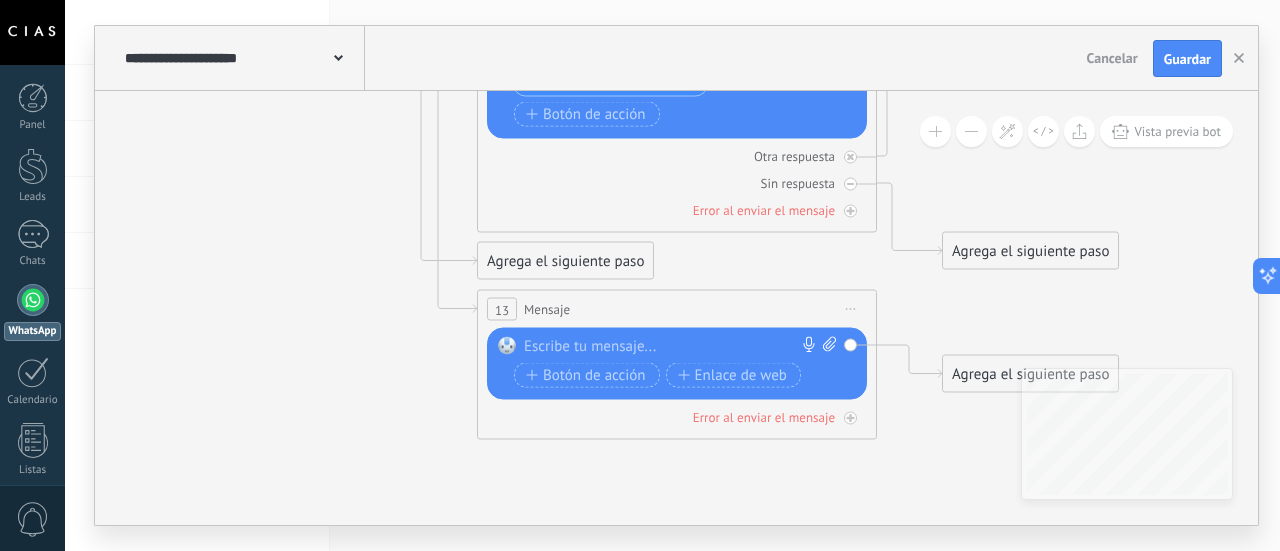 paste 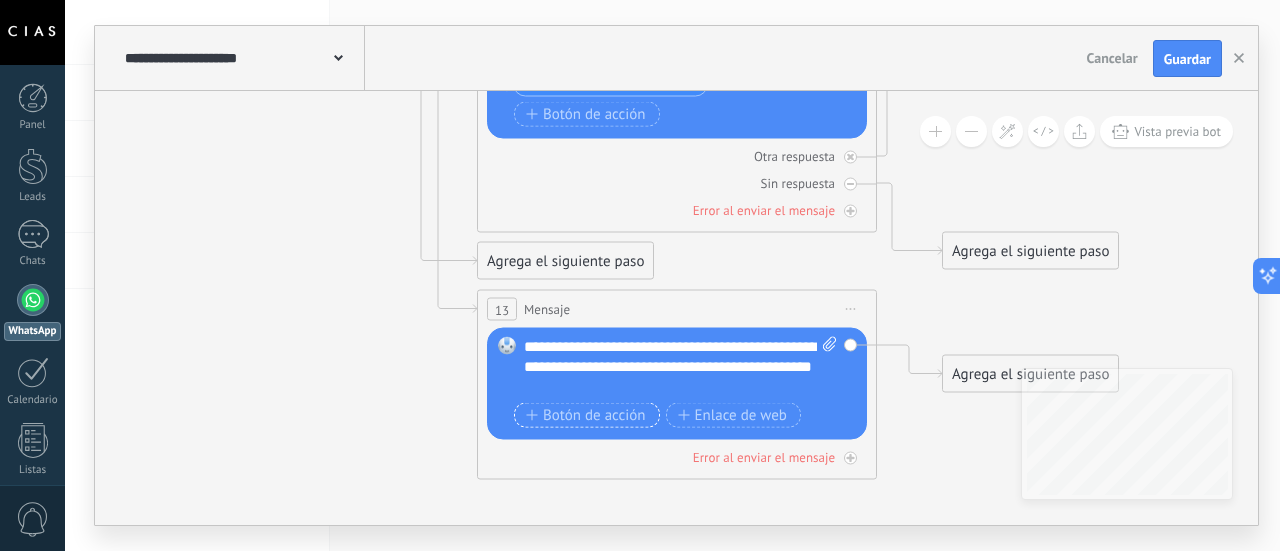 click on "Botón de acción" at bounding box center (586, 415) 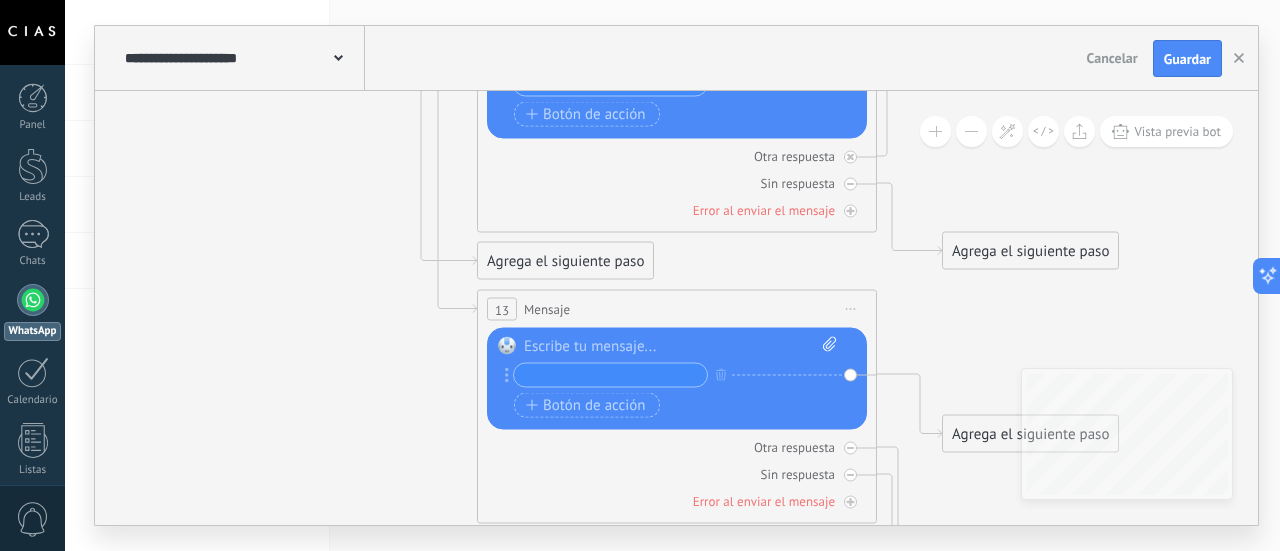 click 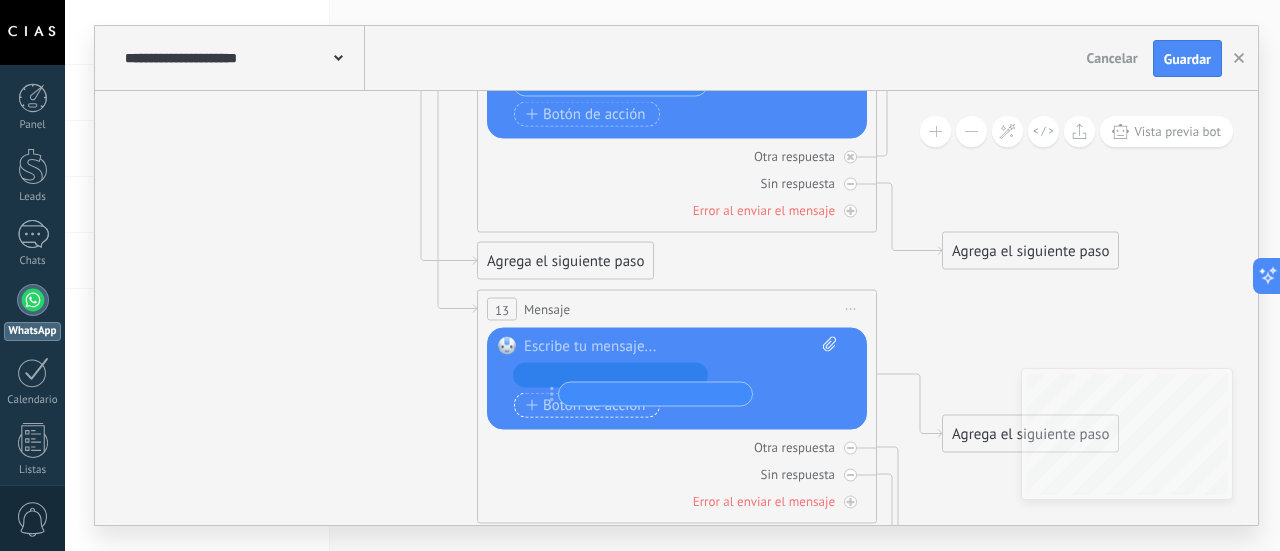 drag, startPoint x: 504, startPoint y: 376, endPoint x: 552, endPoint y: 394, distance: 51.264023 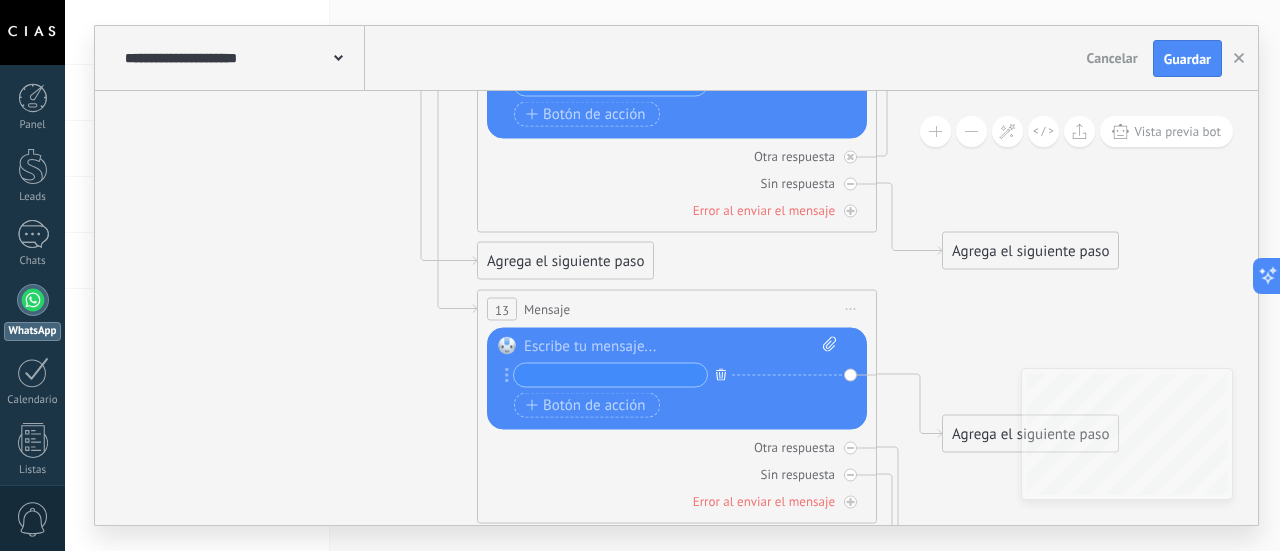 click 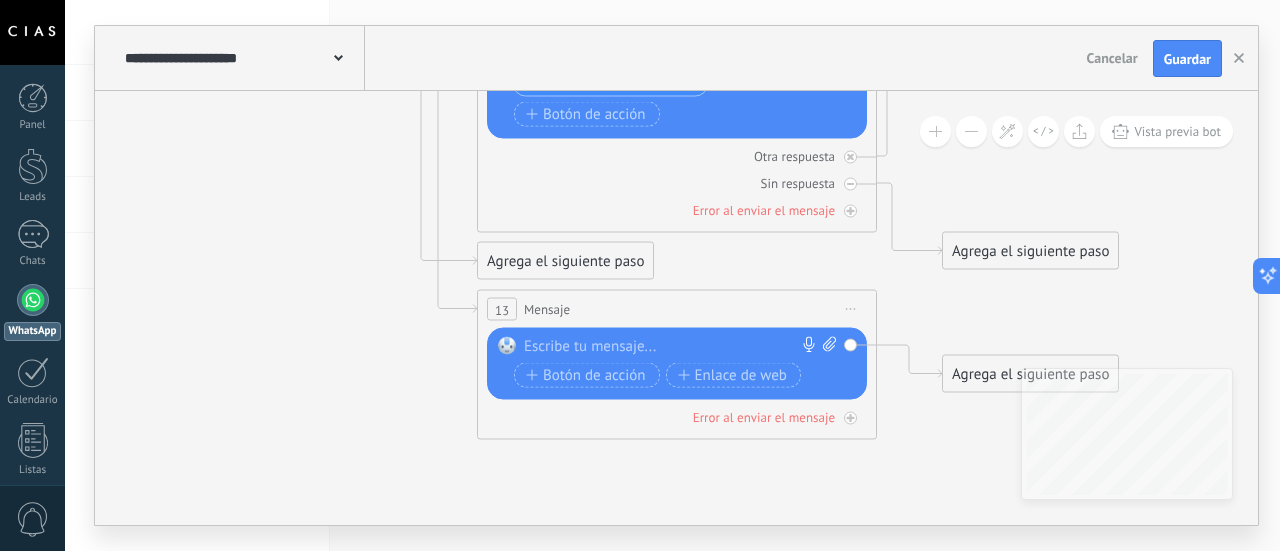 click at bounding box center (673, 347) 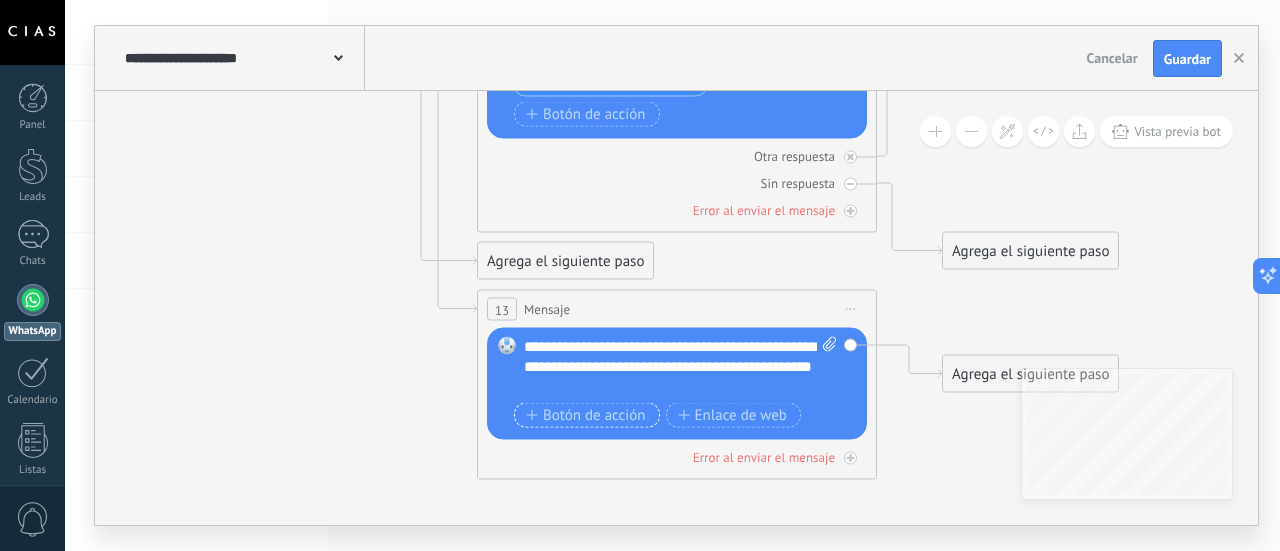 click on "Botón de acción" at bounding box center [586, 415] 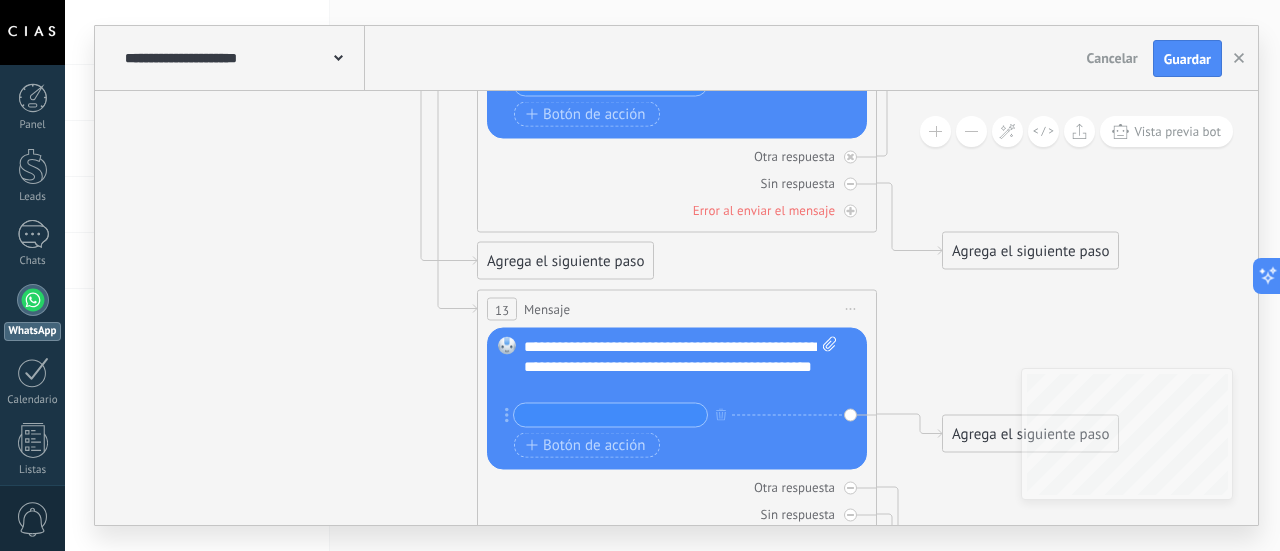 click on "Agrega el siguiente paso" at bounding box center [1030, 434] 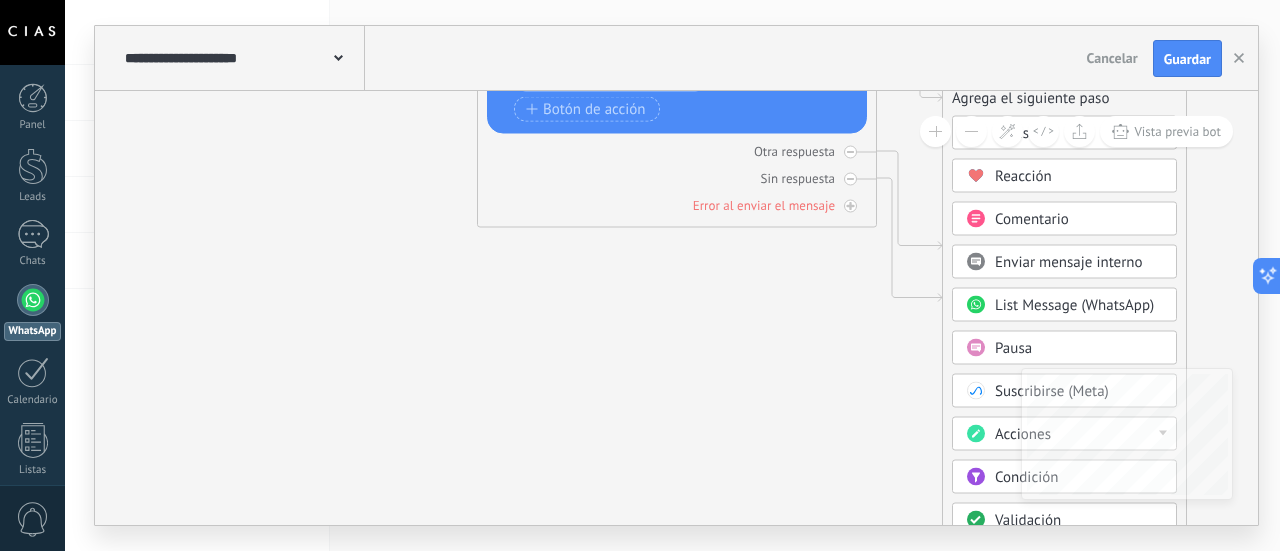 click at bounding box center (975, 434) 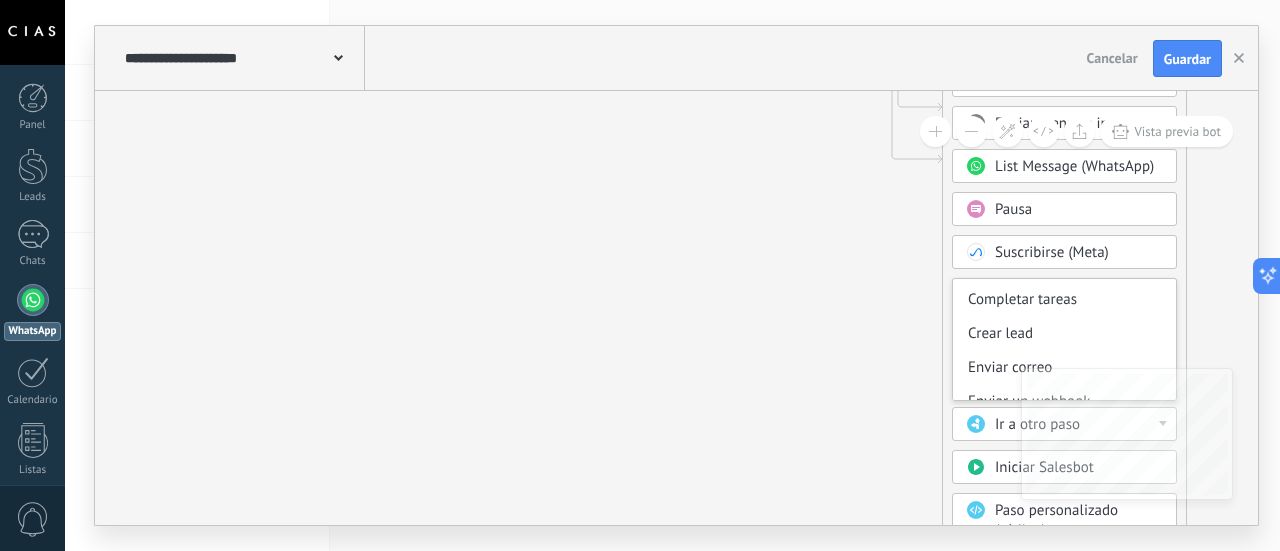 scroll, scrollTop: 300, scrollLeft: 0, axis: vertical 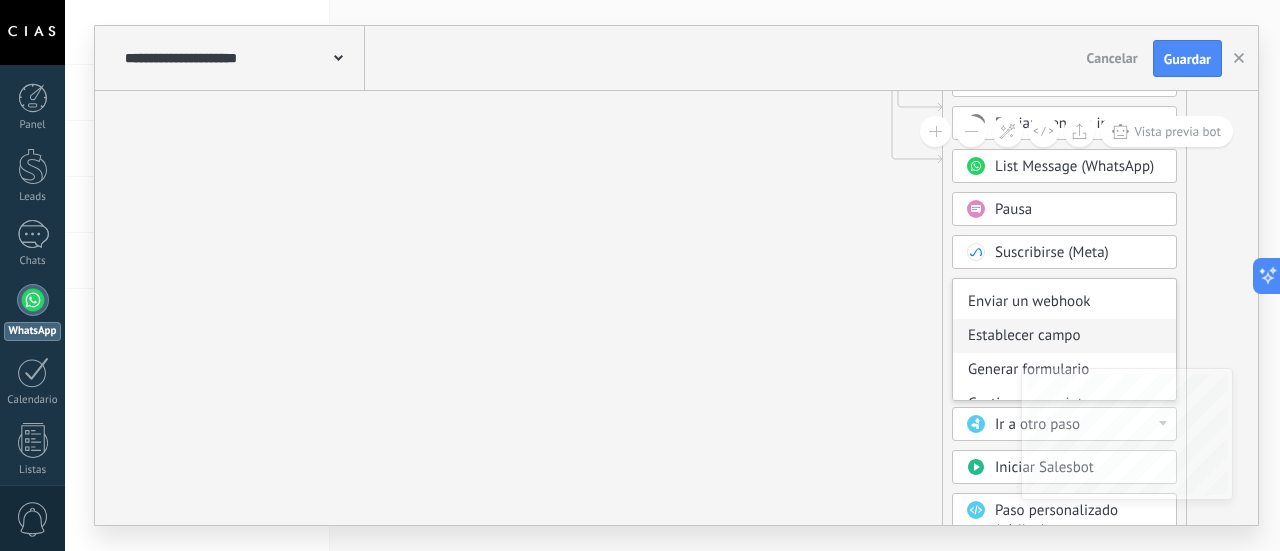 click on "Establecer campo" at bounding box center (1064, 336) 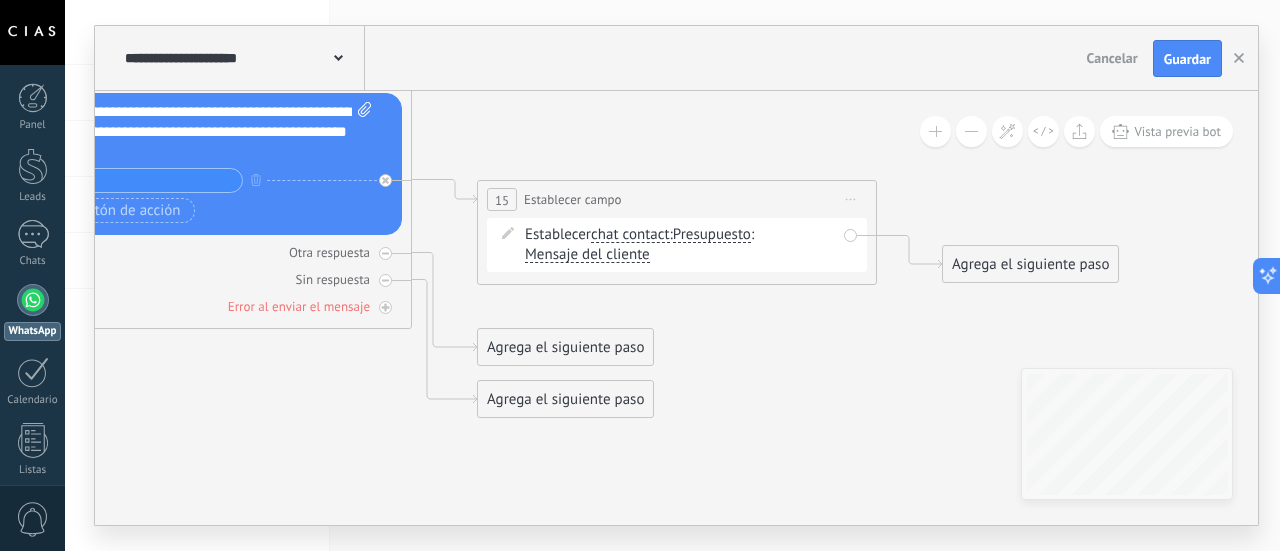 click on "Presupuesto" at bounding box center (712, 235) 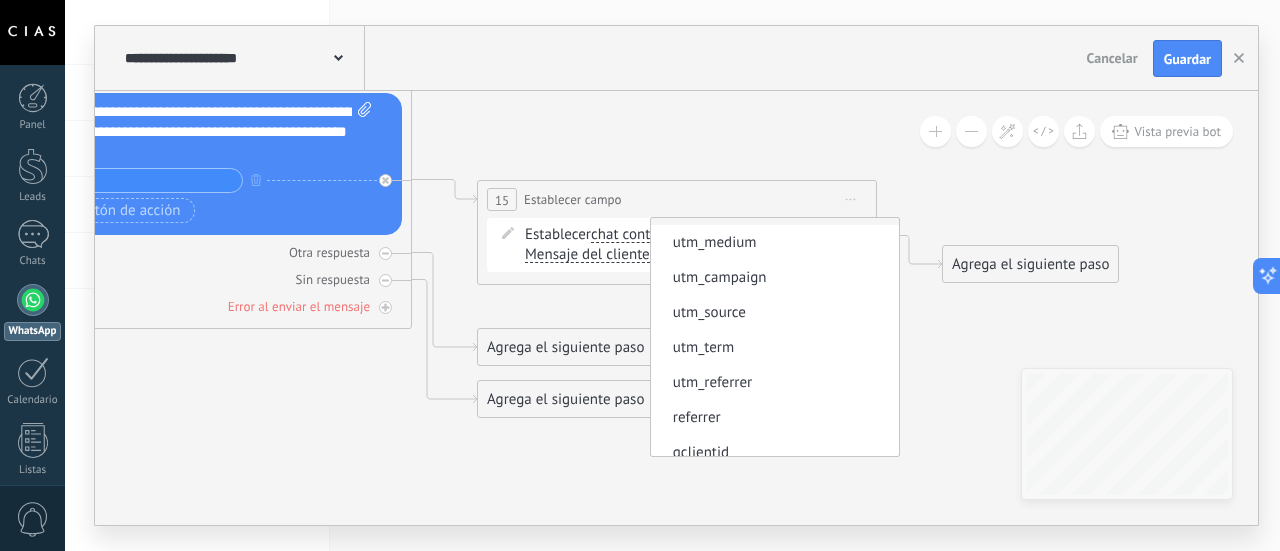 scroll, scrollTop: 181, scrollLeft: 0, axis: vertical 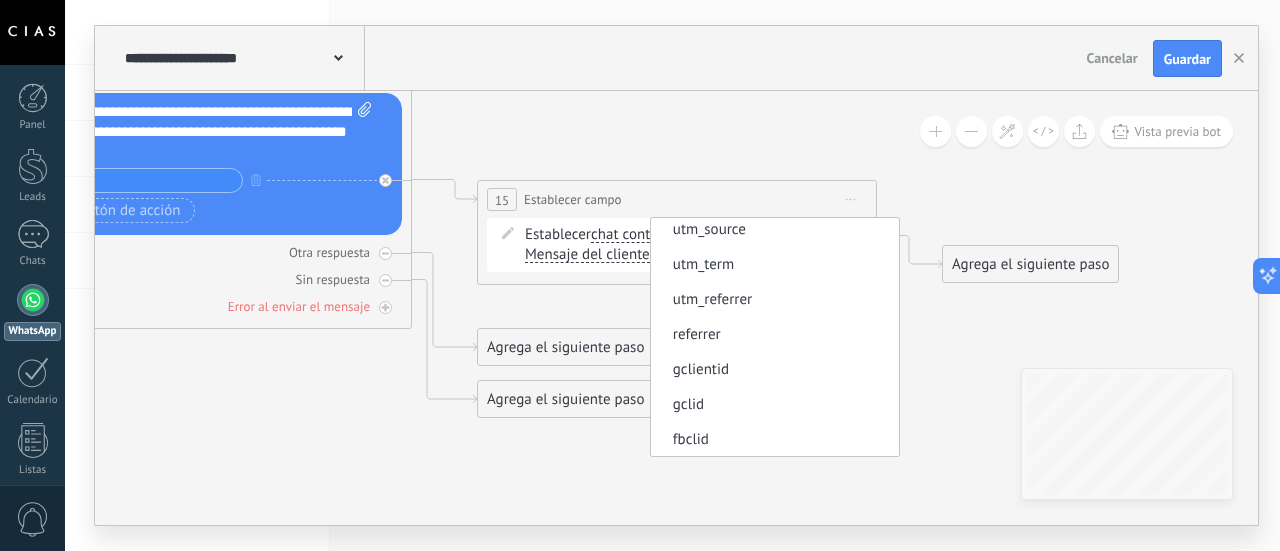 click on "Mensaje del cliente" at bounding box center [587, 255] 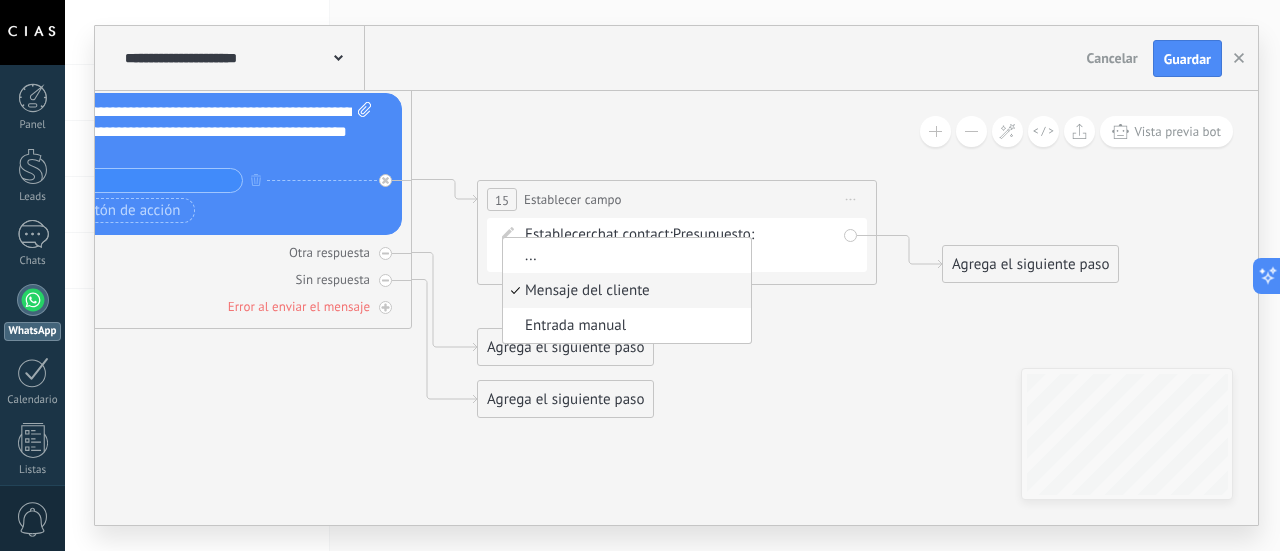 click 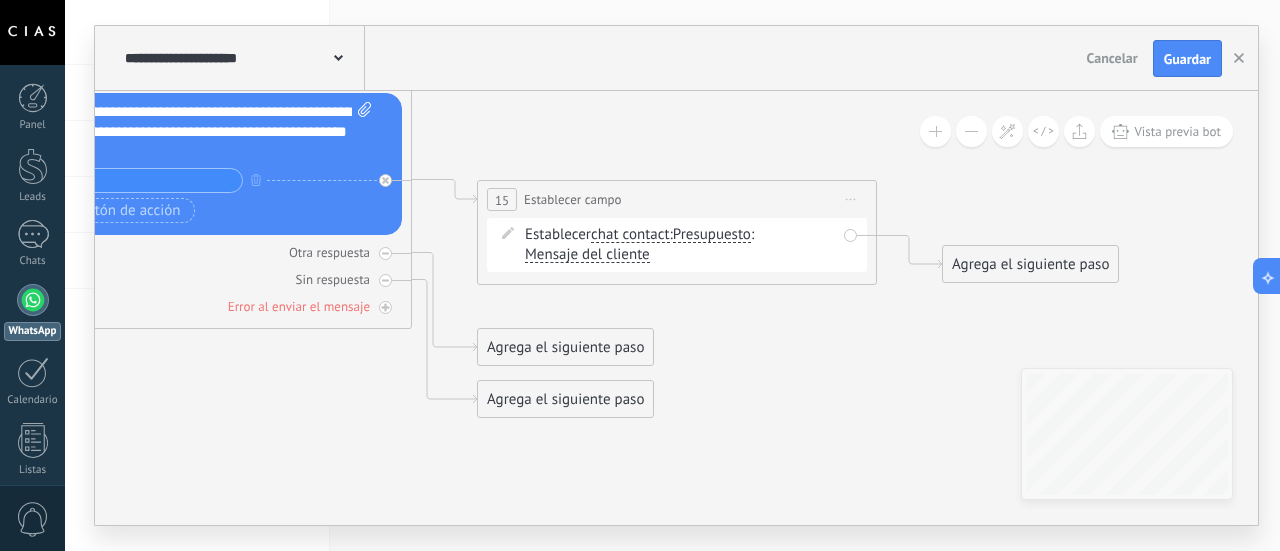 click on "chat contact" at bounding box center [630, 235] 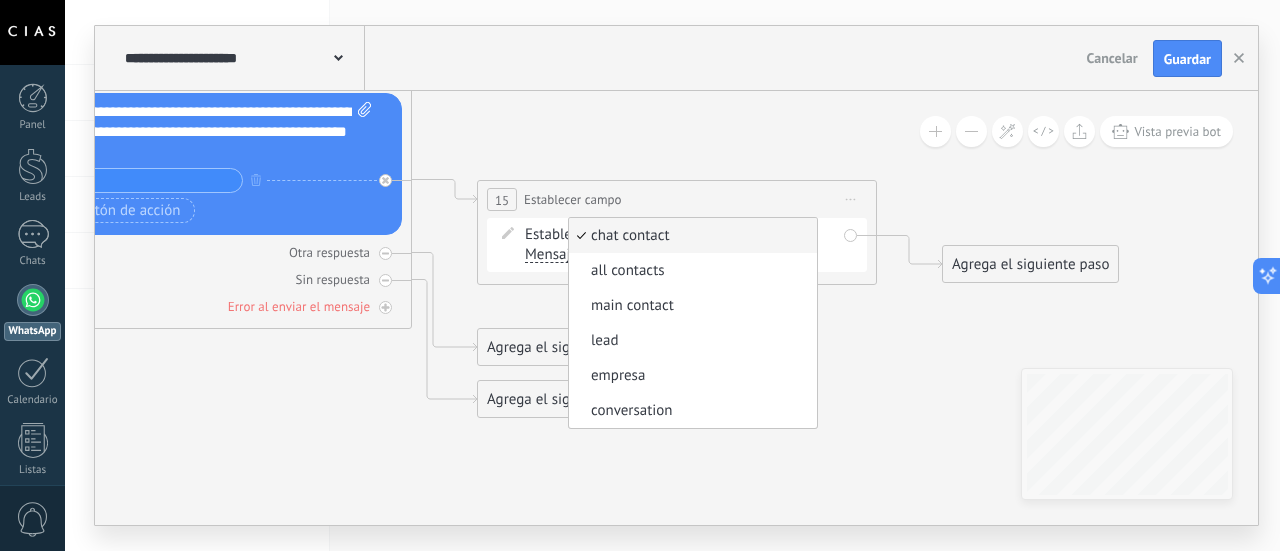 click 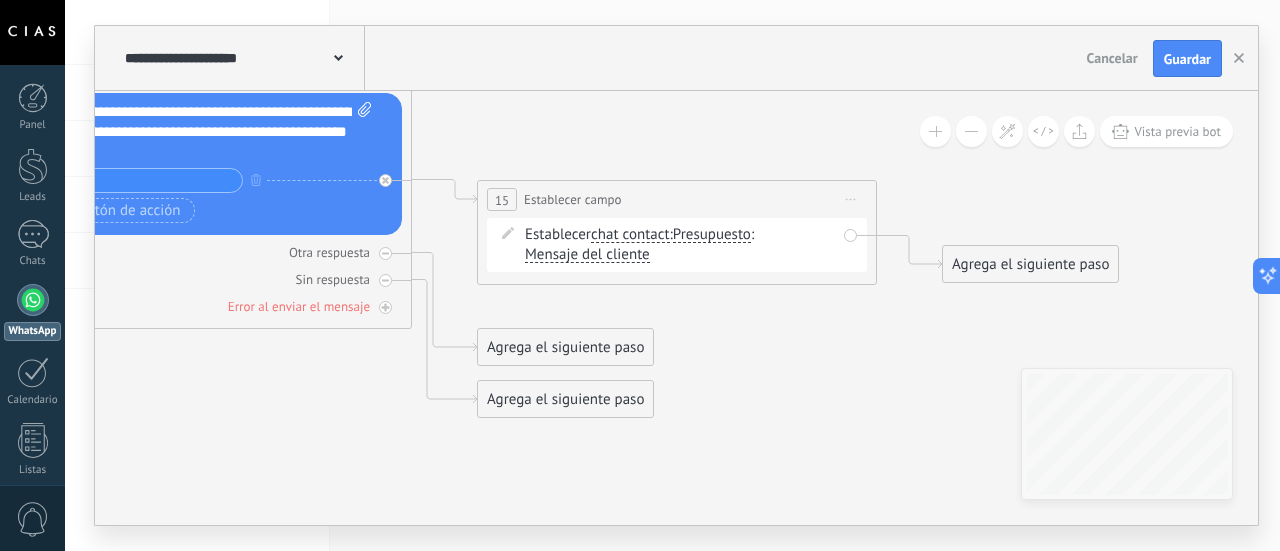 click on "Presupuesto" at bounding box center (712, 235) 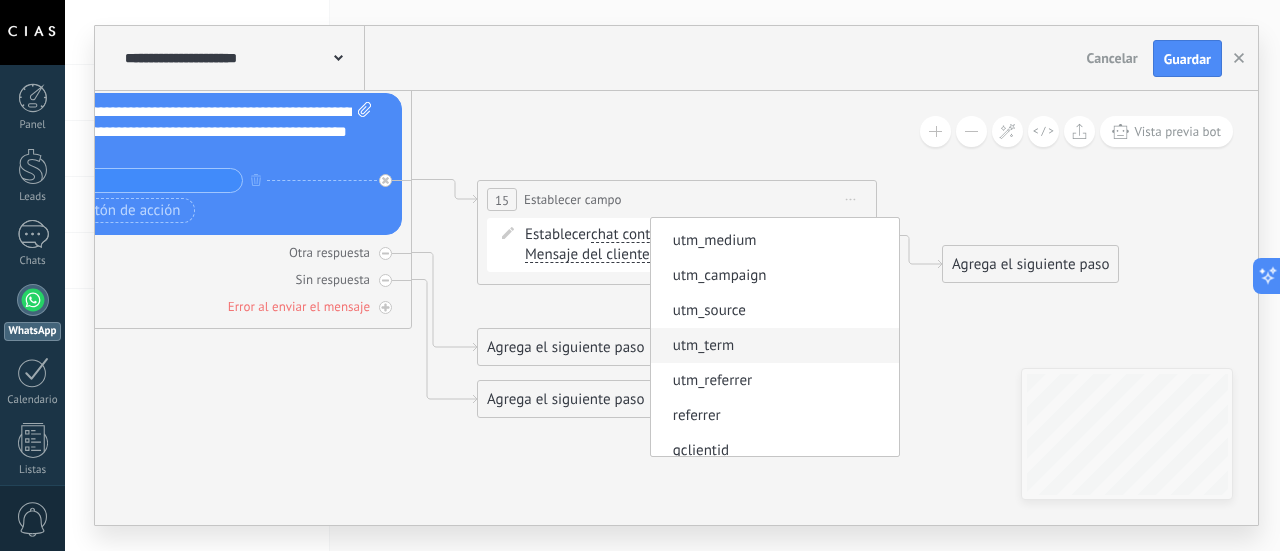 scroll, scrollTop: 0, scrollLeft: 0, axis: both 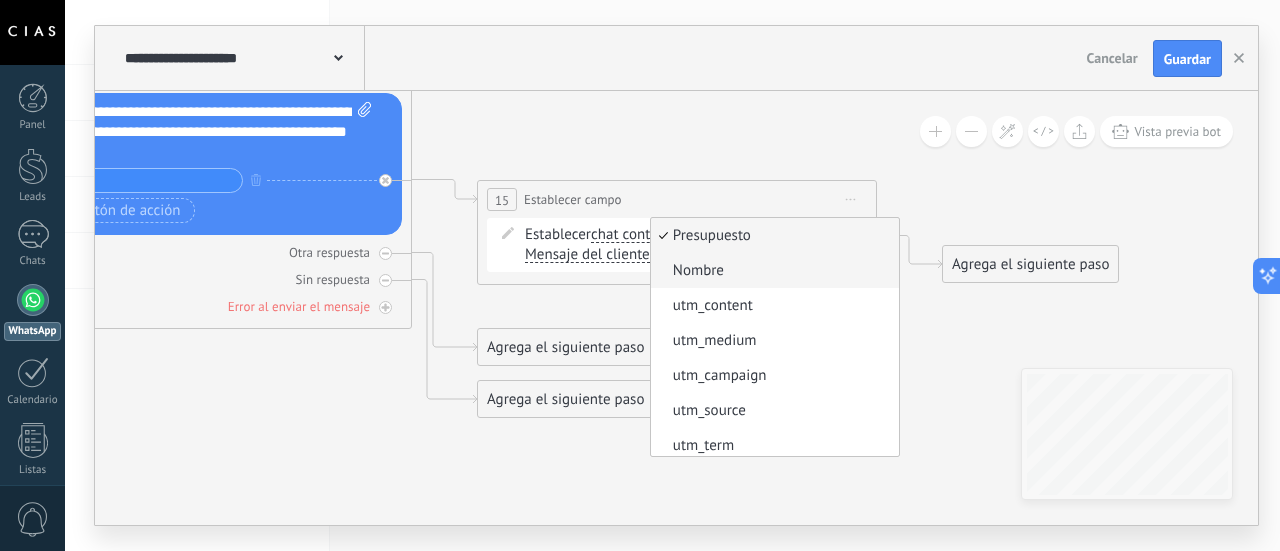 type 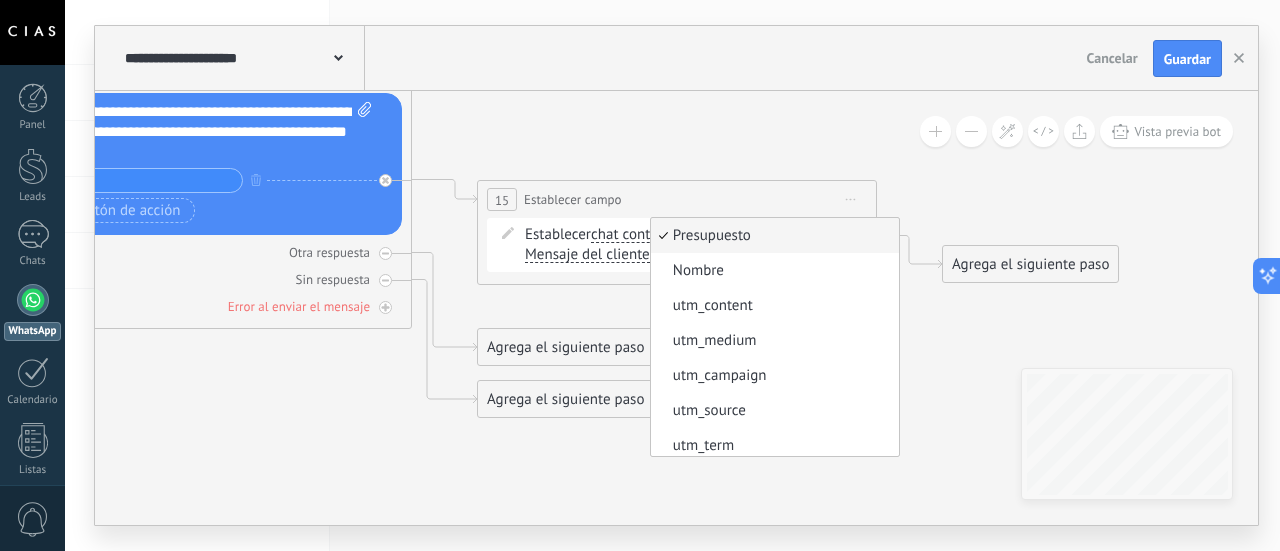click 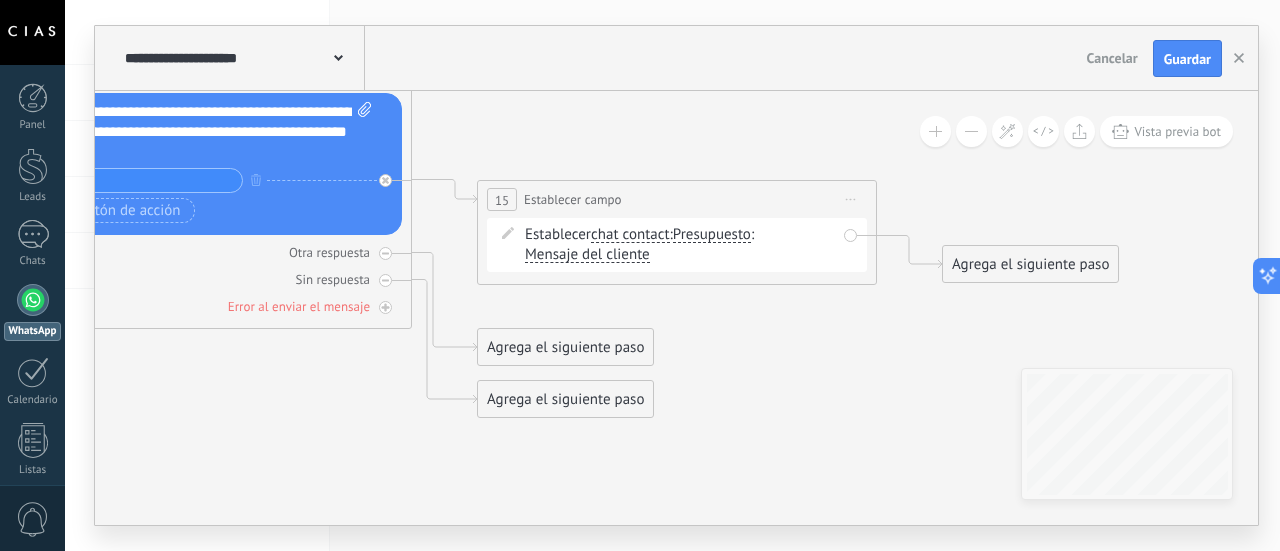 click 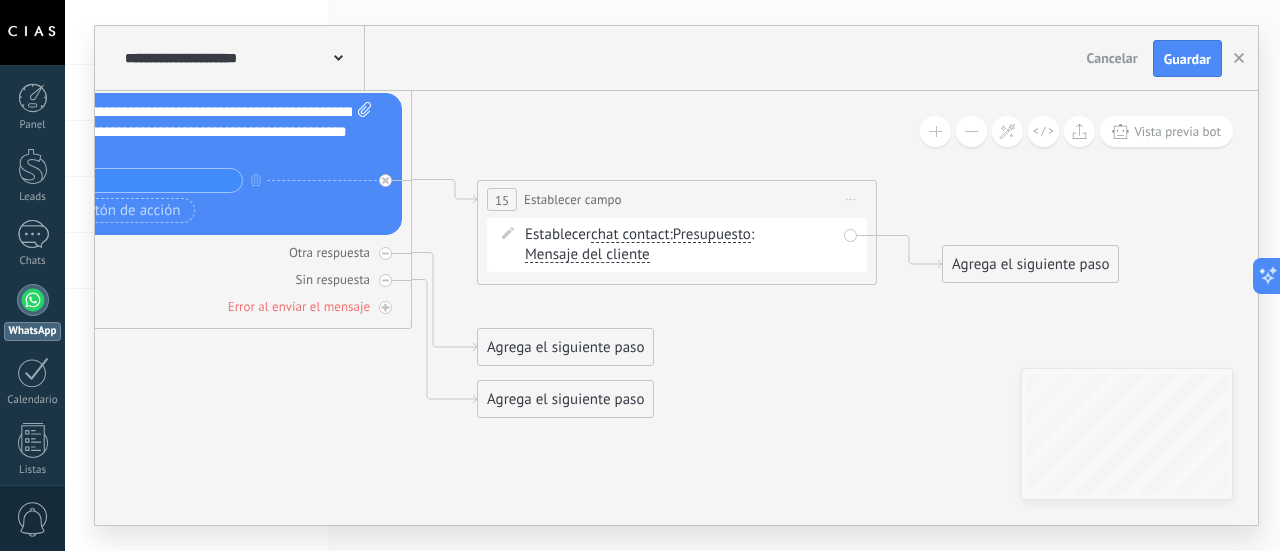 click on "Mensaje del cliente" at bounding box center (587, 255) 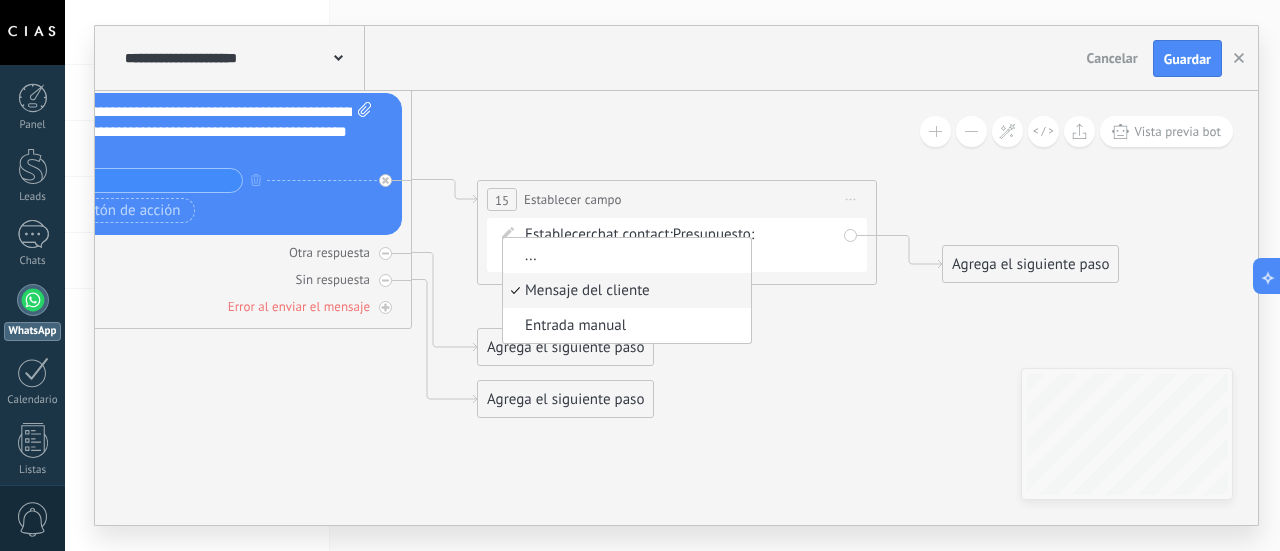 click on "Establecer
chat contact
chat contact
all contacts
main contact
lead
empresa
conversation
chat contact
chat contact
all contacts
main contact
:" at bounding box center (680, 245) 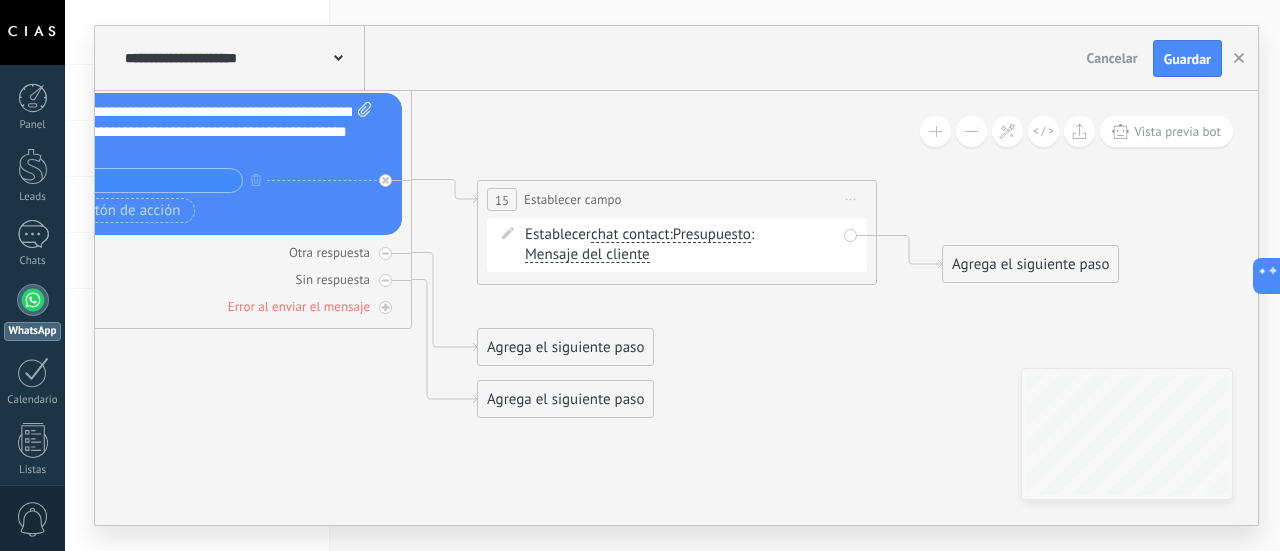 click on "Presupuesto" at bounding box center [712, 235] 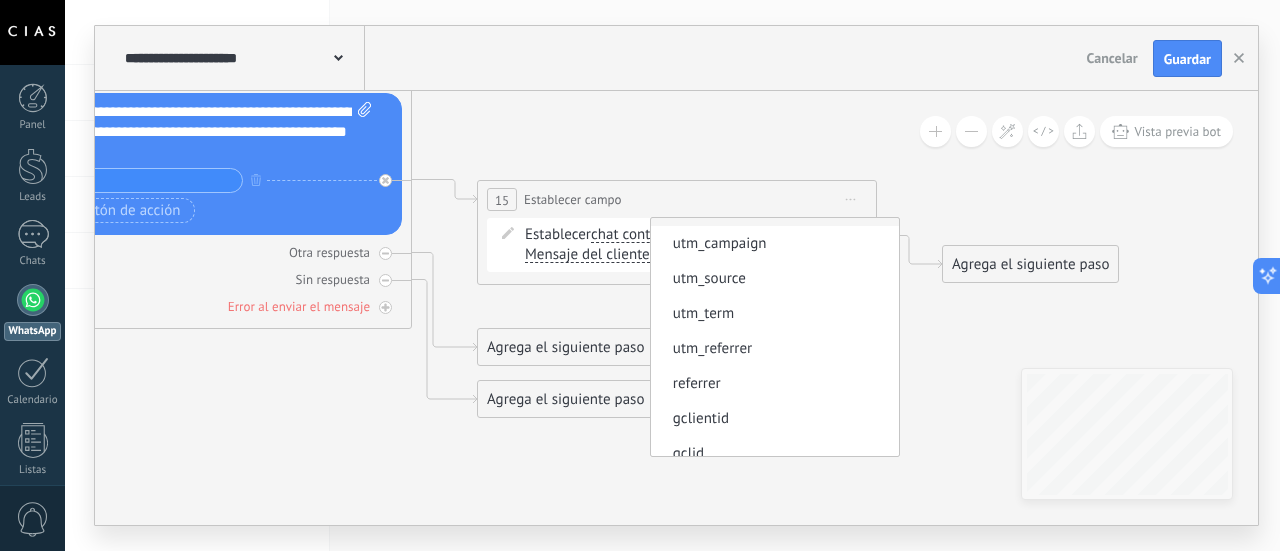 scroll, scrollTop: 181, scrollLeft: 0, axis: vertical 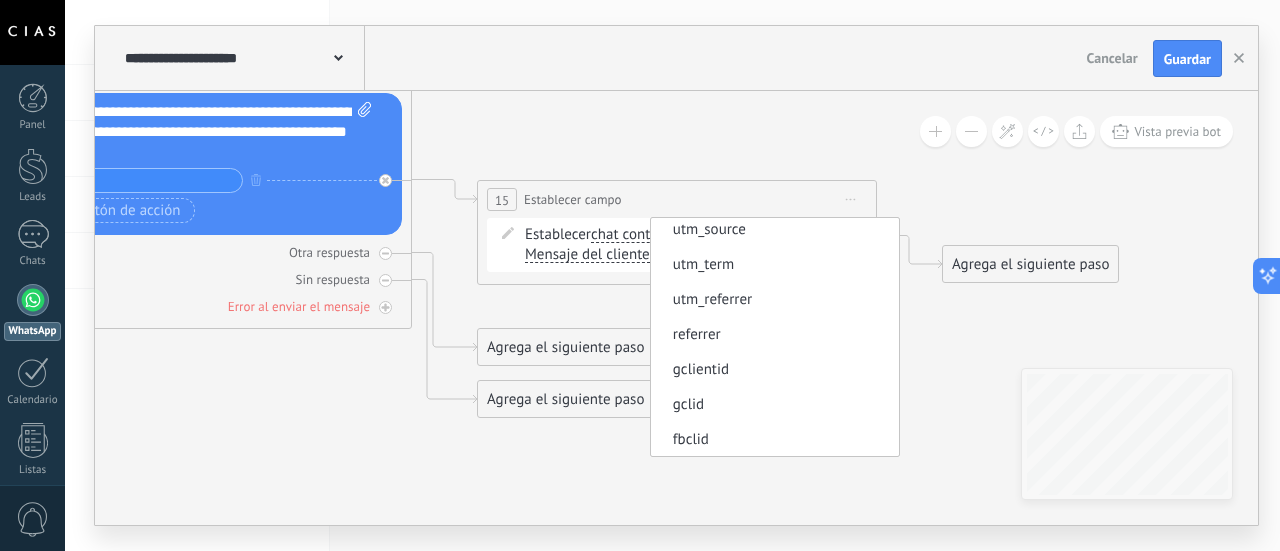 click 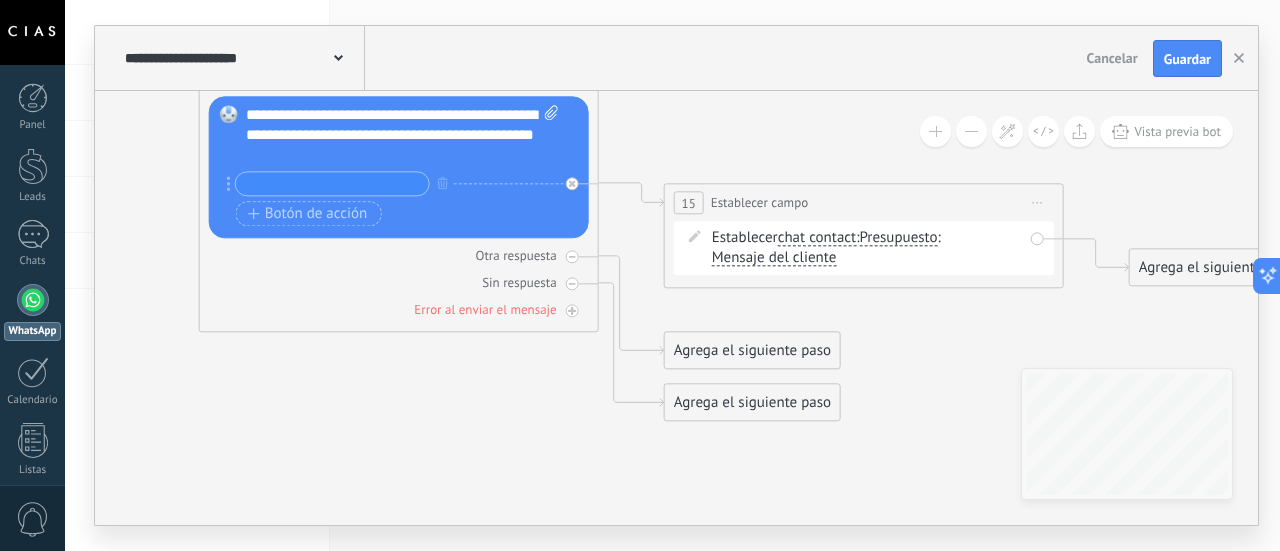 drag, startPoint x: 498, startPoint y: 131, endPoint x: 685, endPoint y: 135, distance: 187.04277 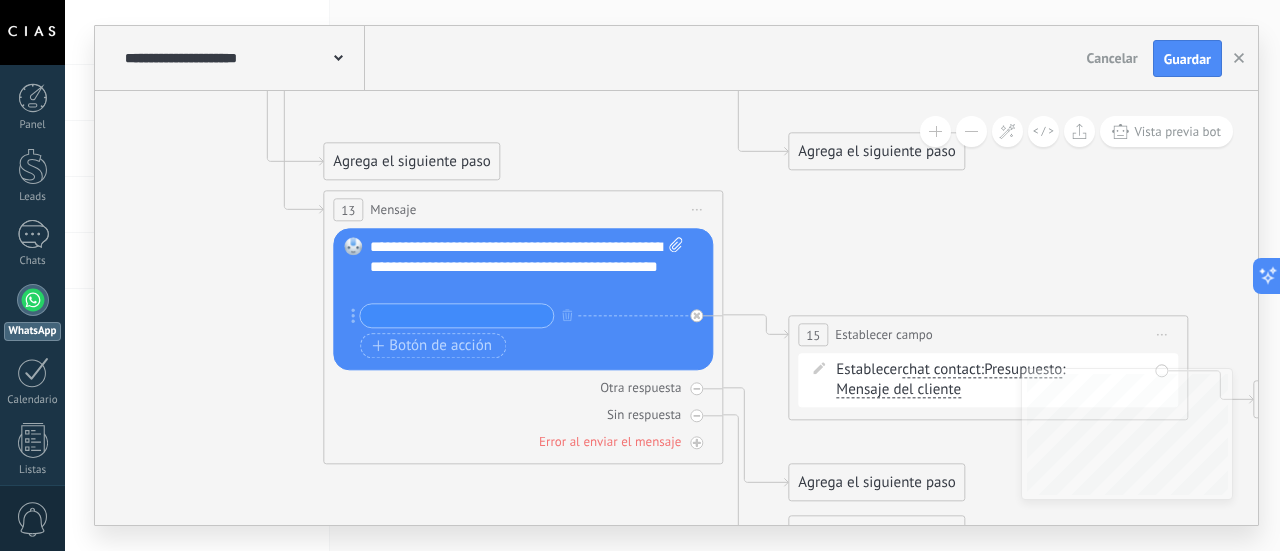 drag, startPoint x: 758, startPoint y: 146, endPoint x: 883, endPoint y: 278, distance: 181.79384 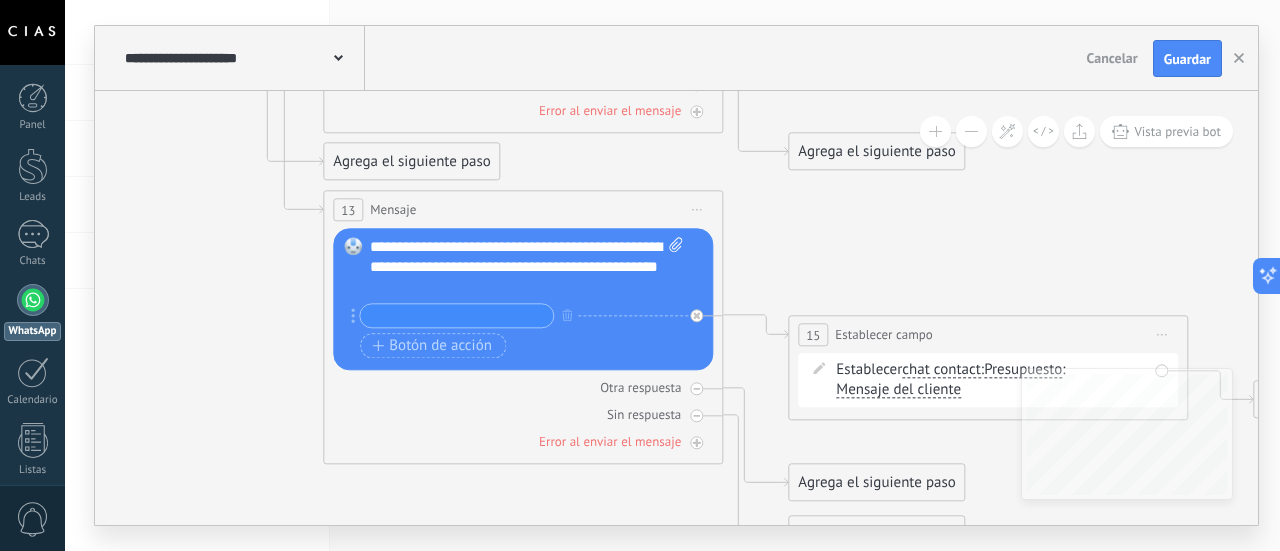click at bounding box center (971, 131) 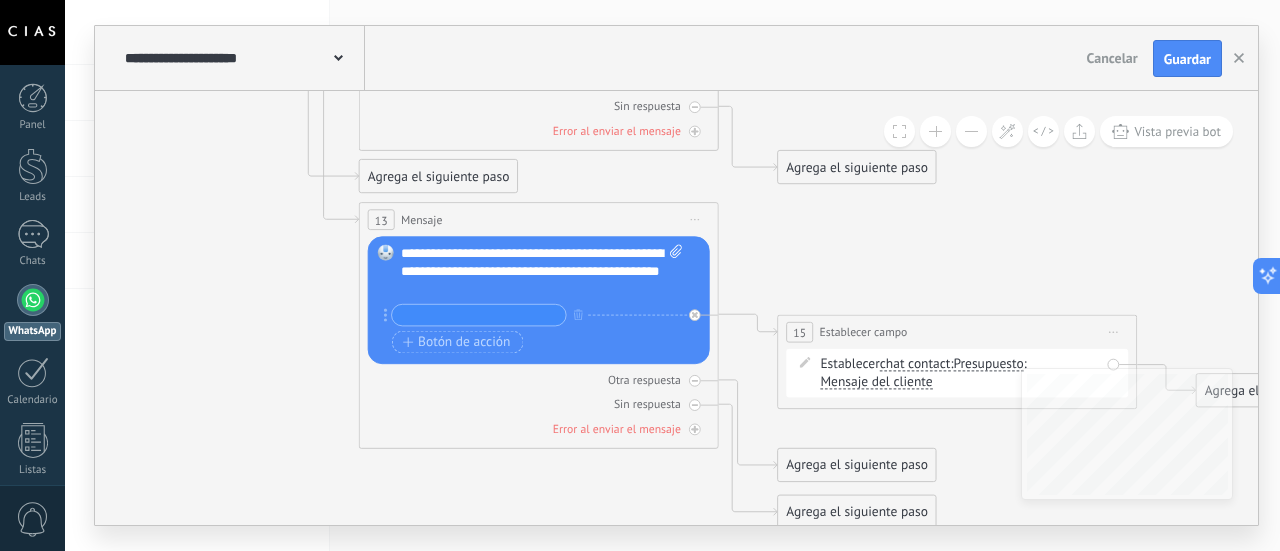 click at bounding box center (971, 131) 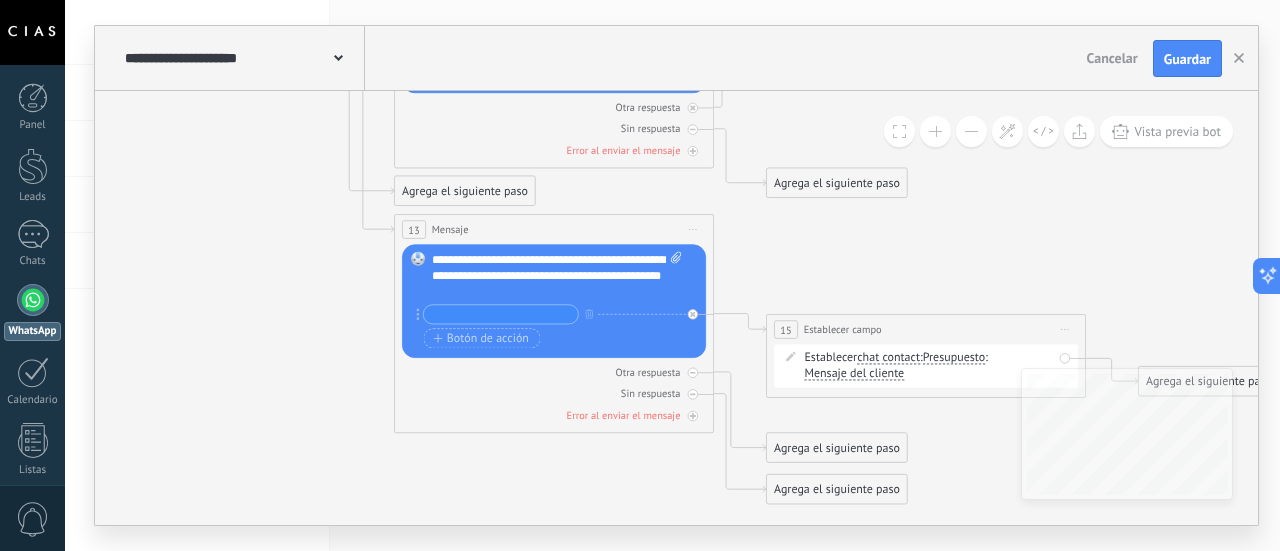 click at bounding box center [971, 131] 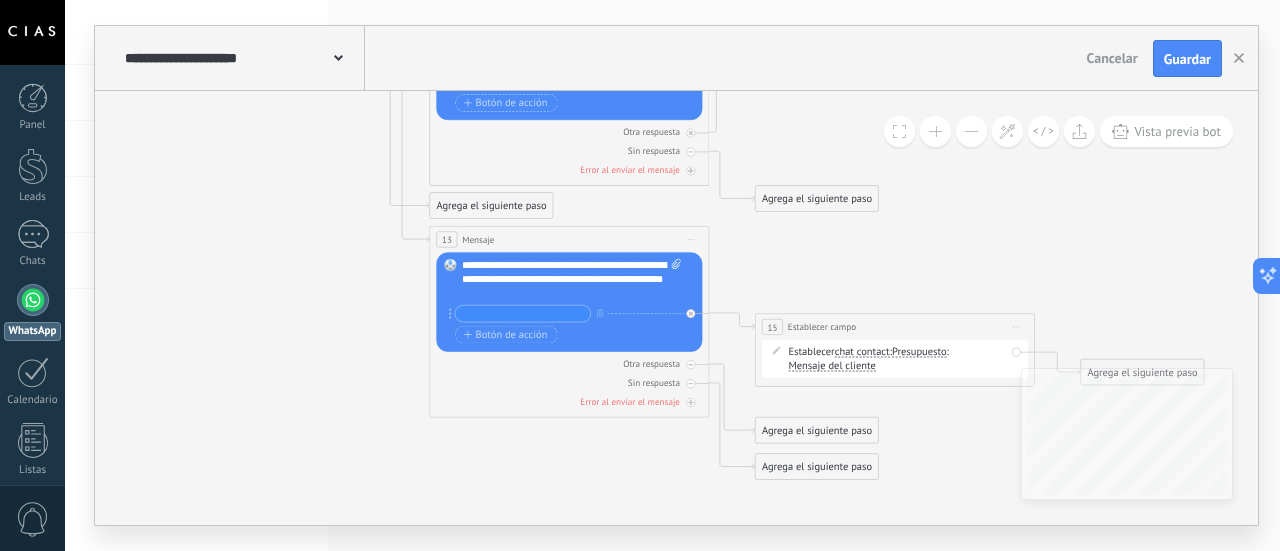 click at bounding box center (971, 131) 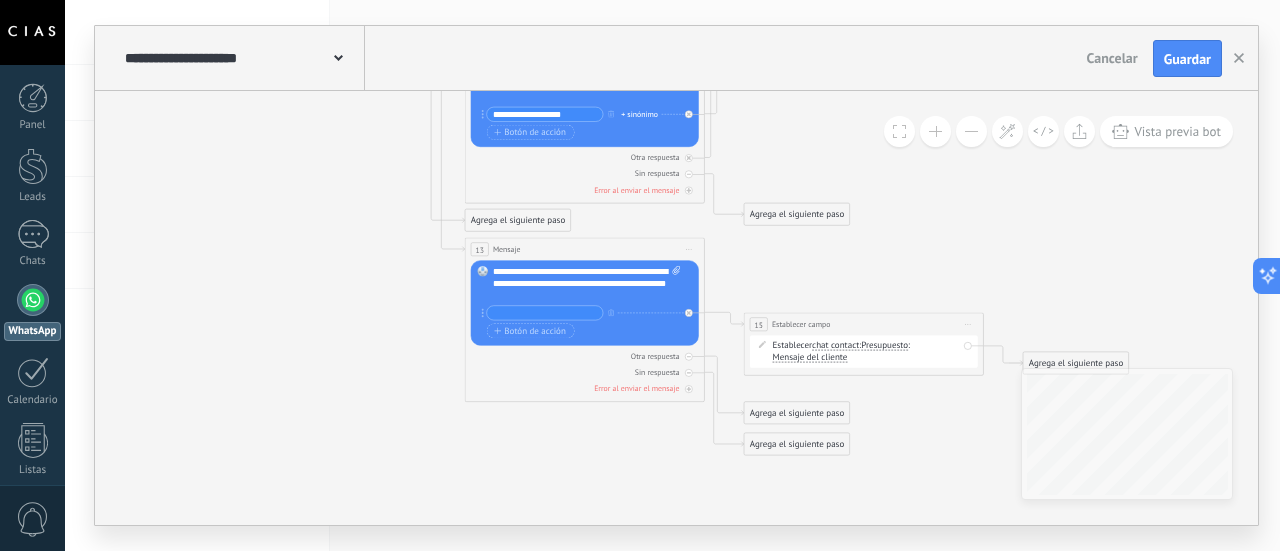 click at bounding box center (971, 131) 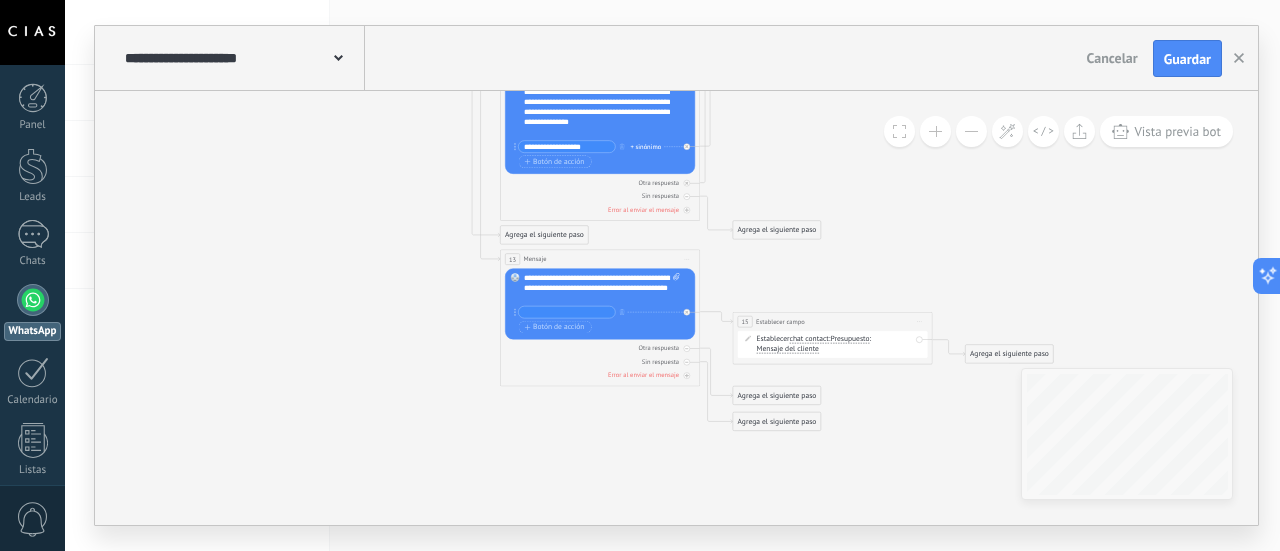 click at bounding box center (971, 131) 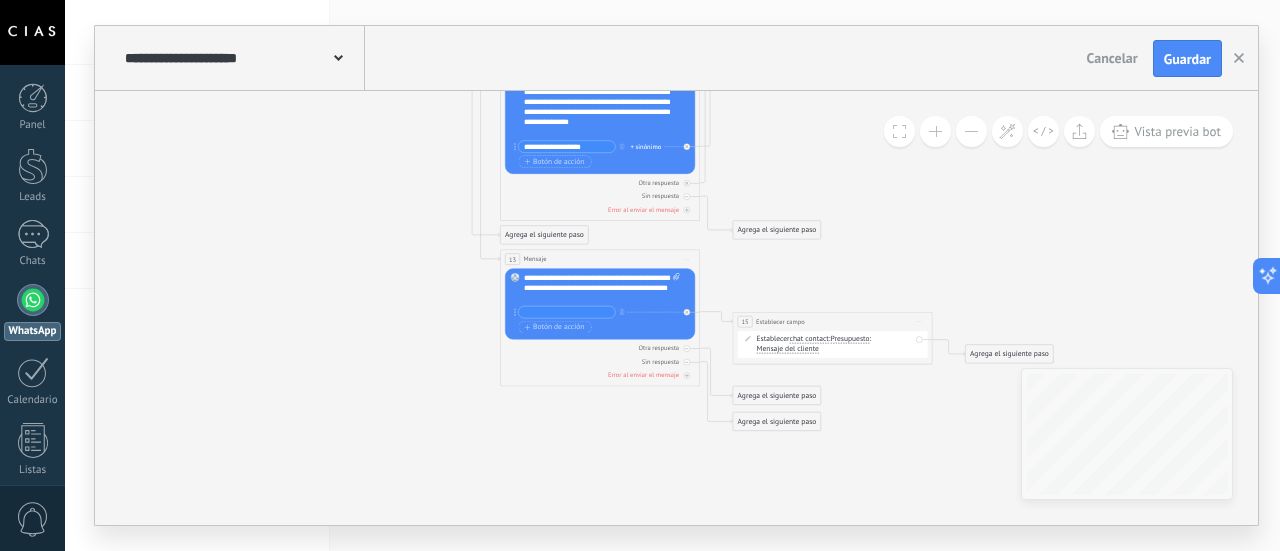 type 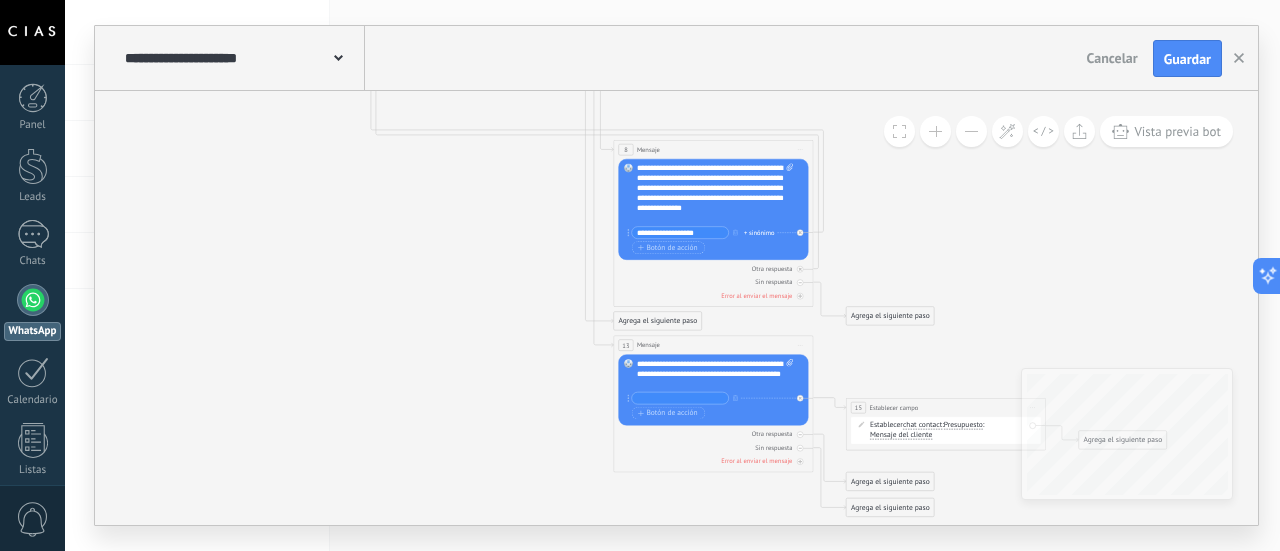 drag, startPoint x: 817, startPoint y: 182, endPoint x: 930, endPoint y: 268, distance: 142.00352 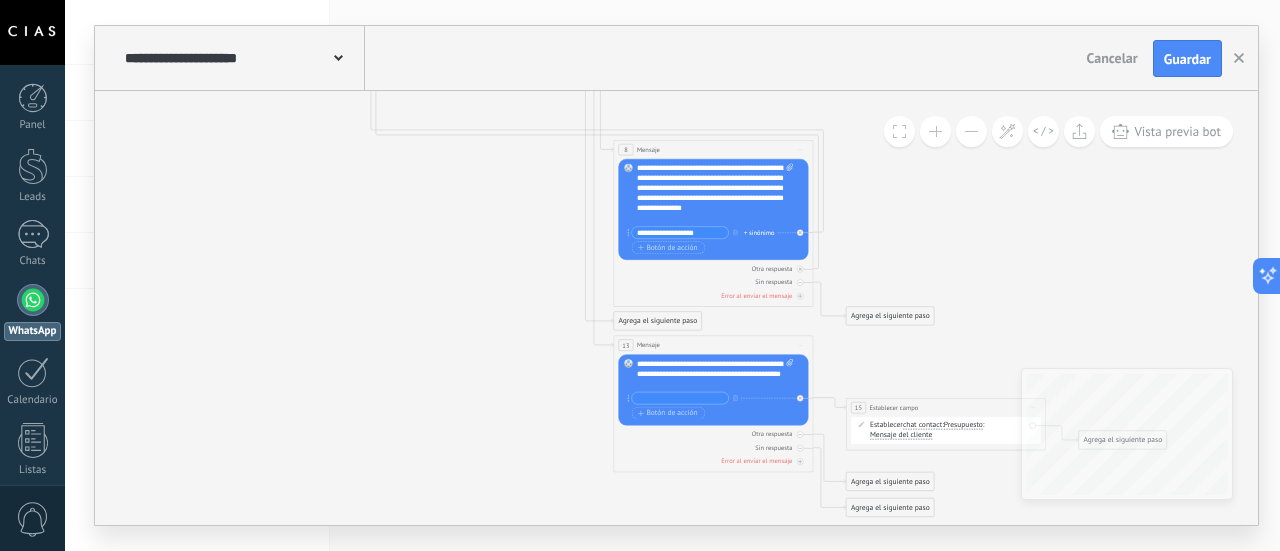 click at bounding box center (971, 131) 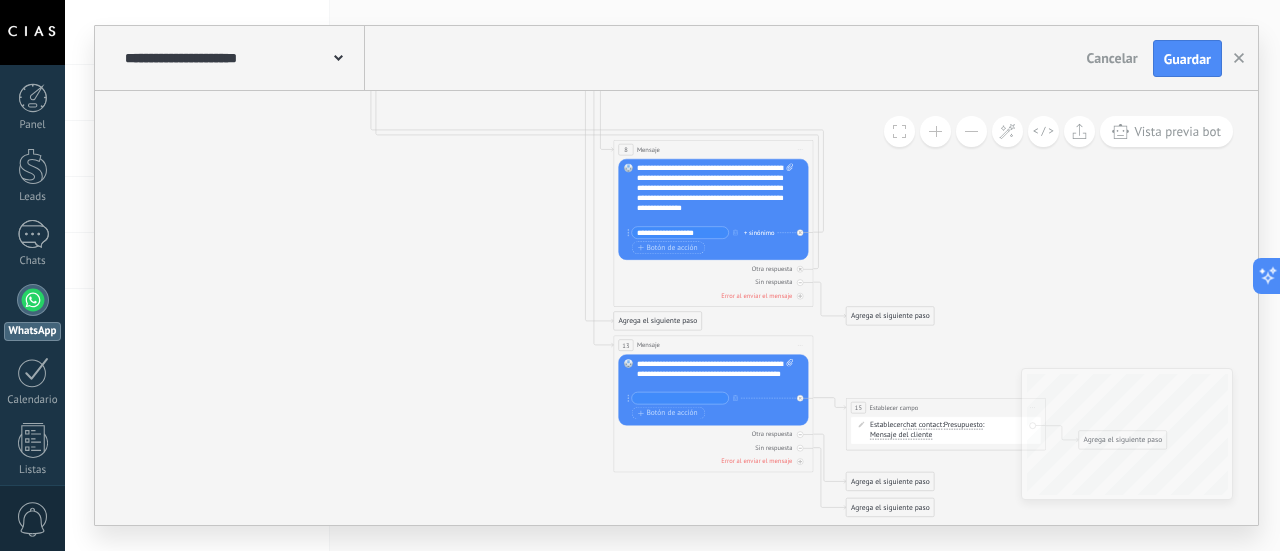 click at bounding box center [971, 131] 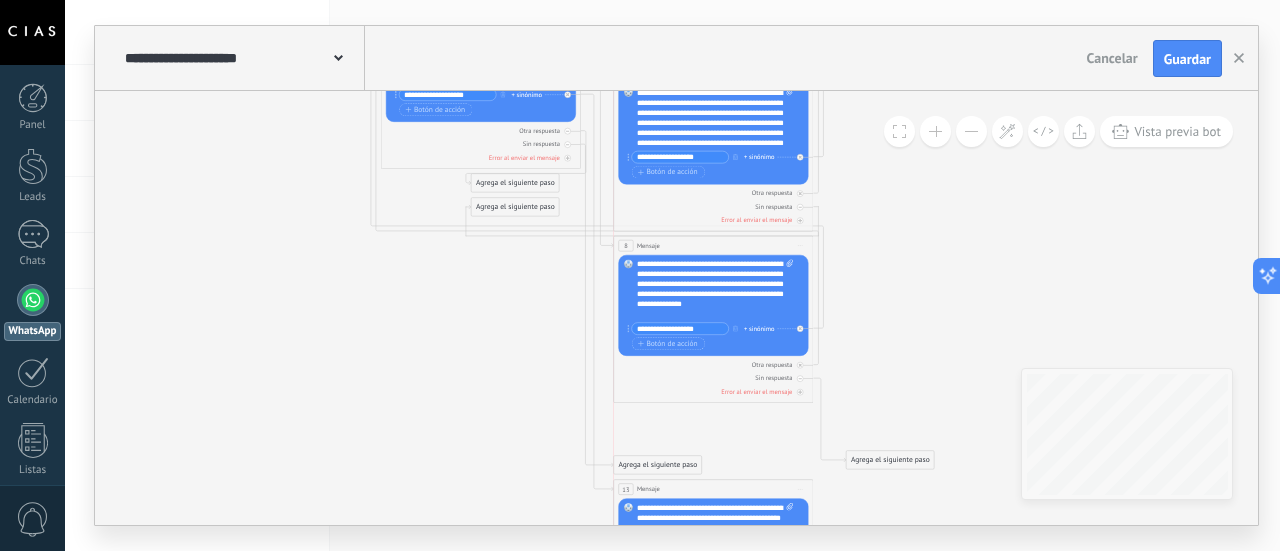 drag, startPoint x: 686, startPoint y: 291, endPoint x: 690, endPoint y: 244, distance: 47.169907 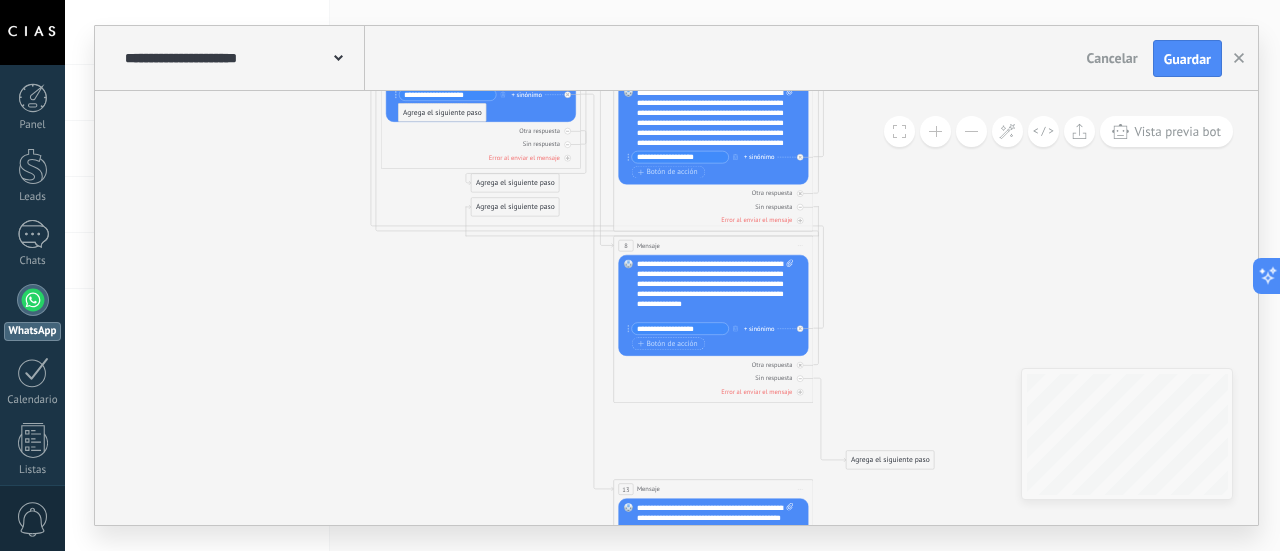 drag, startPoint x: 632, startPoint y: 463, endPoint x: 416, endPoint y: 111, distance: 412.9891 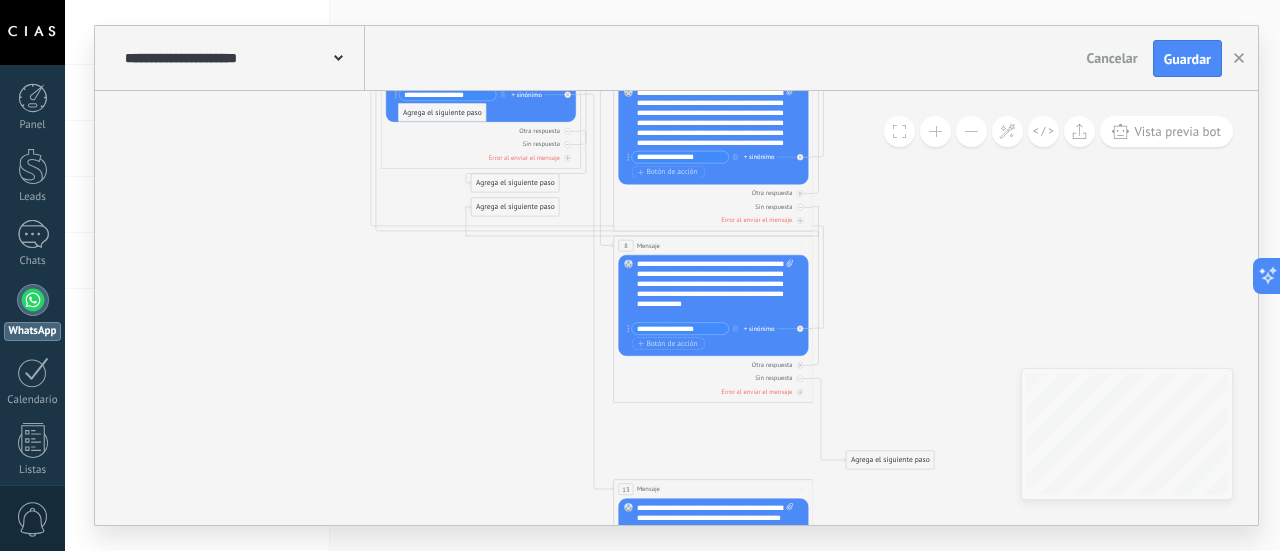 click on "Agrega el siguiente paso" at bounding box center [442, 113] 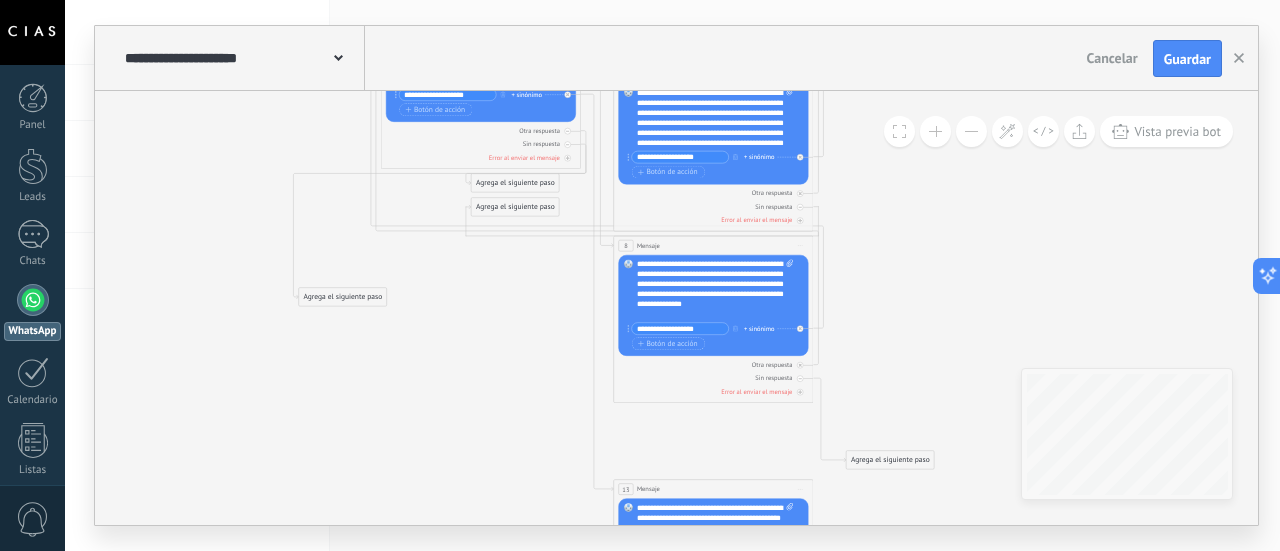 drag, startPoint x: 446, startPoint y: 182, endPoint x: 346, endPoint y: 296, distance: 151.64432 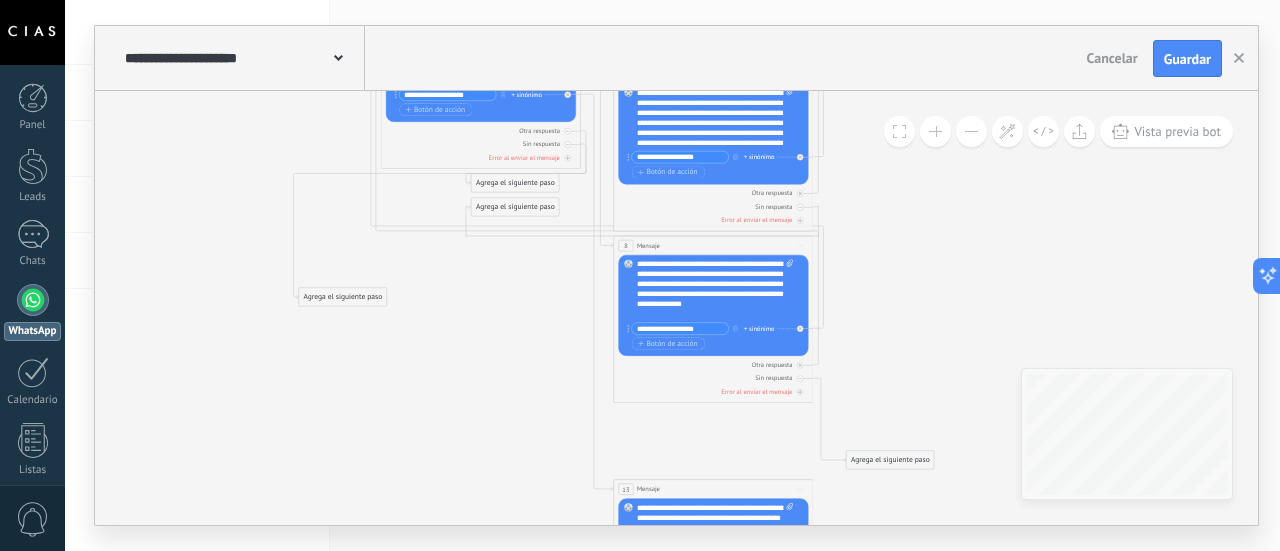 click on "Agrega el siguiente paso" at bounding box center (343, 297) 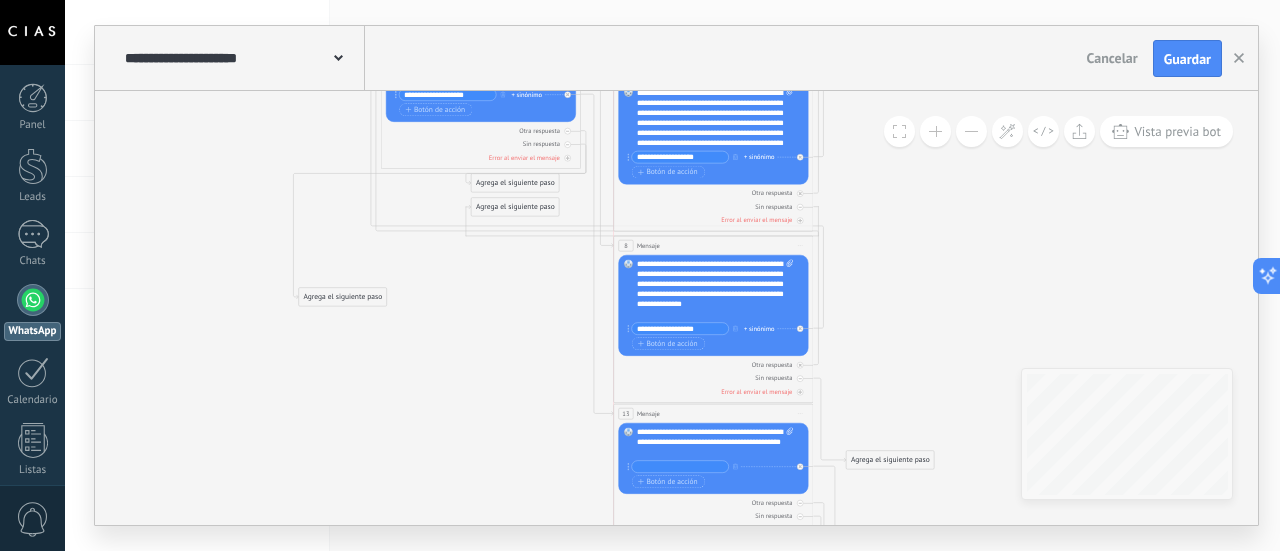 drag, startPoint x: 696, startPoint y: 493, endPoint x: 696, endPoint y: 417, distance: 76 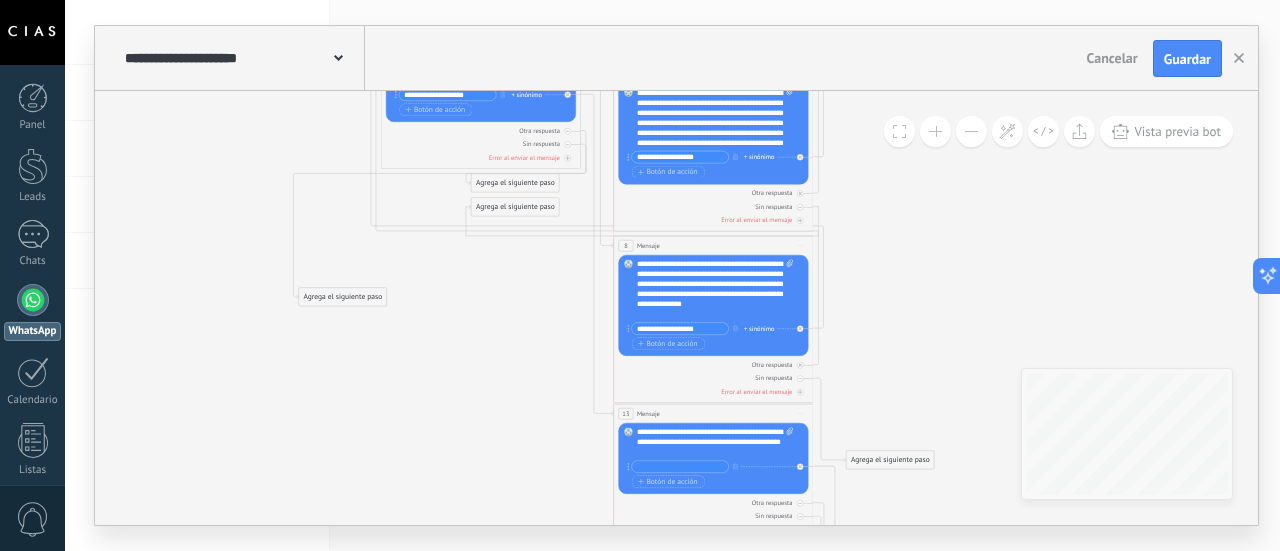 click on "13
Mensaje
*******
(a):
Todos los contactos - canales seleccionados
Todos los contactos - canales seleccionados
Todos los contactos - canal primario
Contacto principal - canales seleccionados
Contacto principal - canal primario
Todos los contactos - canales seleccionados
Todos los contactos - canales seleccionados
Todos los contactos - canal primario" at bounding box center (713, 414) 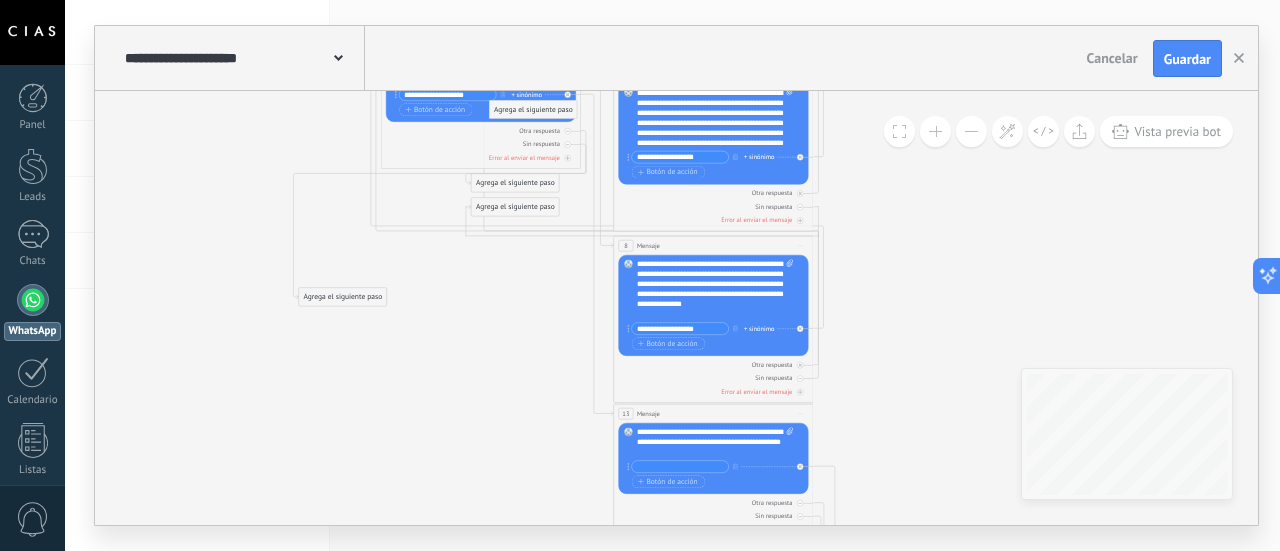 drag, startPoint x: 895, startPoint y: 462, endPoint x: 538, endPoint y: 112, distance: 499.949 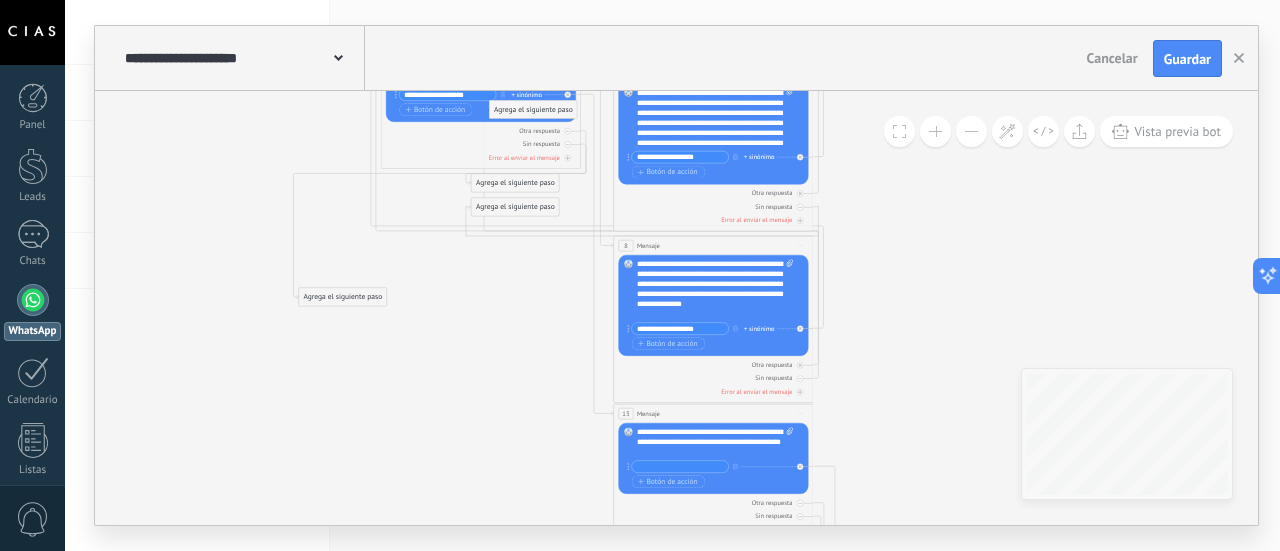 click on "Agrega el siguiente paso" at bounding box center (533, 110) 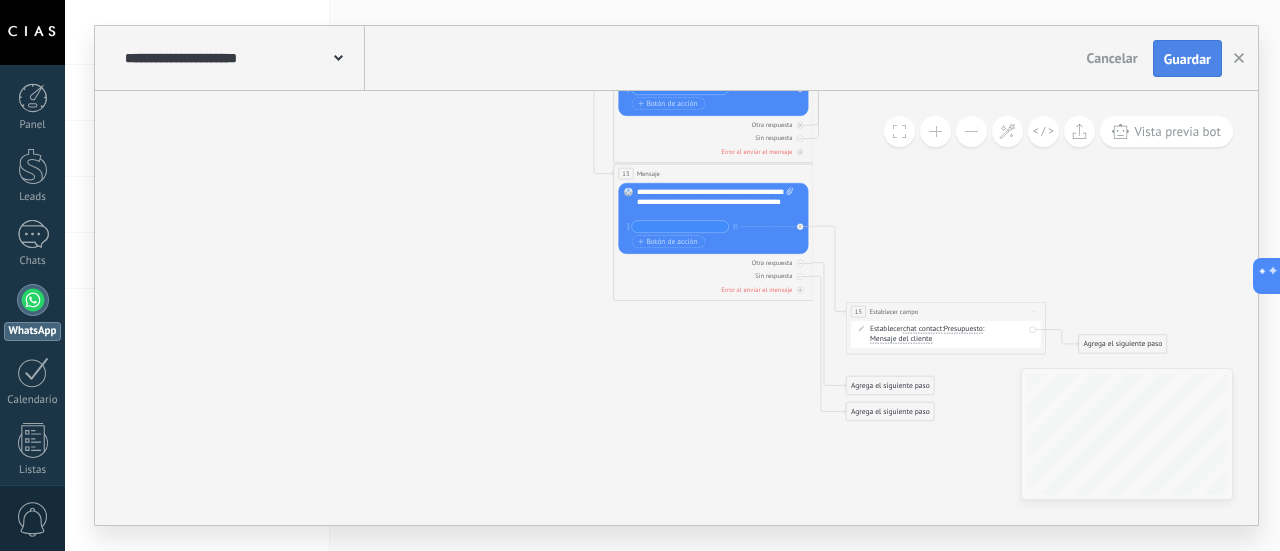 click on "Guardar" at bounding box center (1187, 59) 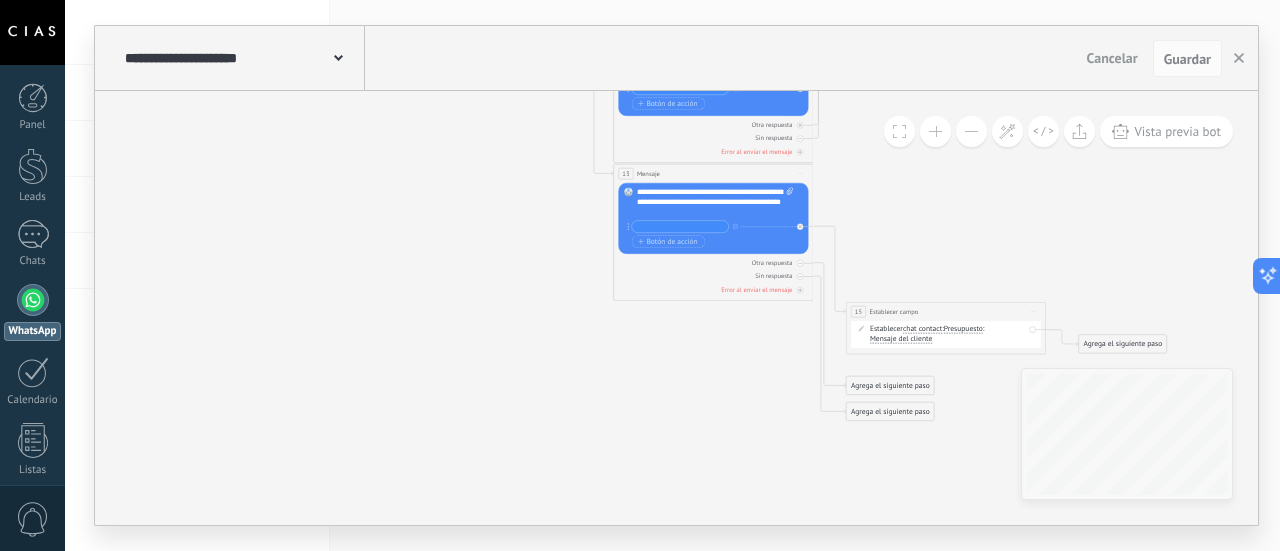 click on "Presupuesto" at bounding box center [963, 330] 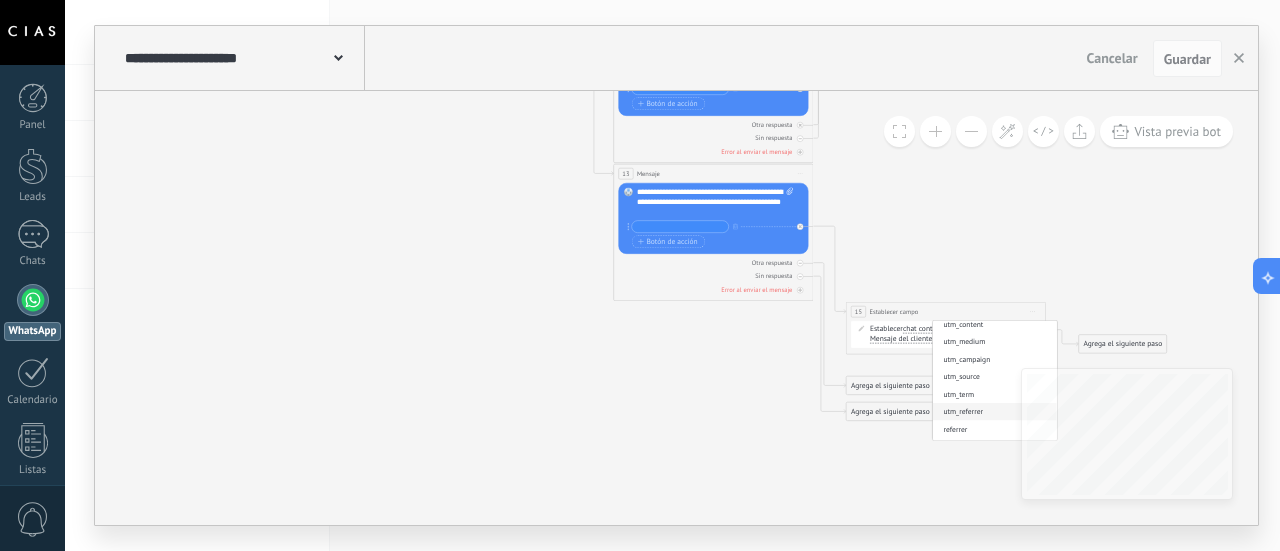 scroll, scrollTop: 0, scrollLeft: 0, axis: both 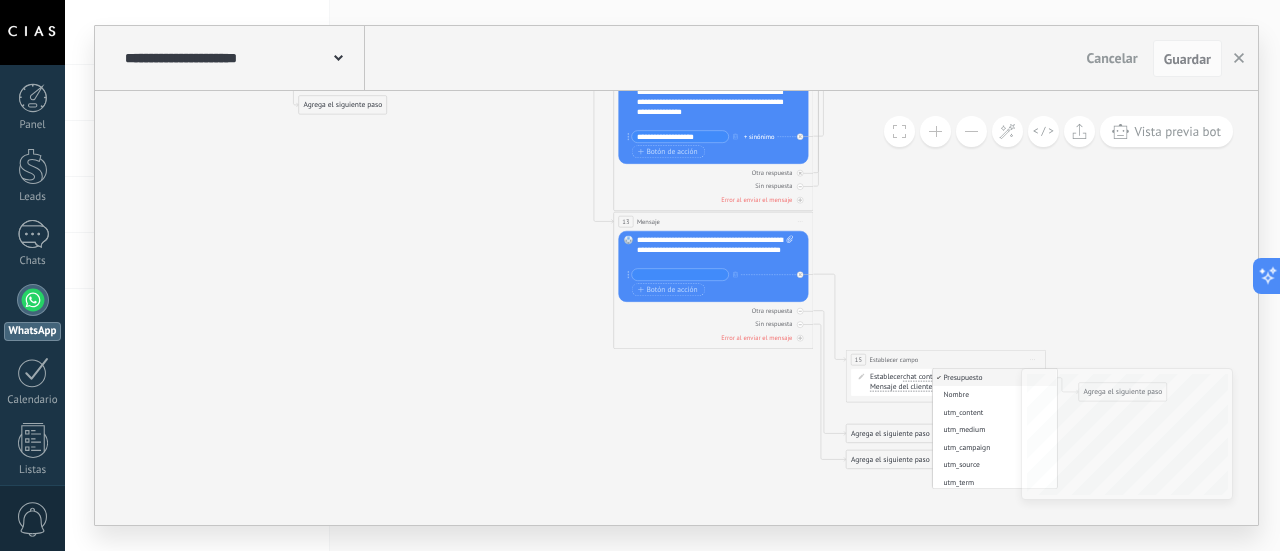 click 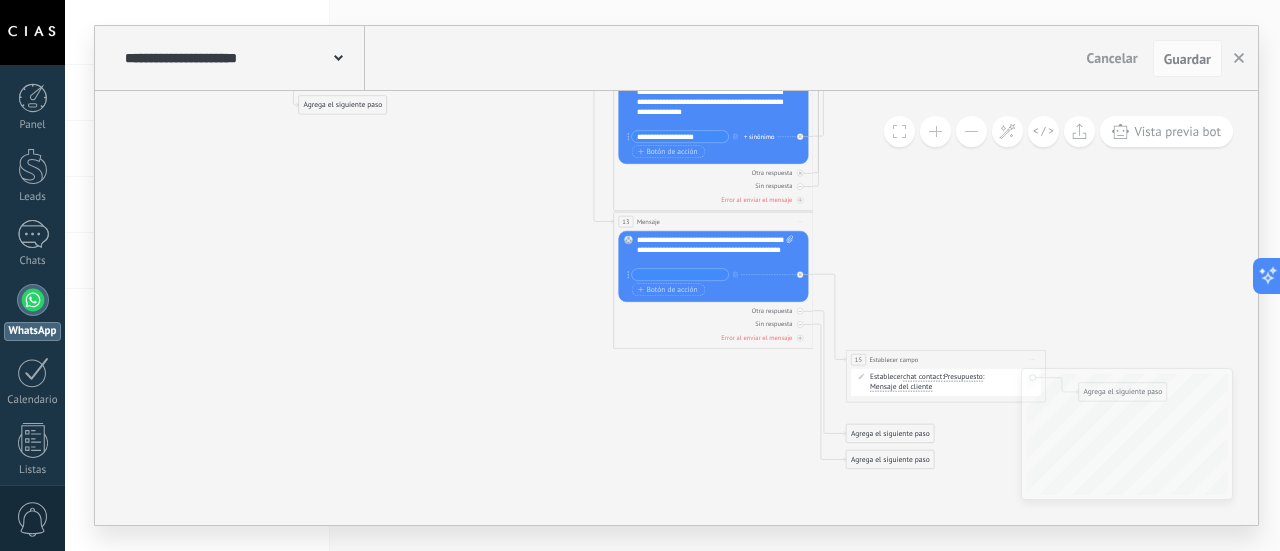 click at bounding box center [935, 131] 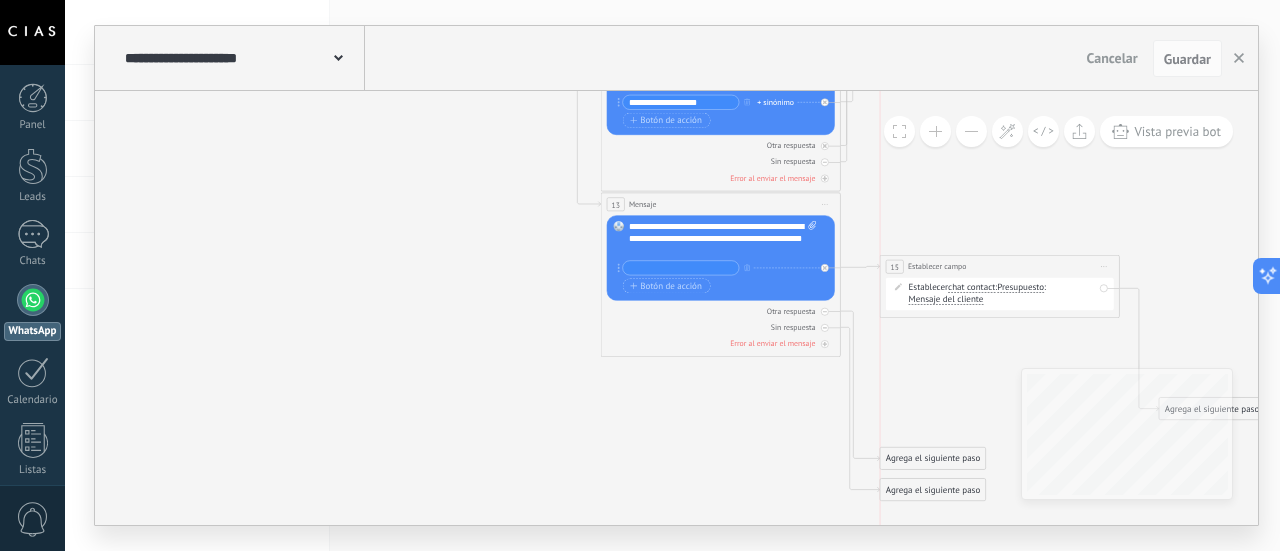 drag, startPoint x: 936, startPoint y: 361, endPoint x: 938, endPoint y: 258, distance: 103.01942 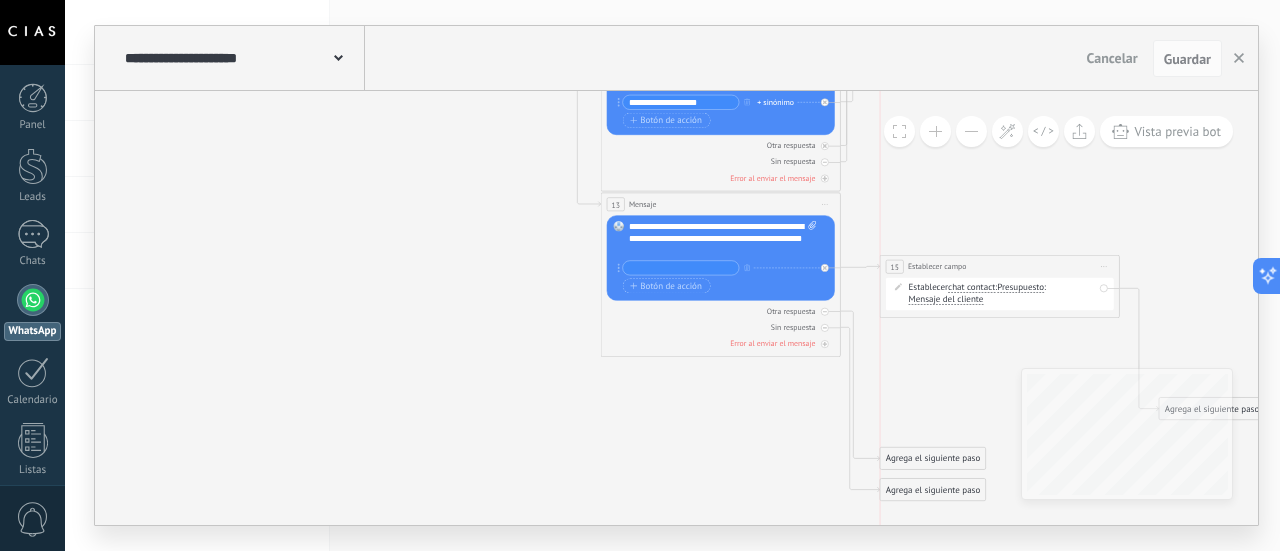 click on "**********" at bounding box center [999, 267] 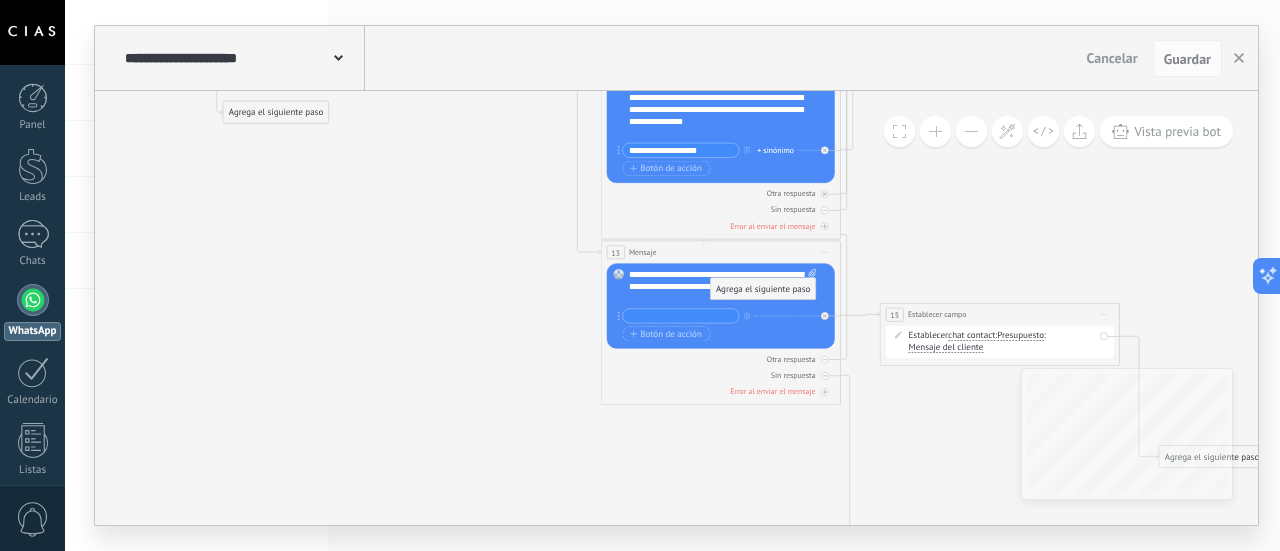 drag, startPoint x: 906, startPoint y: 506, endPoint x: 736, endPoint y: 289, distance: 275.661 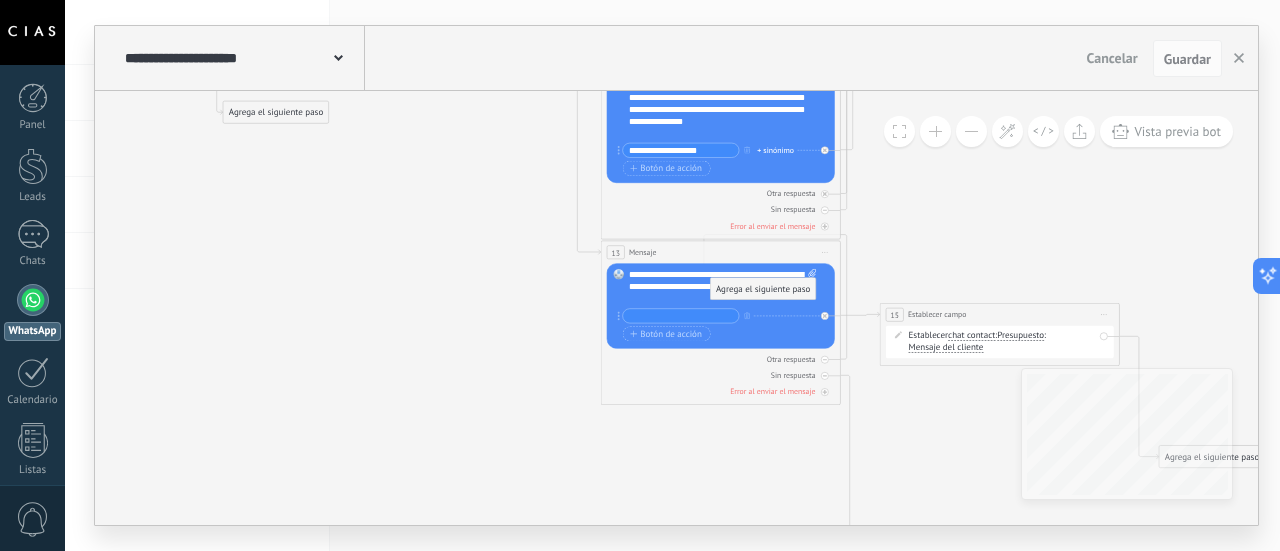 click on "Agrega el siguiente paso" at bounding box center (763, 289) 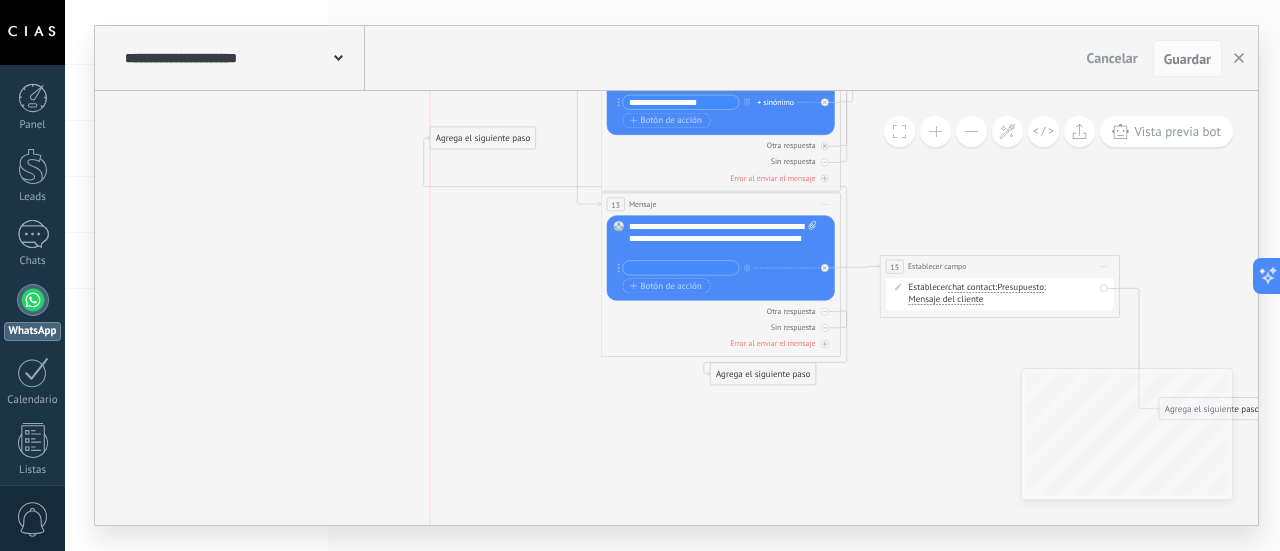 drag, startPoint x: 920, startPoint y: 489, endPoint x: 465, endPoint y: 137, distance: 575.2643 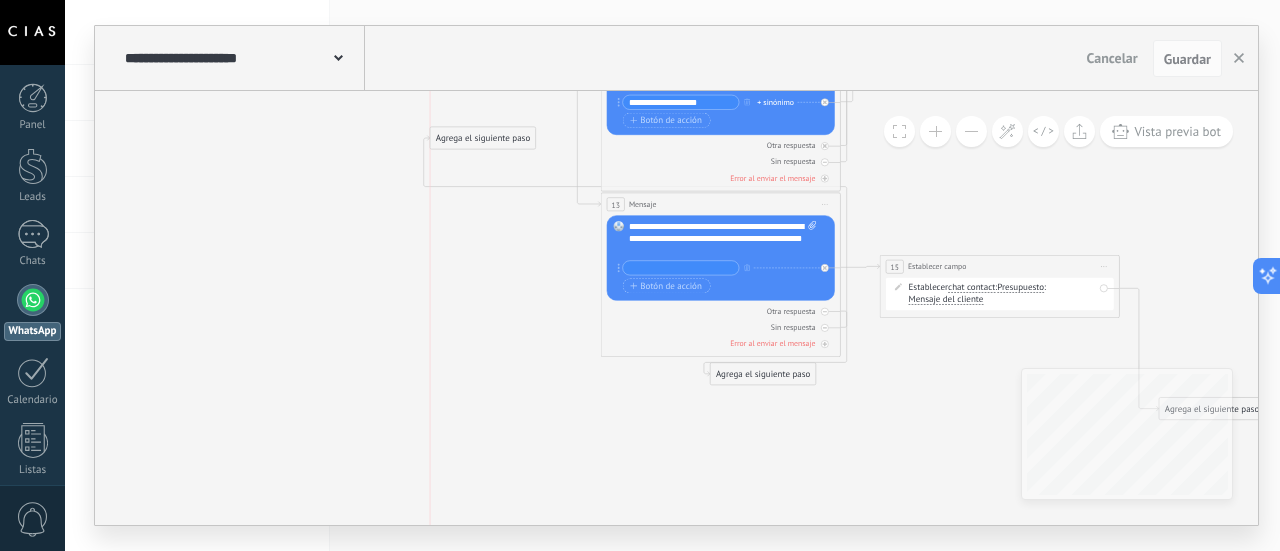 click on "Agrega el siguiente paso" at bounding box center (482, 139) 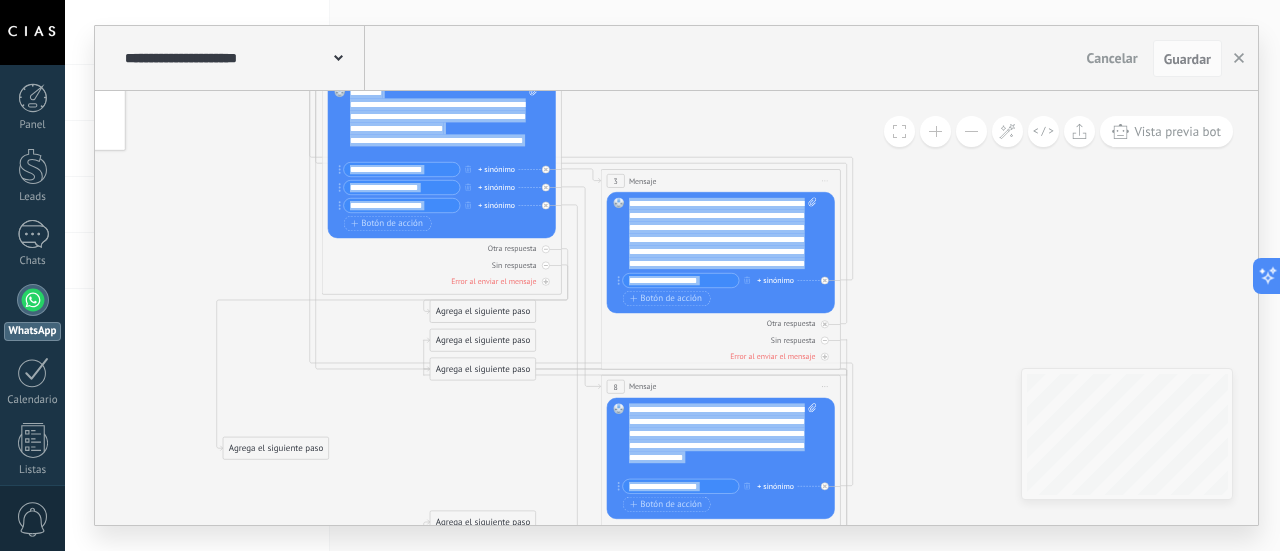 drag, startPoint x: 476, startPoint y: 527, endPoint x: 466, endPoint y: 236, distance: 291.17178 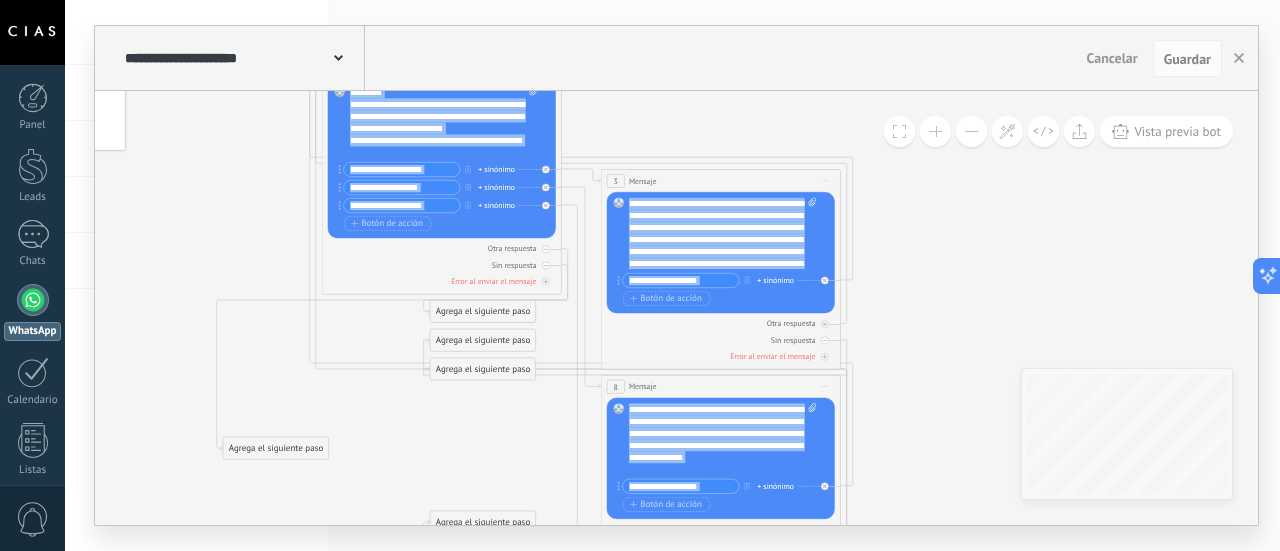click on "**********" at bounding box center [672, 275] 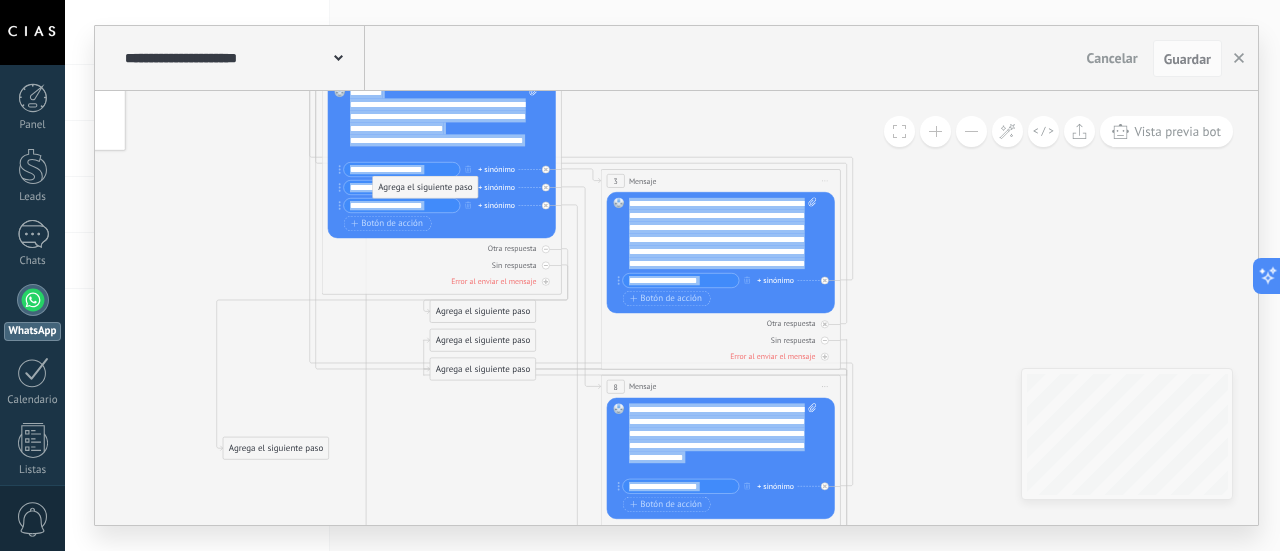 click on "Agrega el siguiente paso" at bounding box center [425, 188] 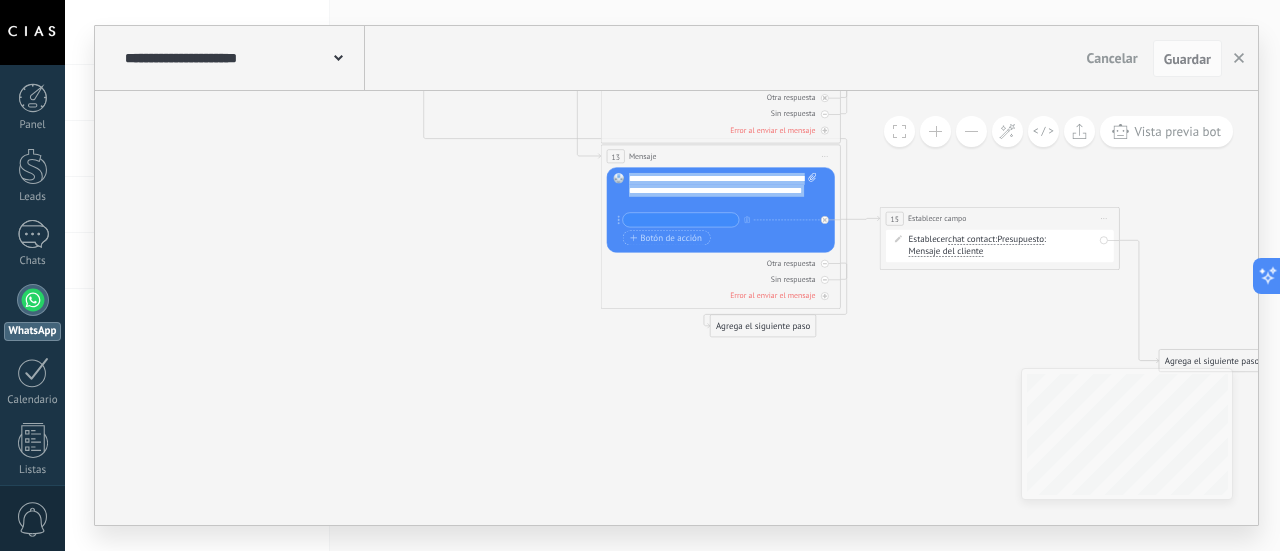 click on "15" at bounding box center [894, 219] 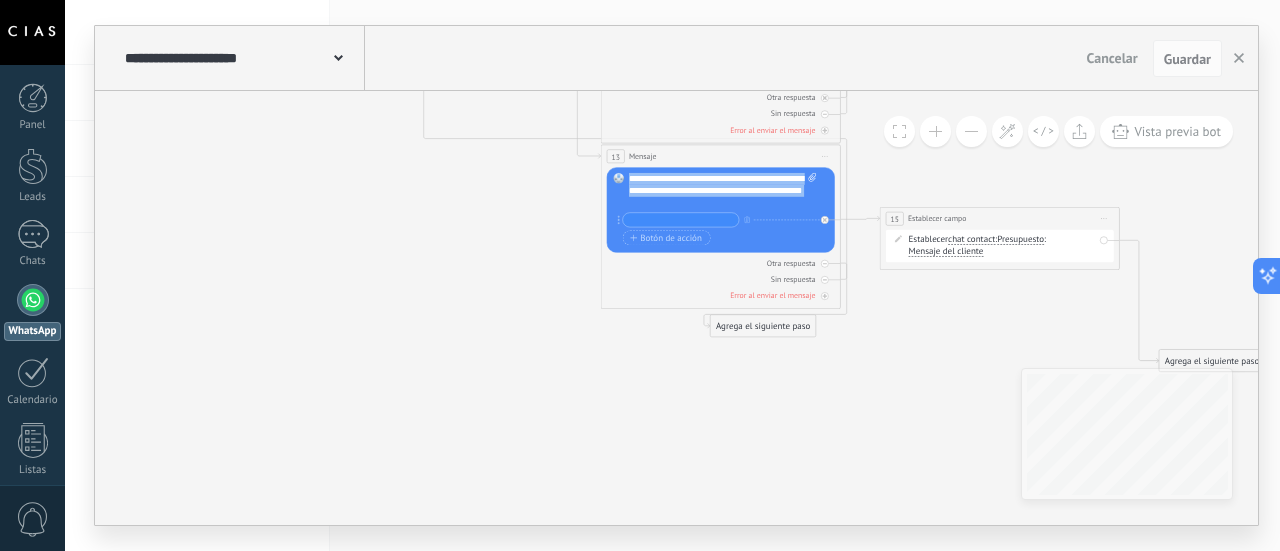 click on "chat contact" at bounding box center (971, 241) 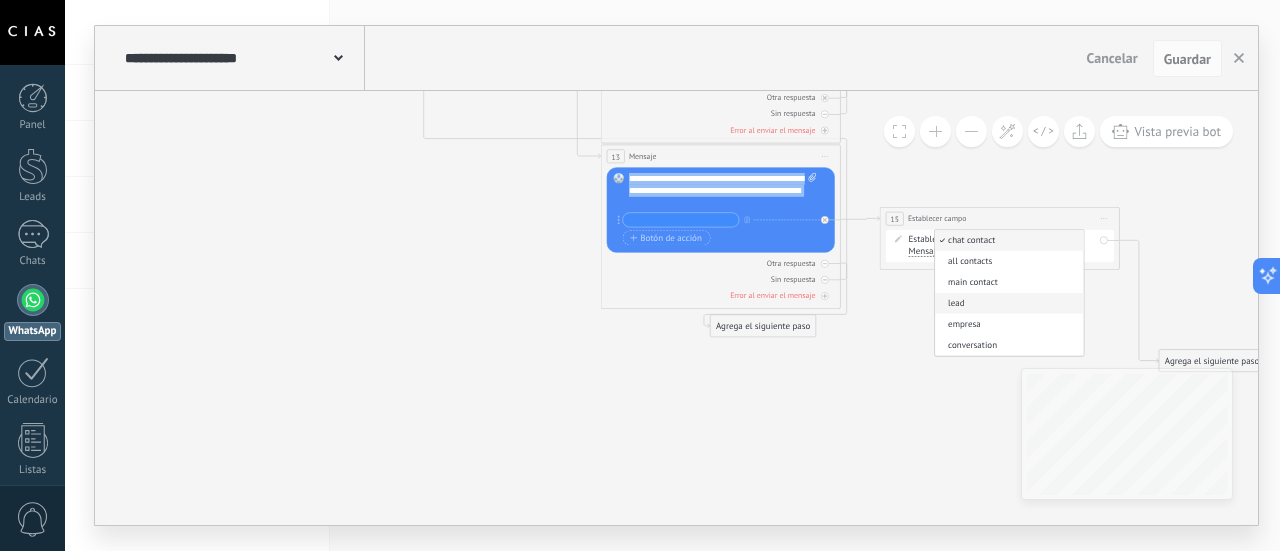click on "lead" at bounding box center (1007, 304) 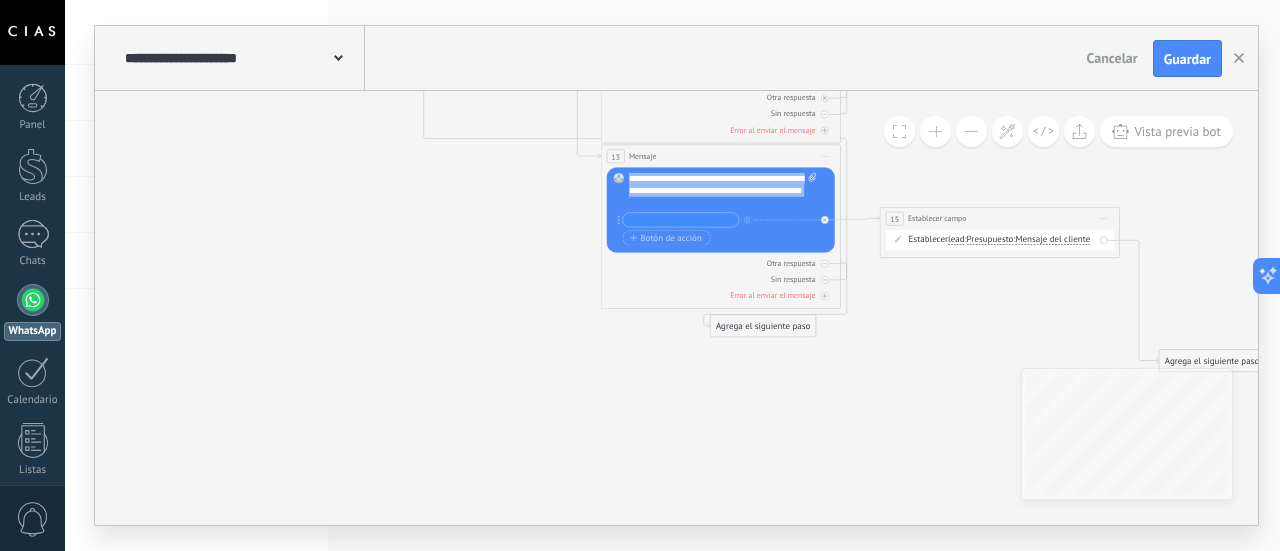 click on "Presupuesto" at bounding box center (990, 241) 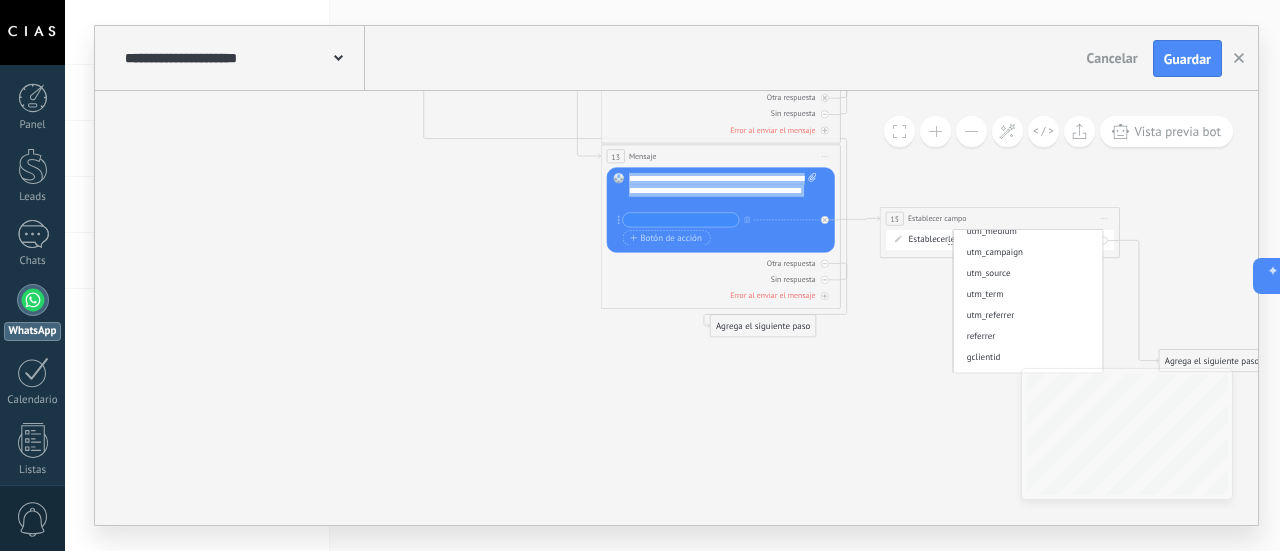 scroll, scrollTop: 181, scrollLeft: 0, axis: vertical 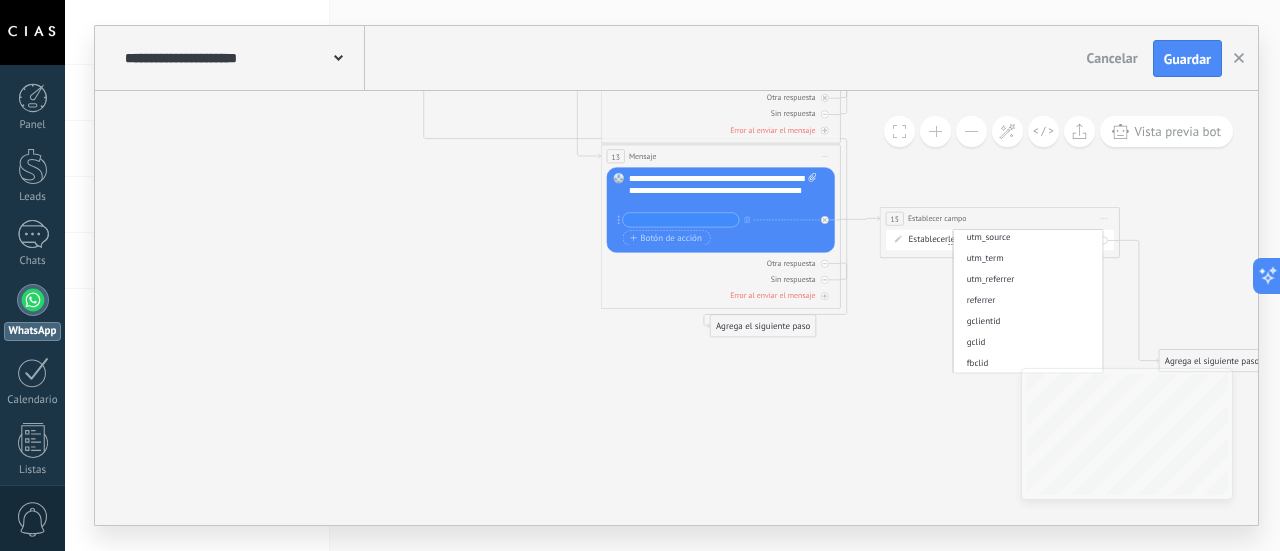click 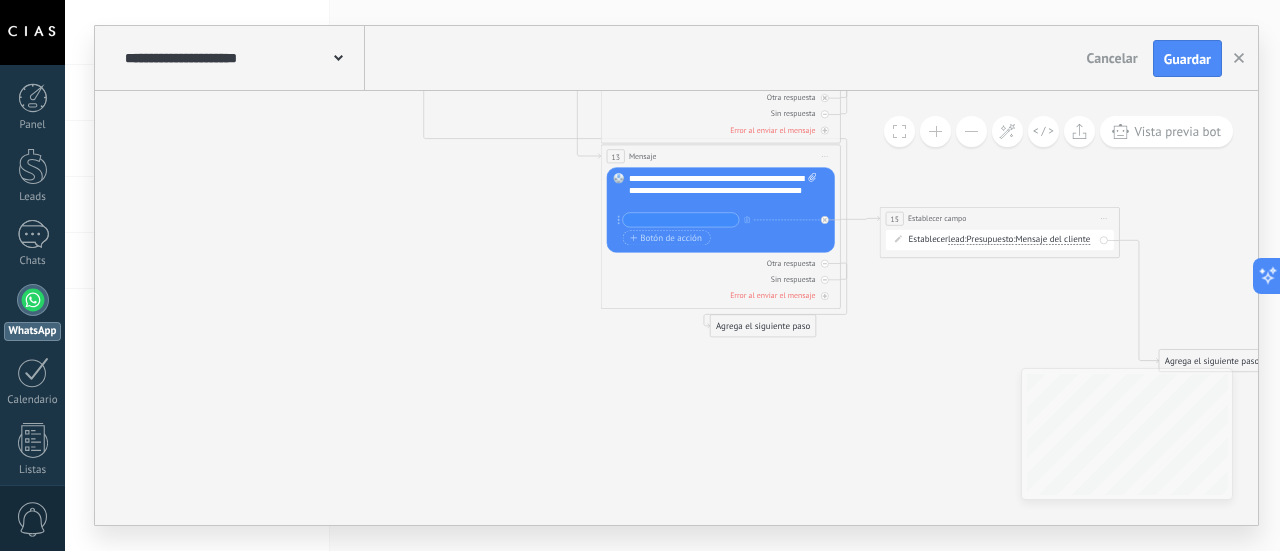 click on "lead" at bounding box center [956, 241] 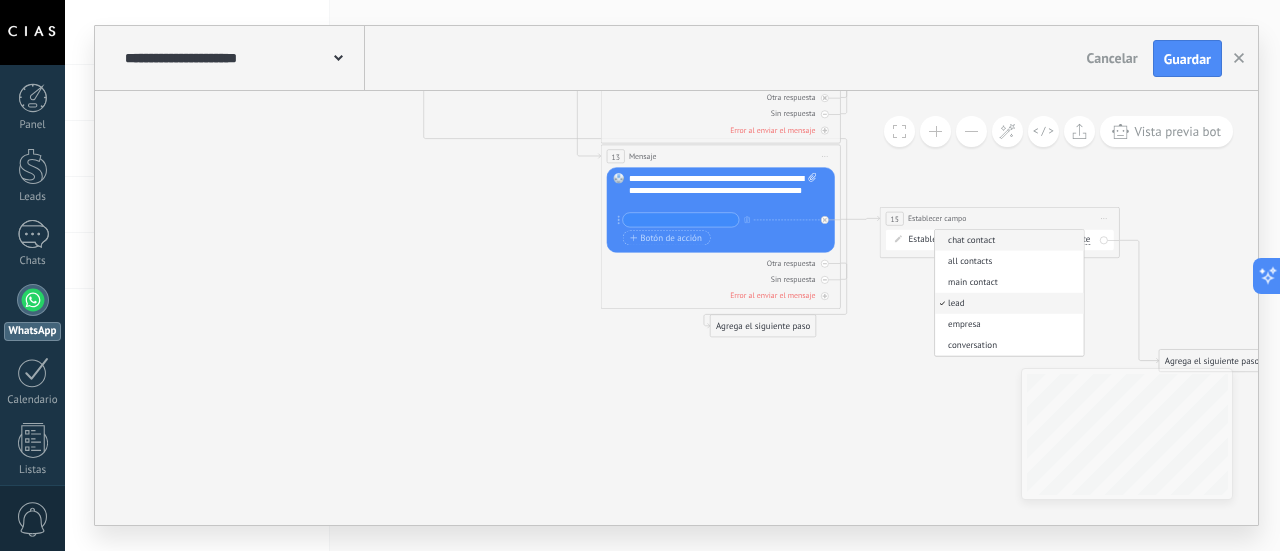 click on "chat contact" at bounding box center (1007, 241) 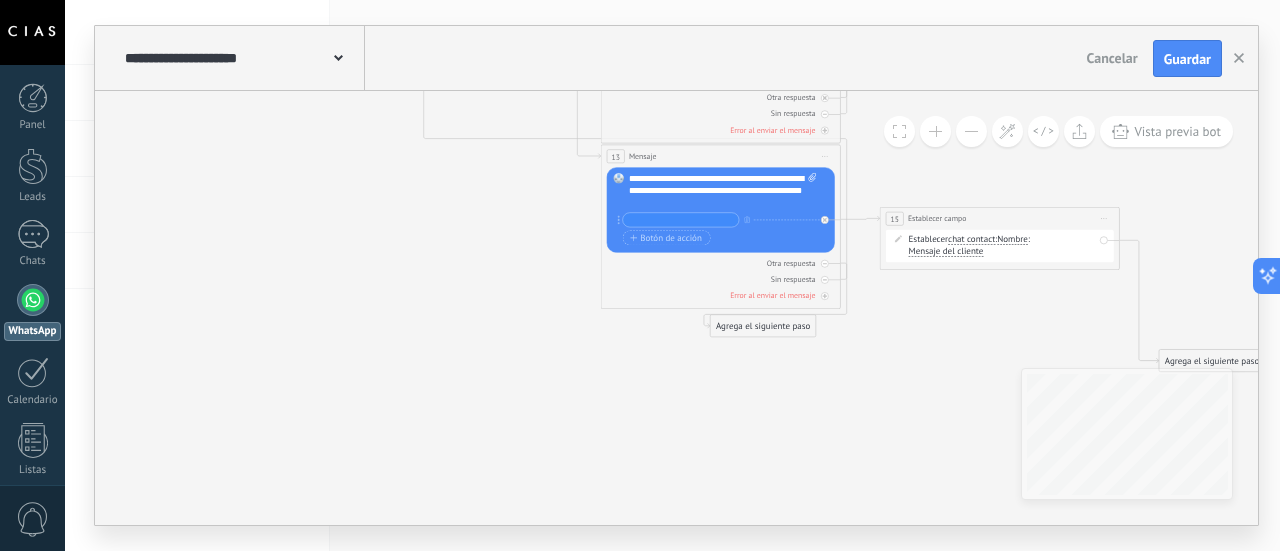 click on "Nombre" at bounding box center (1012, 241) 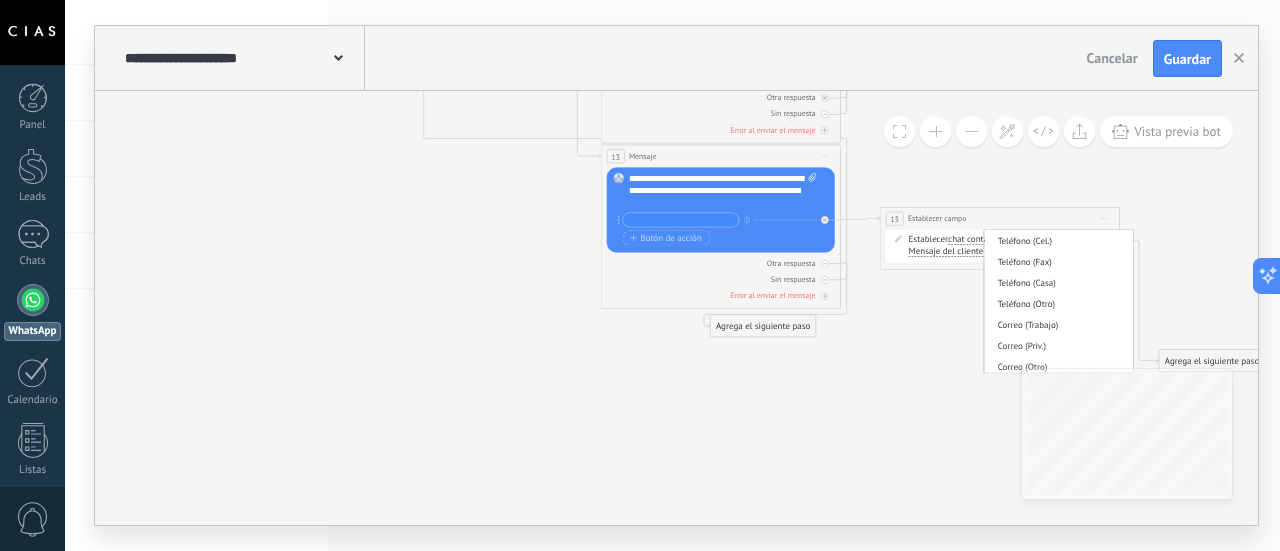 scroll, scrollTop: 146, scrollLeft: 0, axis: vertical 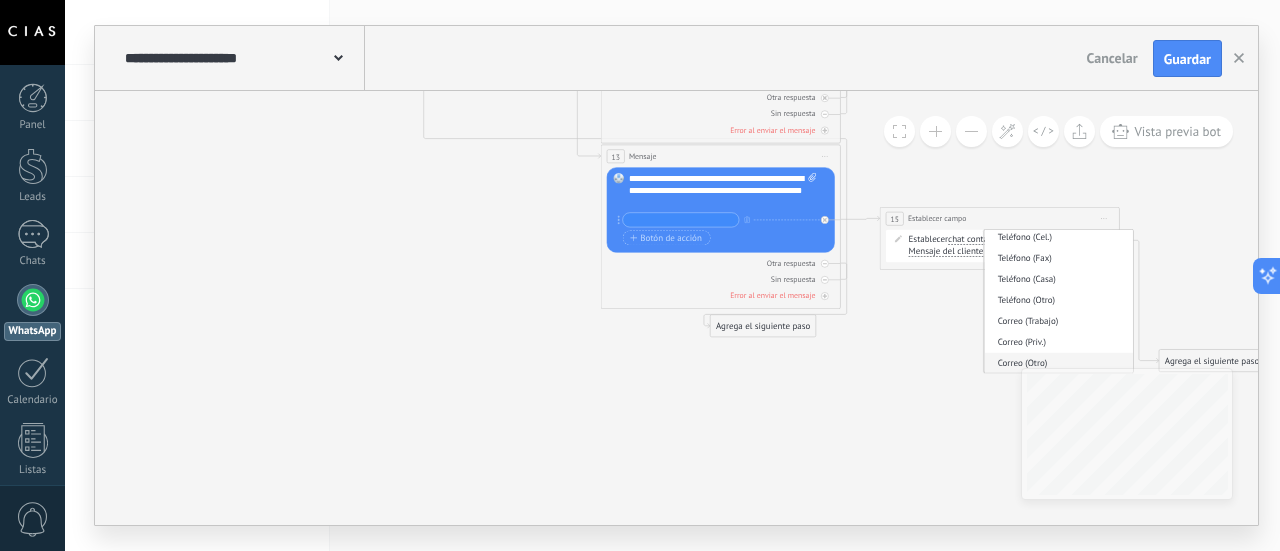 click on "Correo (Otro)" at bounding box center [1058, 363] 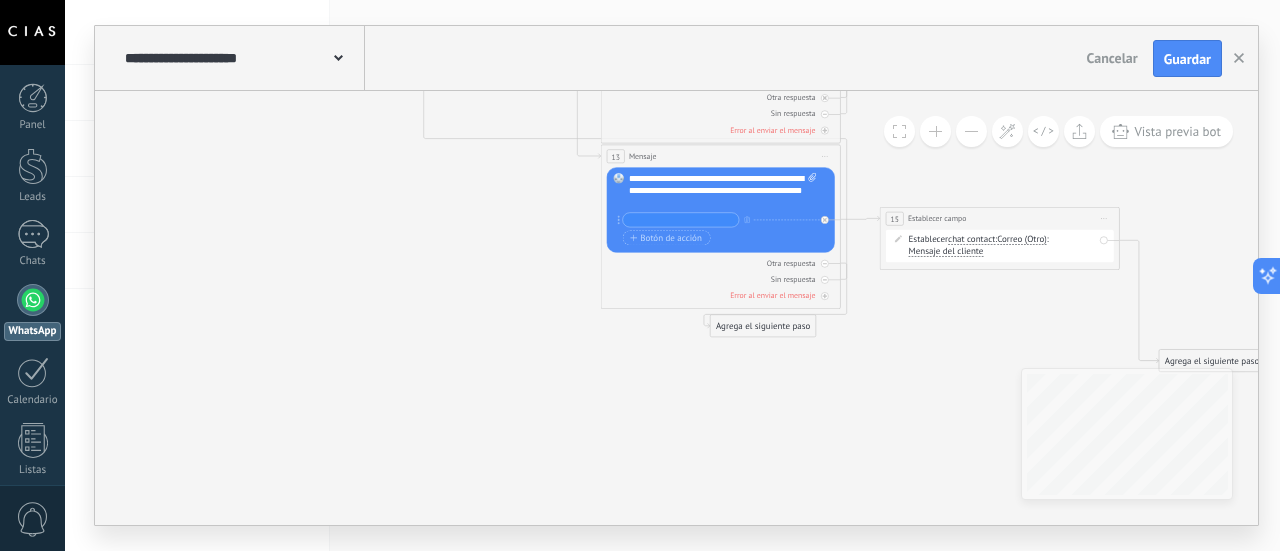 type 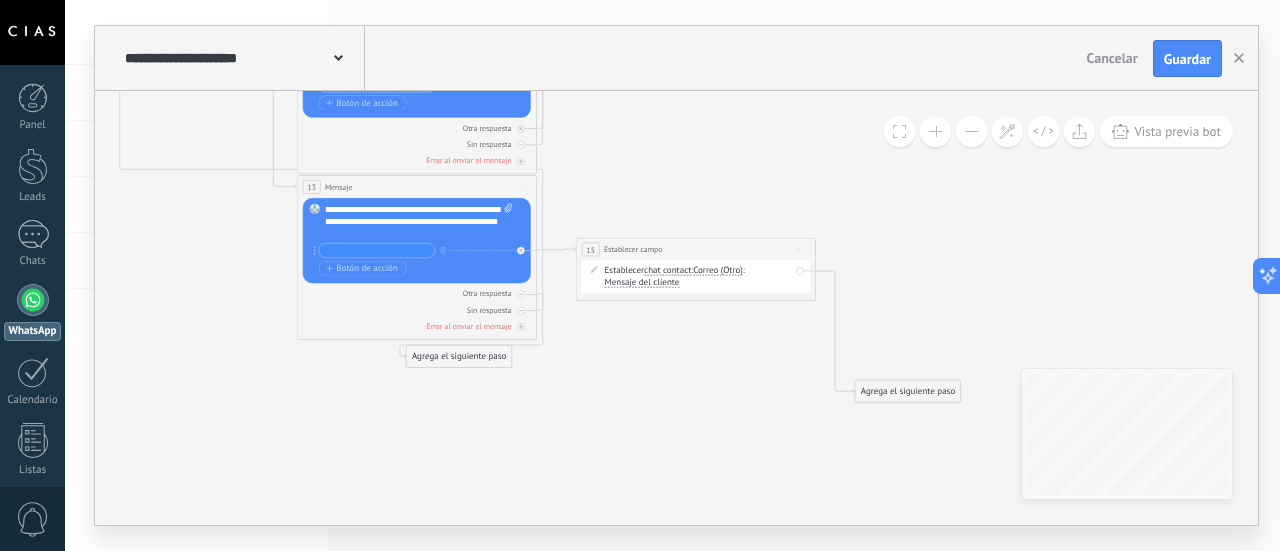 drag, startPoint x: 992, startPoint y: 318, endPoint x: 688, endPoint y: 349, distance: 305.5765 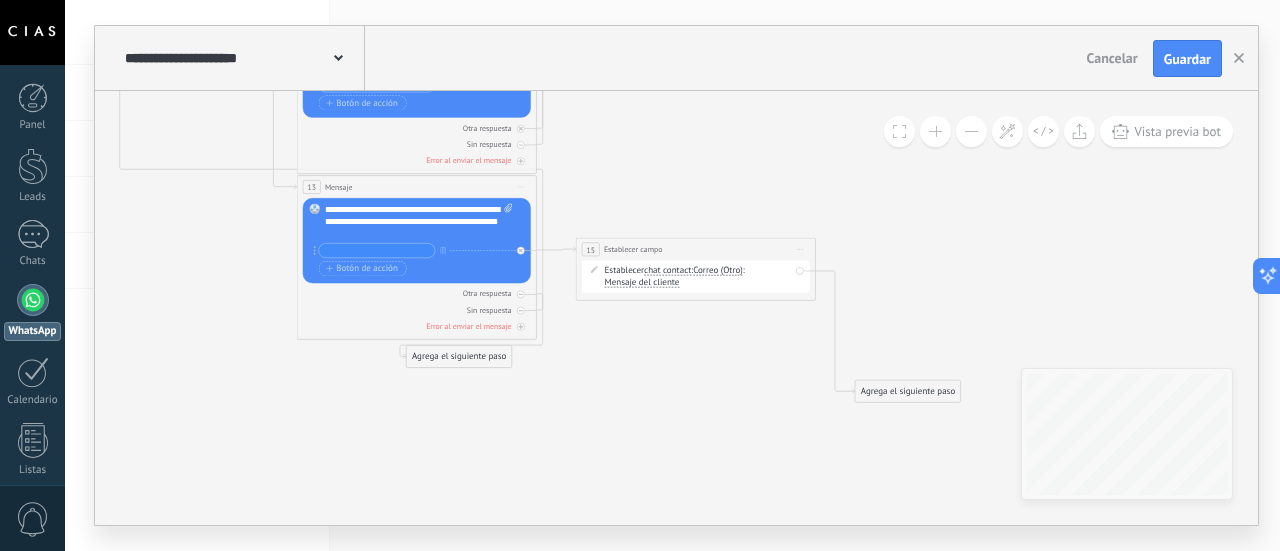 click 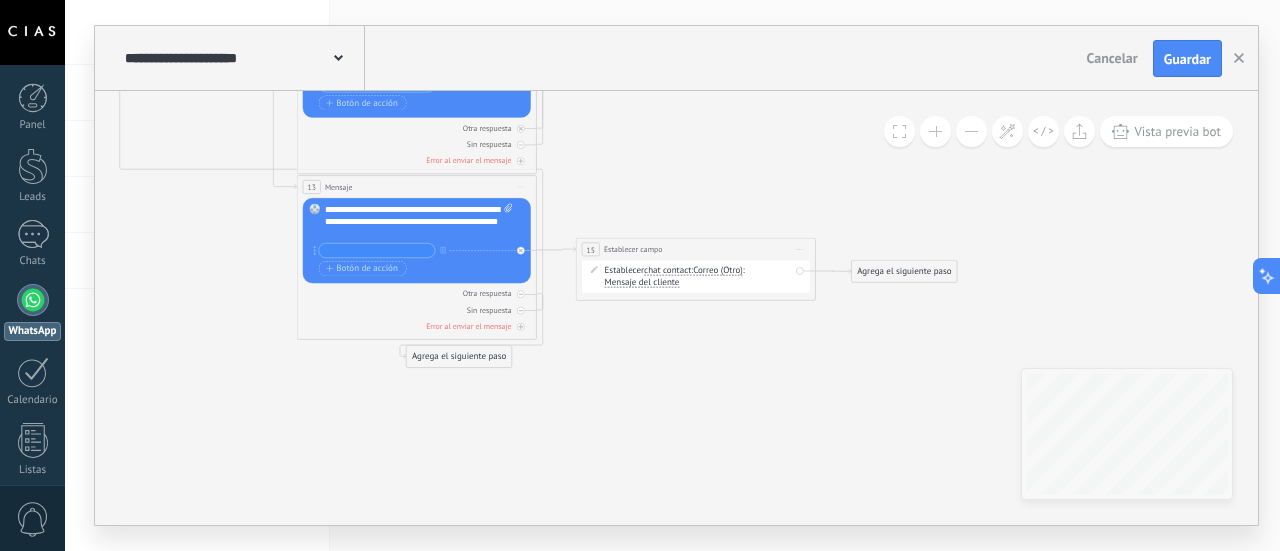 drag, startPoint x: 893, startPoint y: 382, endPoint x: 890, endPoint y: 262, distance: 120.03749 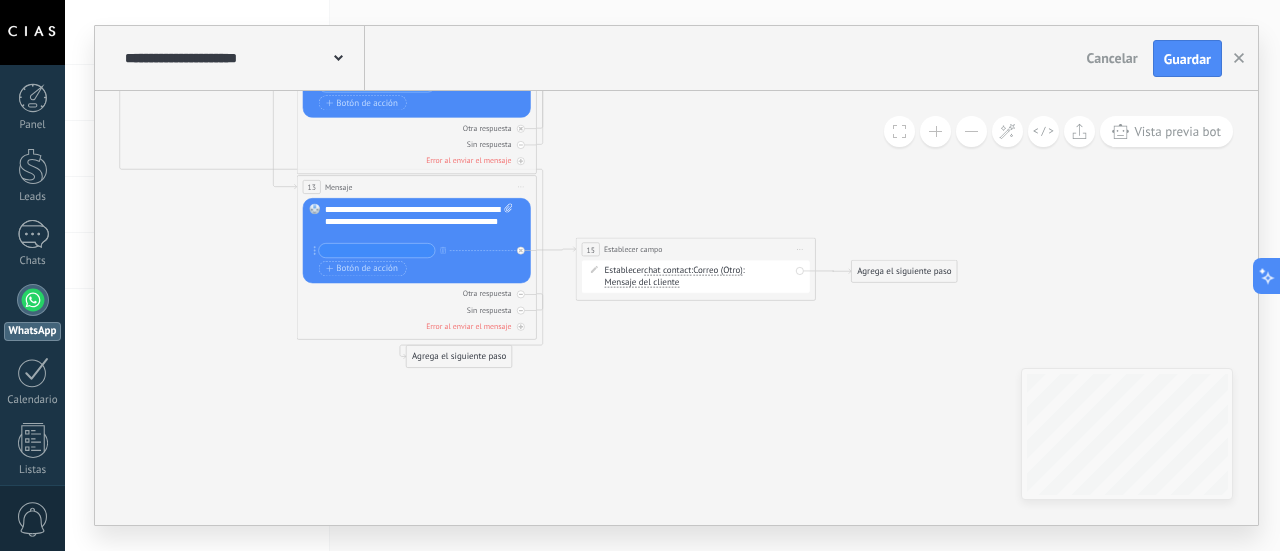 click on "Agrega el siguiente paso" at bounding box center [904, 272] 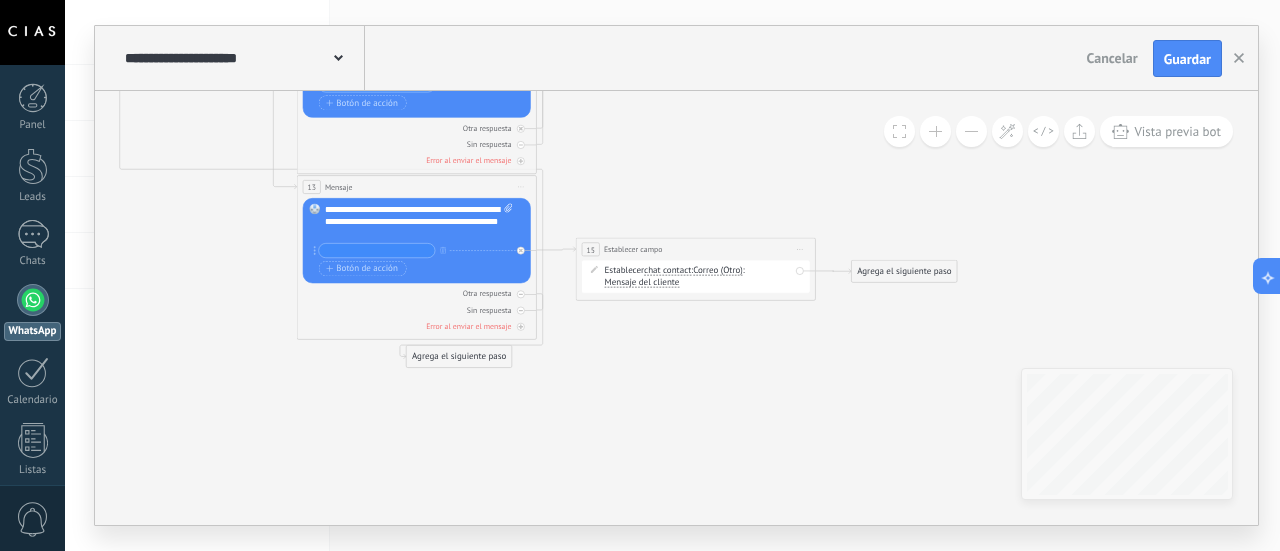 click on "Agrega el siguiente paso" at bounding box center (904, 272) 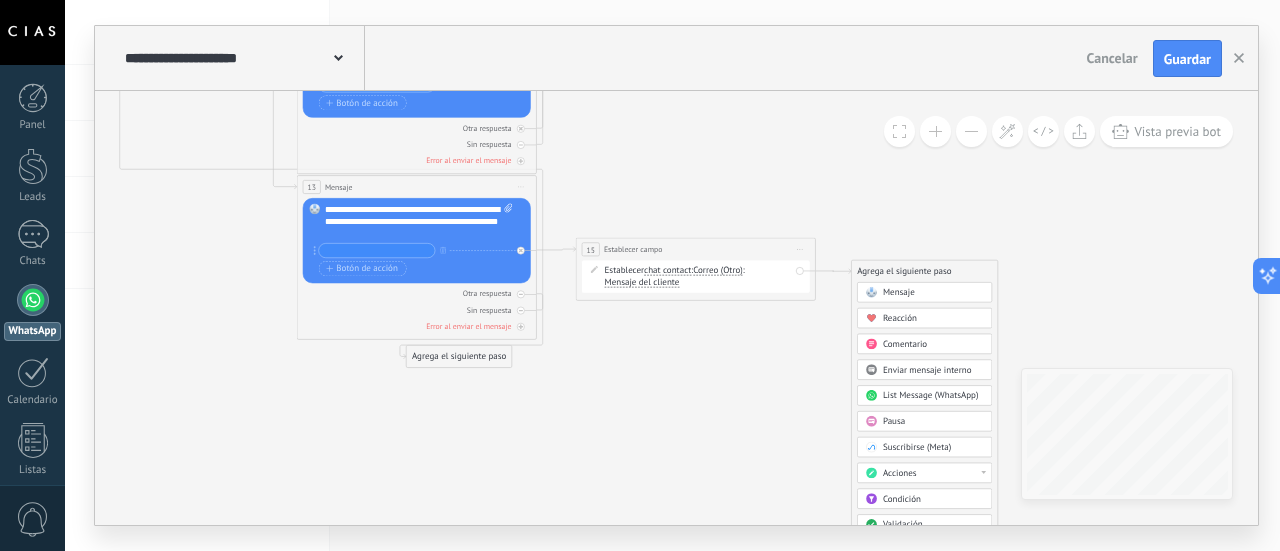 click on "Mensaje" at bounding box center (899, 292) 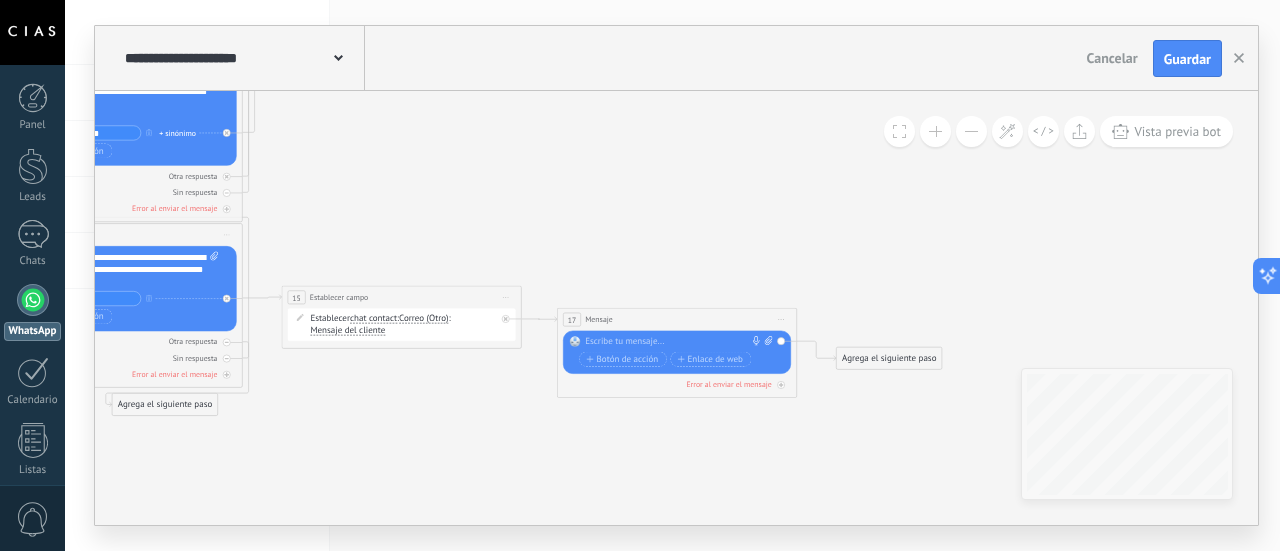 click at bounding box center [674, 342] 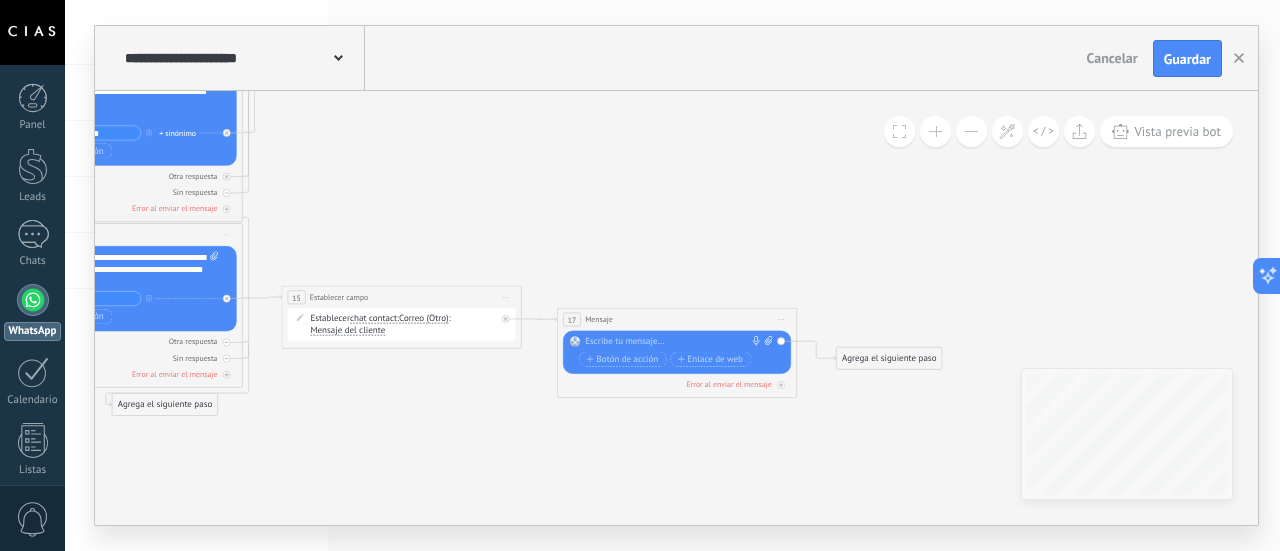 paste 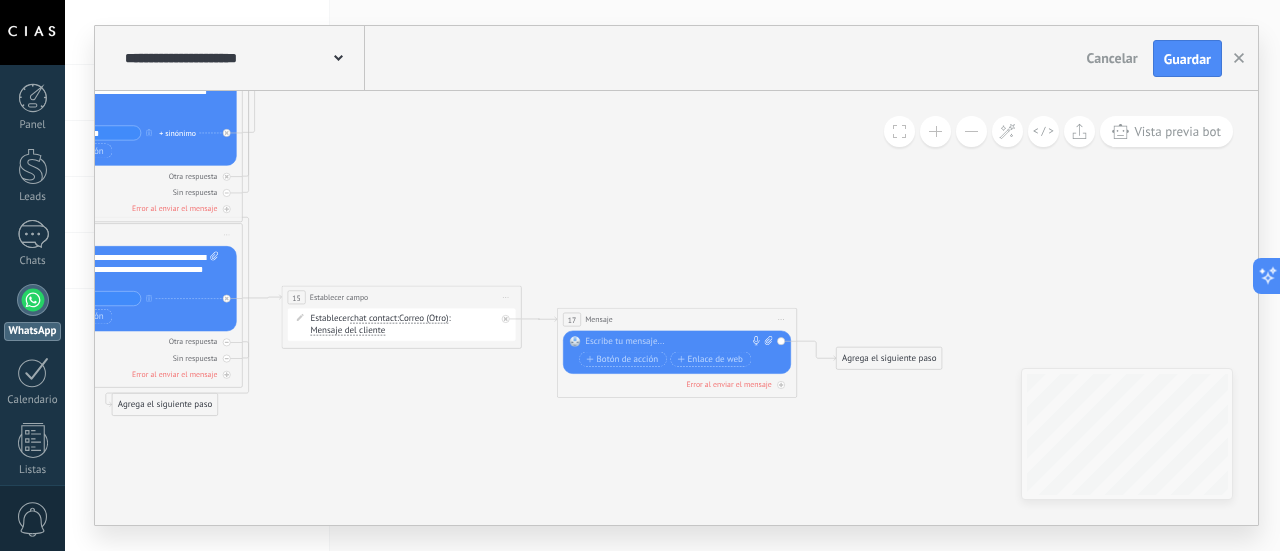 type 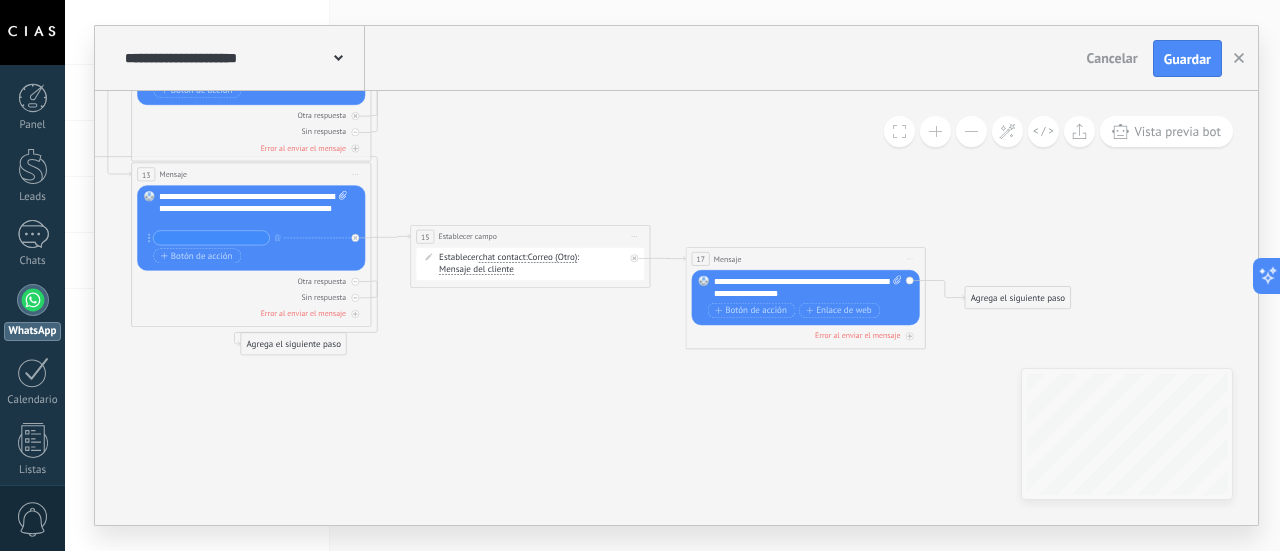 drag, startPoint x: 528, startPoint y: 439, endPoint x: 656, endPoint y: 378, distance: 141.7921 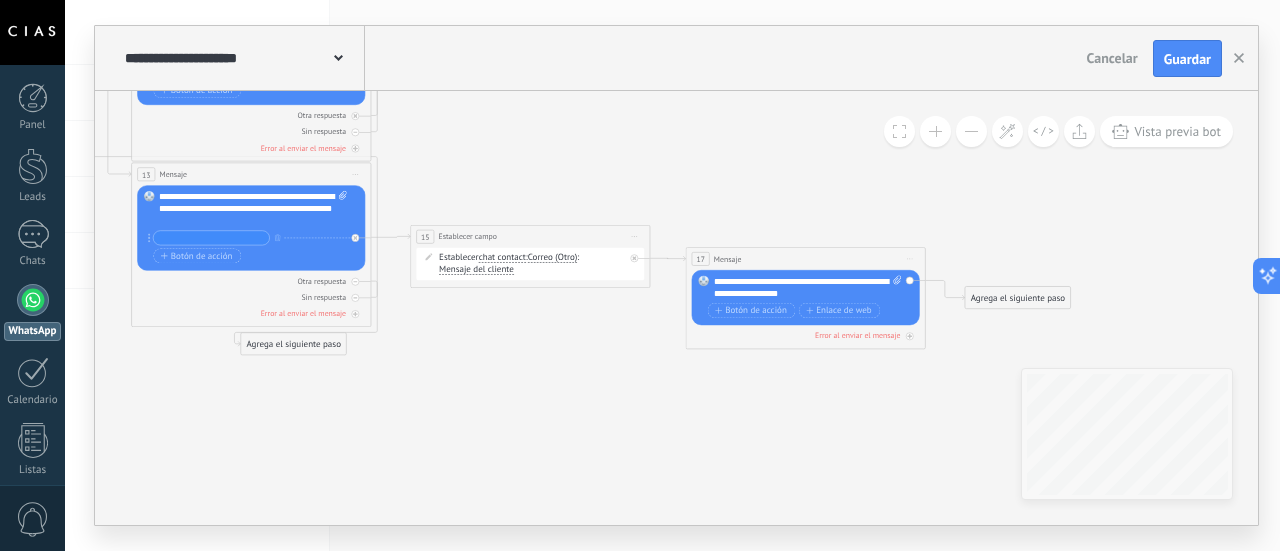 click 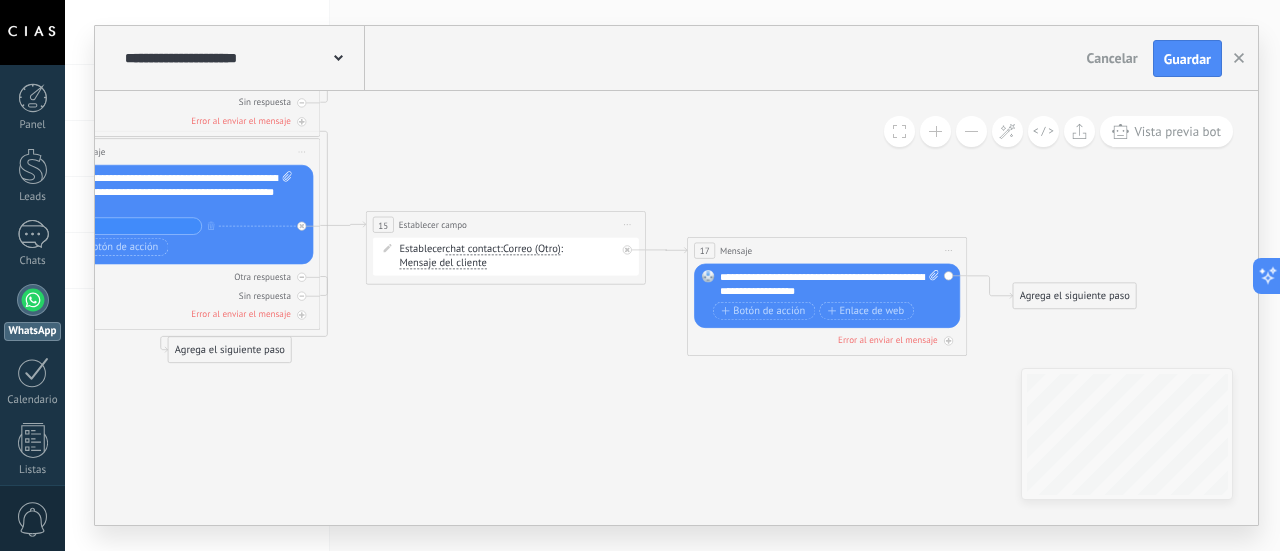 click at bounding box center (935, 131) 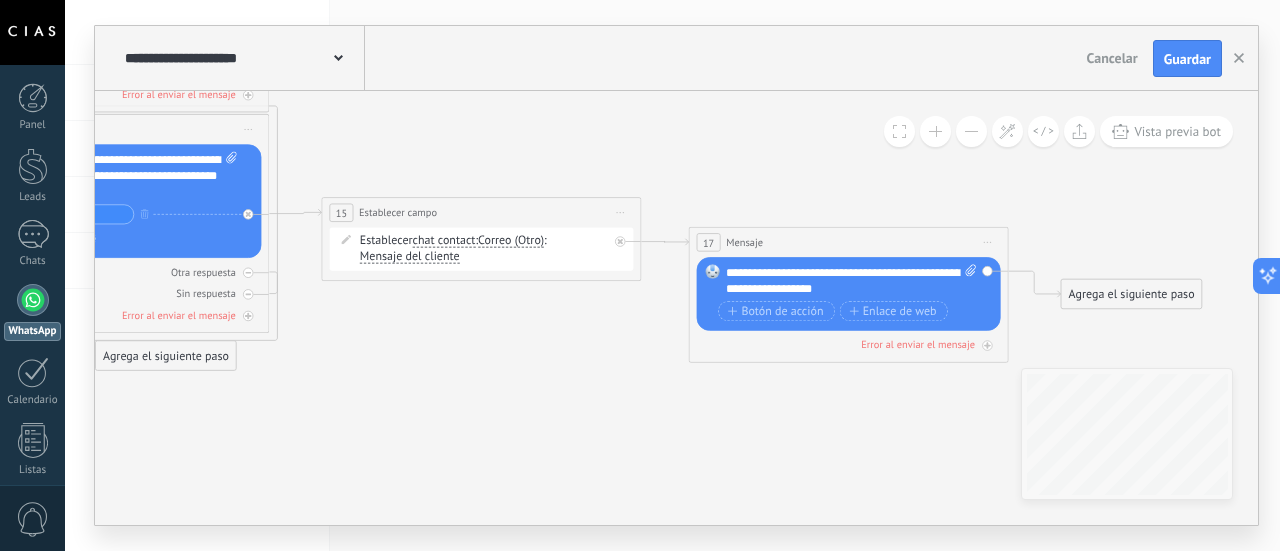 click at bounding box center (935, 131) 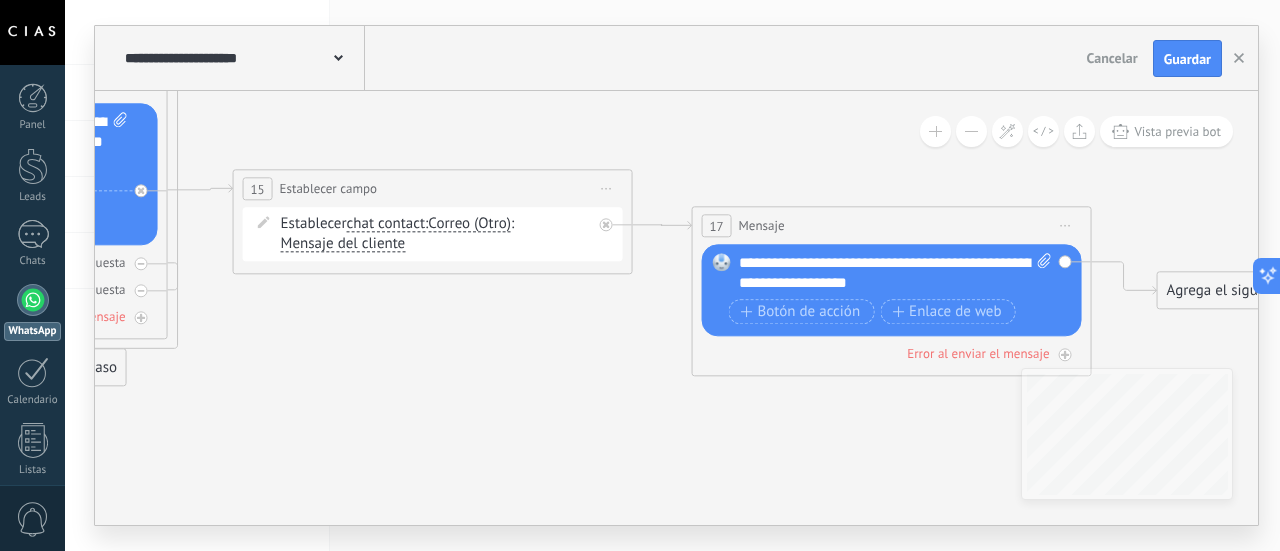 click at bounding box center [935, 131] 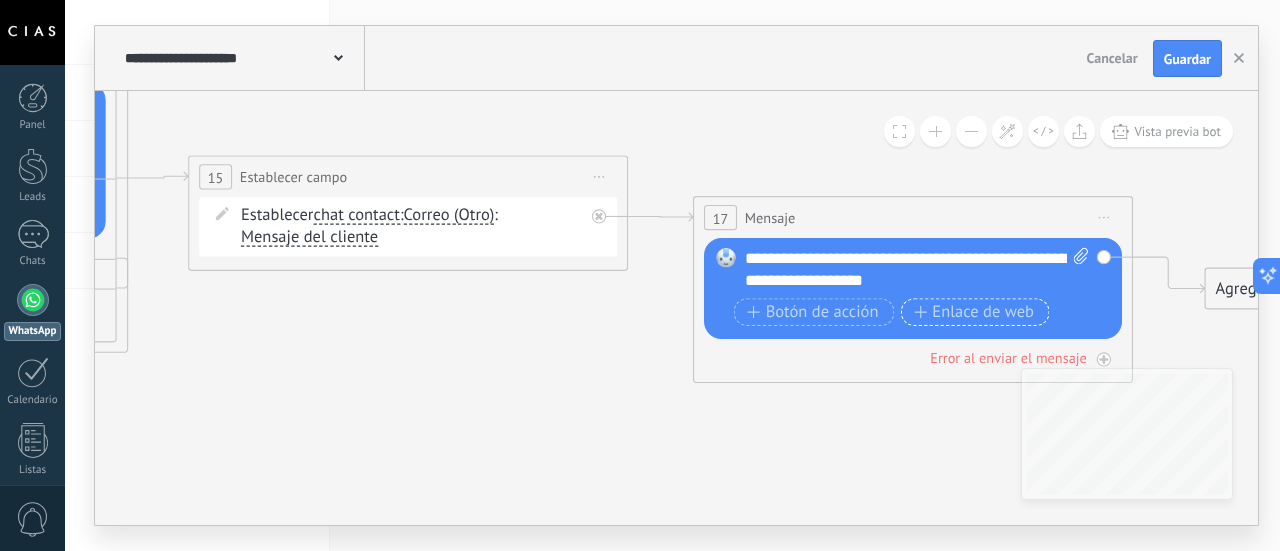 click on "Enlace de web" at bounding box center [974, 313] 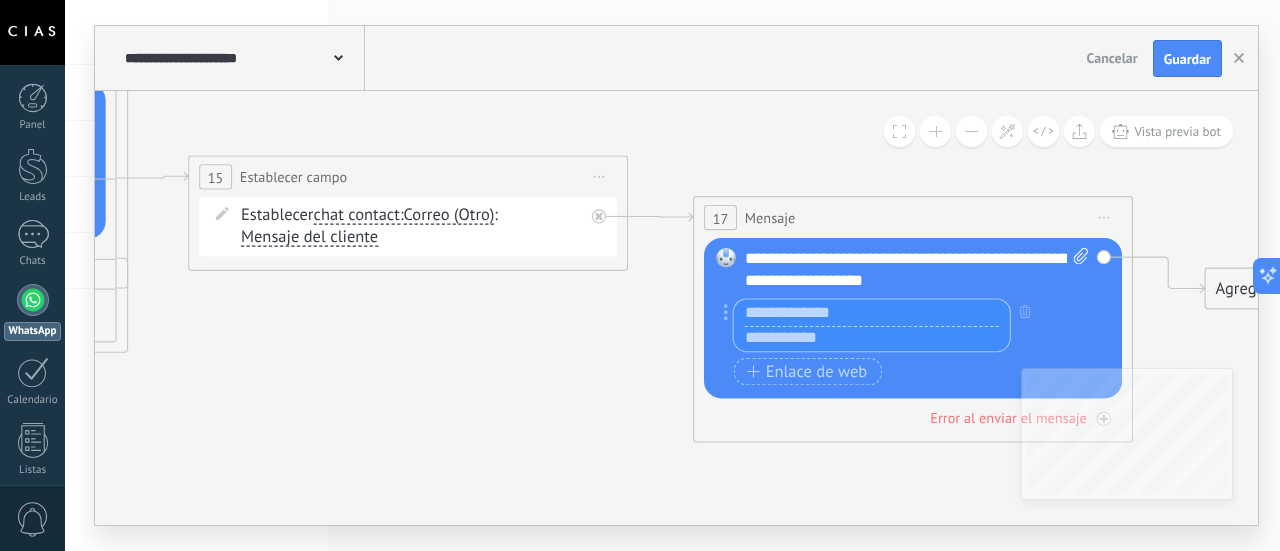 click at bounding box center [872, 339] 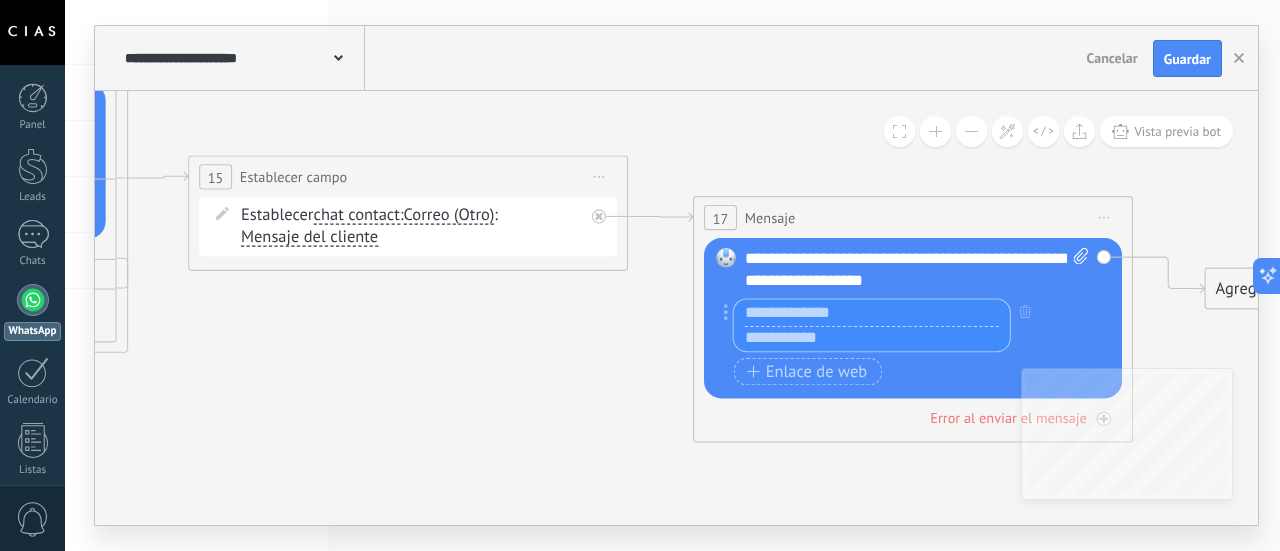 paste on "**********" 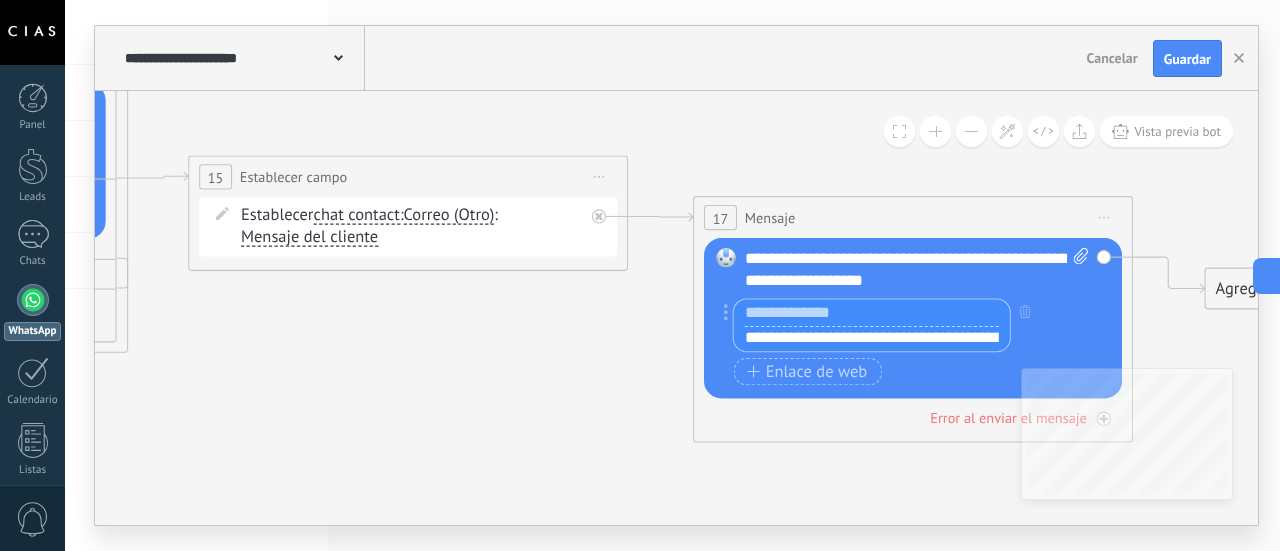 scroll, scrollTop: 0, scrollLeft: 328, axis: horizontal 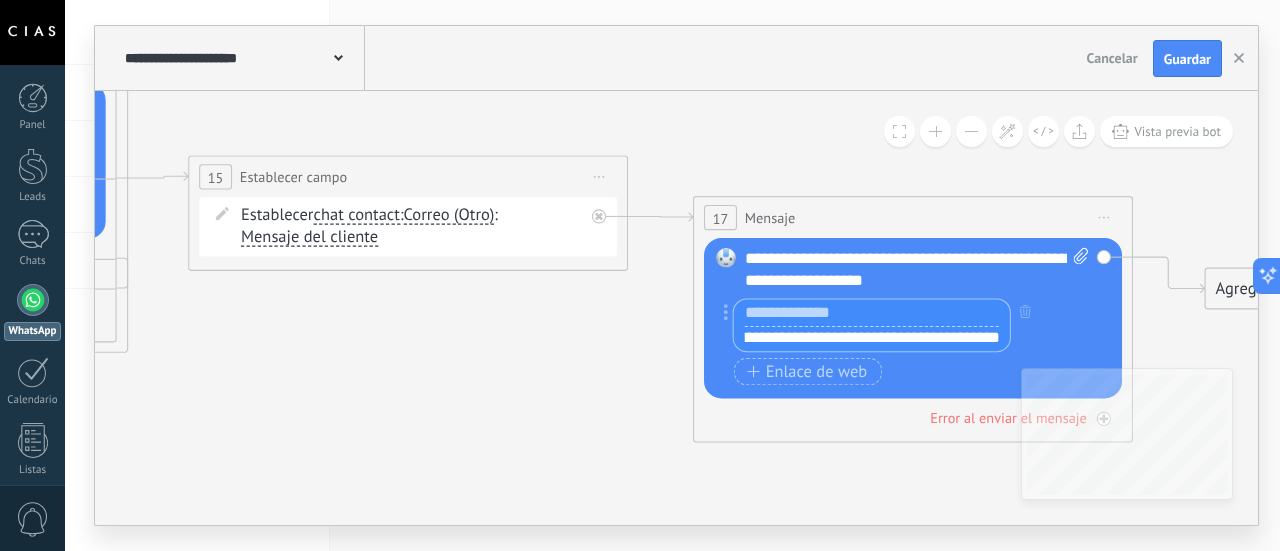 type on "**********" 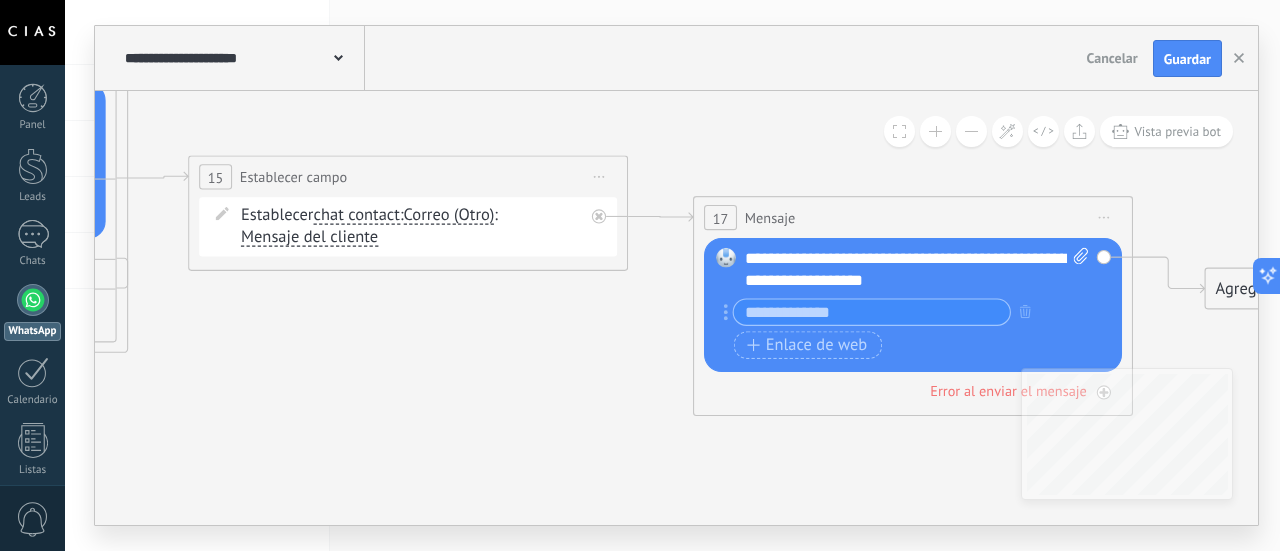 scroll, scrollTop: 0, scrollLeft: 0, axis: both 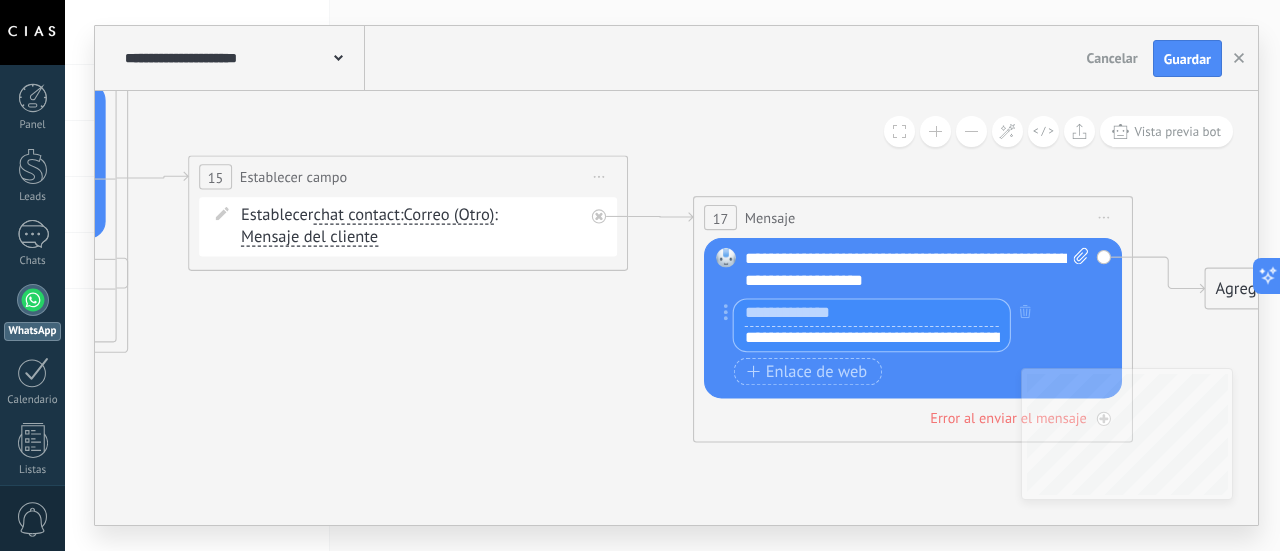 click at bounding box center [971, 131] 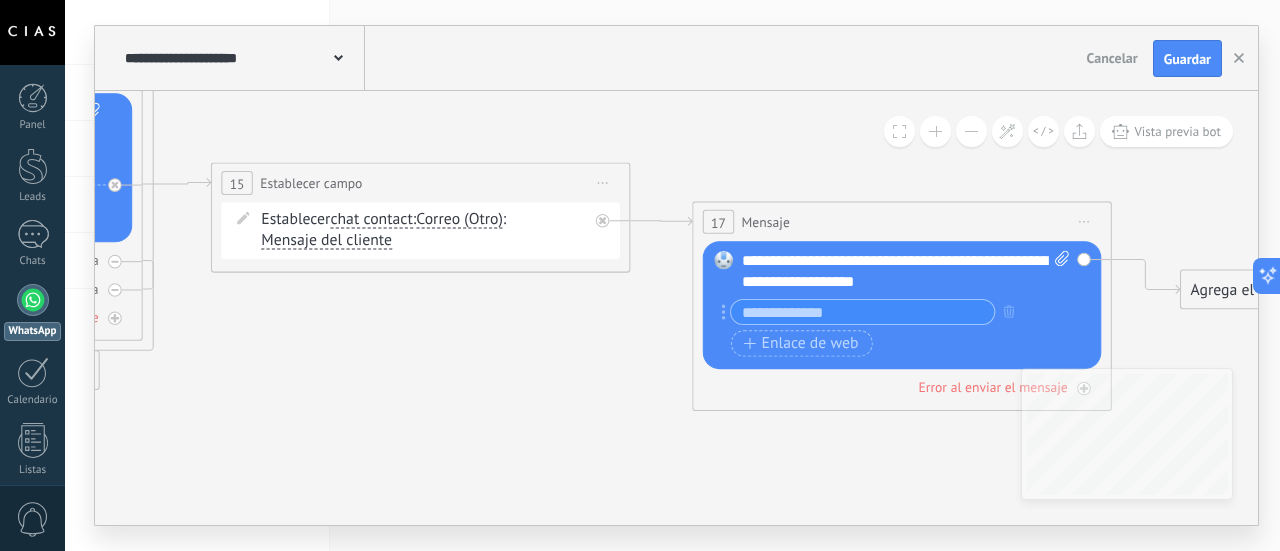 click at bounding box center [971, 131] 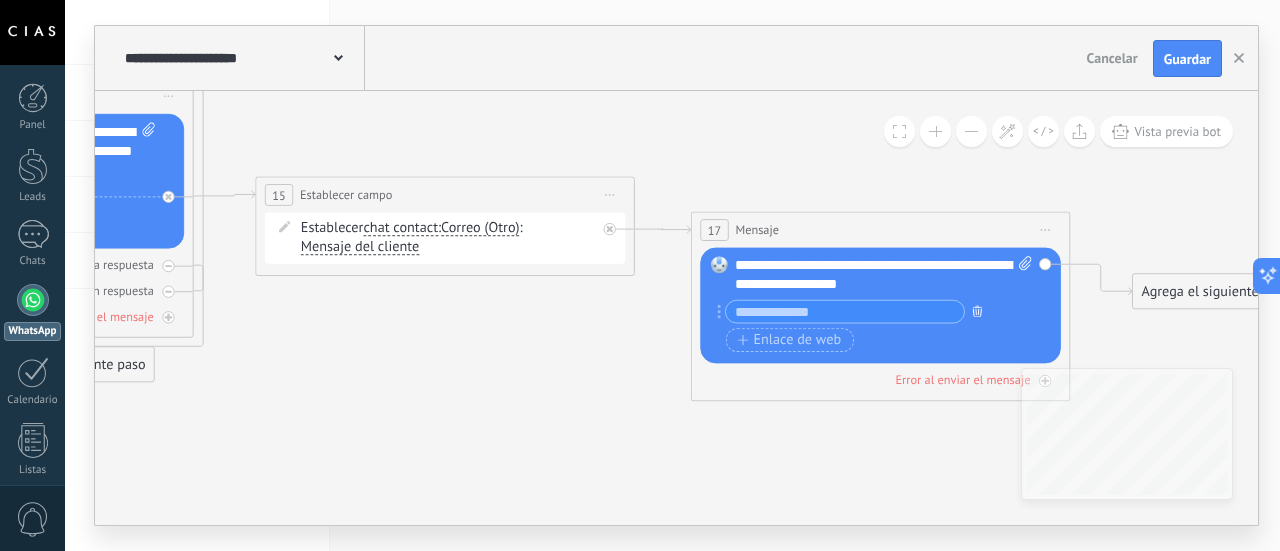 click at bounding box center [977, 311] 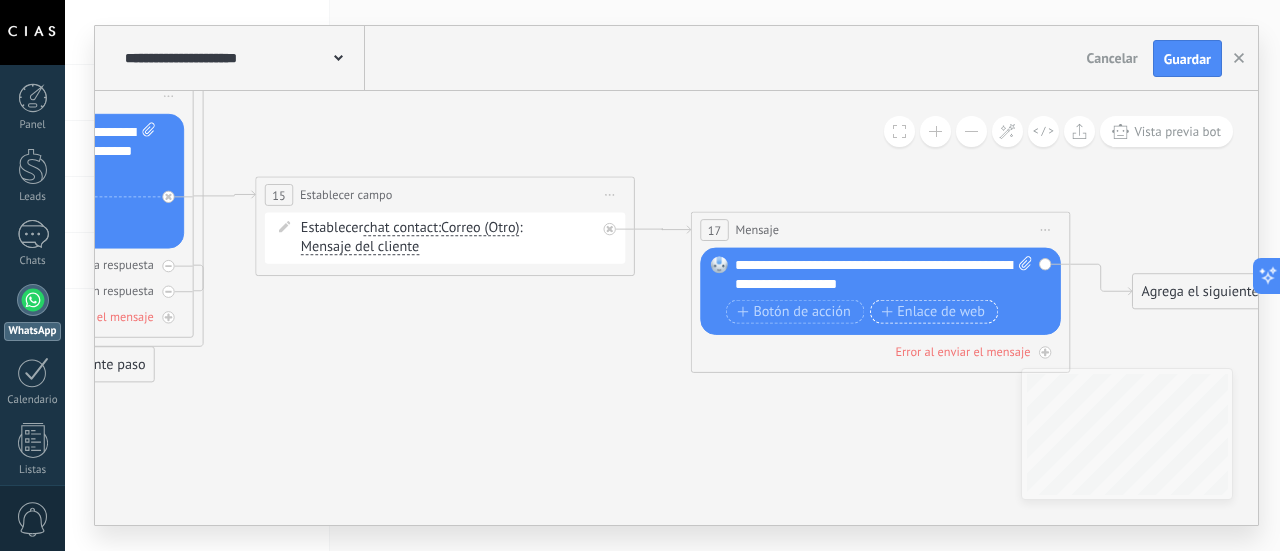 click on "Enlace de web" at bounding box center [933, 311] 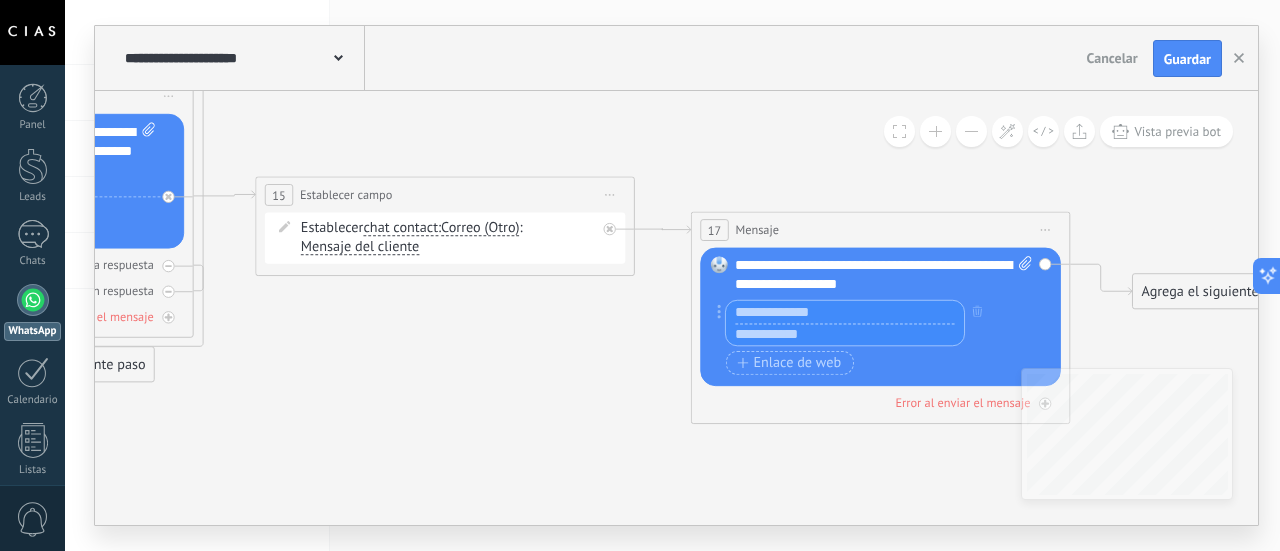 click at bounding box center [845, 334] 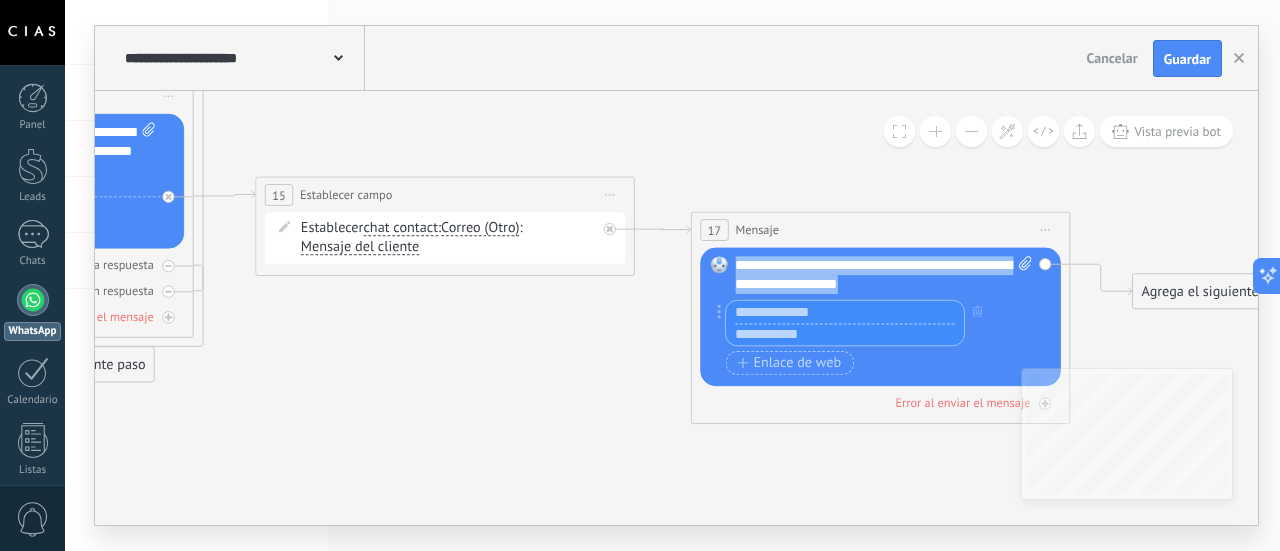 drag, startPoint x: 930, startPoint y: 285, endPoint x: 712, endPoint y: 258, distance: 219.66565 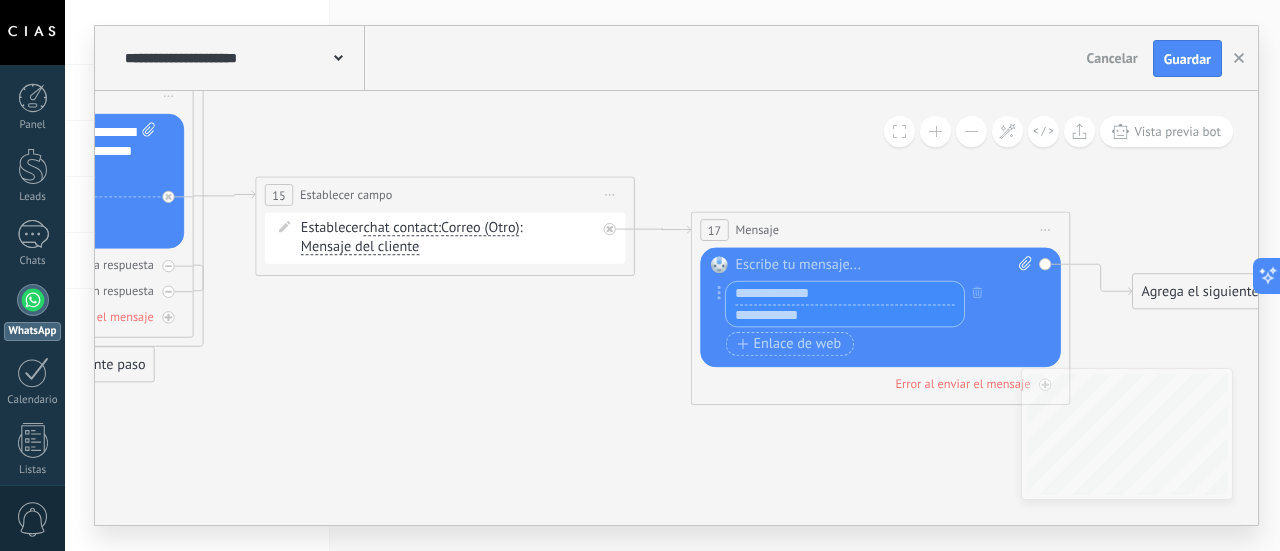 click at bounding box center [845, 293] 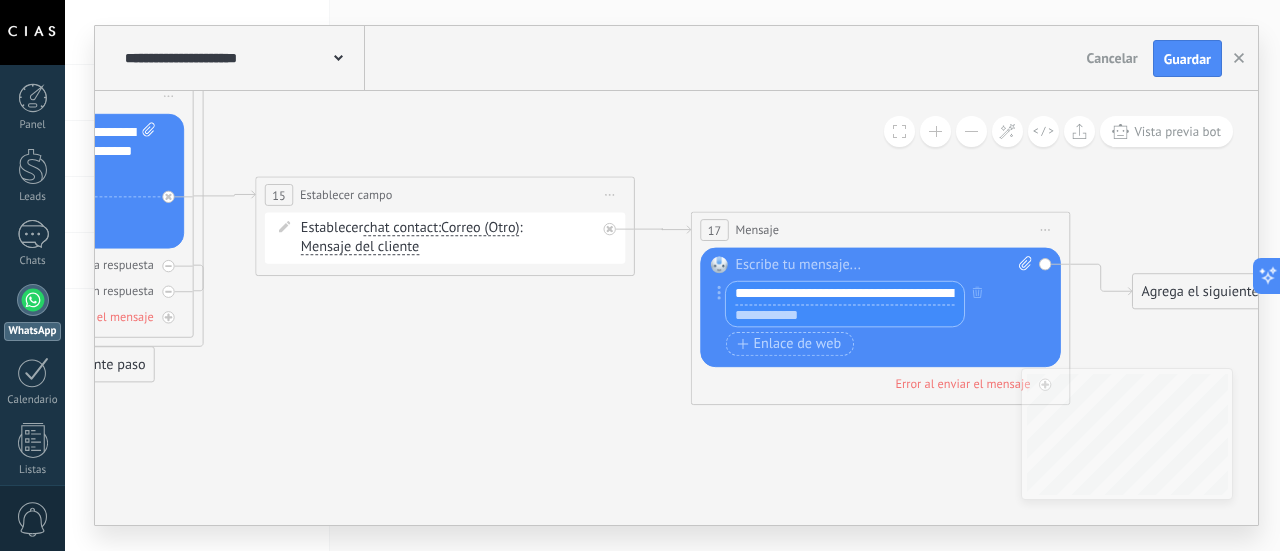 scroll, scrollTop: 0, scrollLeft: 235, axis: horizontal 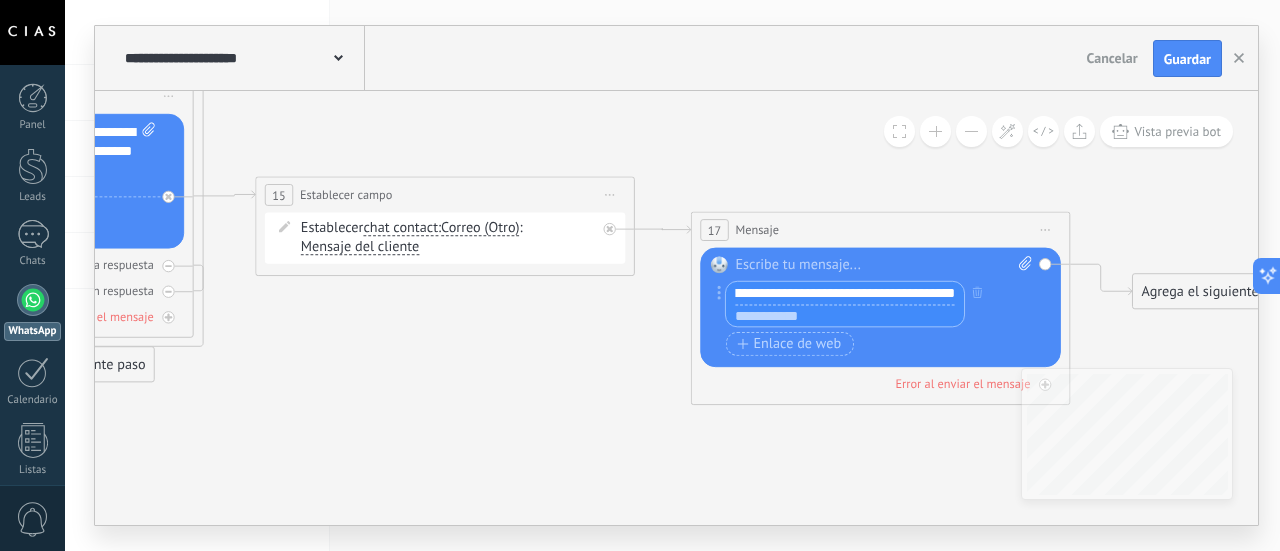 type on "**********" 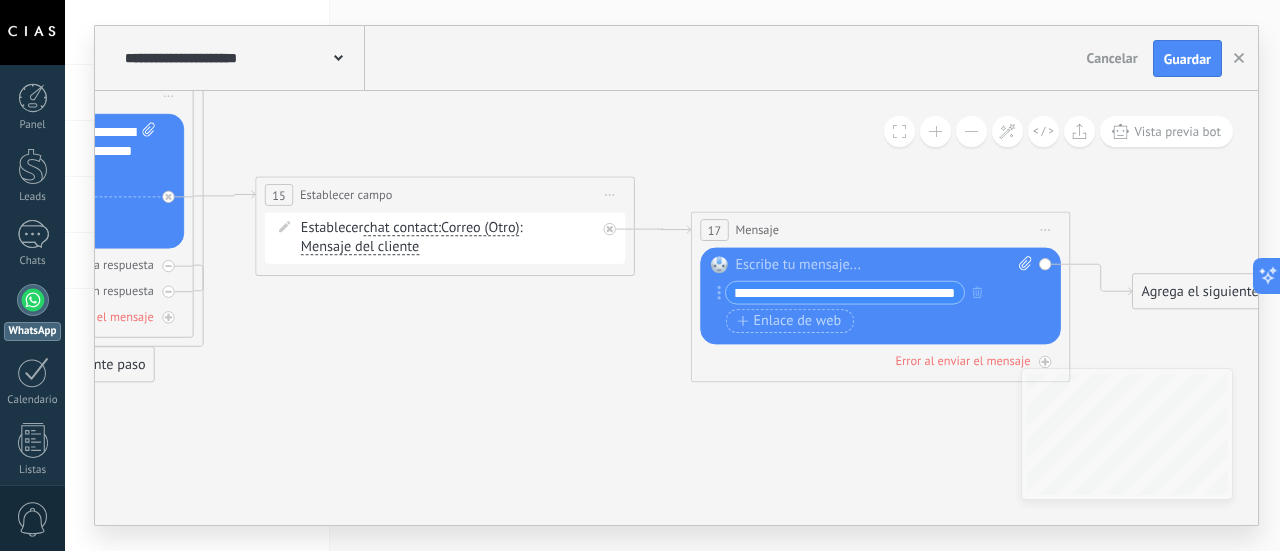scroll, scrollTop: 0, scrollLeft: 0, axis: both 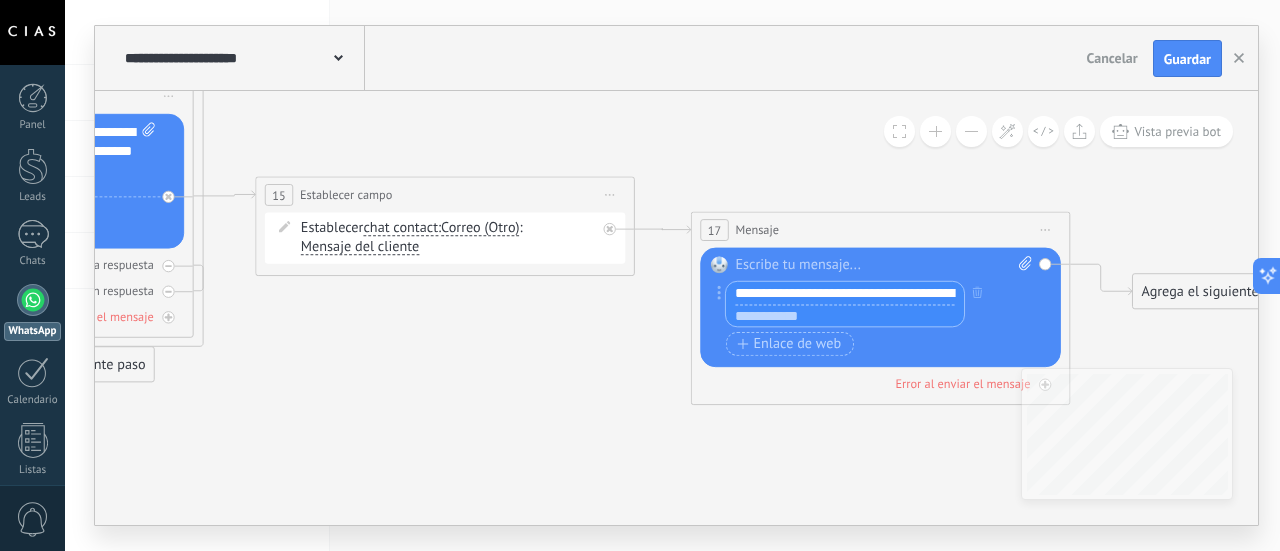 click at bounding box center (845, 316) 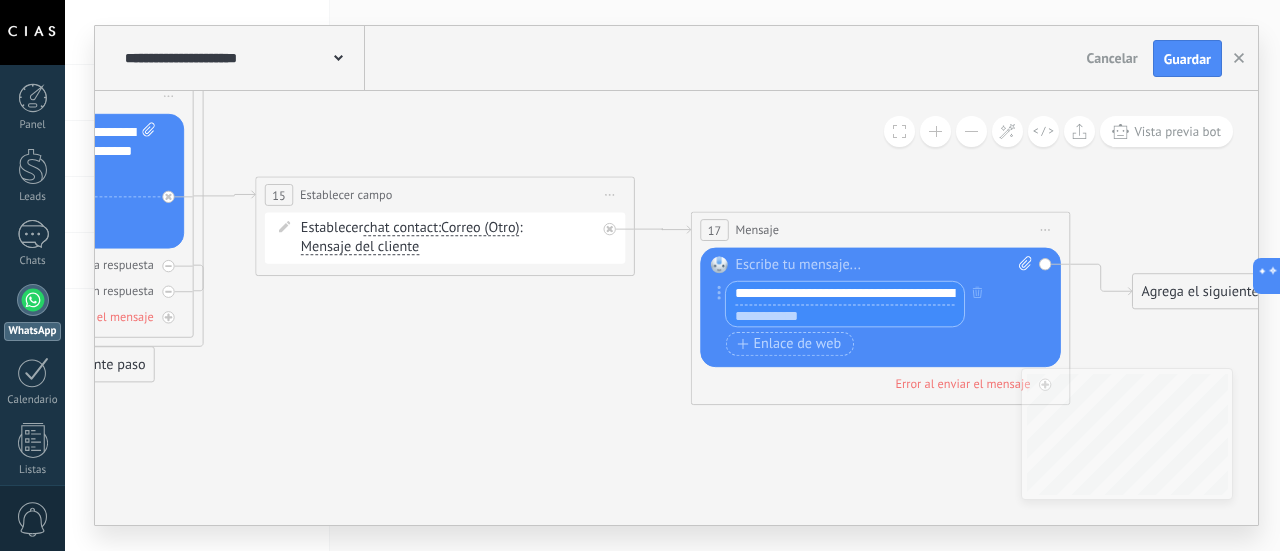 paste on "**********" 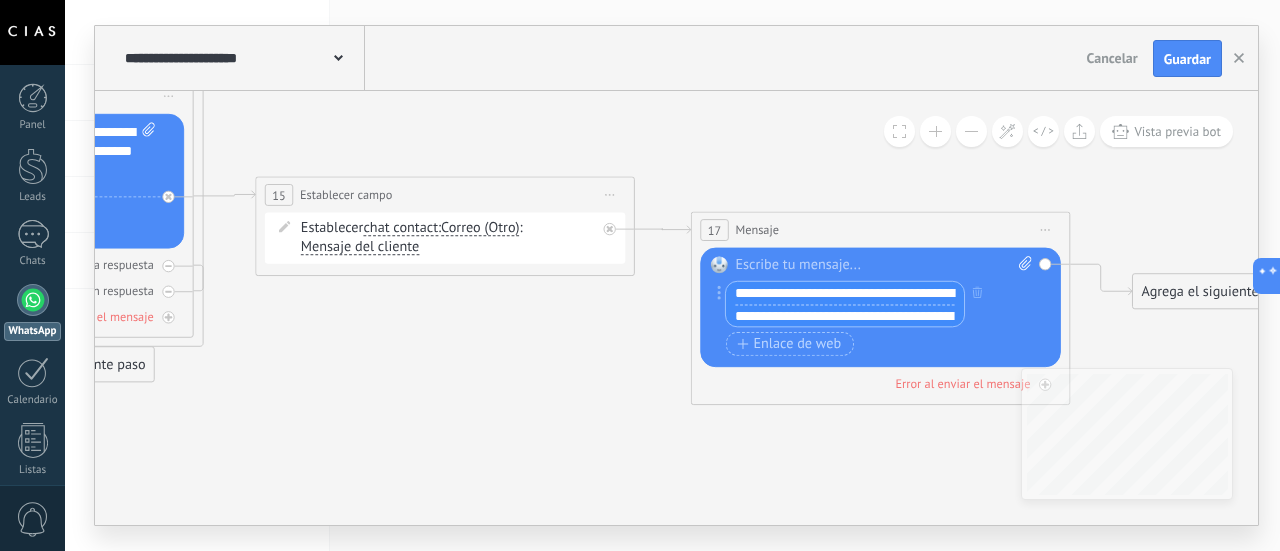 scroll, scrollTop: 0, scrollLeft: 328, axis: horizontal 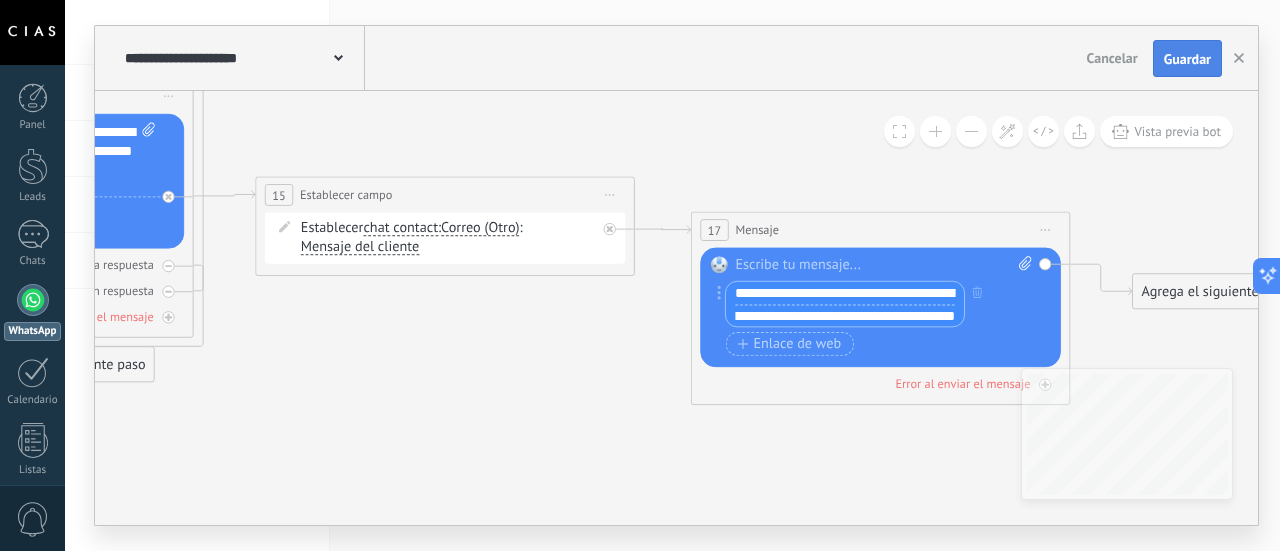 type on "**********" 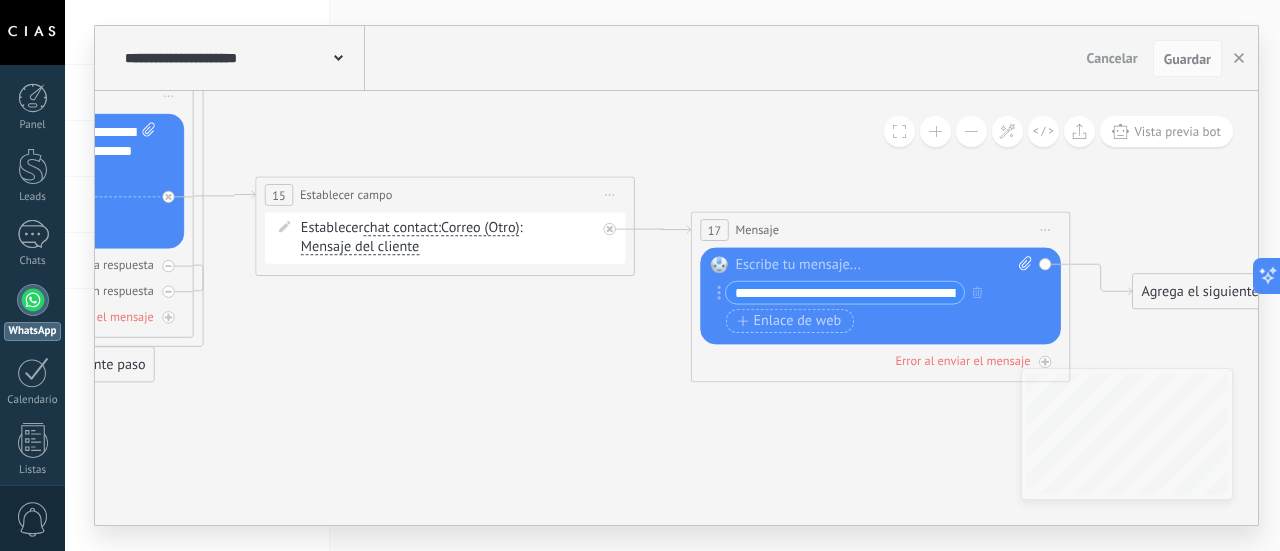 click on "**********" at bounding box center (845, 293) 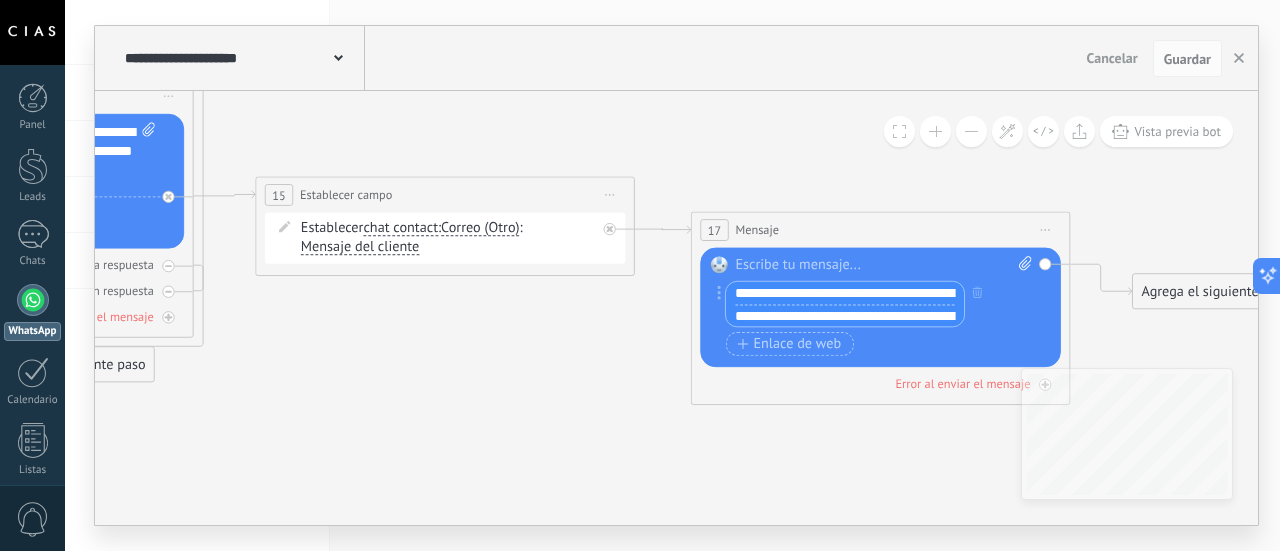 drag, startPoint x: 813, startPoint y: 291, endPoint x: 700, endPoint y: 293, distance: 113.0177 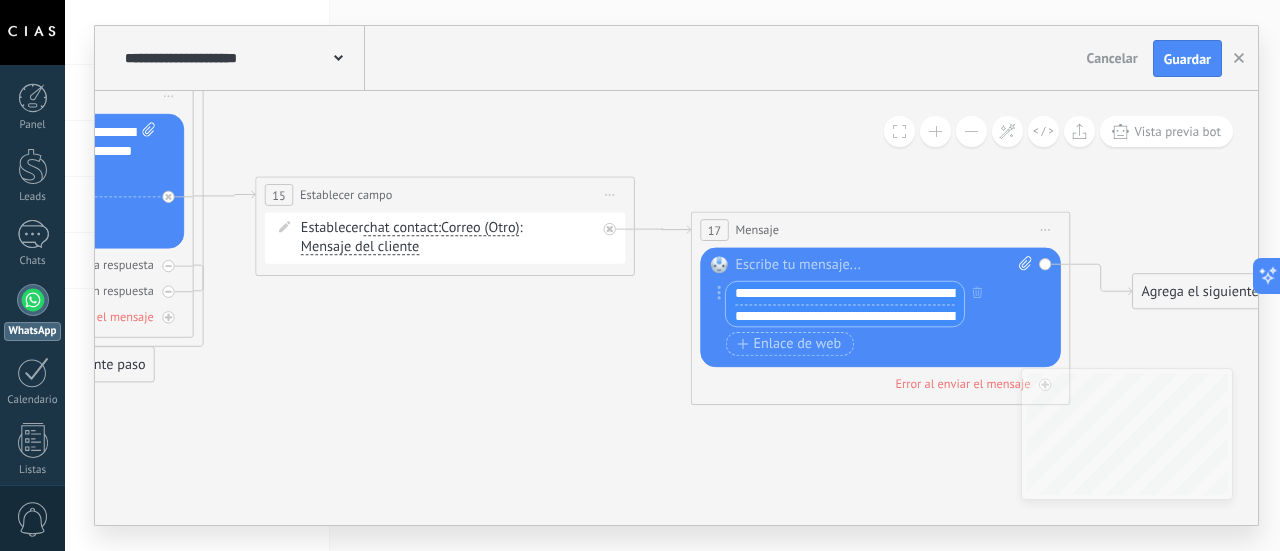 type on "**********" 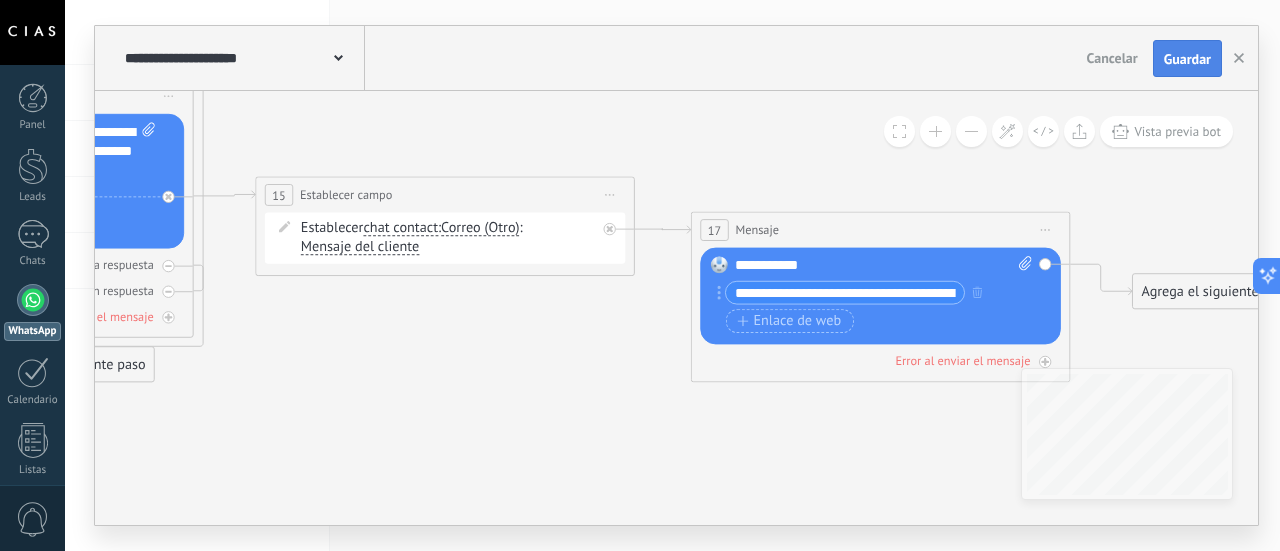 click on "Guardar" at bounding box center (1187, 59) 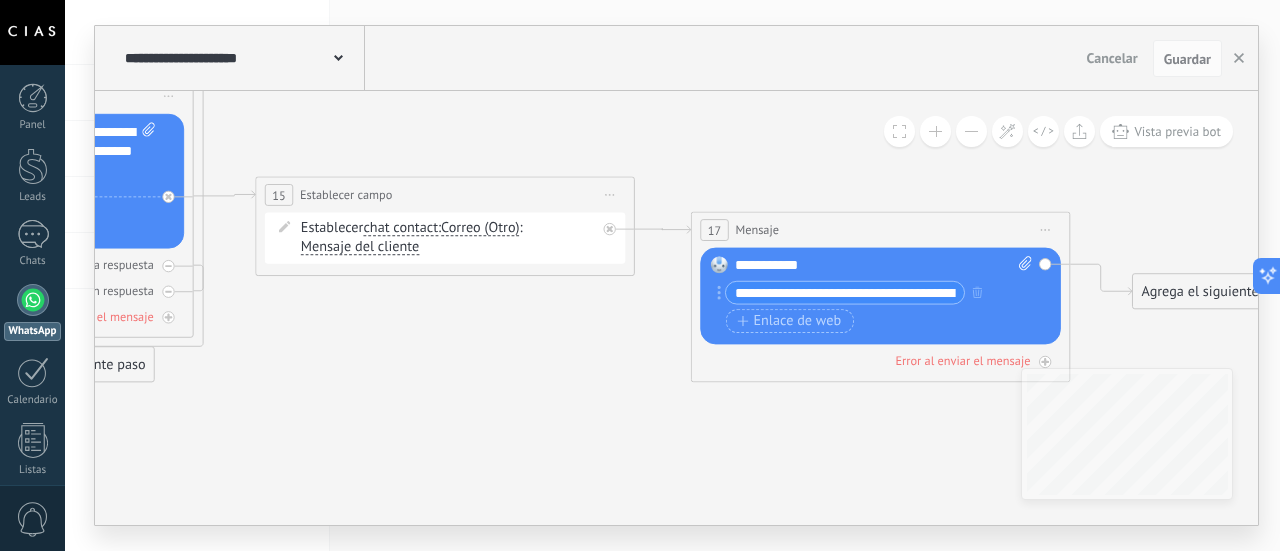 click on "Botón de acción
Enlace de web" at bounding box center [879, 322] 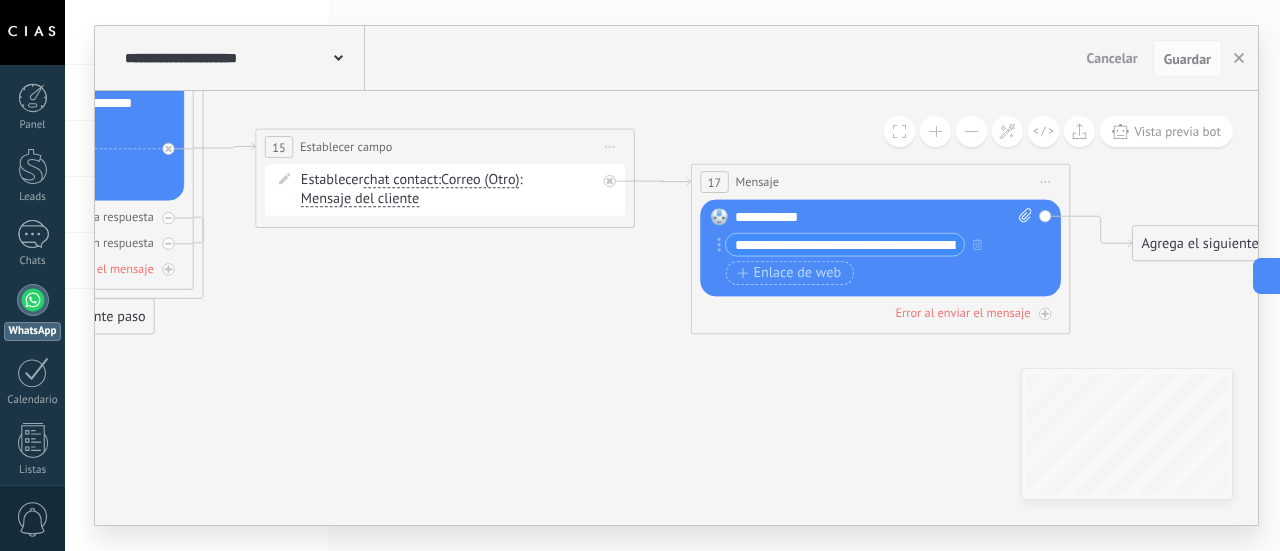 click on "**********" at bounding box center [845, 245] 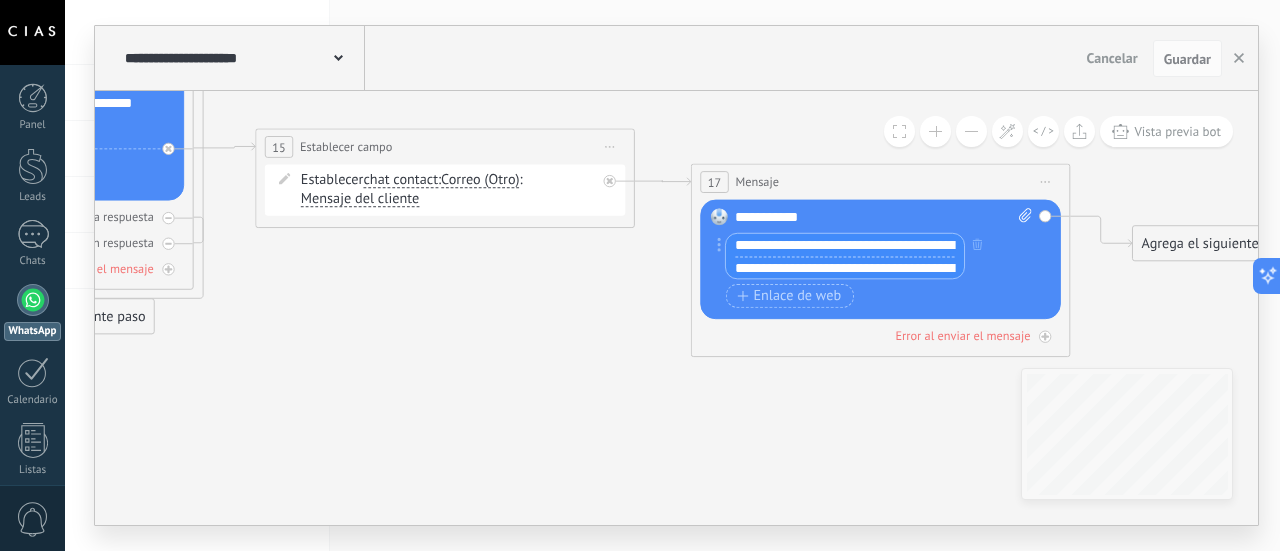 click on "Botón de acción
Enlace de web" at bounding box center (879, 296) 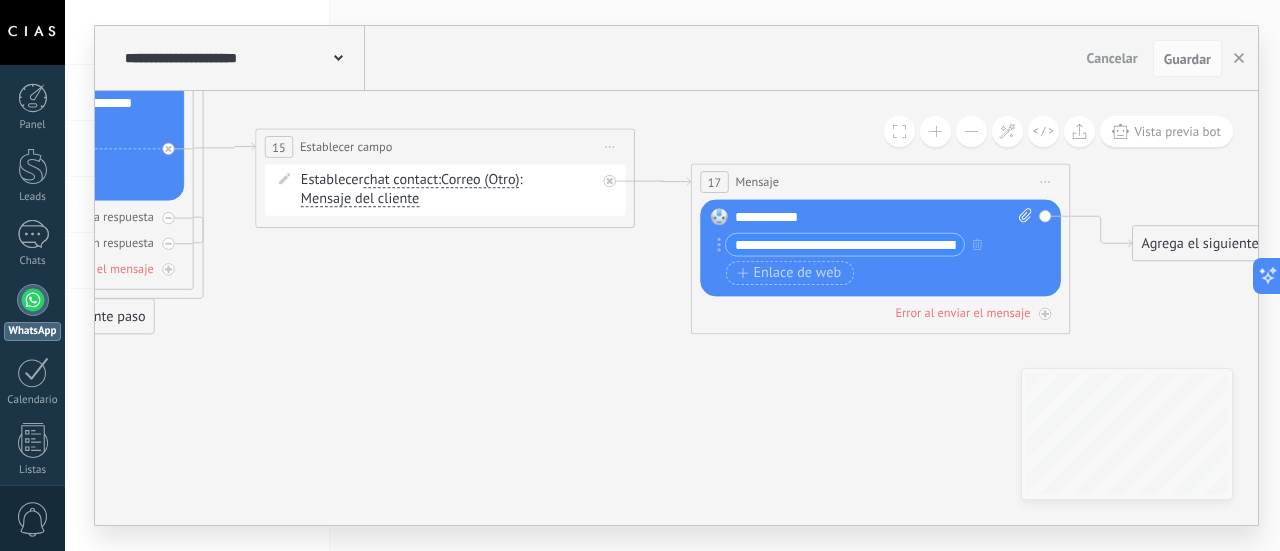 click 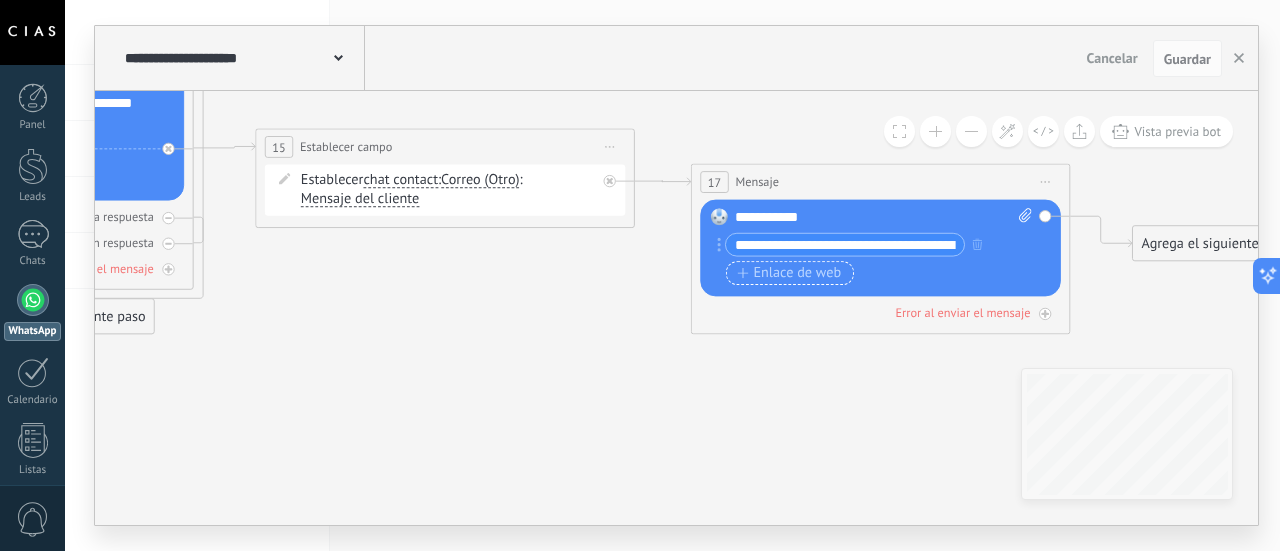 click on "Enlace de web" at bounding box center (789, 273) 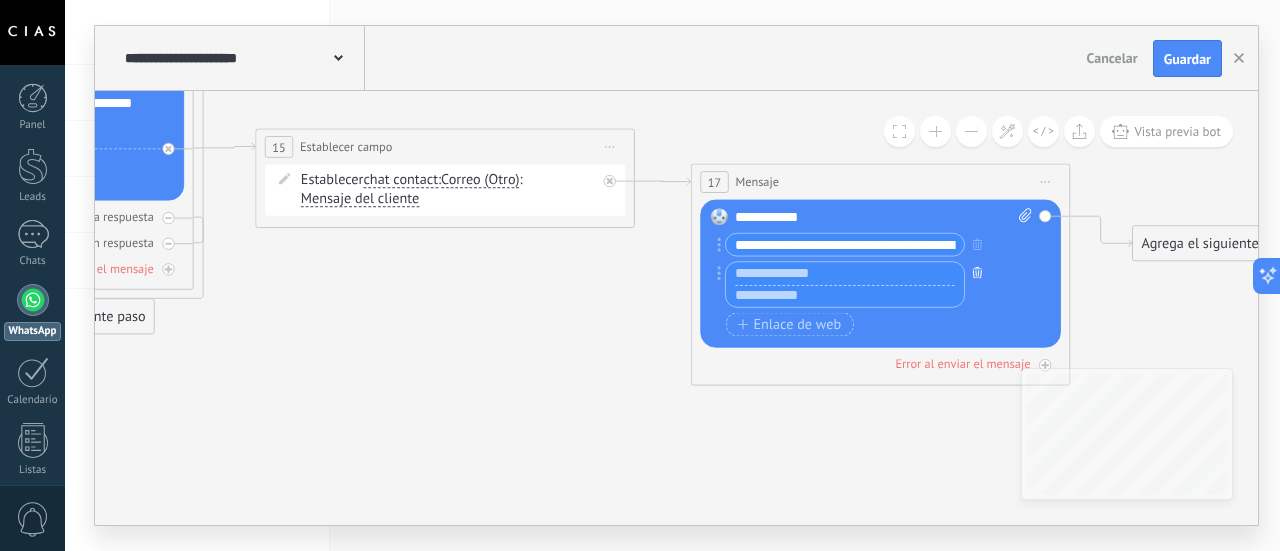 click 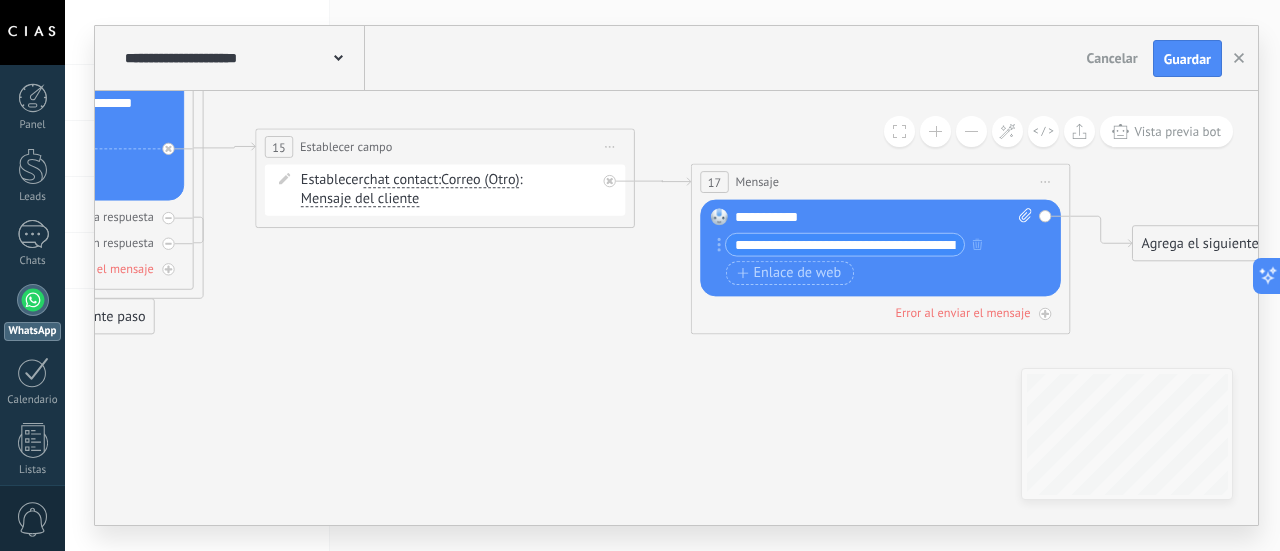 click on "**********" at bounding box center (884, 217) 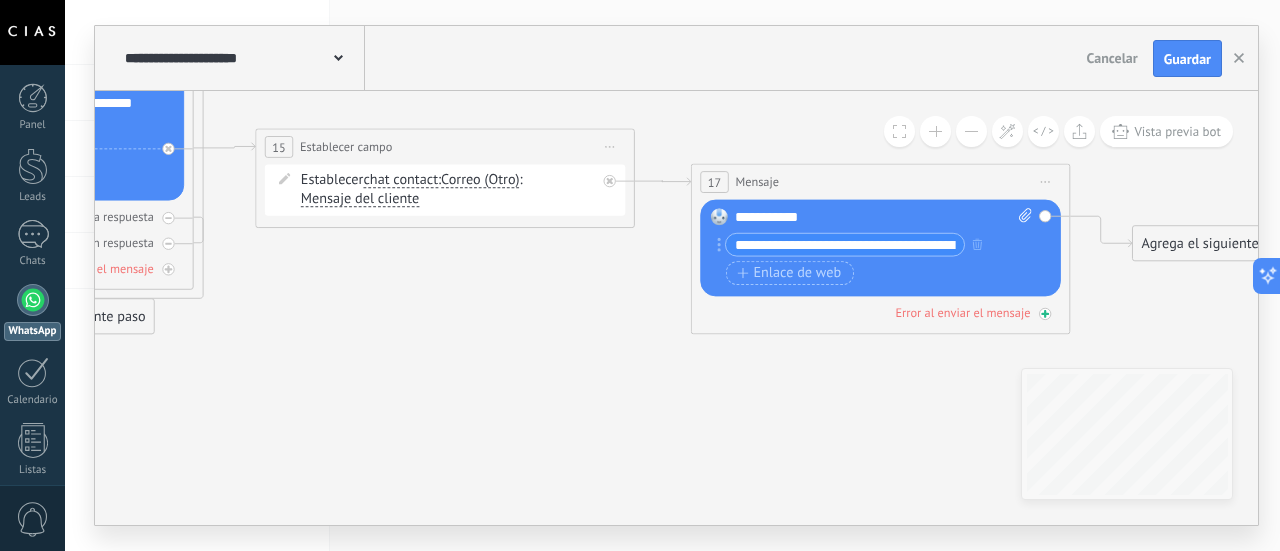 click on "Error al enviar el mensaje" at bounding box center [880, 313] 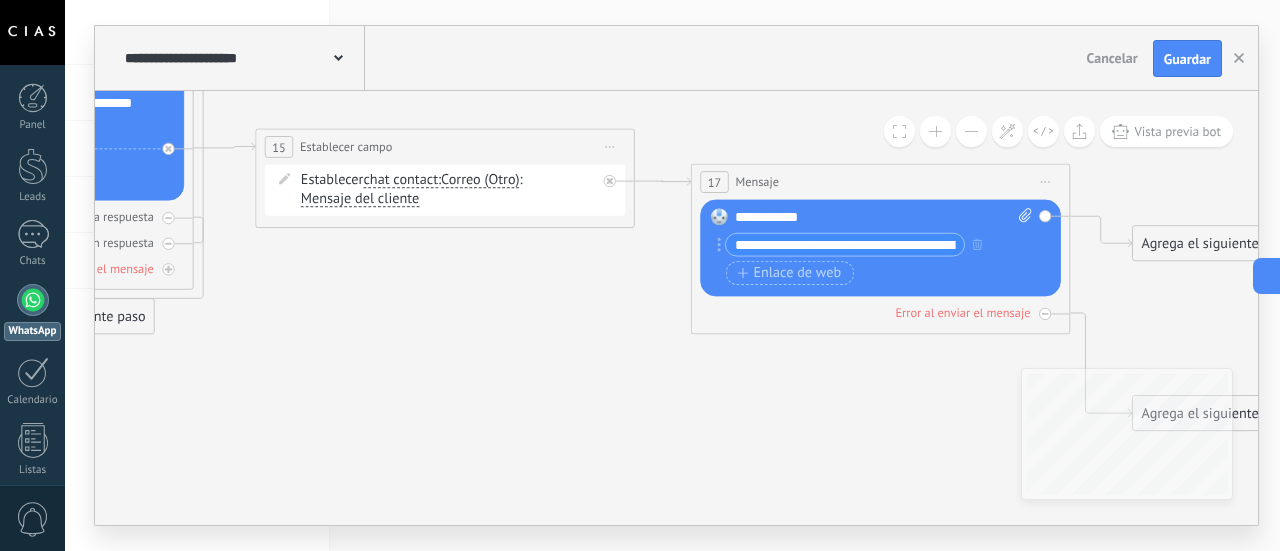 click 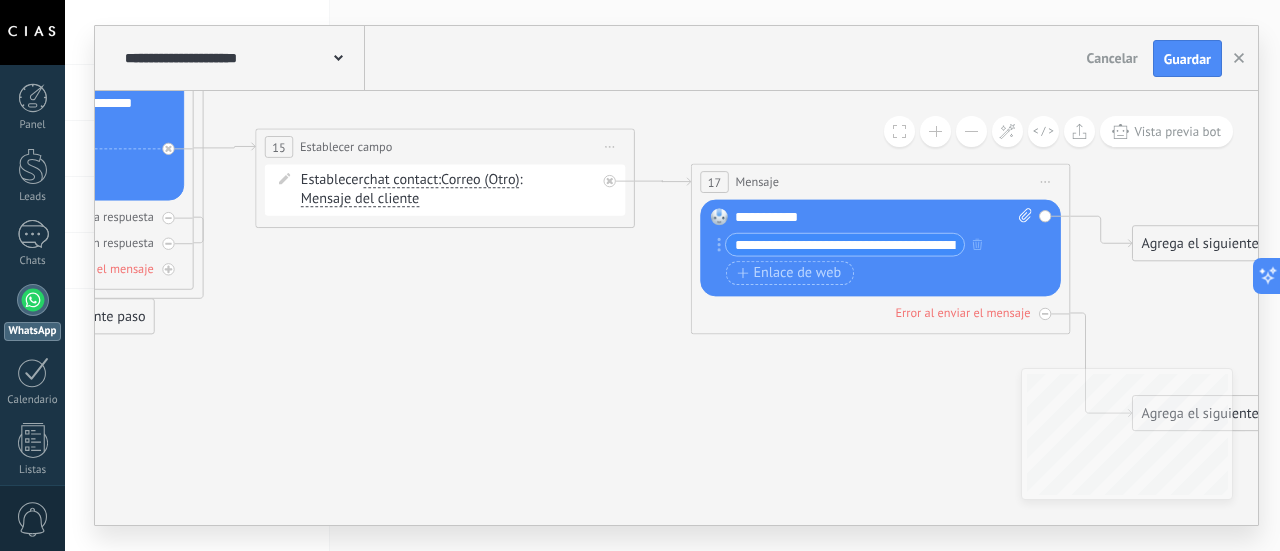 click at bounding box center (971, 131) 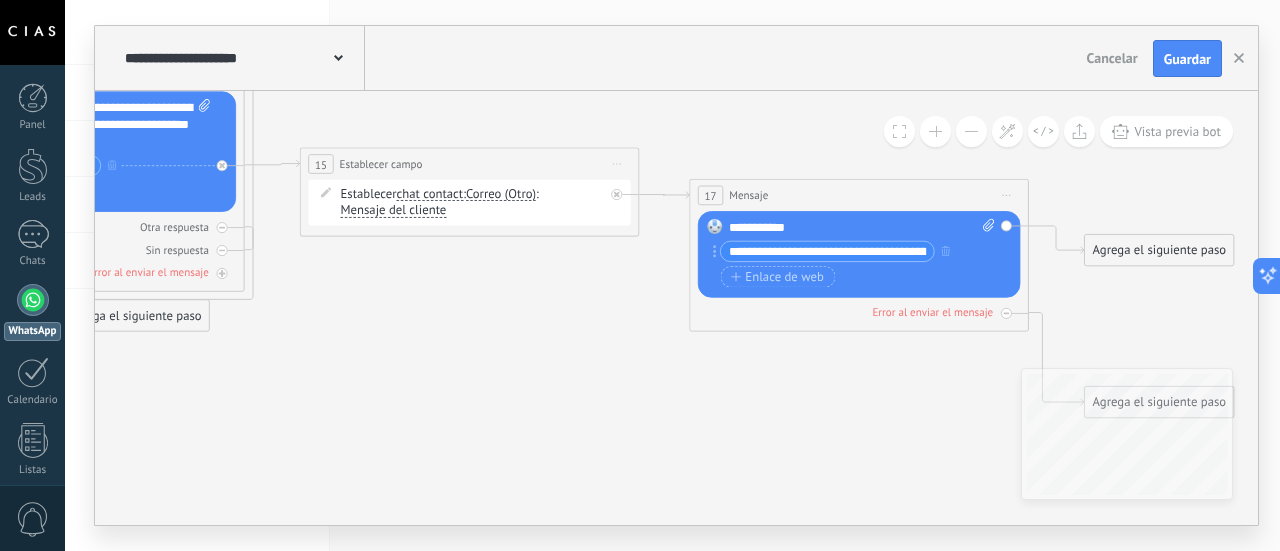 click at bounding box center [971, 131] 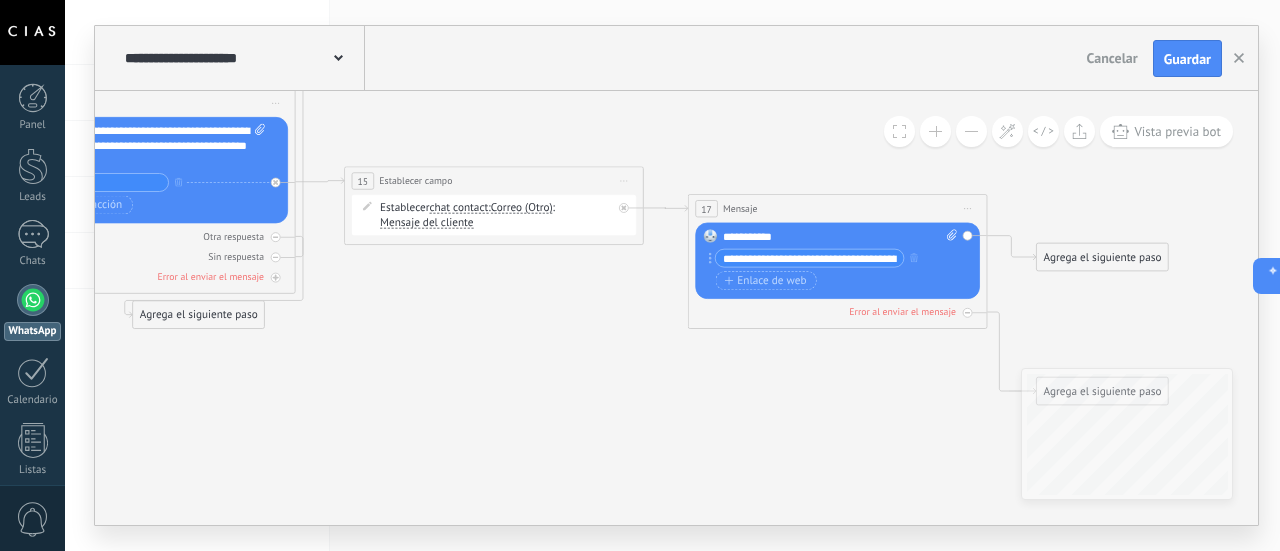 click at bounding box center [971, 131] 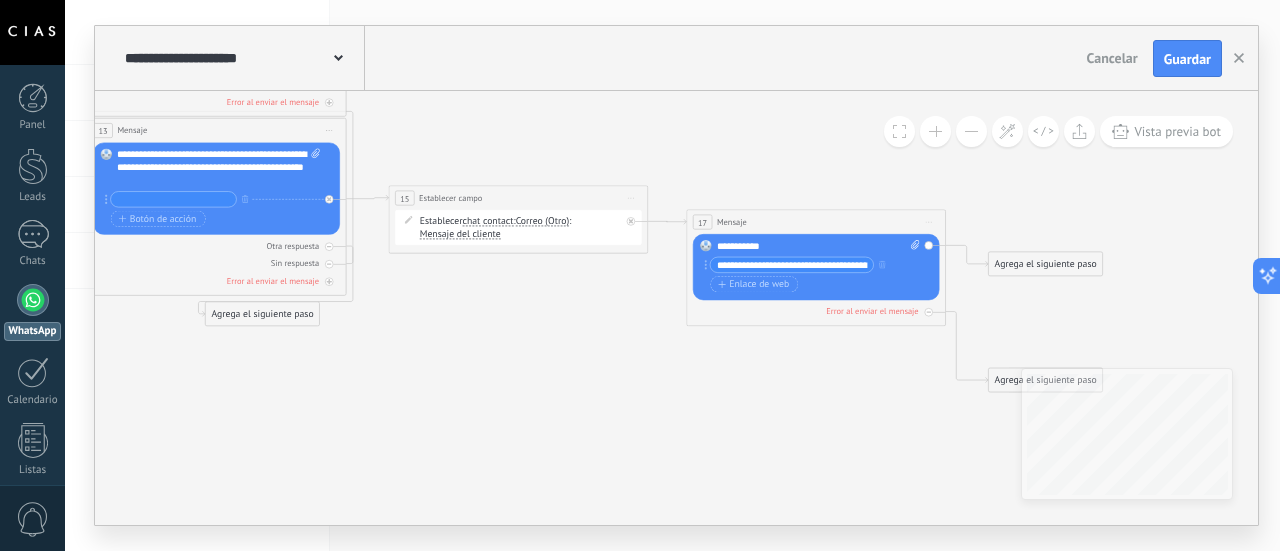 click at bounding box center [971, 131] 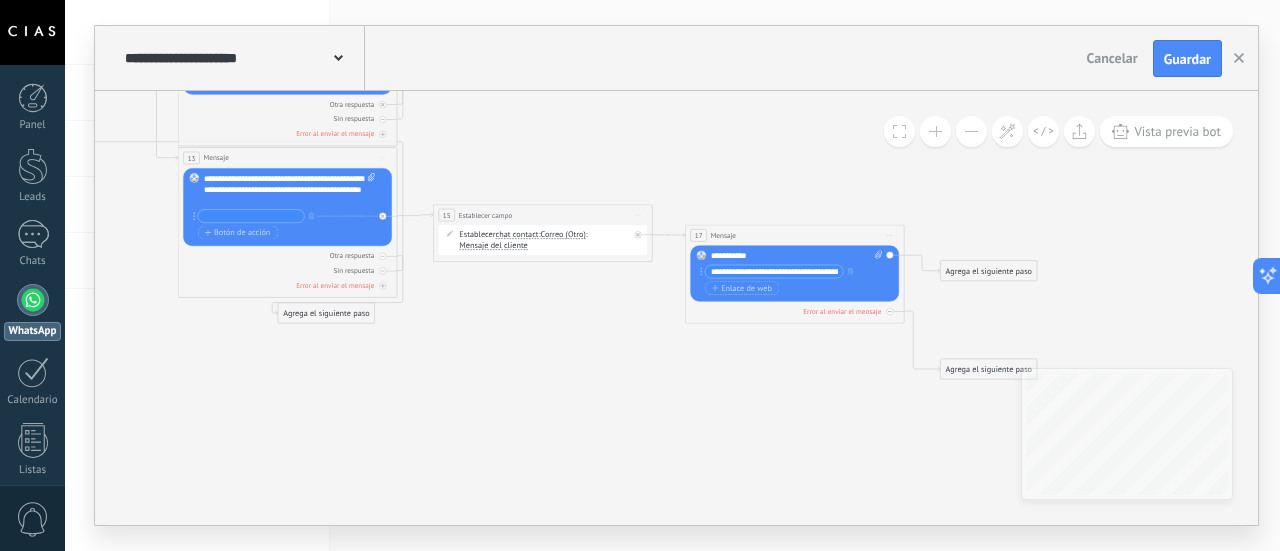 click at bounding box center (971, 131) 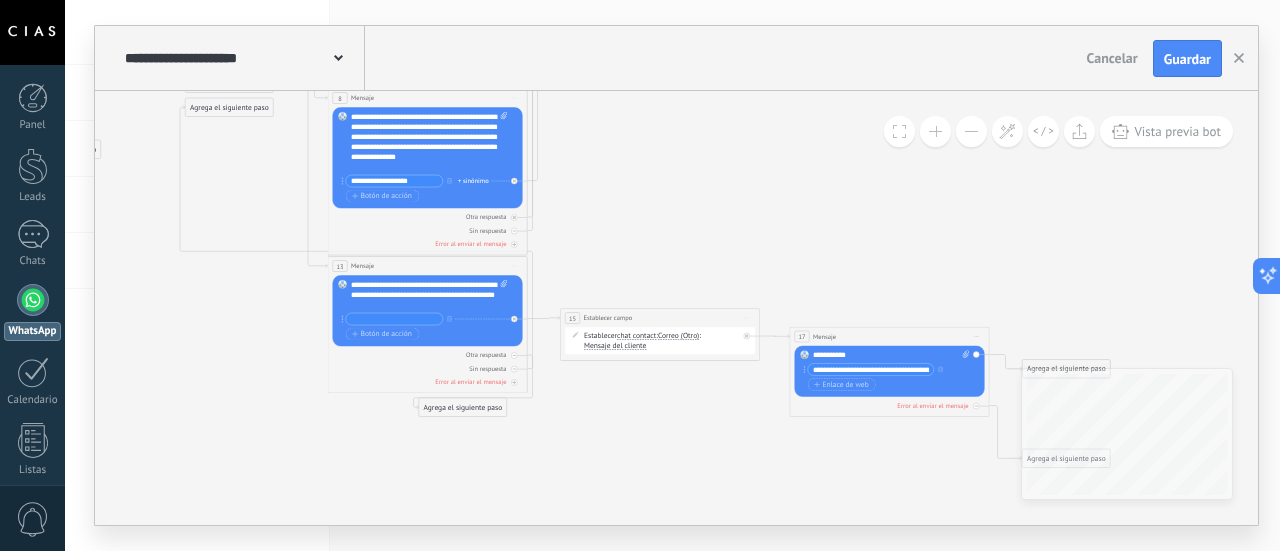 drag, startPoint x: 674, startPoint y: 155, endPoint x: 818, endPoint y: 291, distance: 198.0707 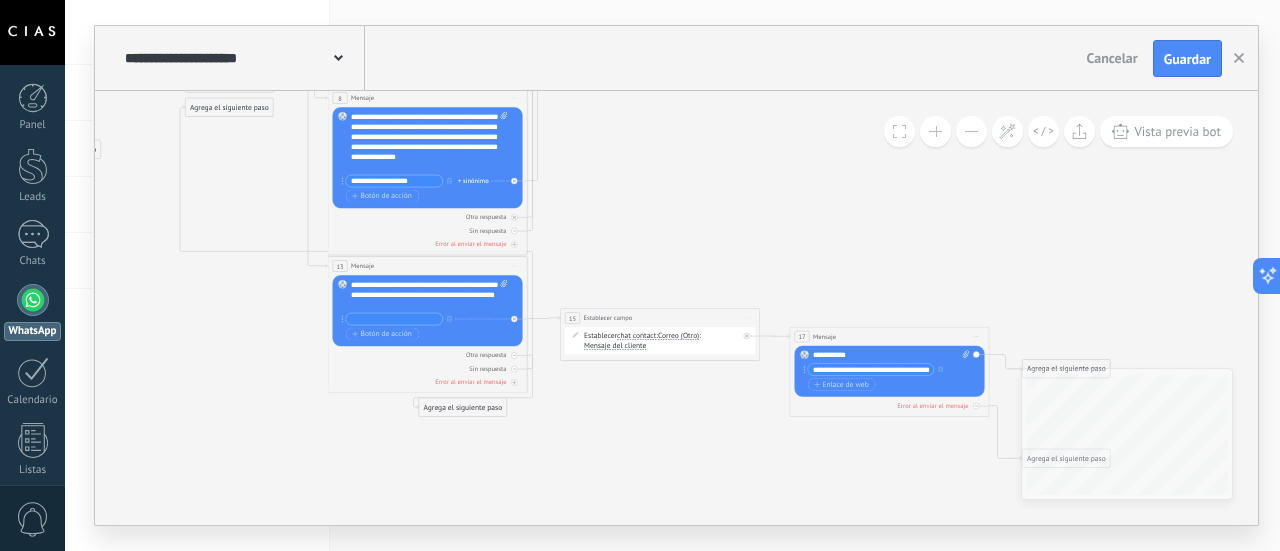 click 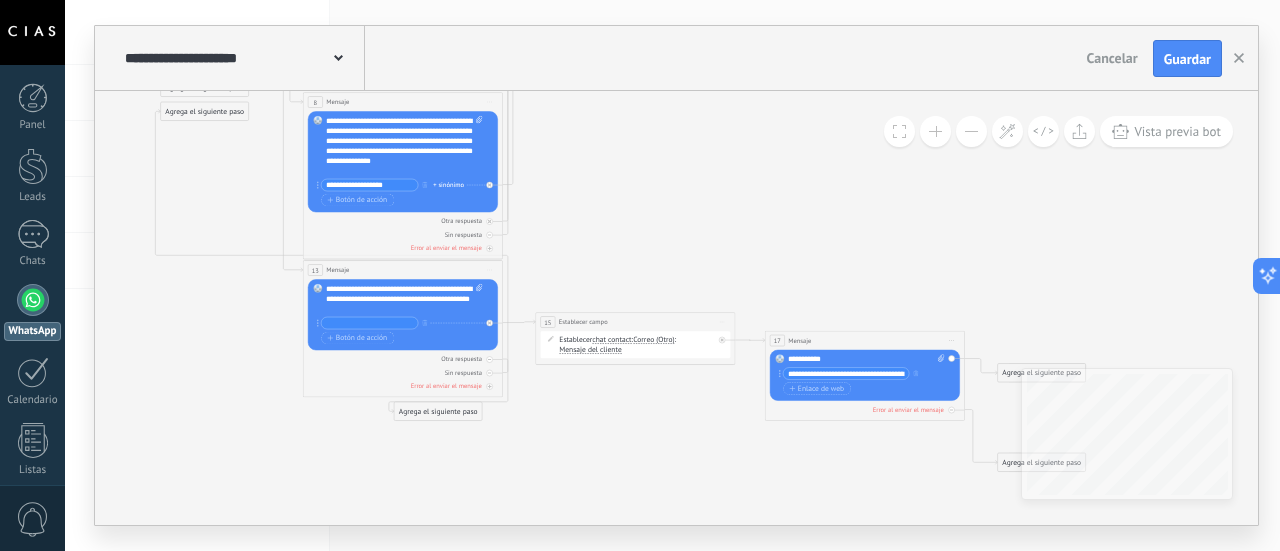 drag, startPoint x: 841, startPoint y: 287, endPoint x: 778, endPoint y: 249, distance: 73.57309 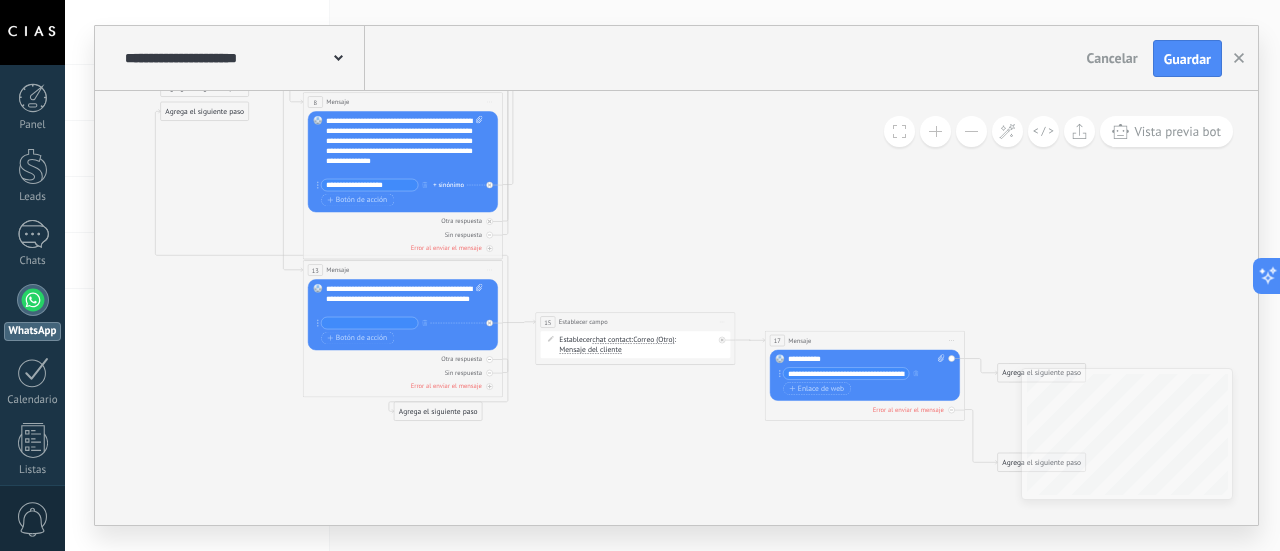 click 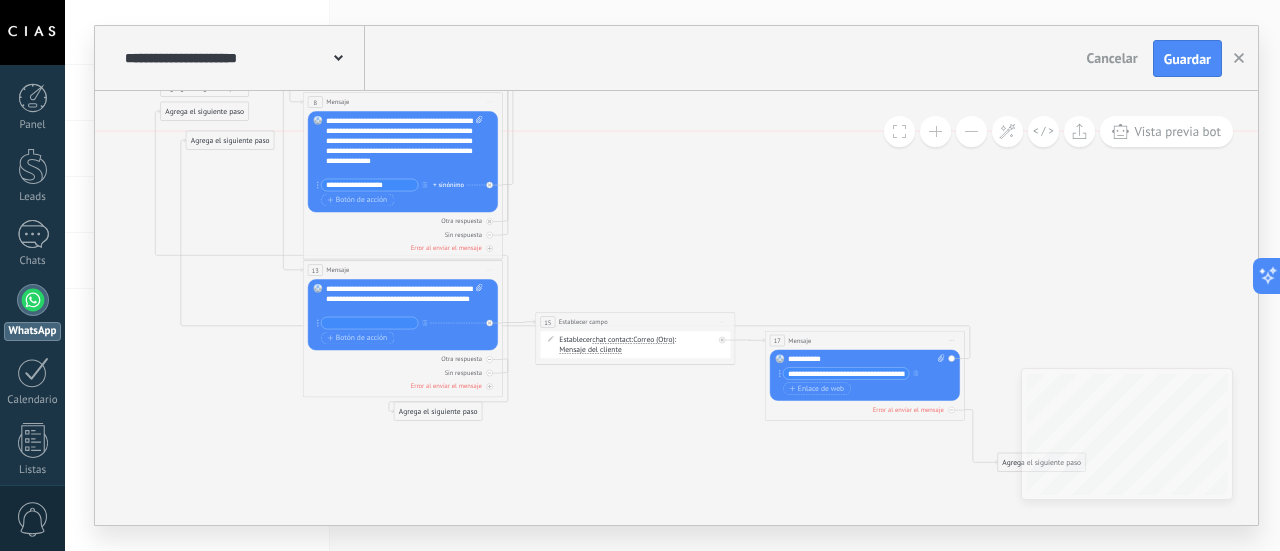 drag, startPoint x: 1010, startPoint y: 366, endPoint x: 194, endPoint y: 139, distance: 846.98584 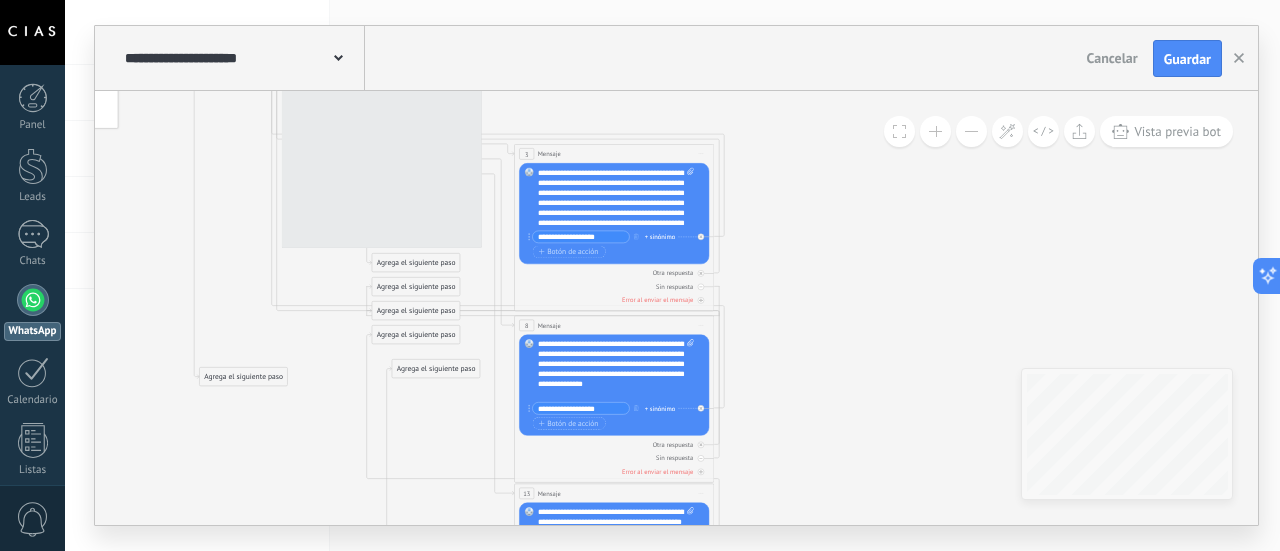 drag, startPoint x: 230, startPoint y: 181, endPoint x: 440, endPoint y: 401, distance: 304.13812 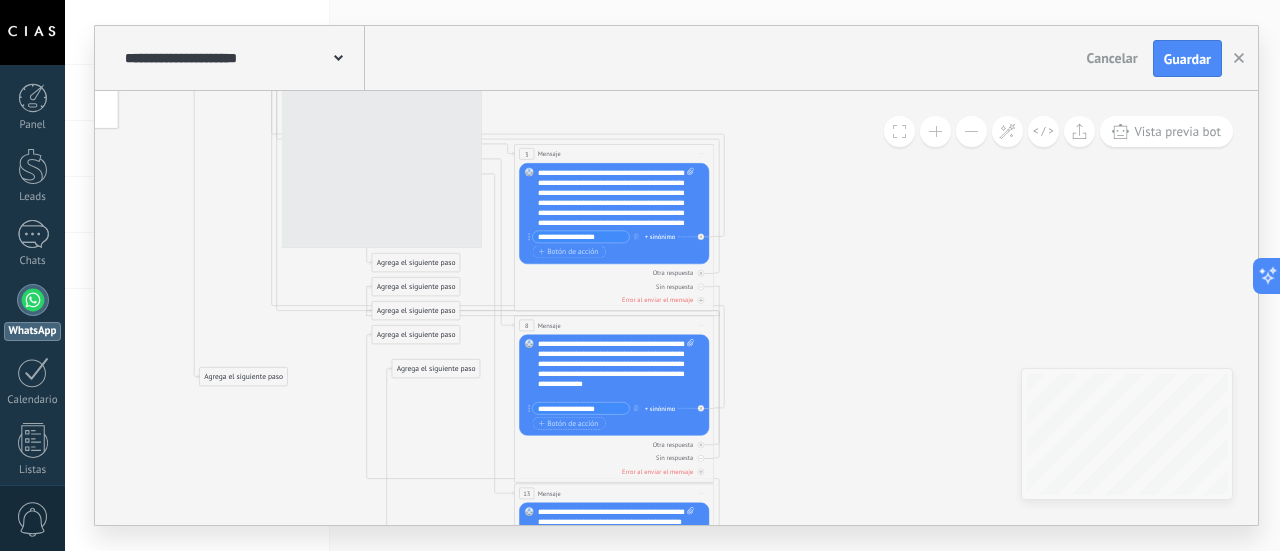 click 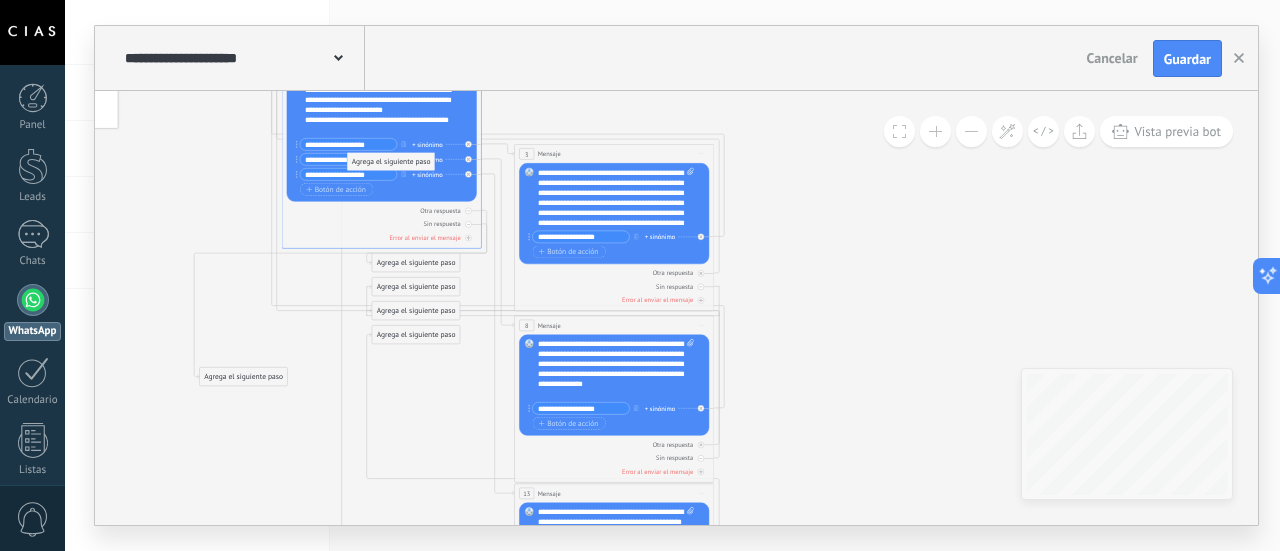 drag, startPoint x: 453, startPoint y: 368, endPoint x: 408, endPoint y: 161, distance: 211.83484 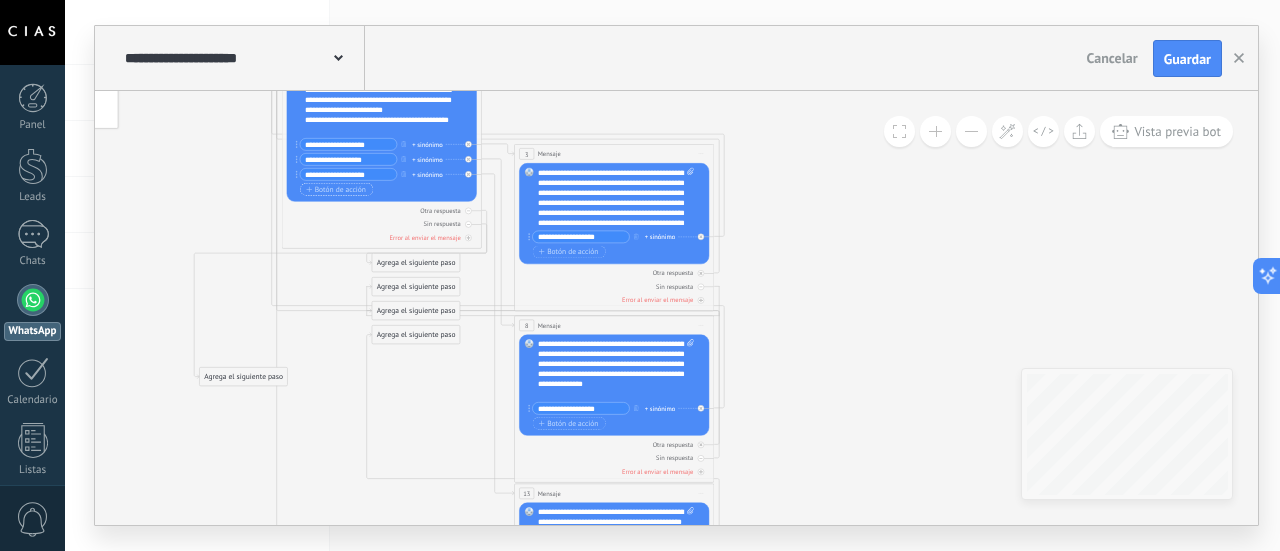 click on "Botón de acción" at bounding box center (336, 190) 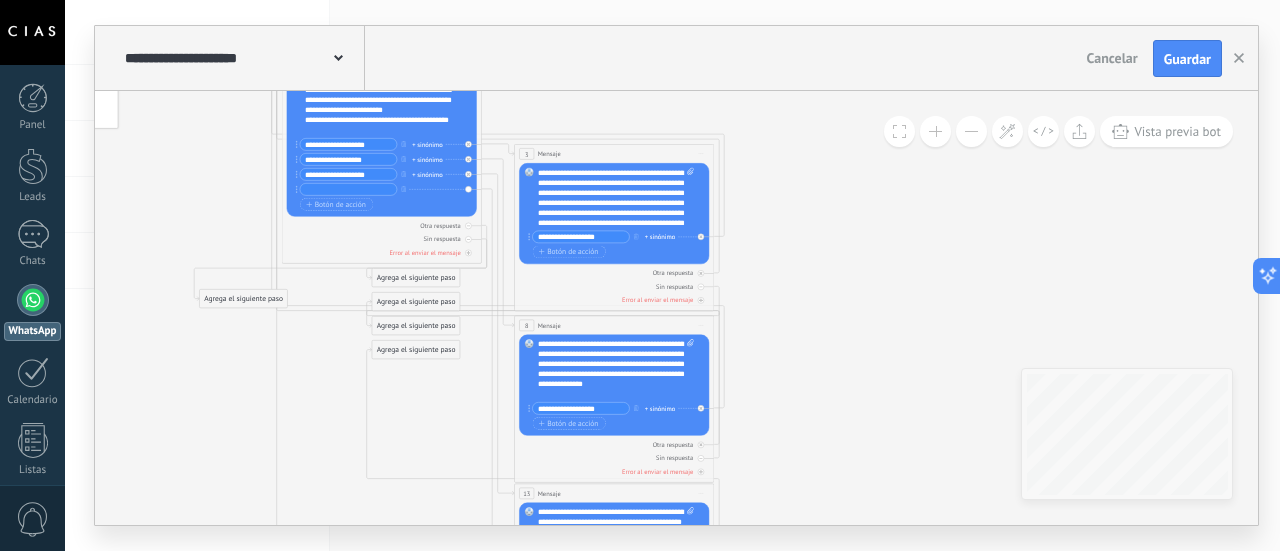 click at bounding box center [348, 190] 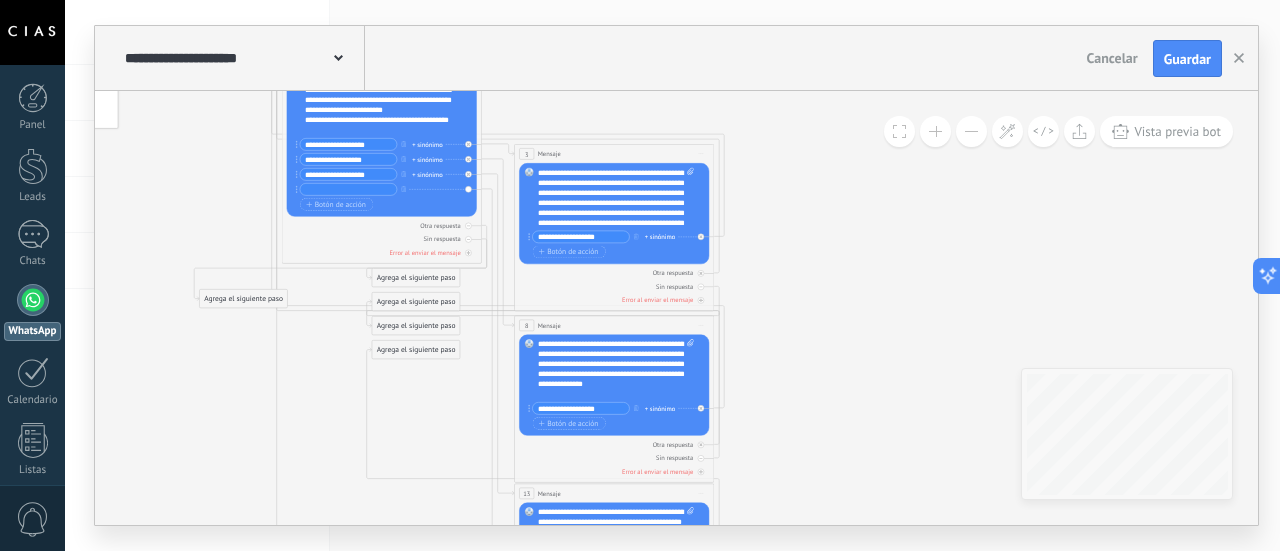 paste on "**********" 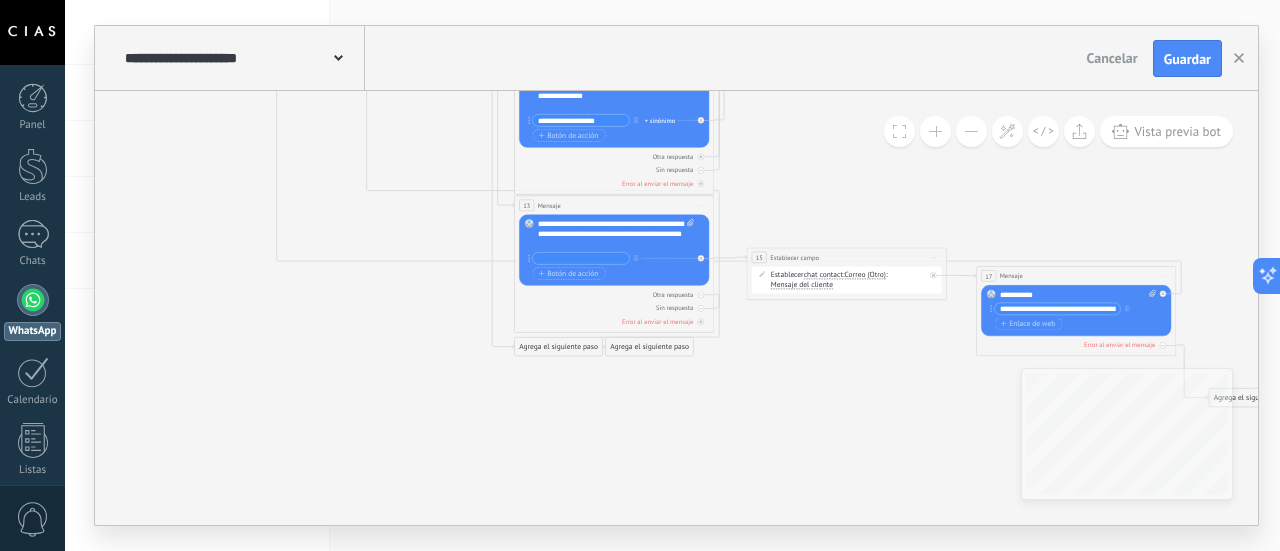 type on "**********" 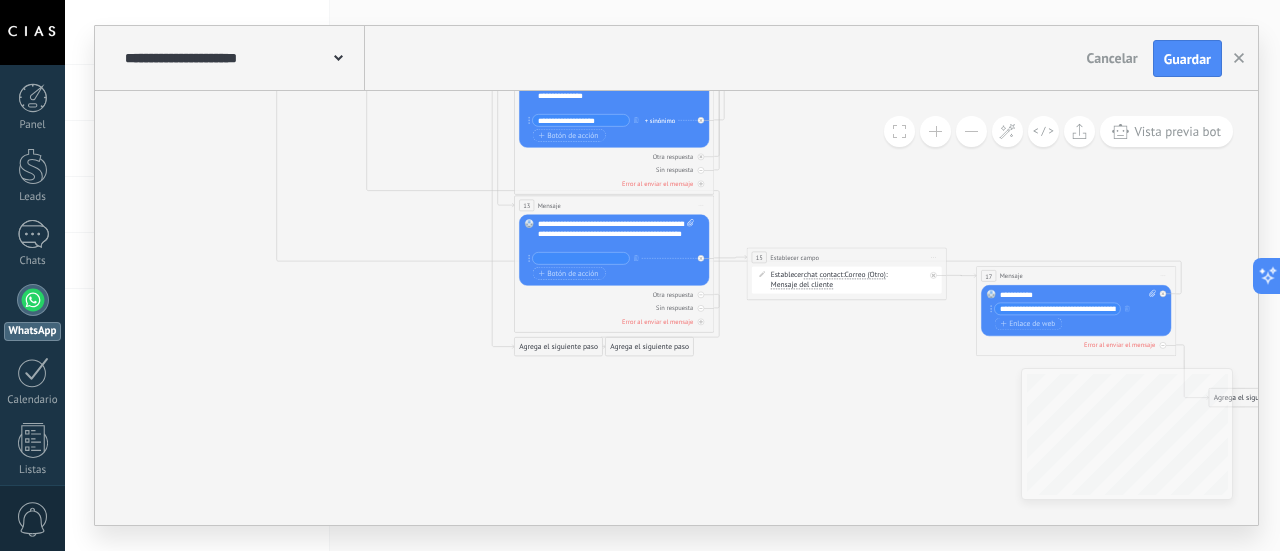 click on "Agrega el siguiente paso" at bounding box center (559, 347) 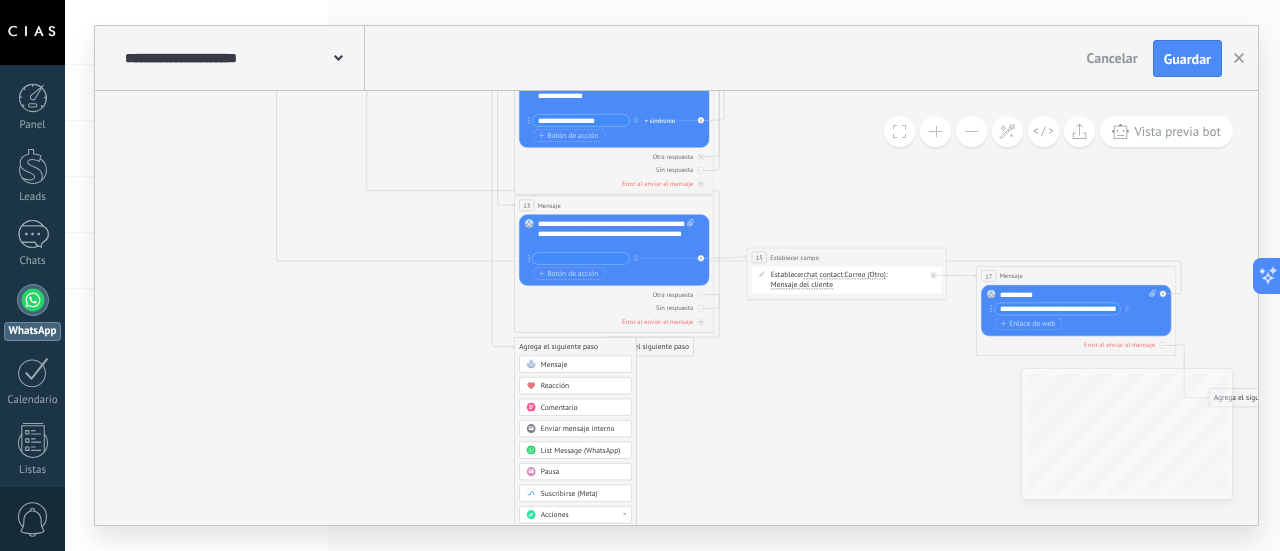 click on "Mensaje" at bounding box center (554, 365) 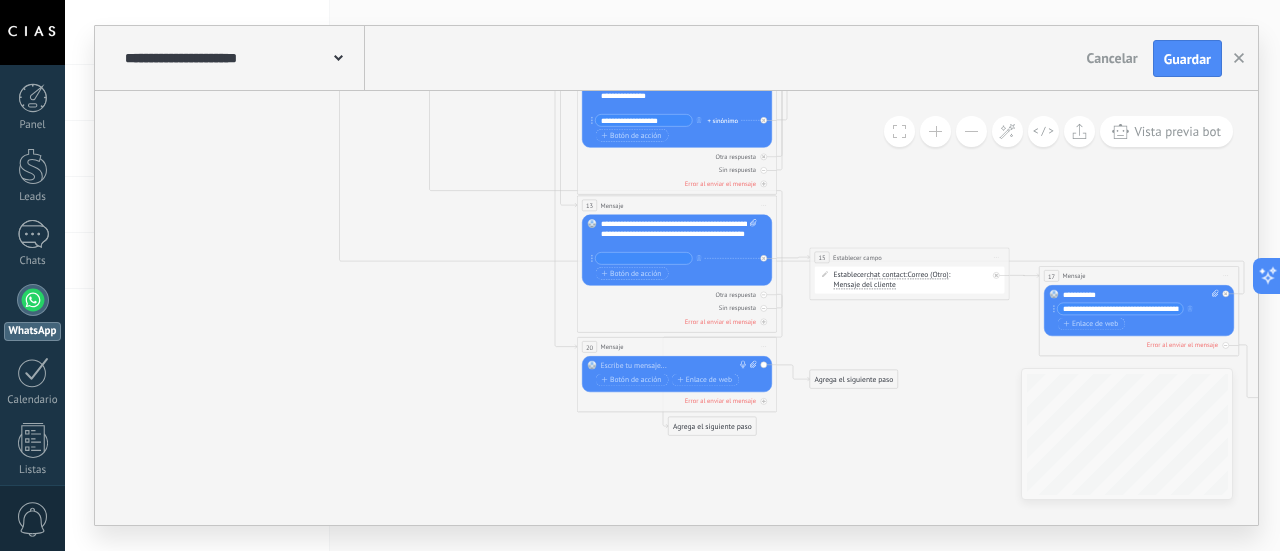 click at bounding box center [675, 366] 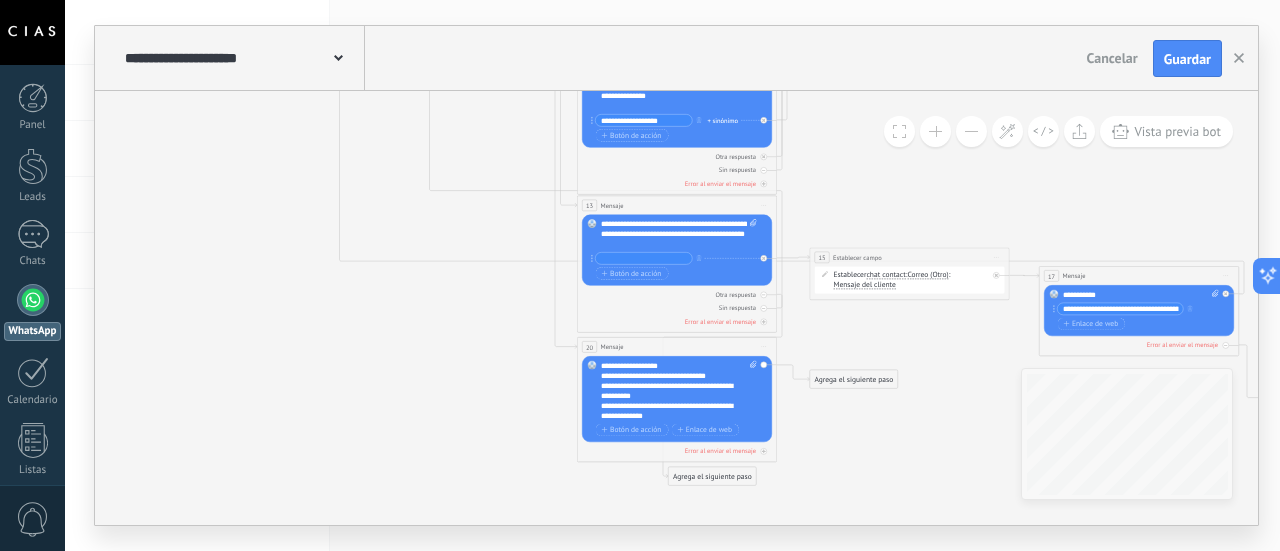 scroll, scrollTop: 420, scrollLeft: 0, axis: vertical 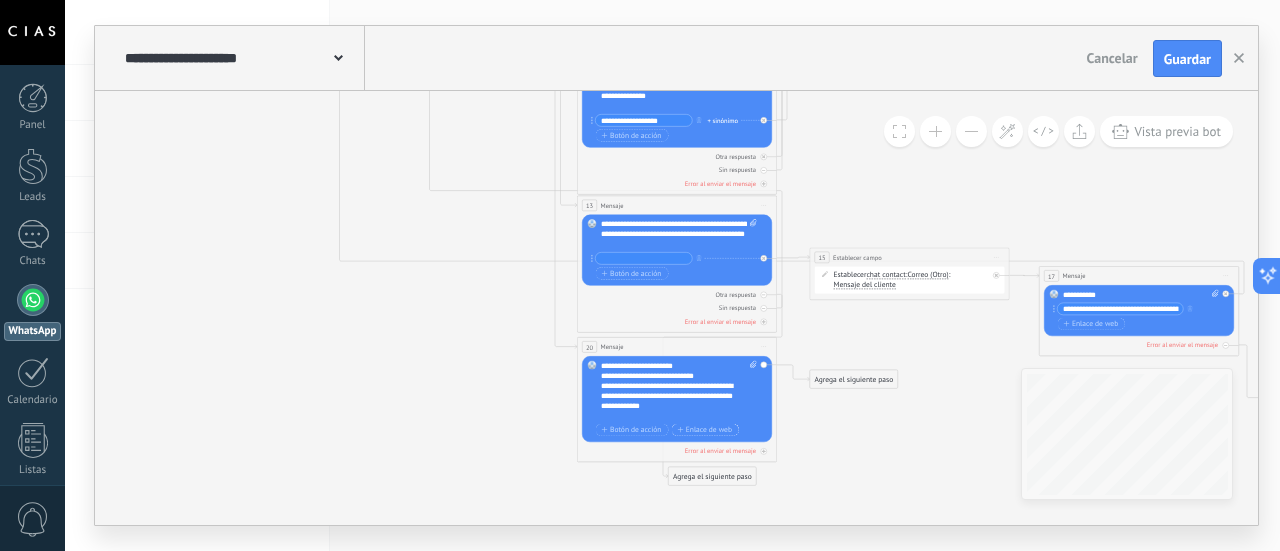 click on "Enlace de web" at bounding box center [704, 430] 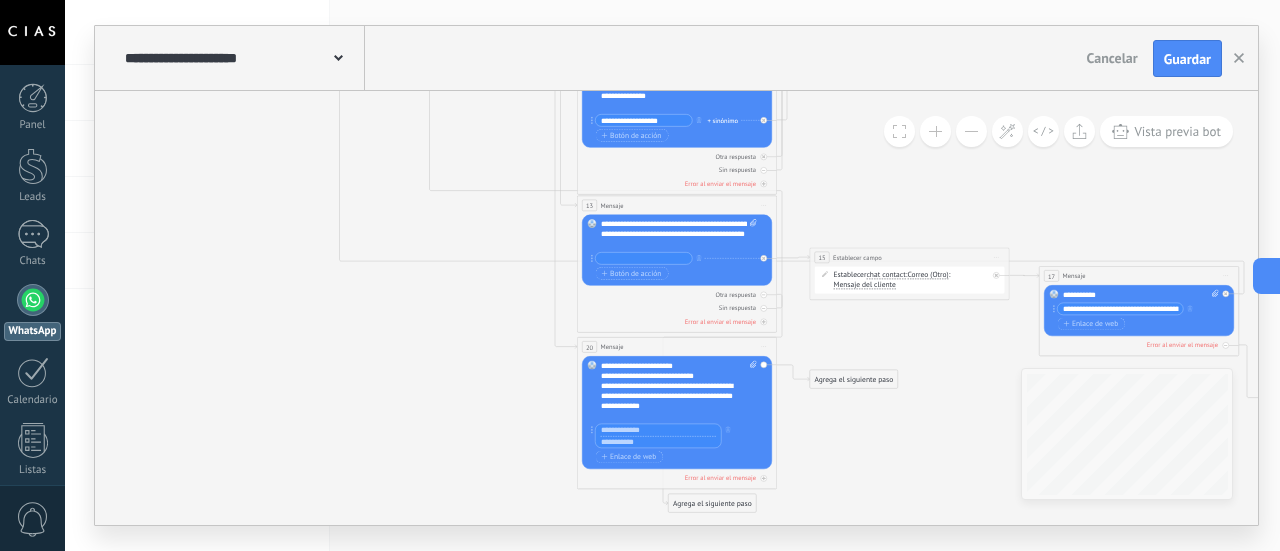 click at bounding box center [659, 430] 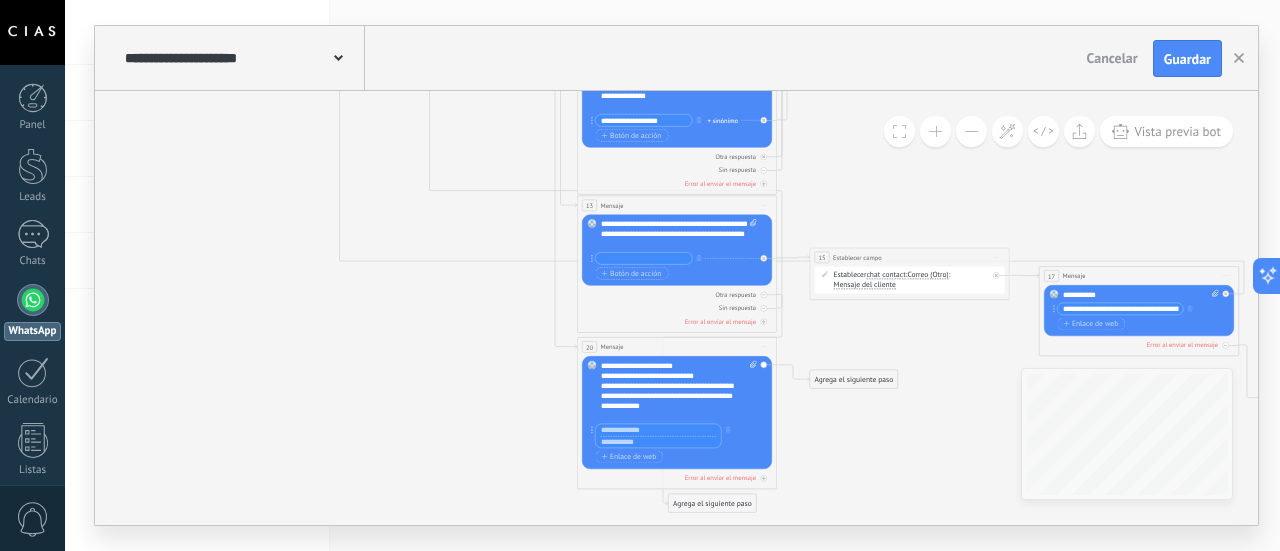 paste on "**********" 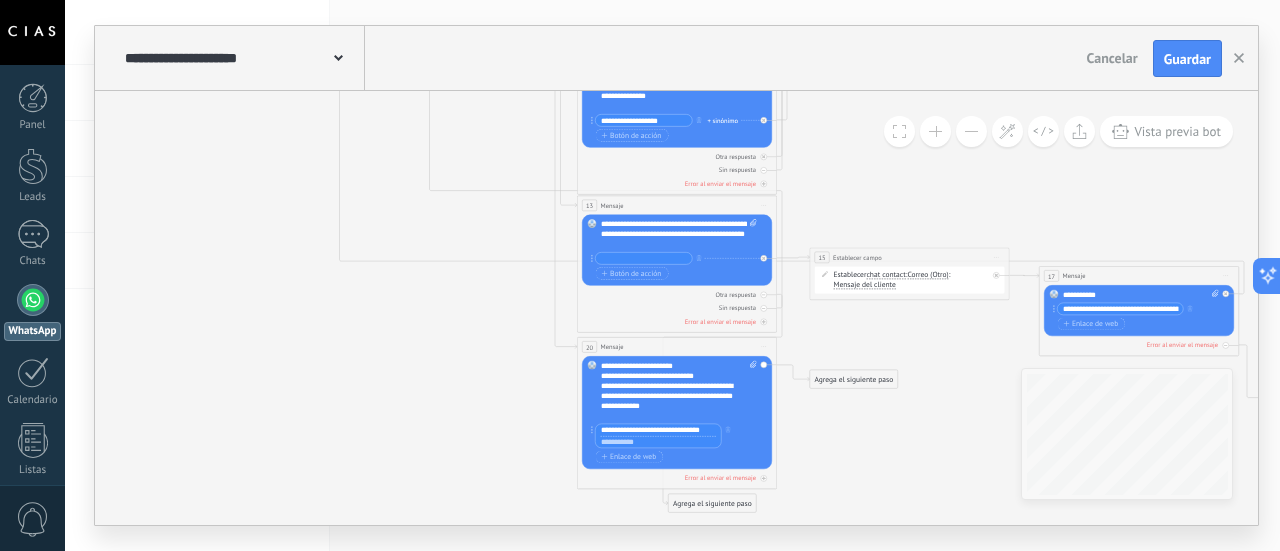 type on "**********" 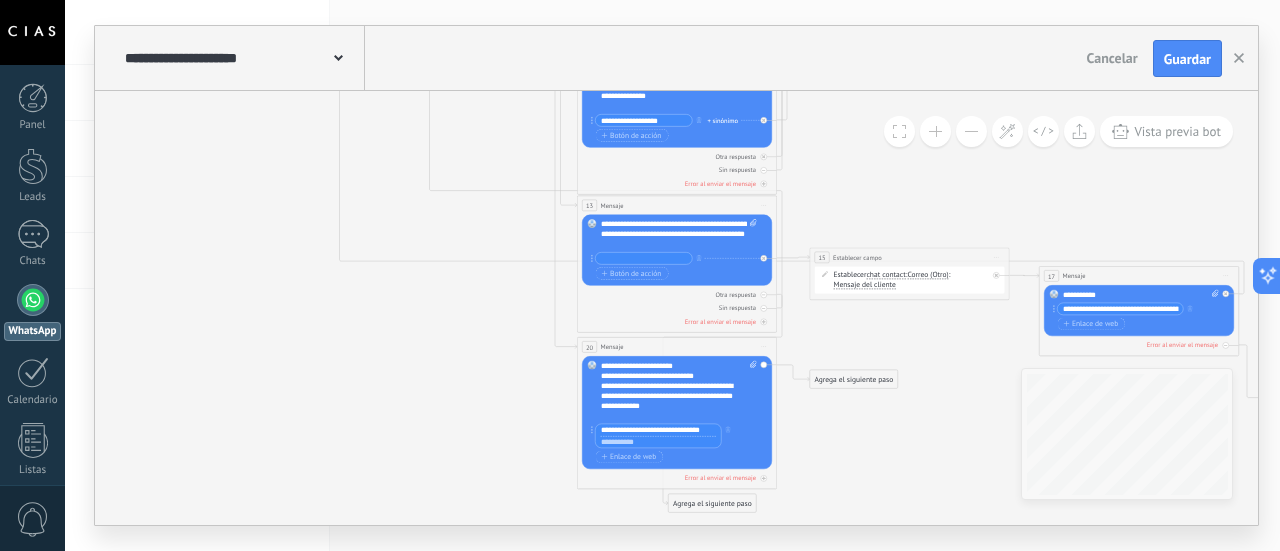 click at bounding box center (659, 442) 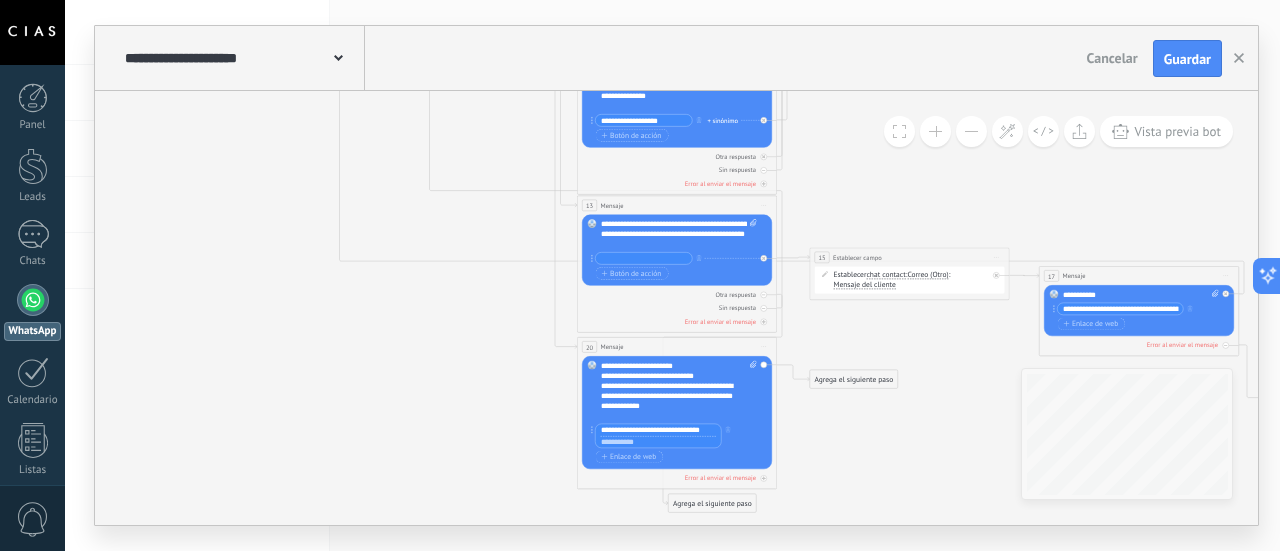 click at bounding box center [659, 442] 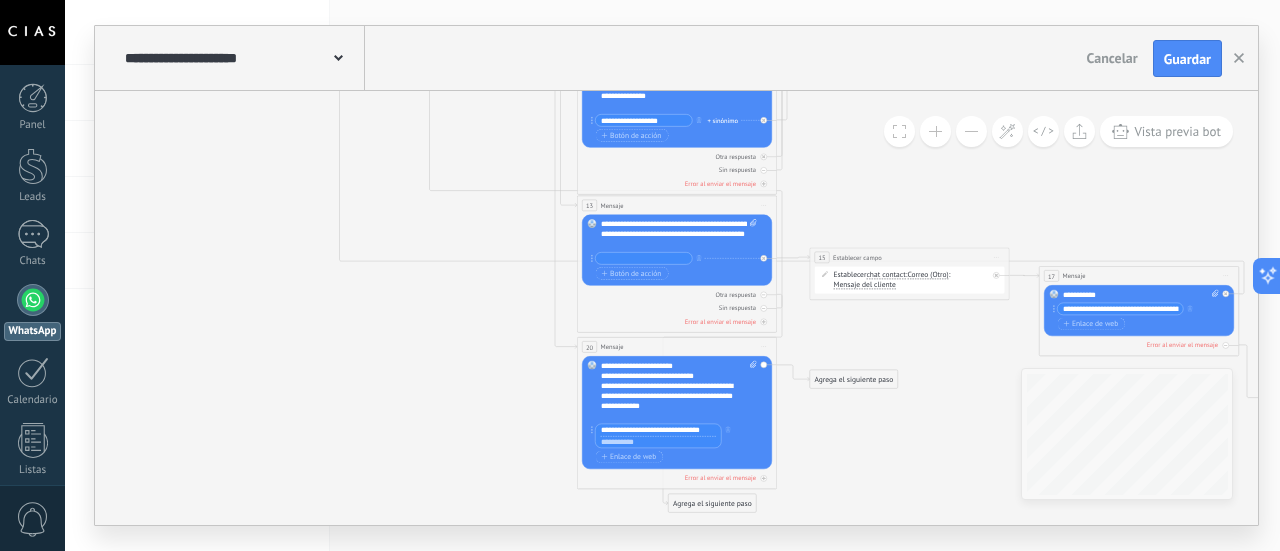 paste on "**********" 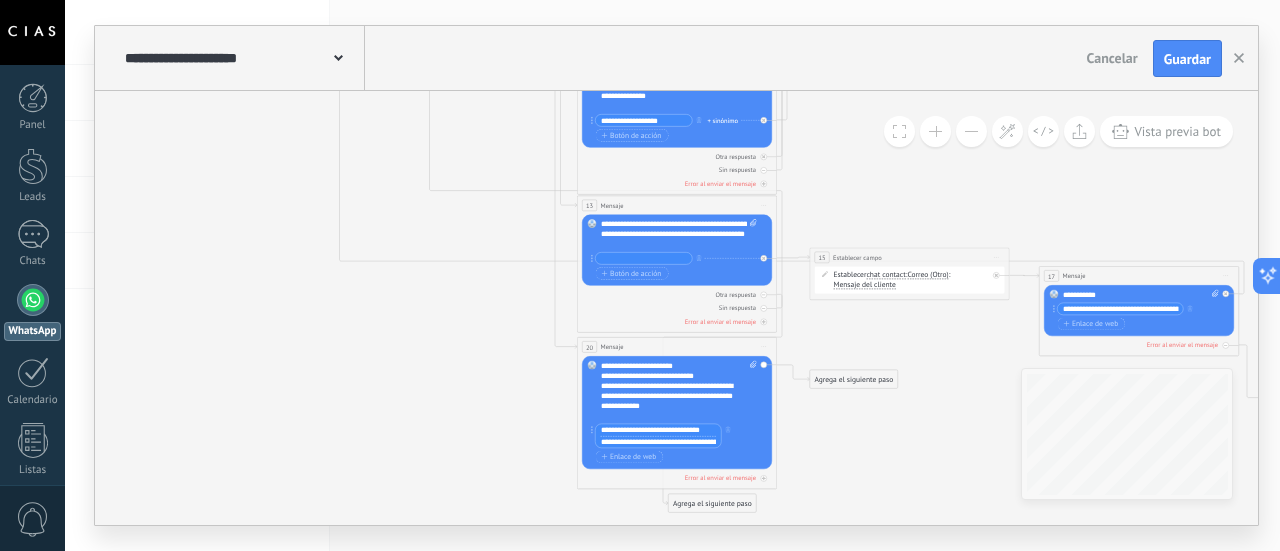 scroll, scrollTop: 0, scrollLeft: 95, axis: horizontal 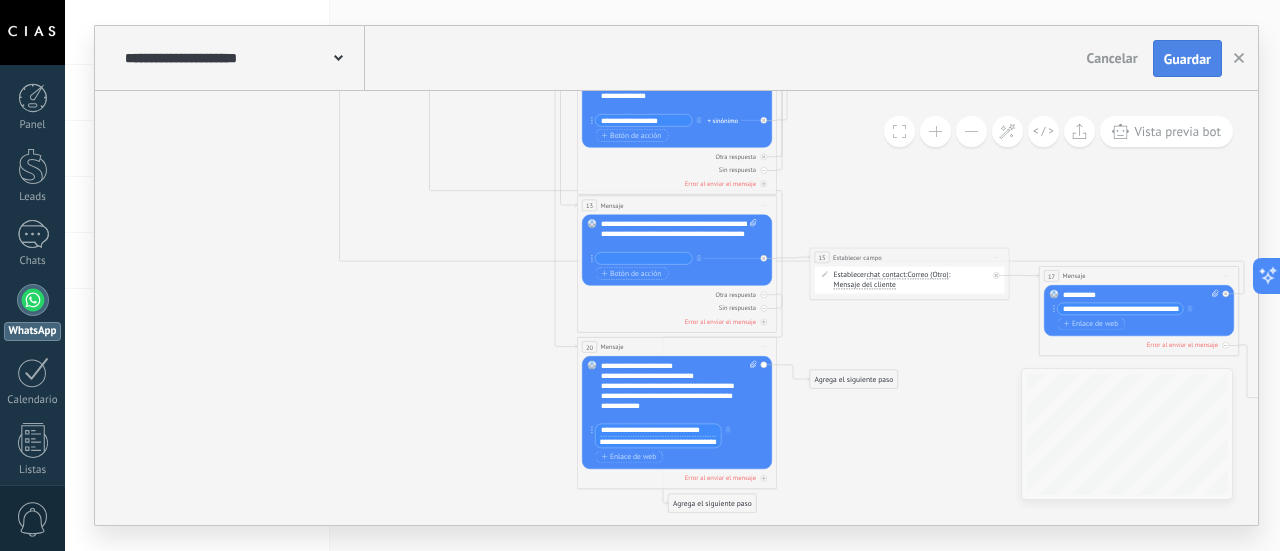 type on "**********" 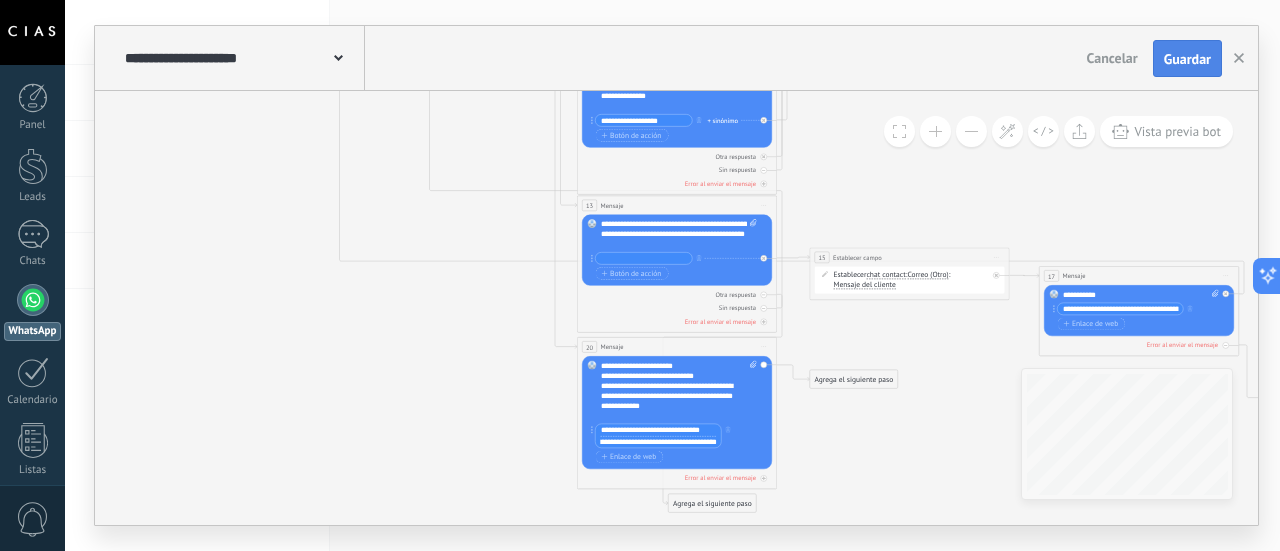 click on "Guardar" at bounding box center (1187, 59) 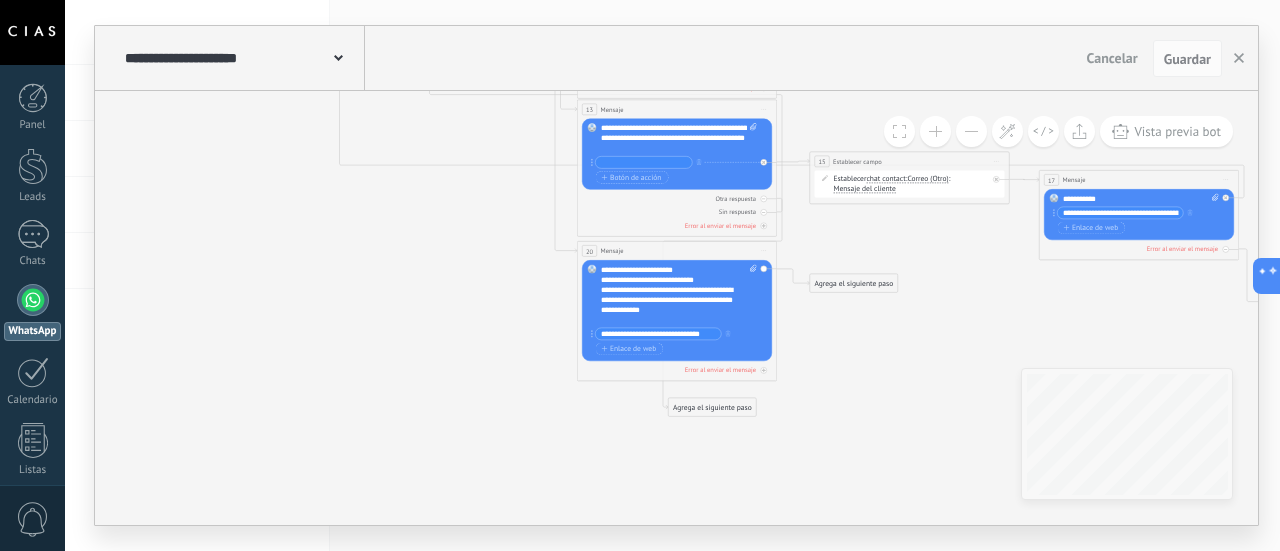 click at bounding box center [935, 131] 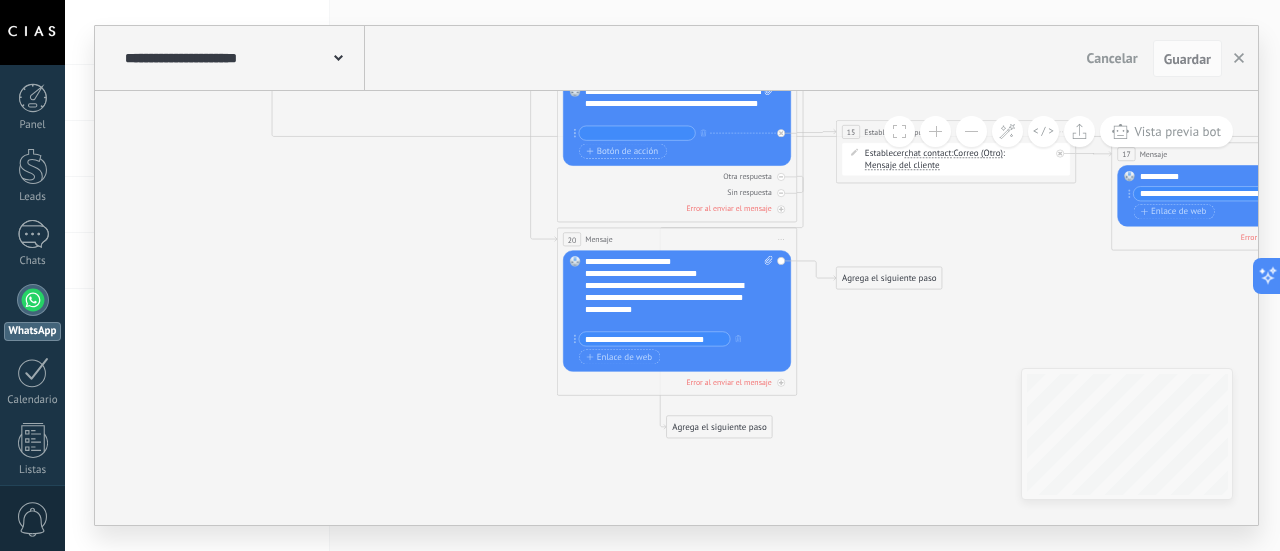 click at bounding box center (935, 131) 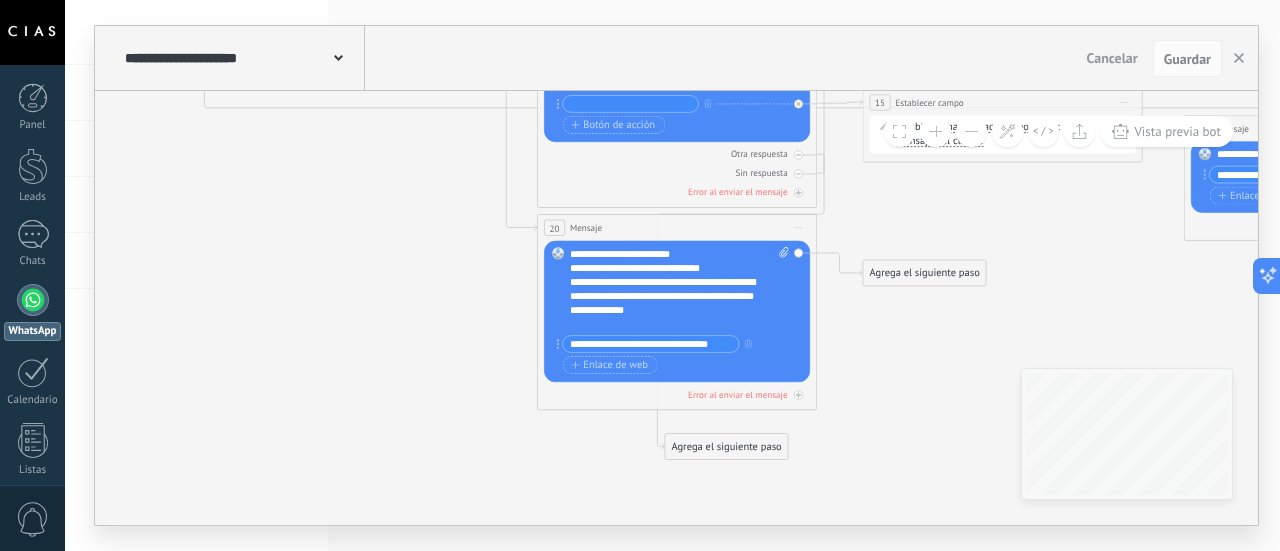 click at bounding box center (935, 131) 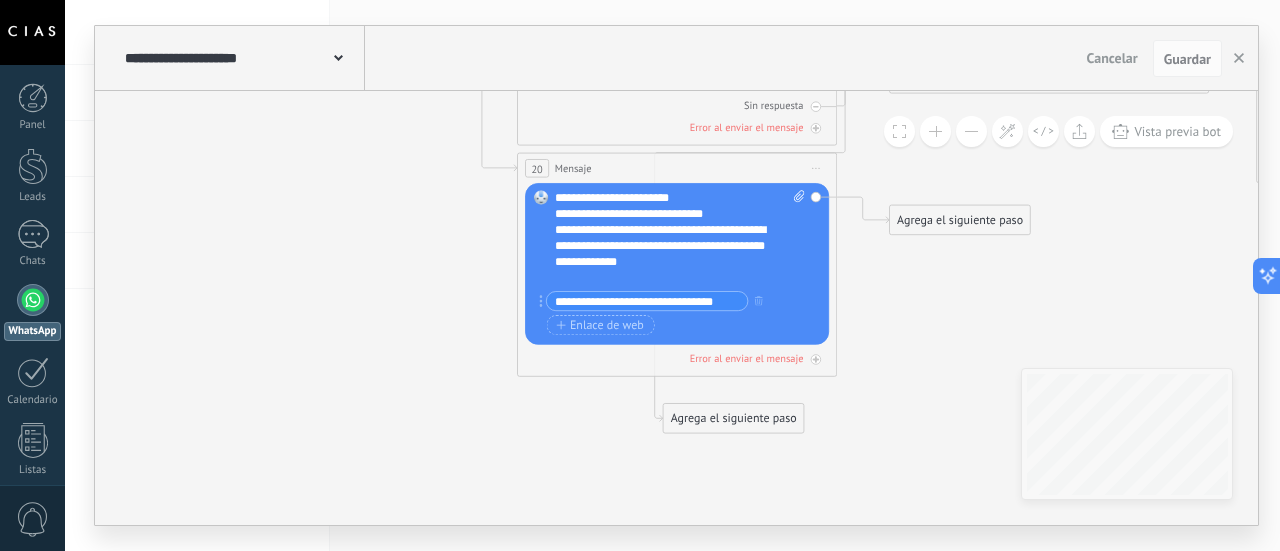 type 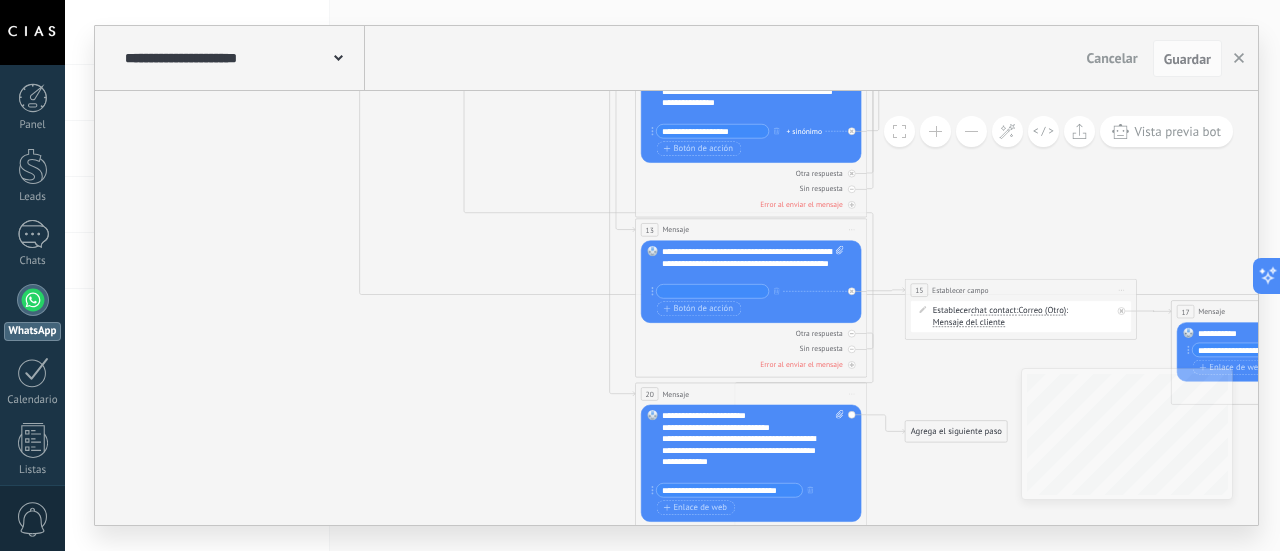 click at bounding box center (971, 131) 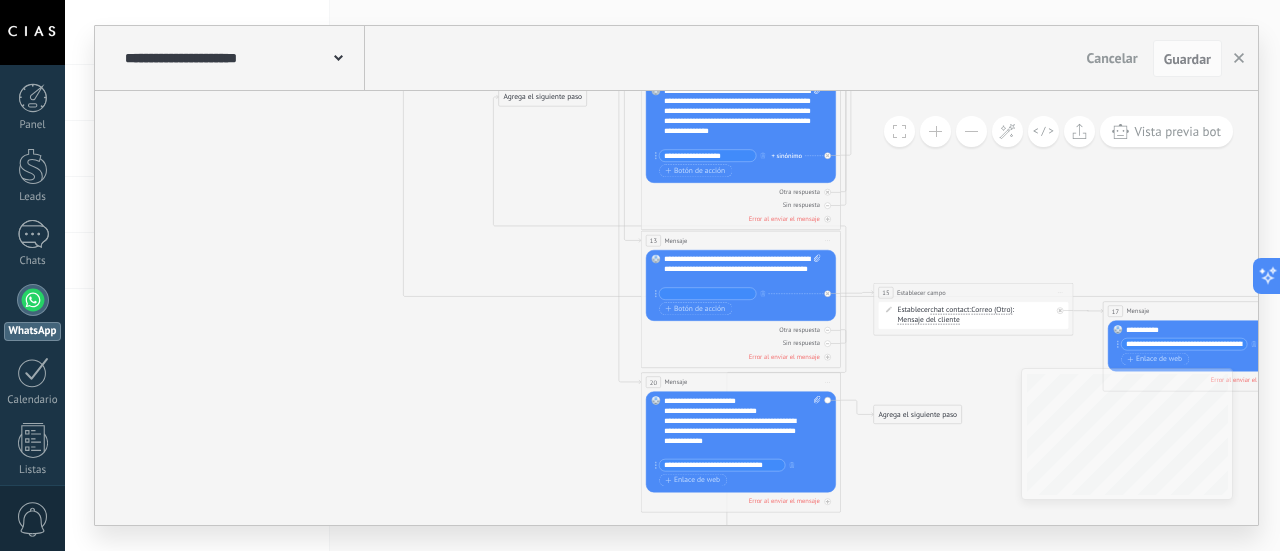 click at bounding box center (971, 131) 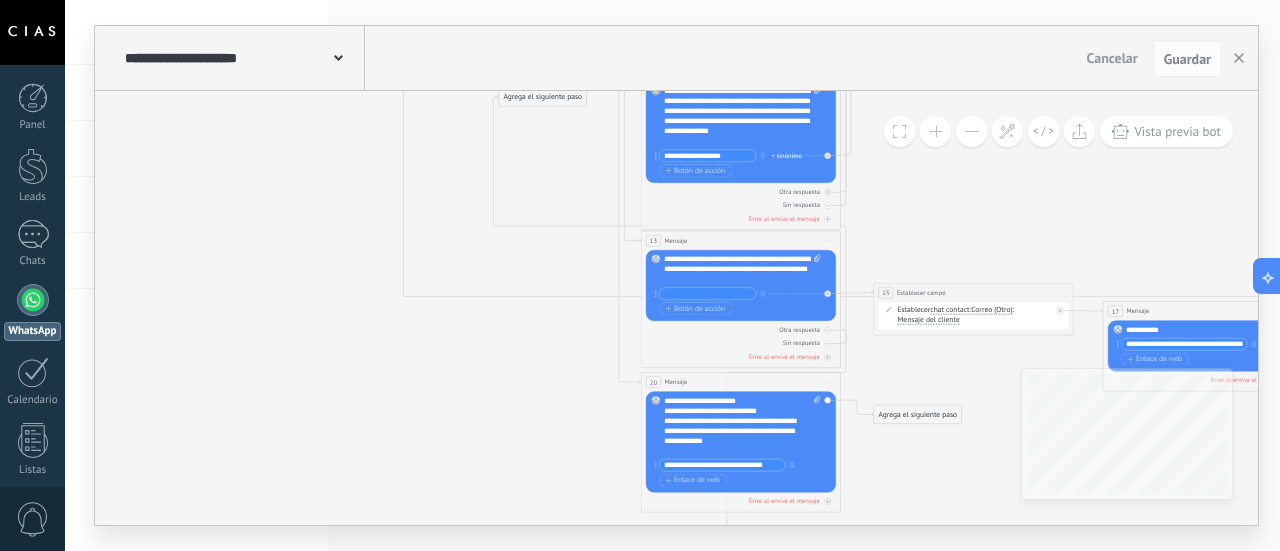 click at bounding box center (971, 131) 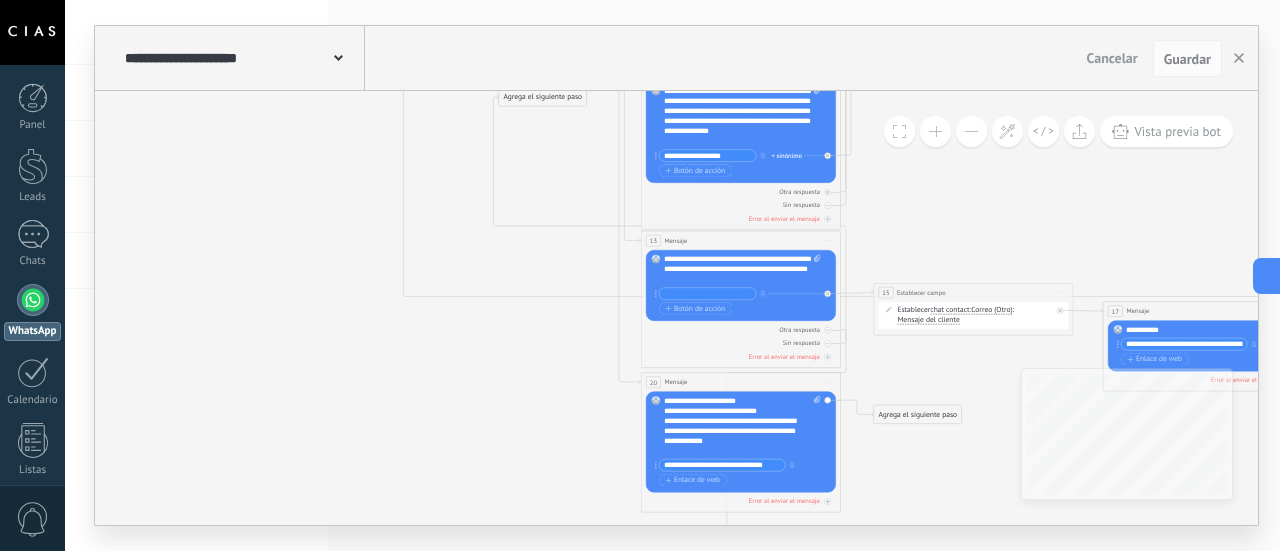 click at bounding box center [971, 131] 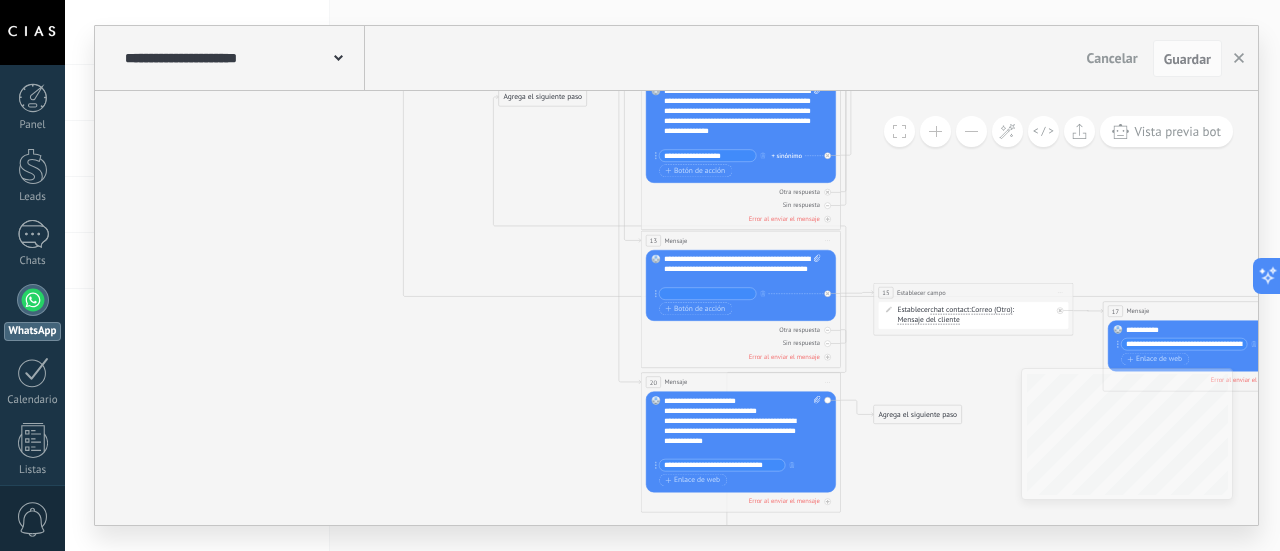 drag, startPoint x: 969, startPoint y: 135, endPoint x: 958, endPoint y: 208, distance: 73.82411 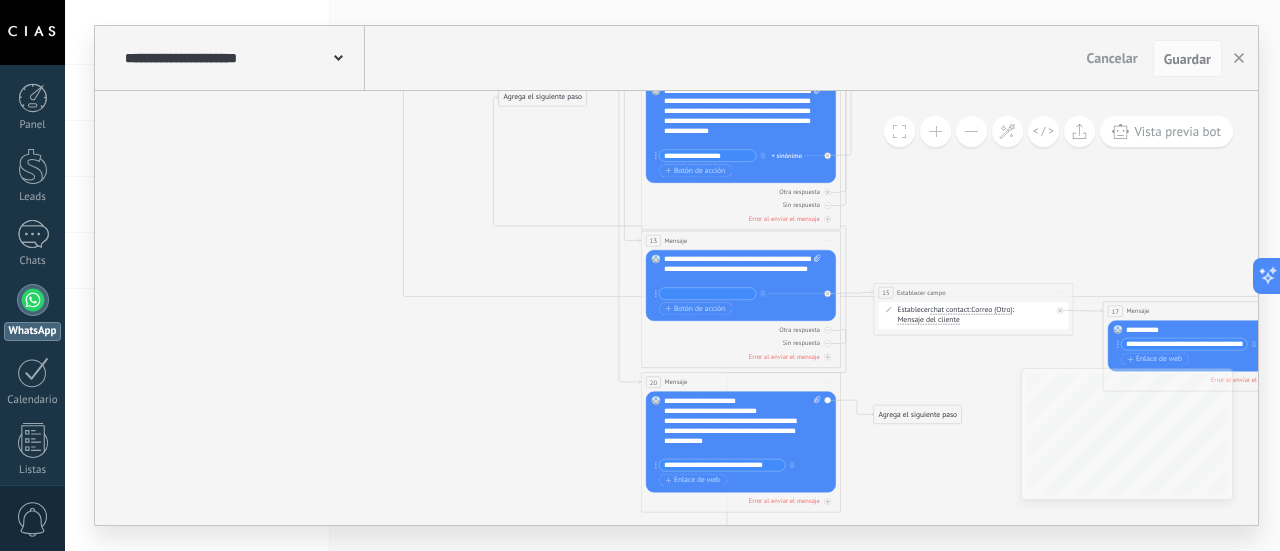 click at bounding box center [971, 131] 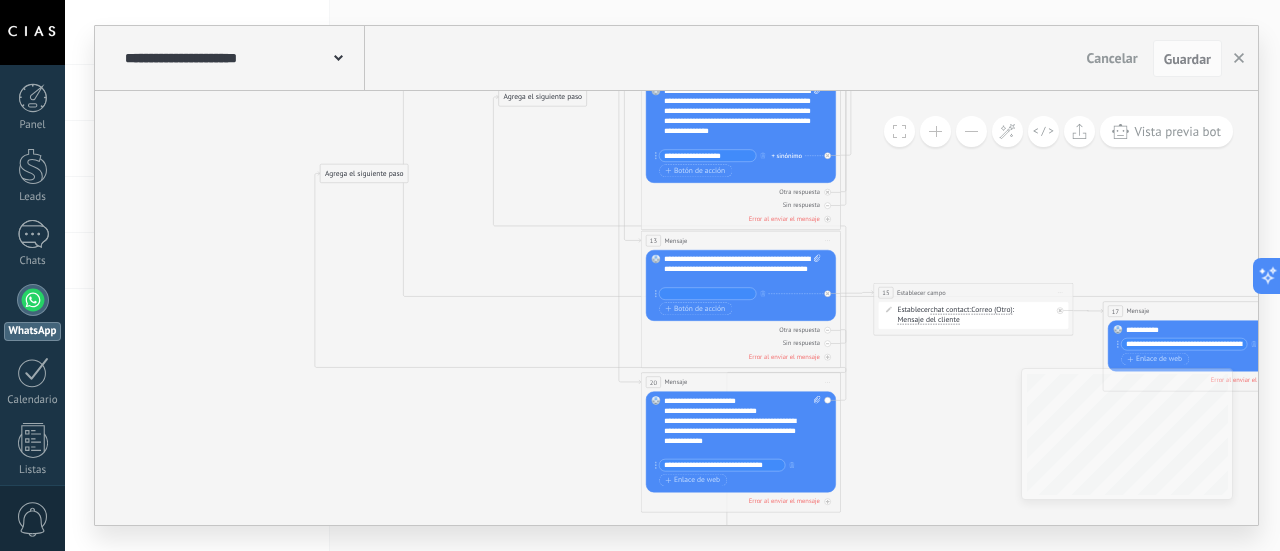 drag, startPoint x: 928, startPoint y: 415, endPoint x: 384, endPoint y: 167, distance: 597.86285 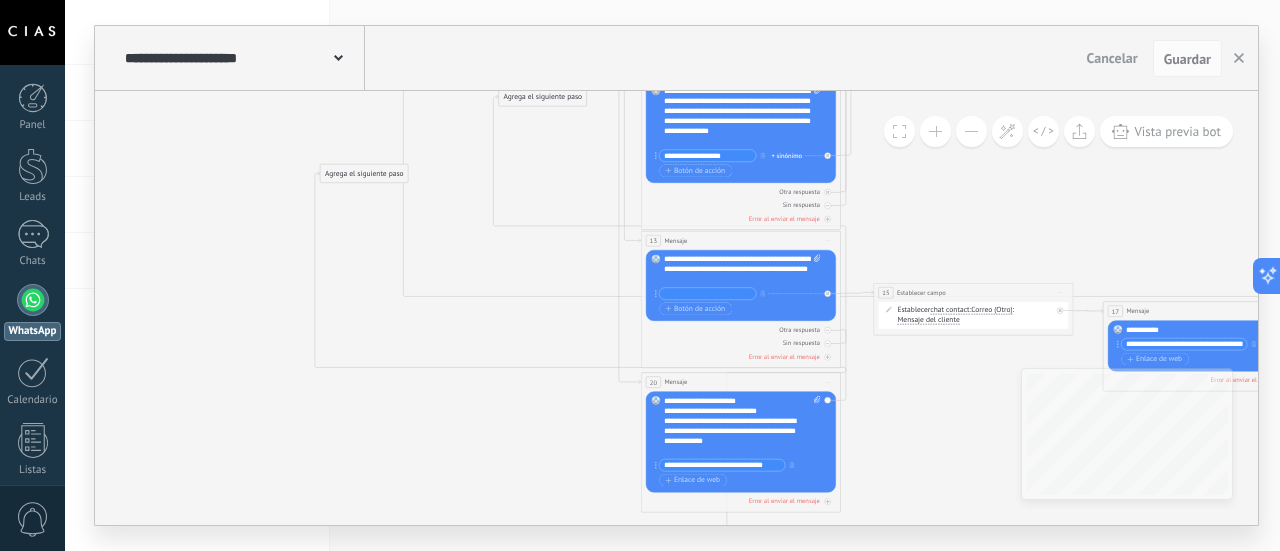 click on "Agrega el siguiente paso" at bounding box center [364, 174] 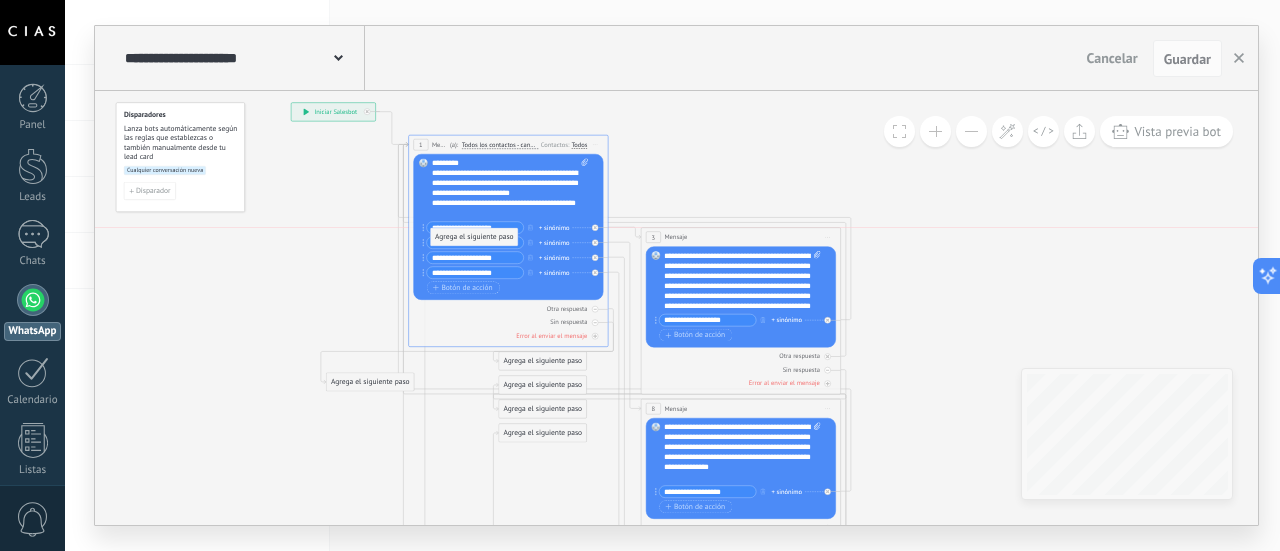 drag, startPoint x: 350, startPoint y: 505, endPoint x: 454, endPoint y: 237, distance: 287.47174 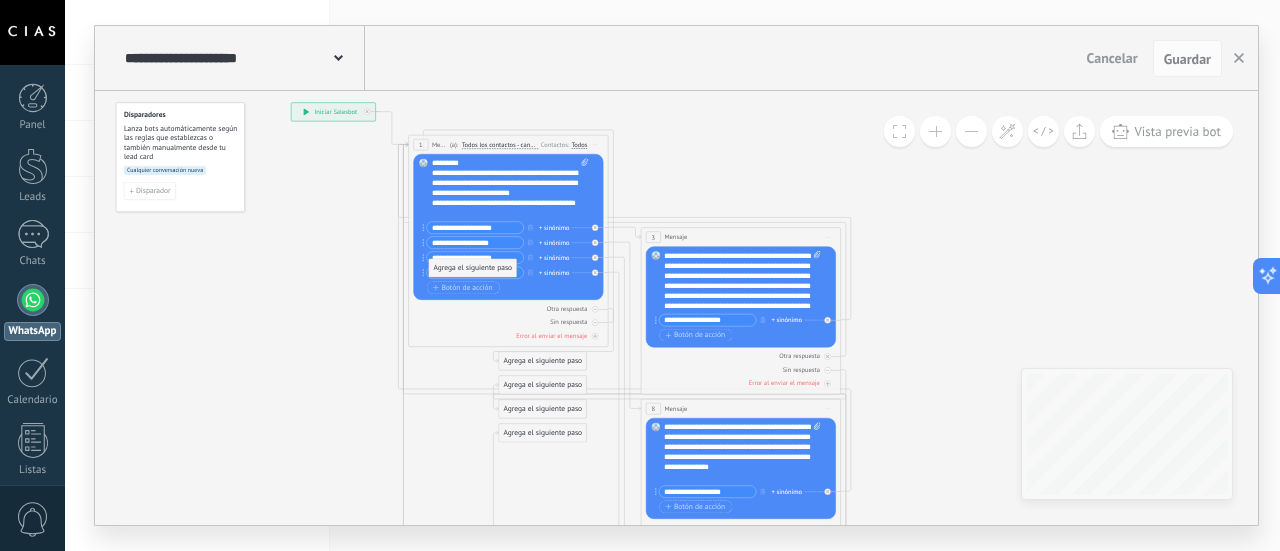 drag, startPoint x: 342, startPoint y: 383, endPoint x: 444, endPoint y: 269, distance: 152.97058 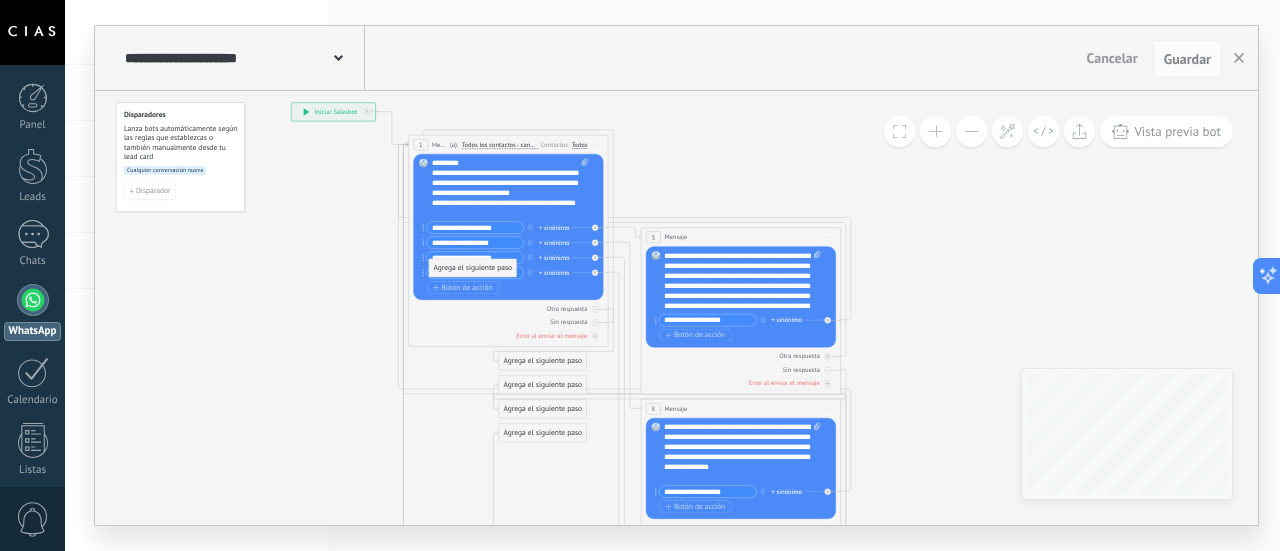 click on "Agrega el siguiente paso" at bounding box center (473, 268) 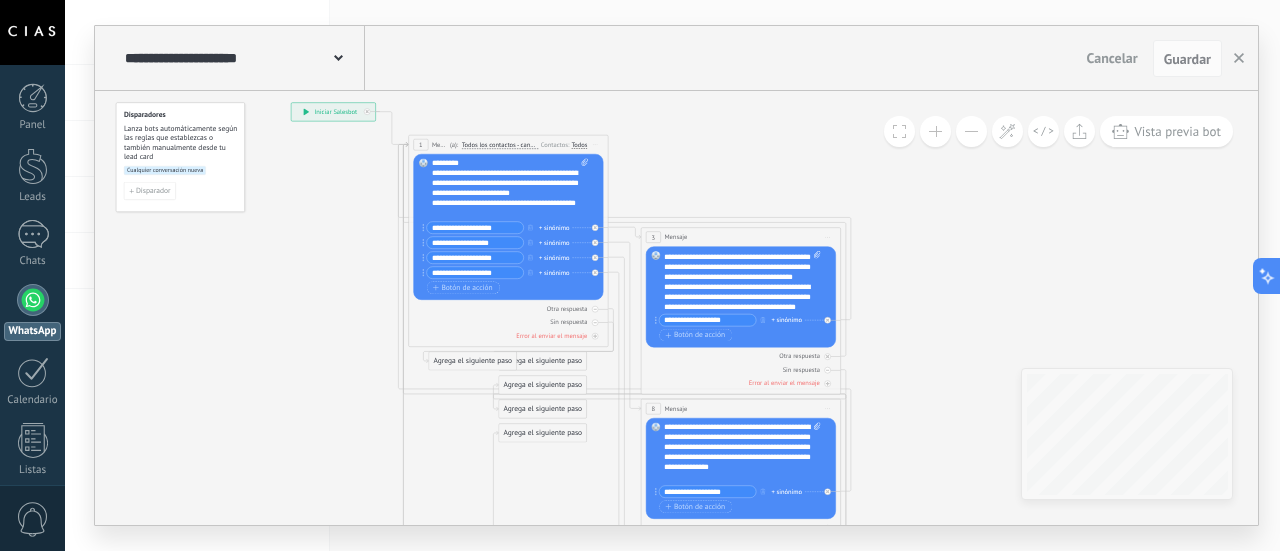 scroll, scrollTop: 220, scrollLeft: 0, axis: vertical 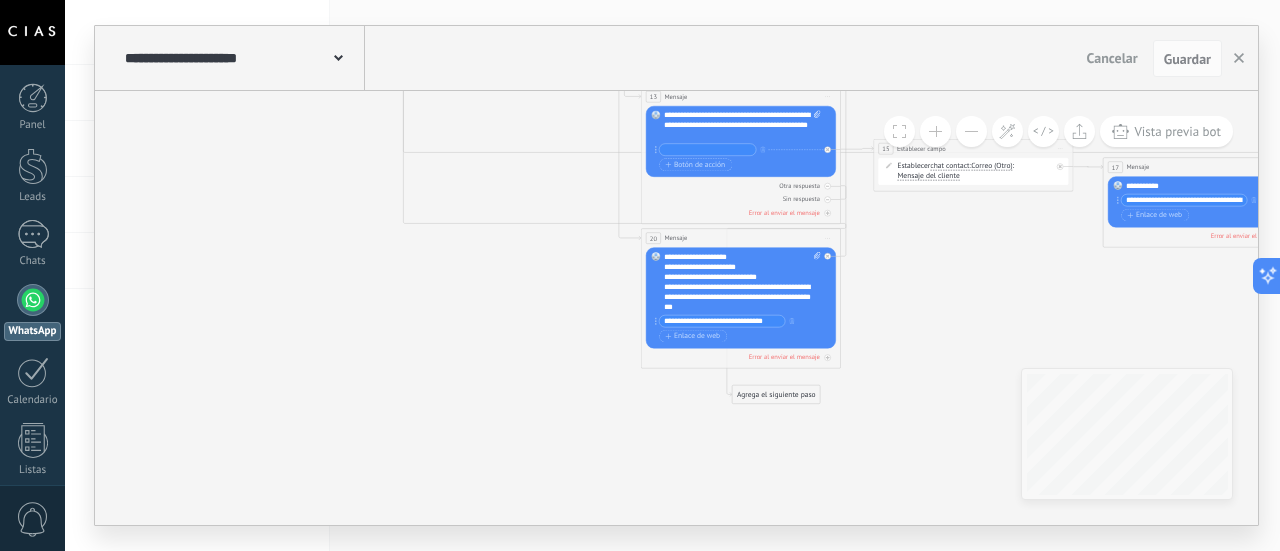 click 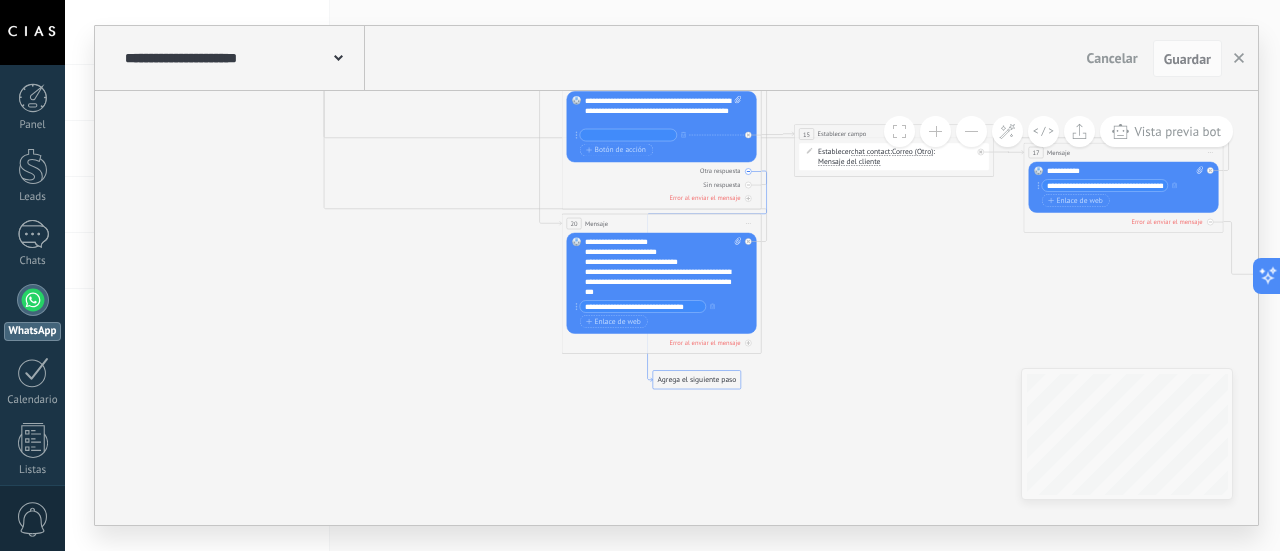 drag, startPoint x: 725, startPoint y: 377, endPoint x: 646, endPoint y: 363, distance: 80.23092 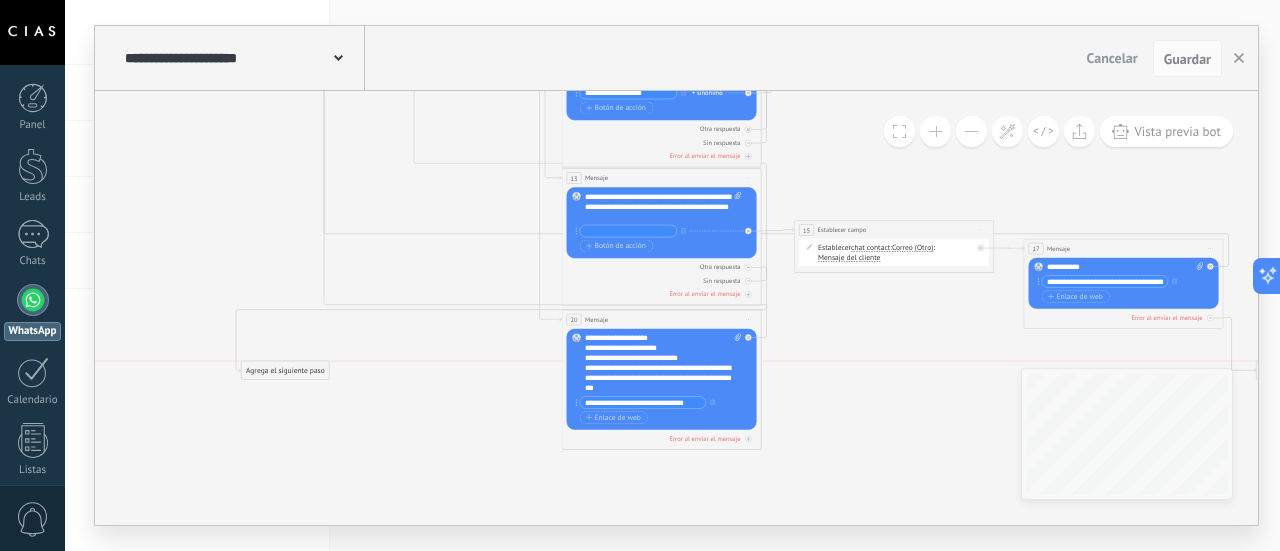 drag, startPoint x: 684, startPoint y: 477, endPoint x: 272, endPoint y: 370, distance: 425.66772 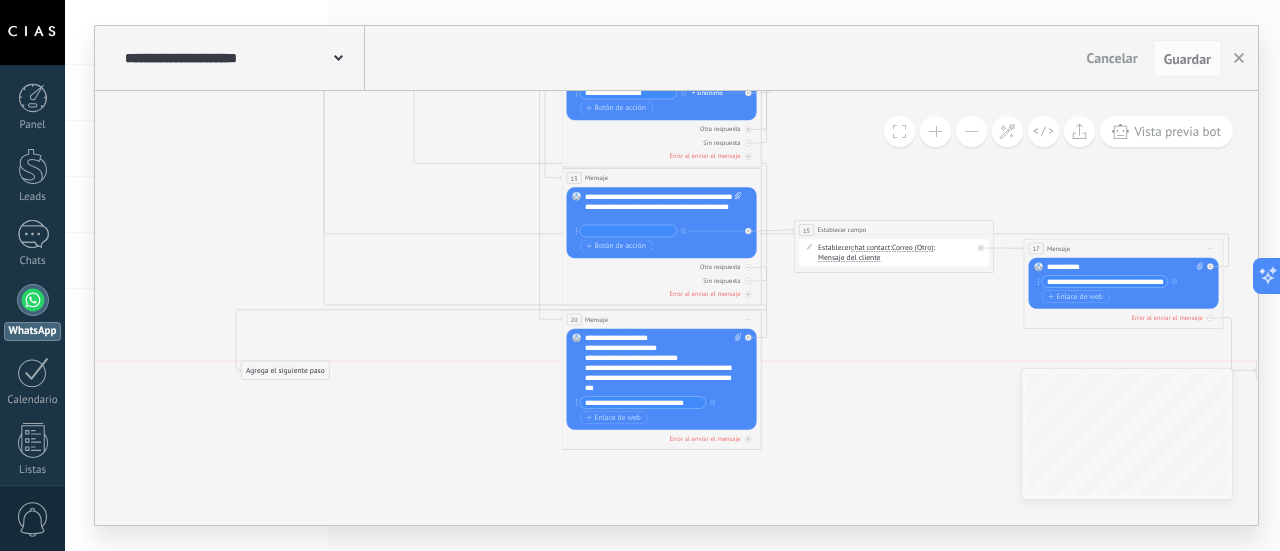 click on "Agrega el siguiente paso" at bounding box center (286, 371) 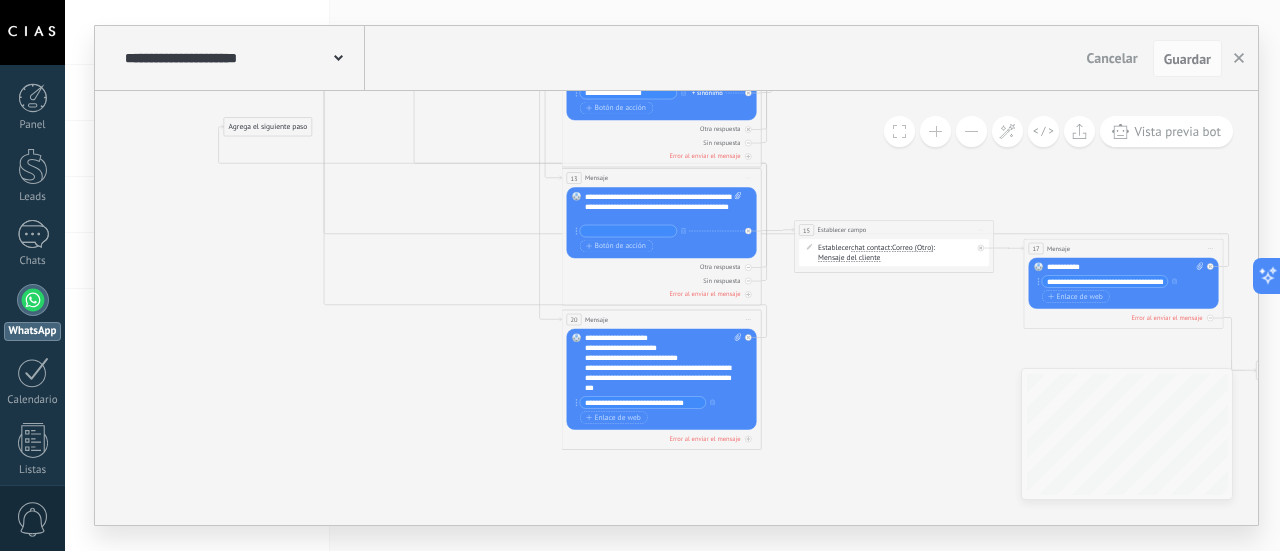 drag, startPoint x: 270, startPoint y: 369, endPoint x: 253, endPoint y: 125, distance: 244.59149 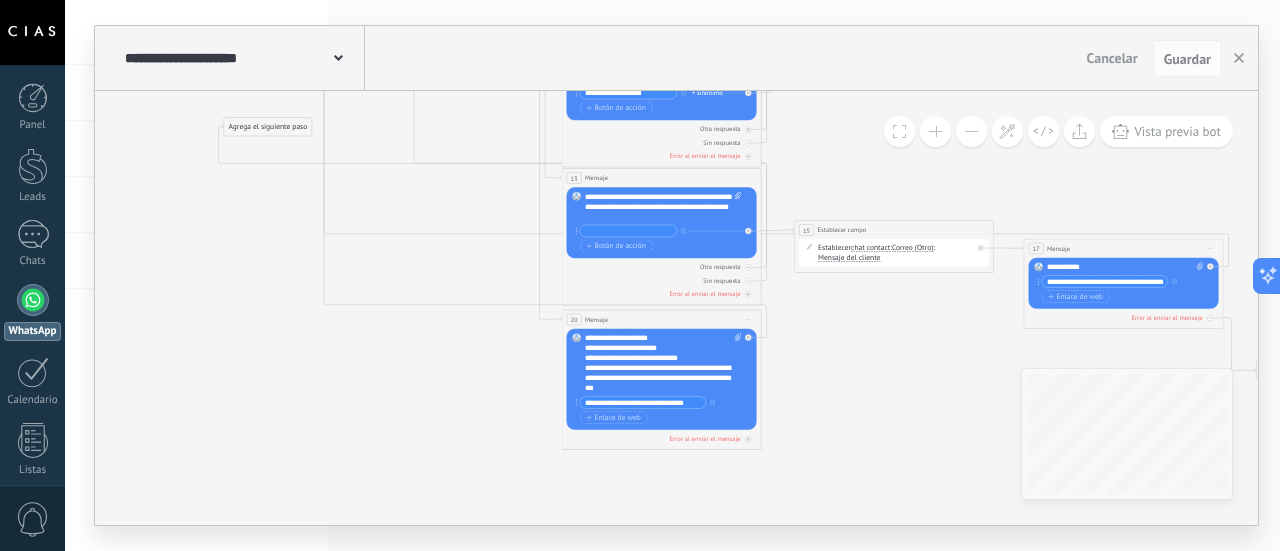 click on "Agrega el siguiente paso" at bounding box center [268, 127] 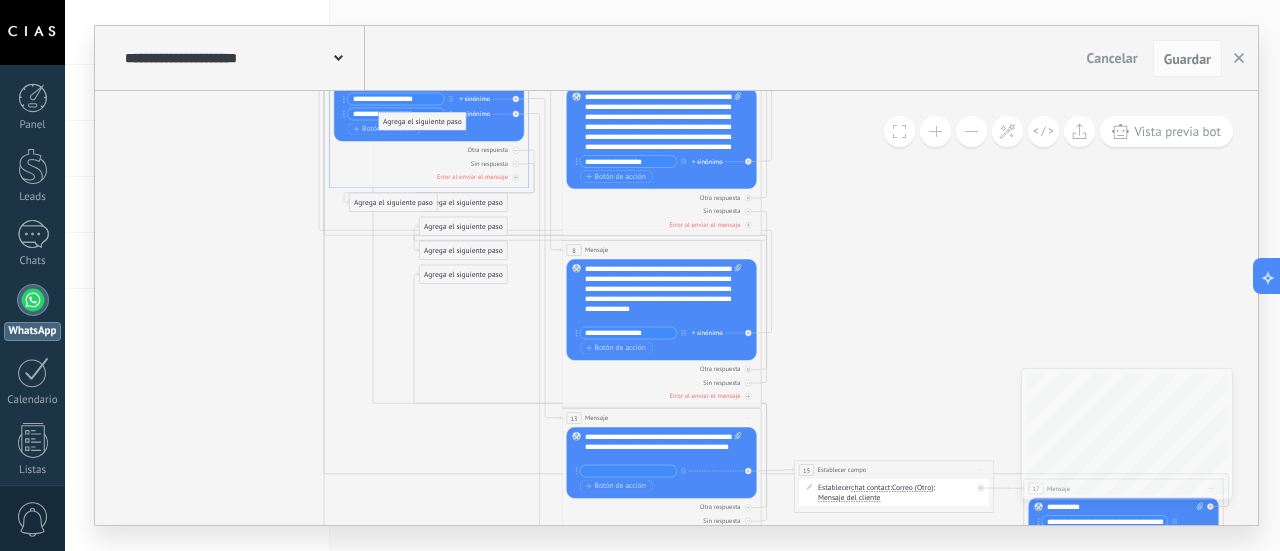 drag, startPoint x: 288, startPoint y: 362, endPoint x: 444, endPoint y: 116, distance: 291.29367 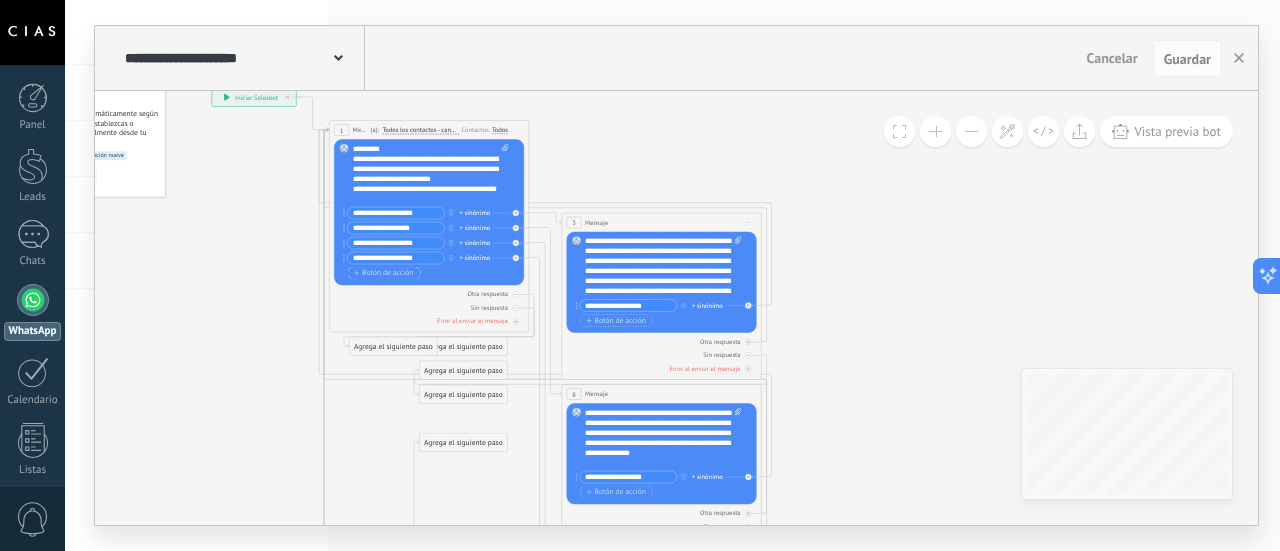 click on "Botón de acción" at bounding box center [384, 273] 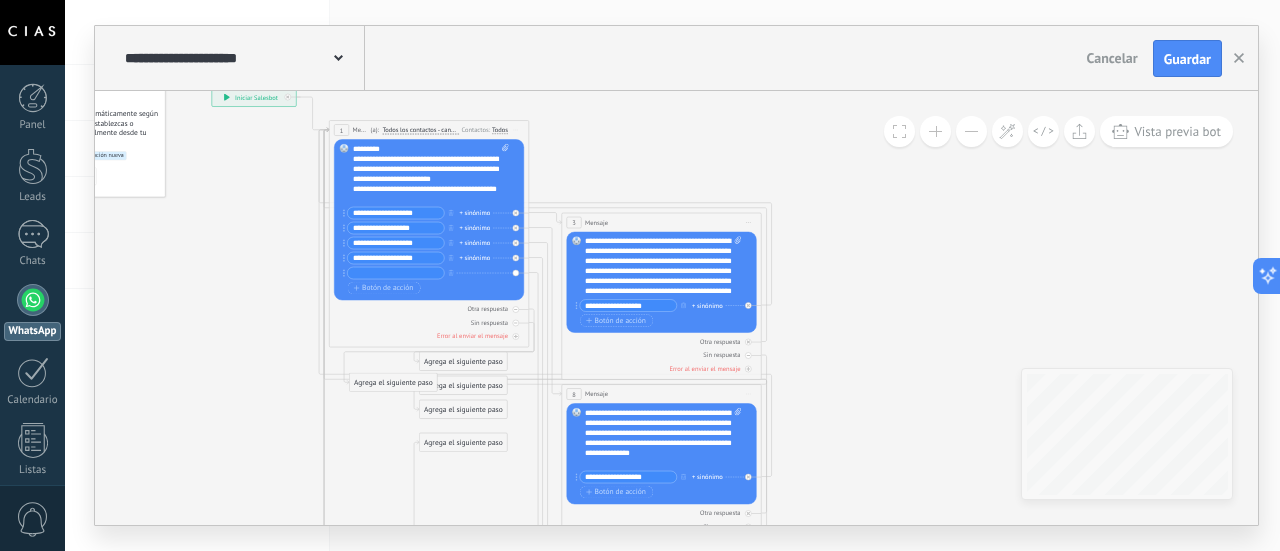 paste on "**********" 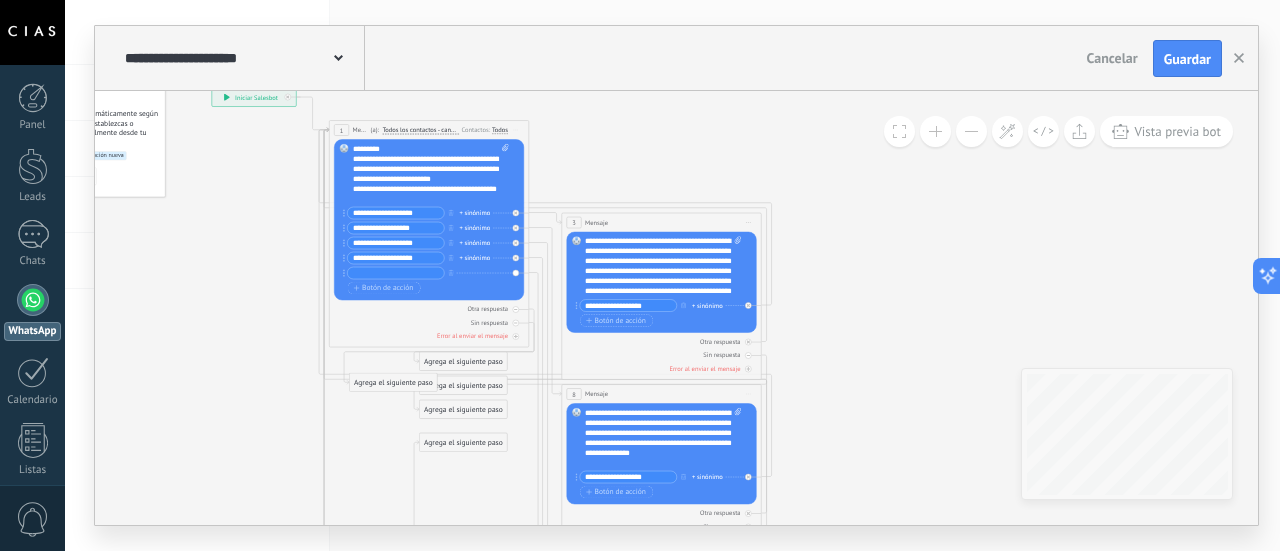 type on "**********" 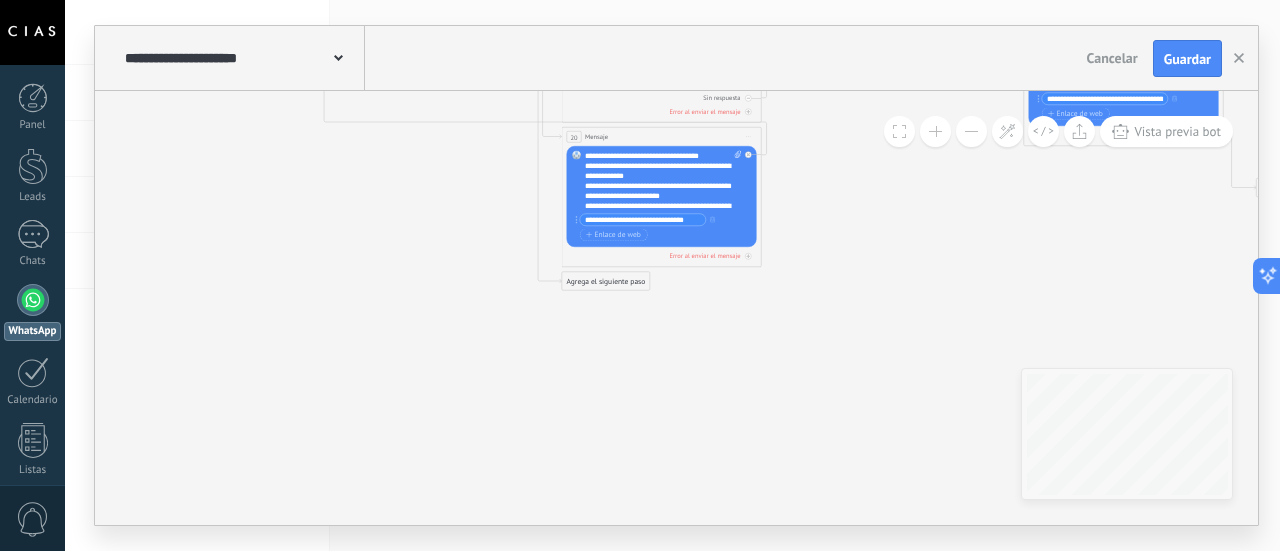 click on "Agrega el siguiente paso" at bounding box center [606, 281] 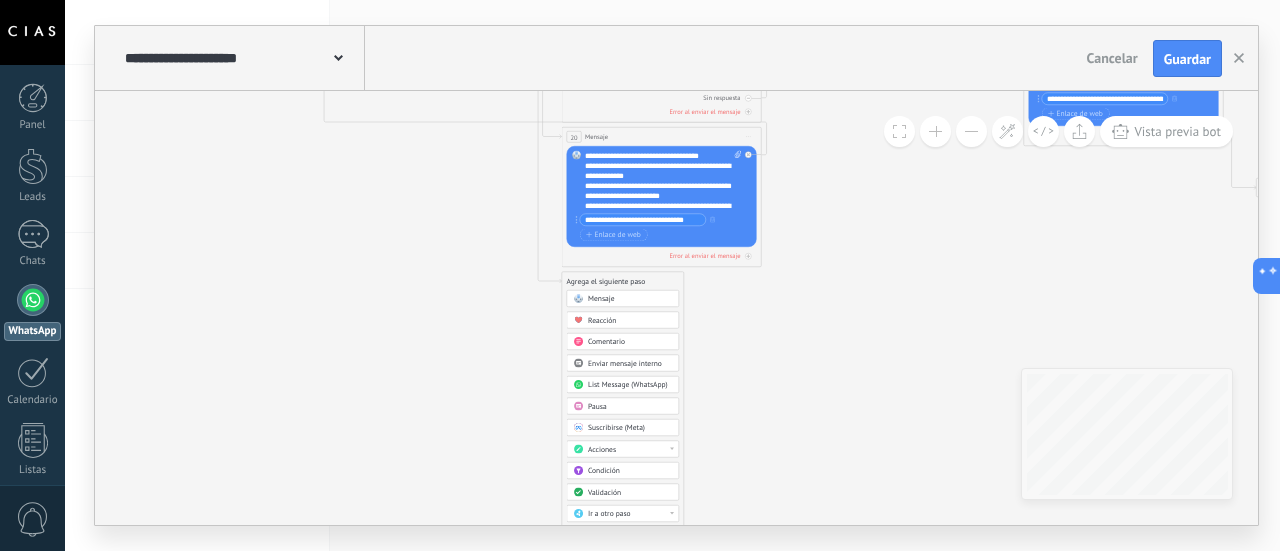 click on "Mensaje" at bounding box center [630, 299] 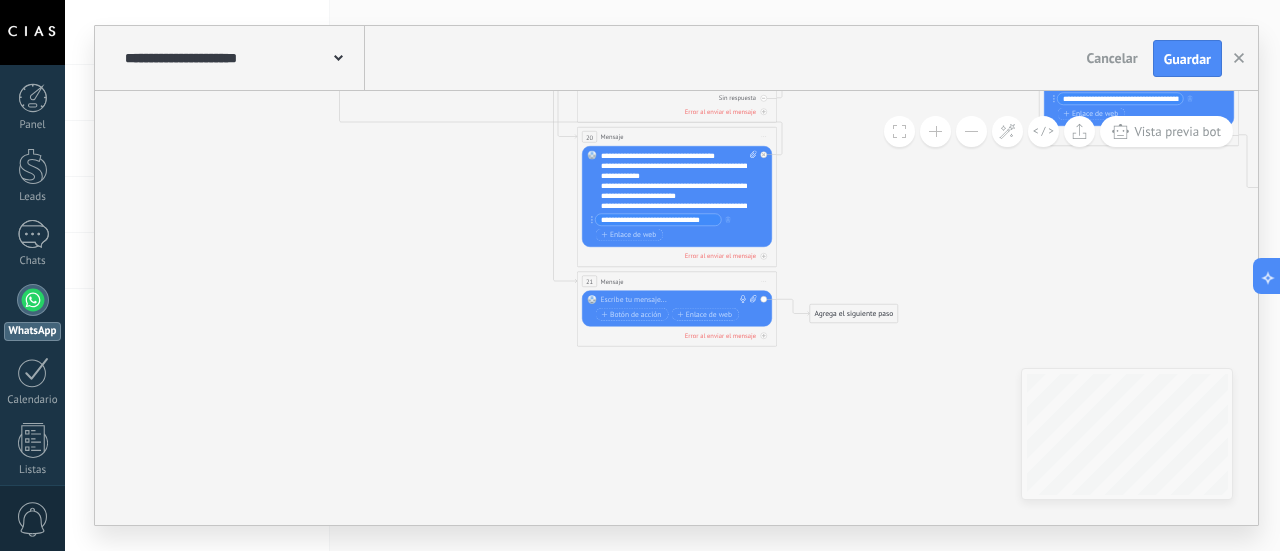 click at bounding box center (675, 300) 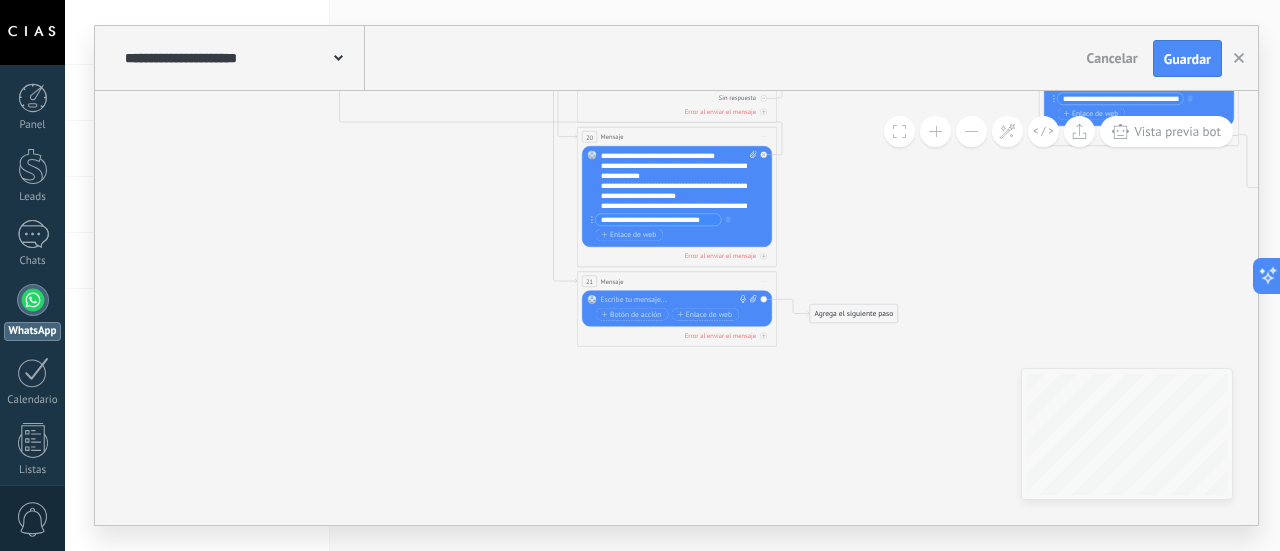 paste 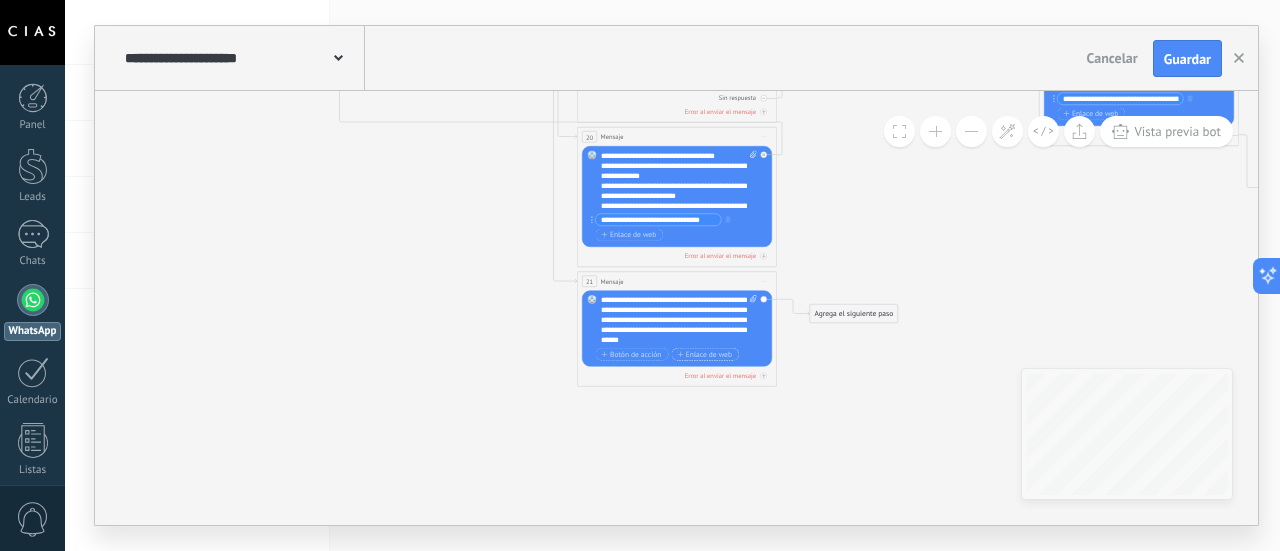 click on "Enlace de web" at bounding box center [704, 355] 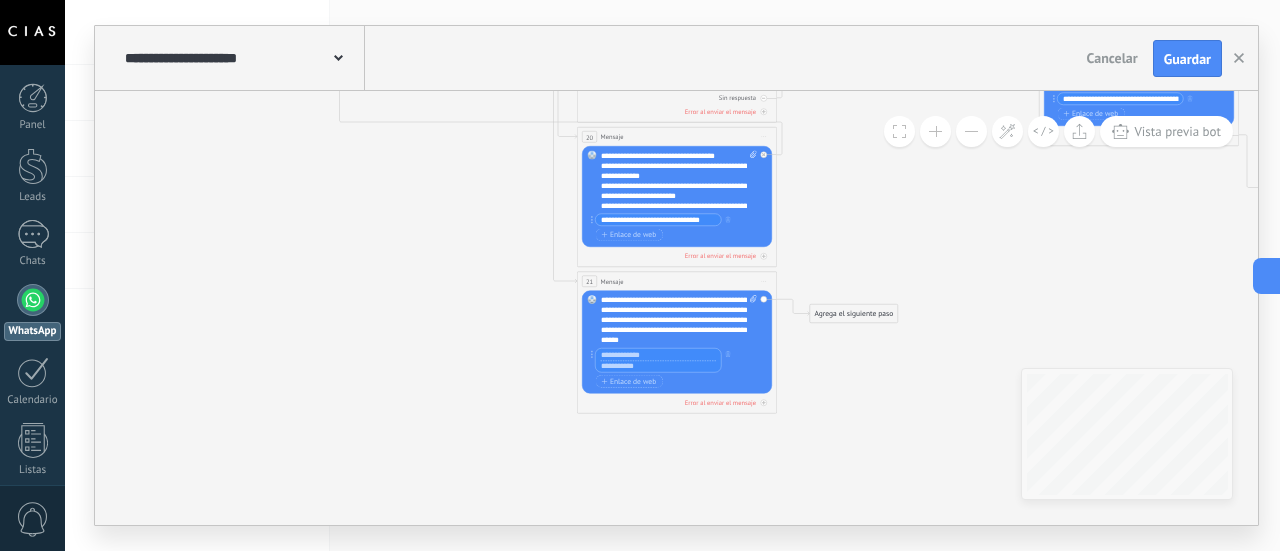 click at bounding box center (659, 355) 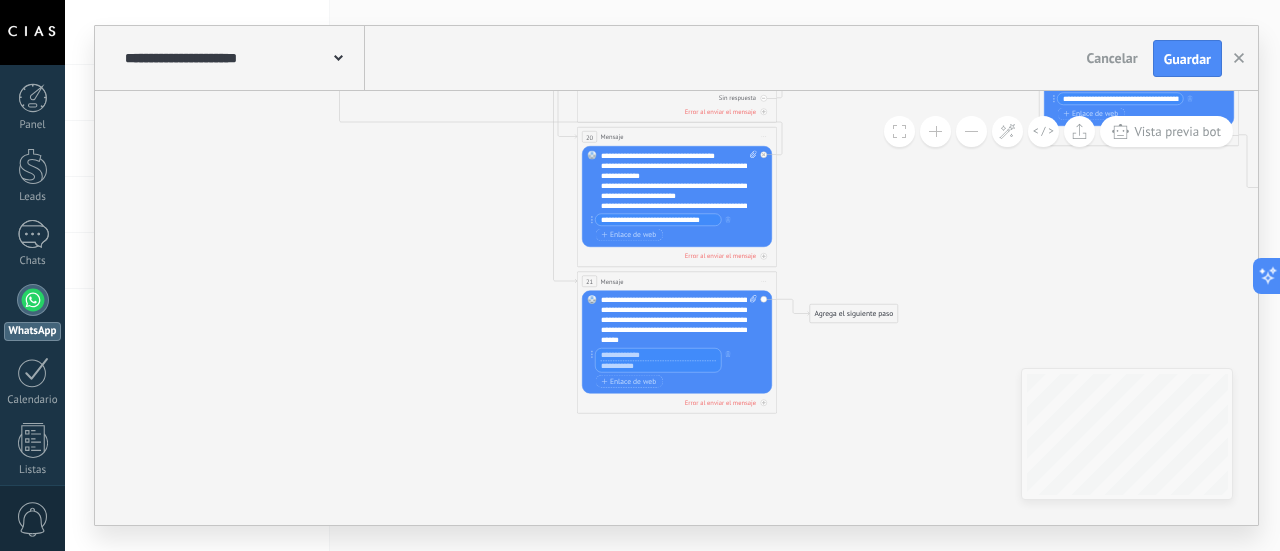 paste on "**********" 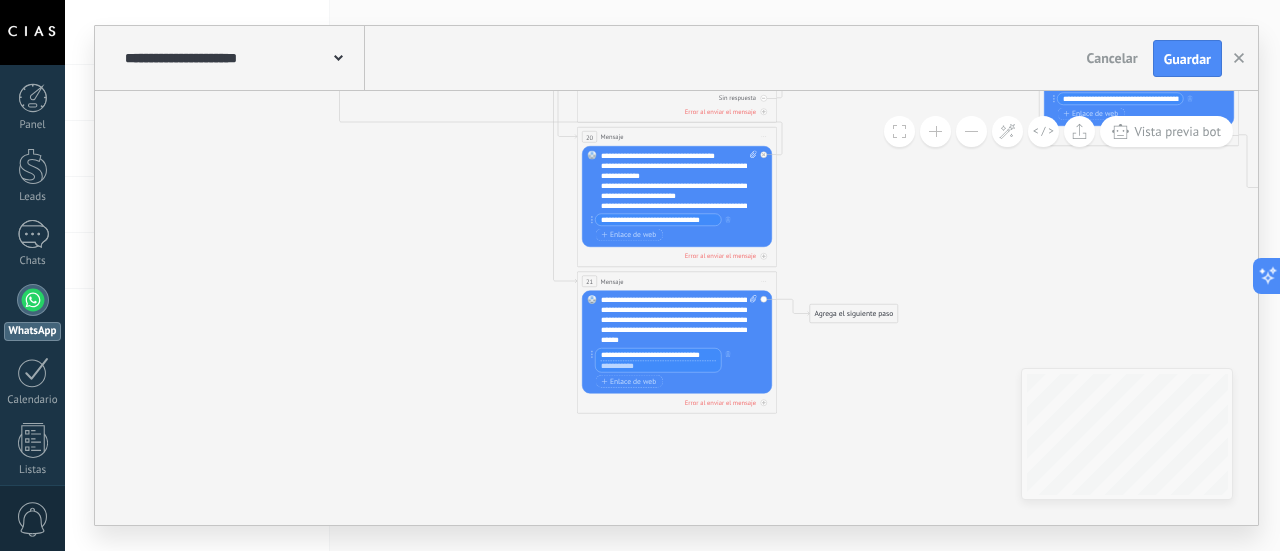 type on "**********" 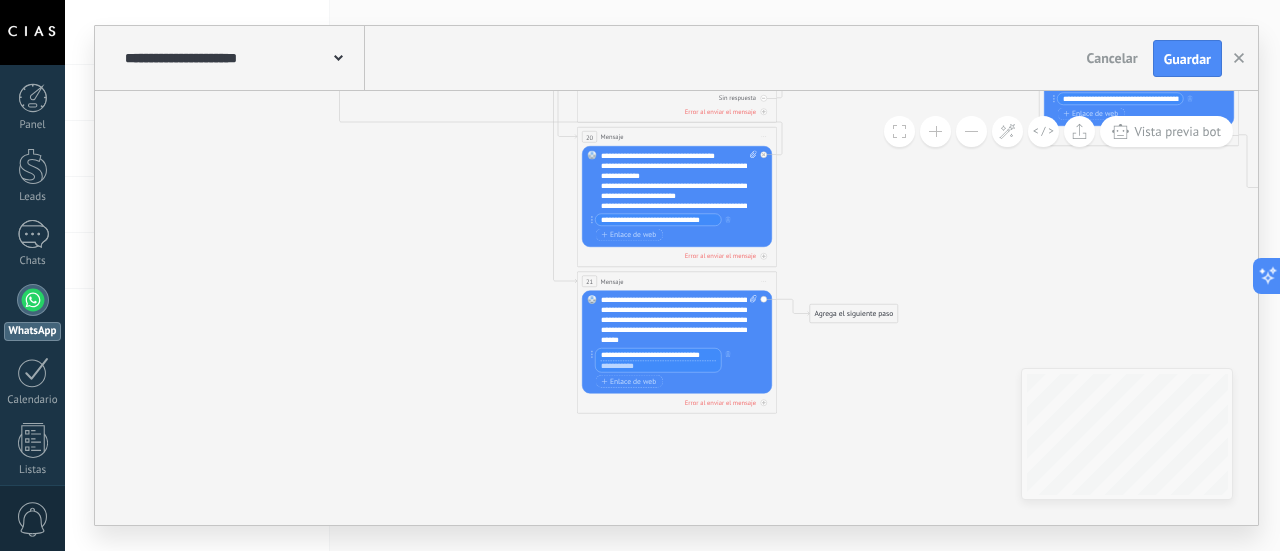 paste on "**********" 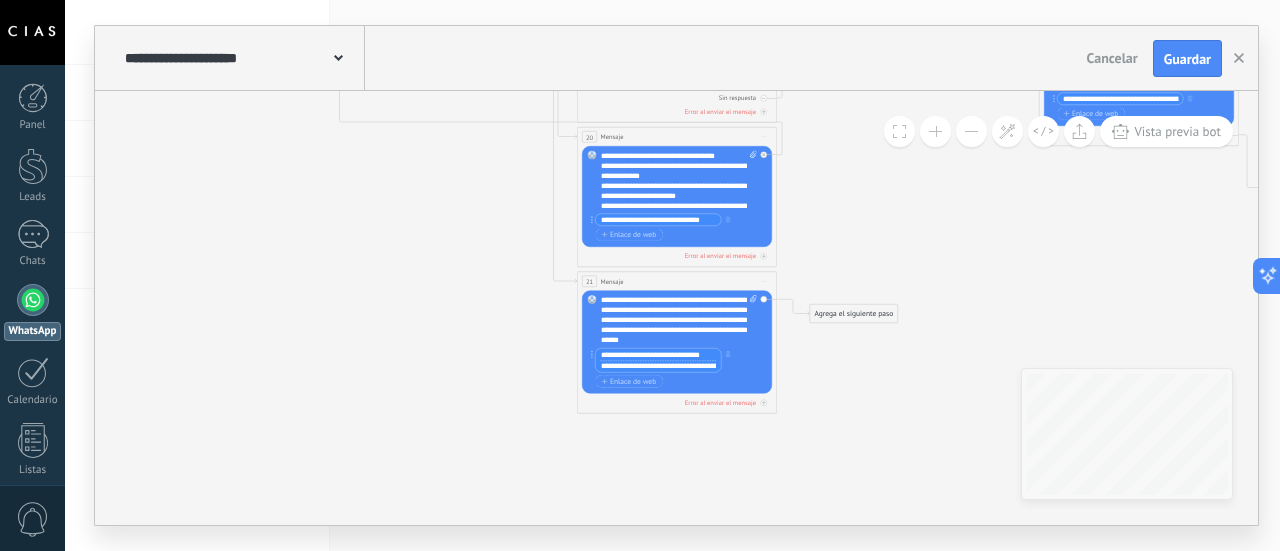 scroll, scrollTop: 0, scrollLeft: 95, axis: horizontal 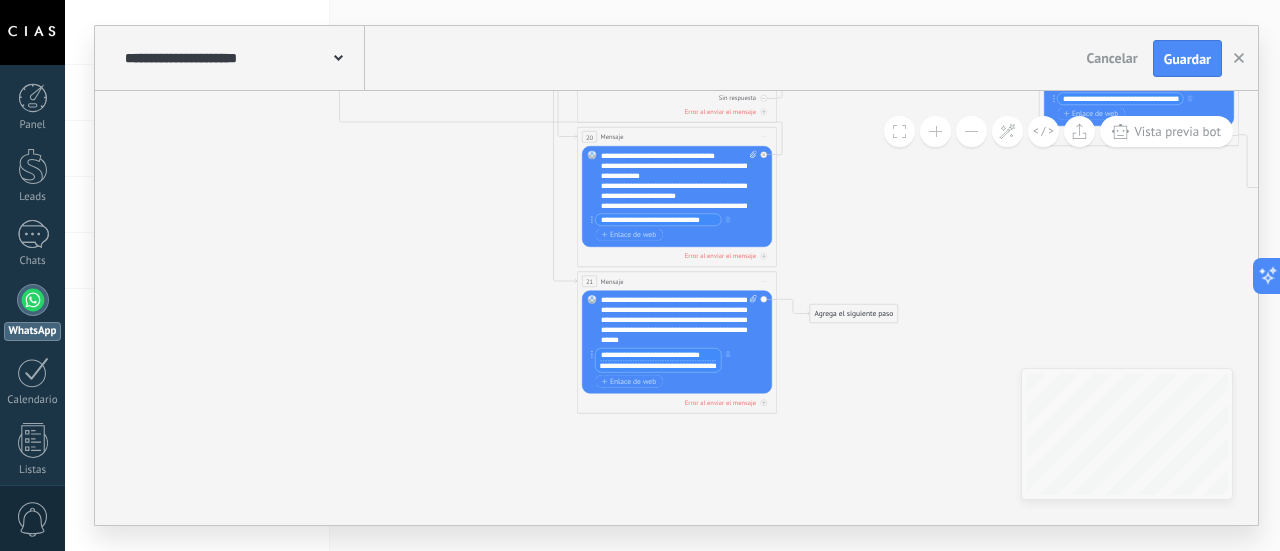 type on "**********" 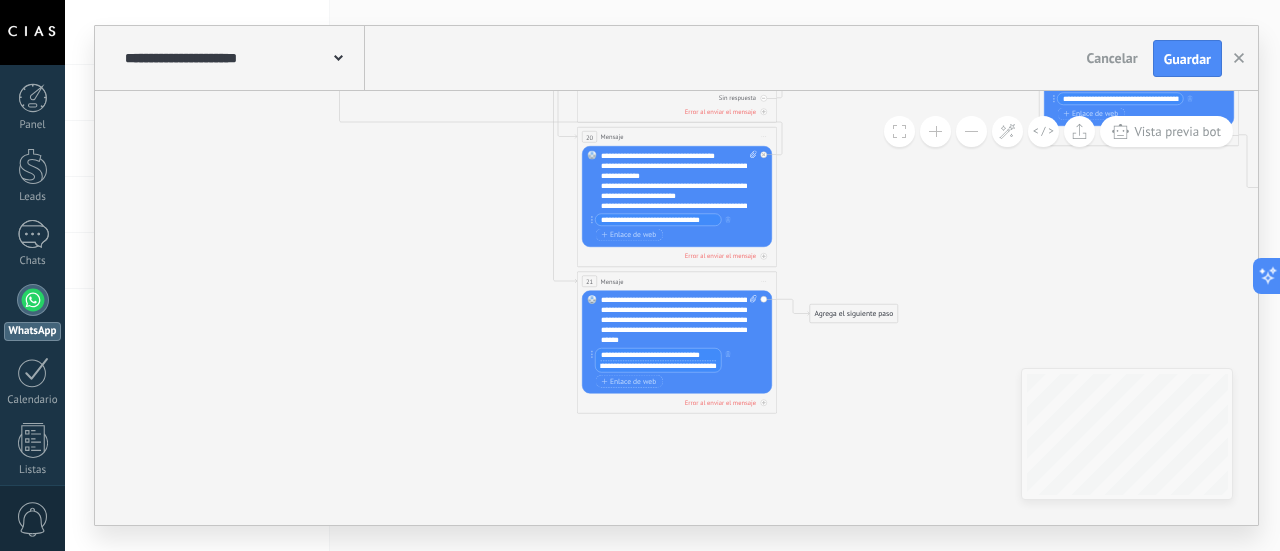 click on "Botón de acción
Enlace de web" at bounding box center (676, 381) 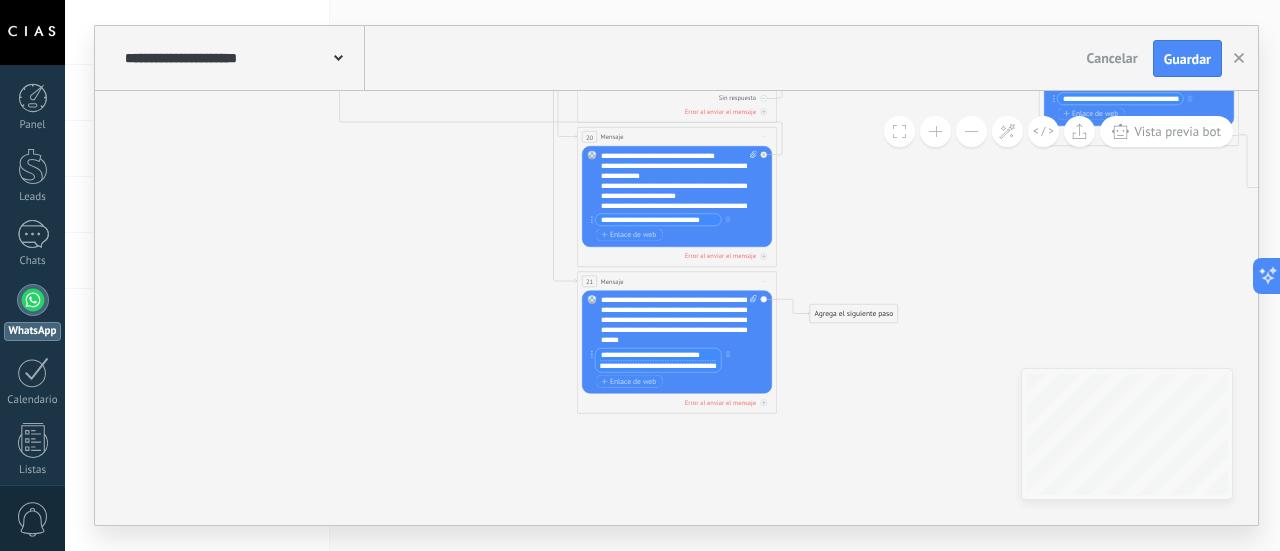 scroll, scrollTop: 0, scrollLeft: 0, axis: both 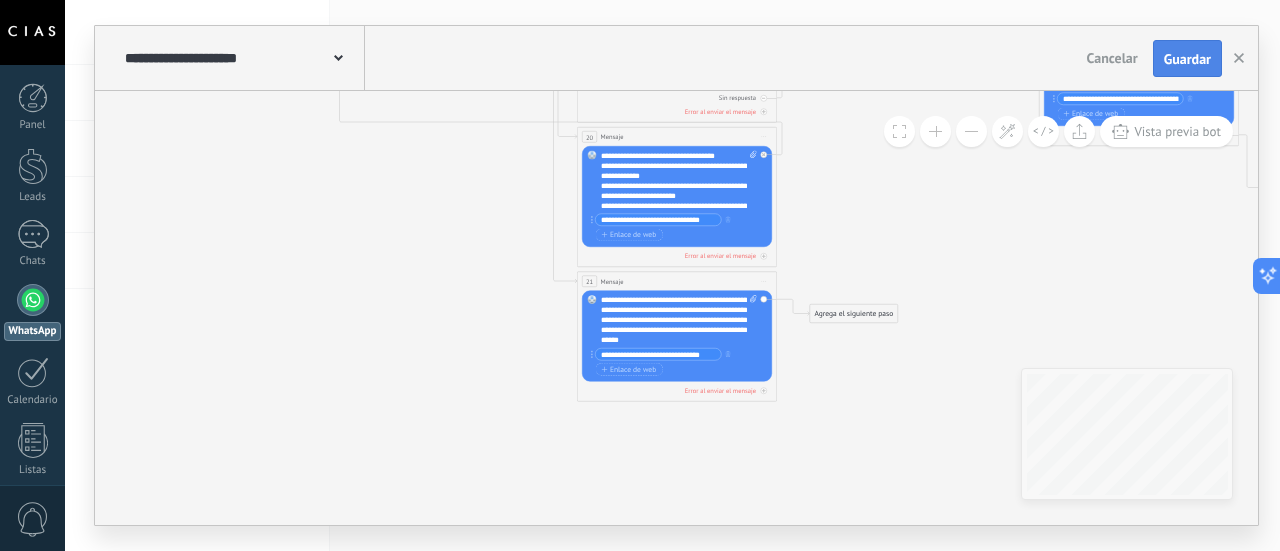 click on "Guardar" at bounding box center (1187, 59) 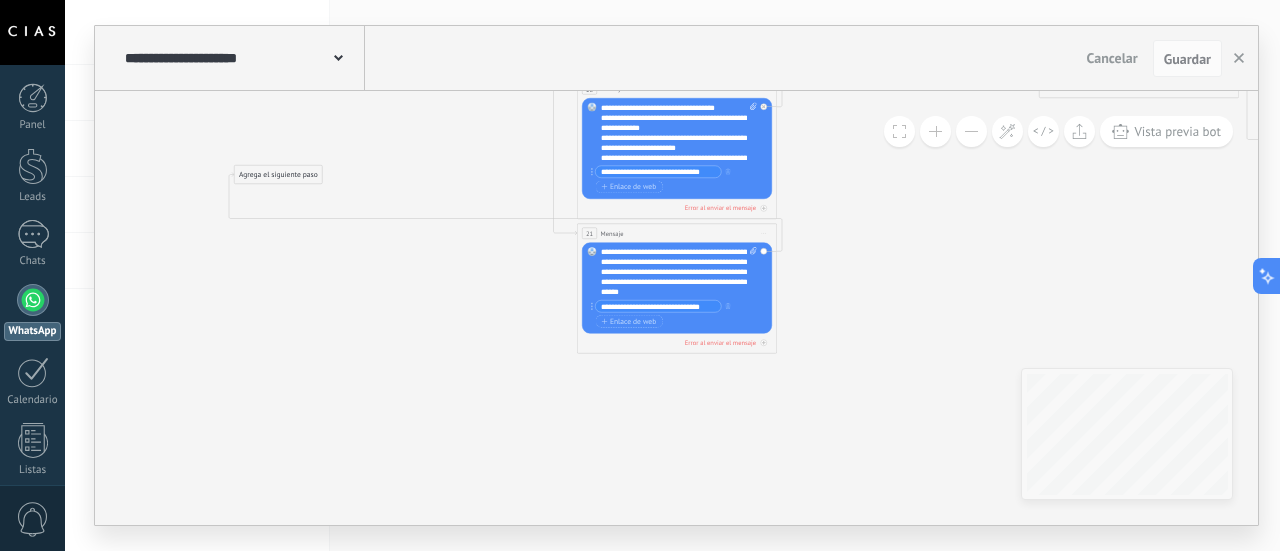 drag, startPoint x: 826, startPoint y: 267, endPoint x: 251, endPoint y: 177, distance: 582.00085 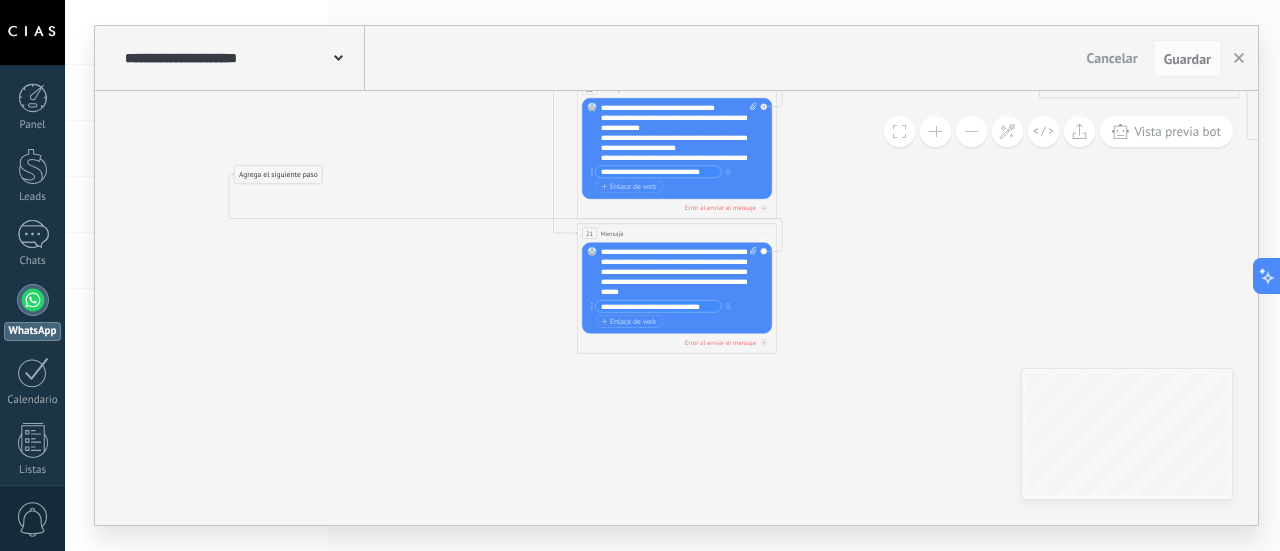 click on "Agrega el siguiente paso" at bounding box center [279, 175] 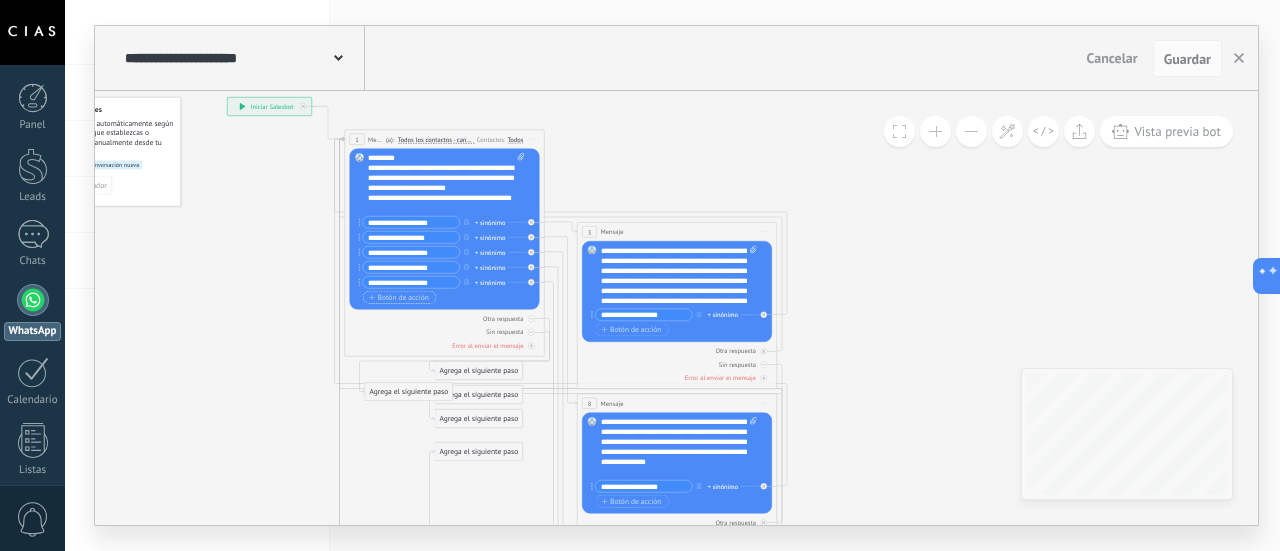 click on "Botón de acción" at bounding box center (399, 298) 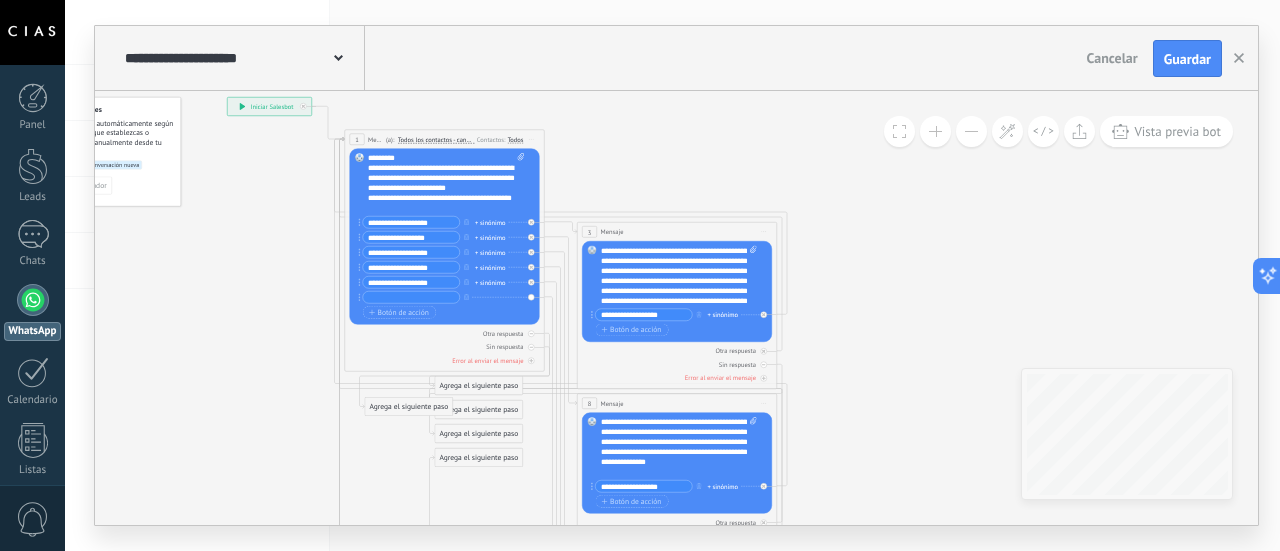 click at bounding box center (411, 298) 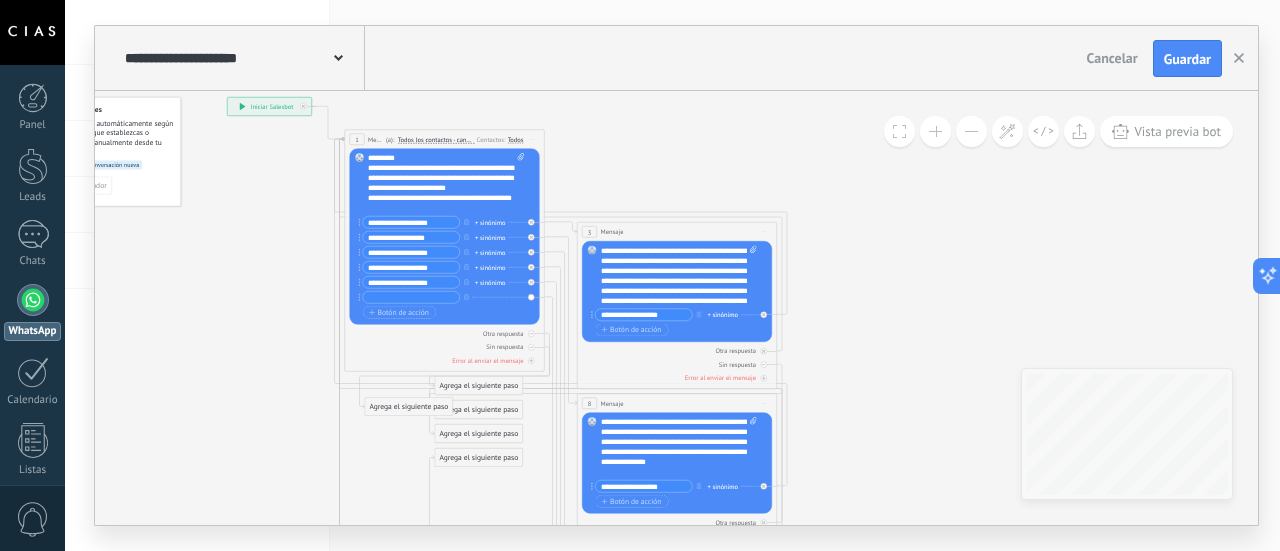 type on "**********" 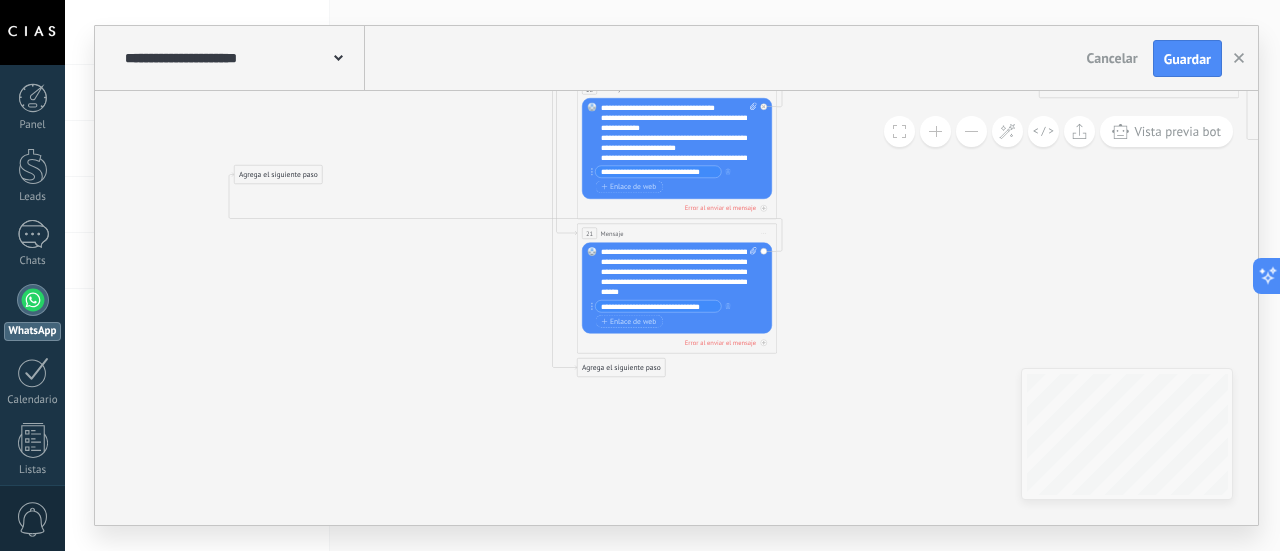 click on "Agrega el siguiente paso" at bounding box center (622, 368) 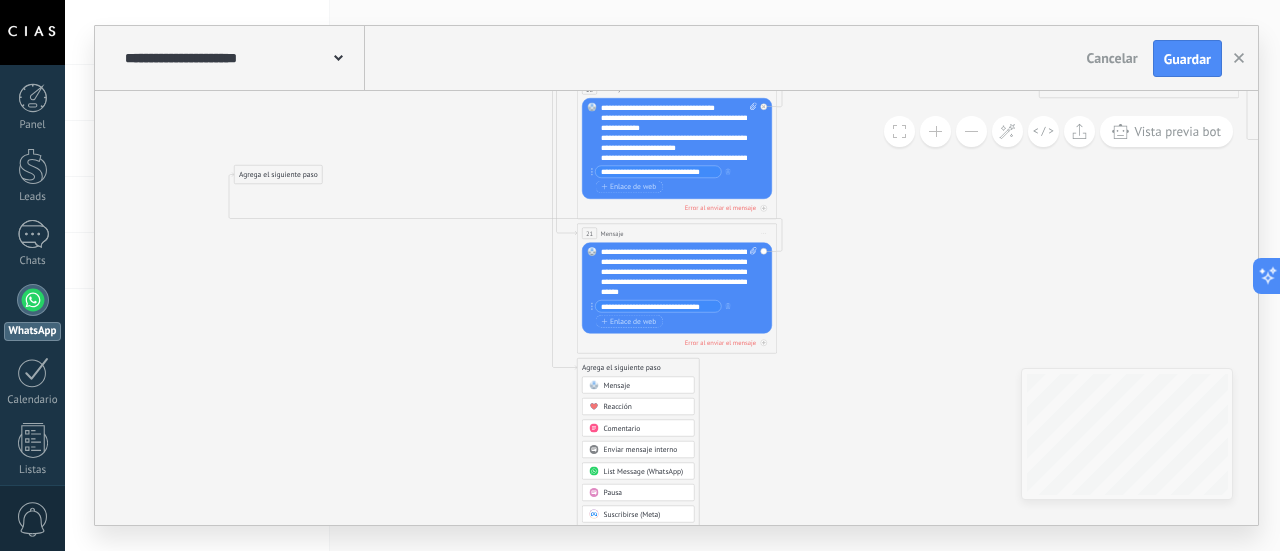 click on "Mensaje" at bounding box center [646, 386] 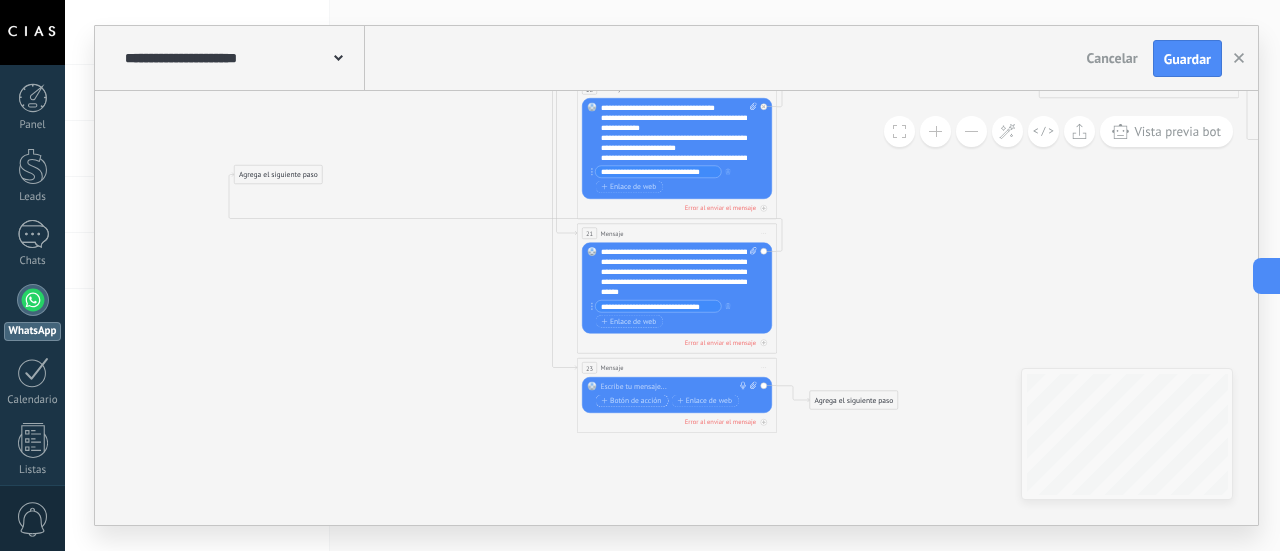 click on "Botón de acción" at bounding box center [632, 401] 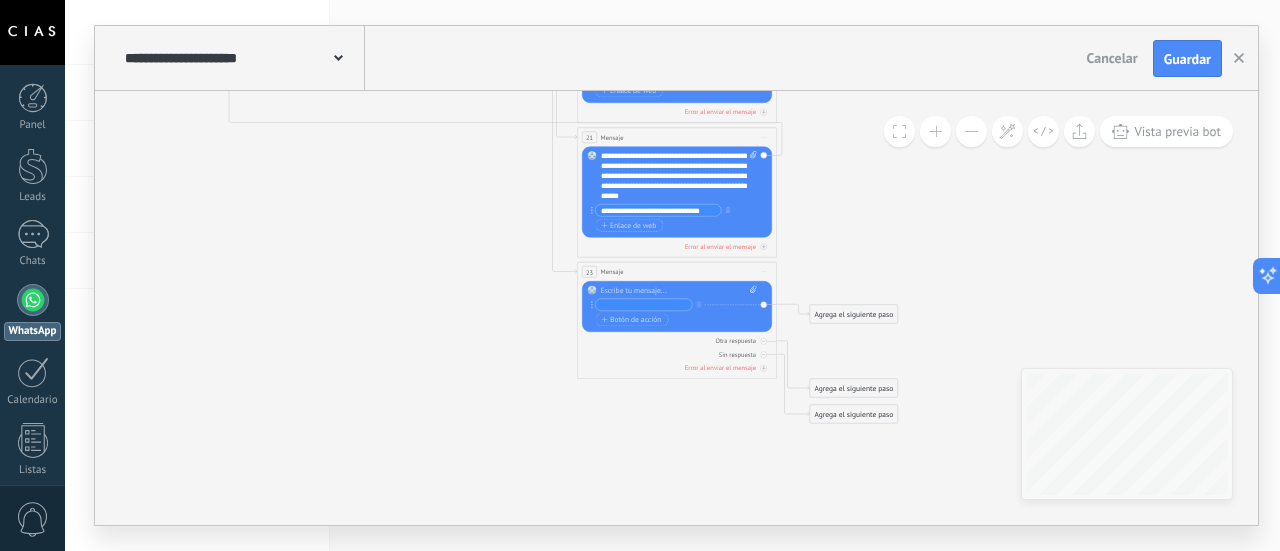 click 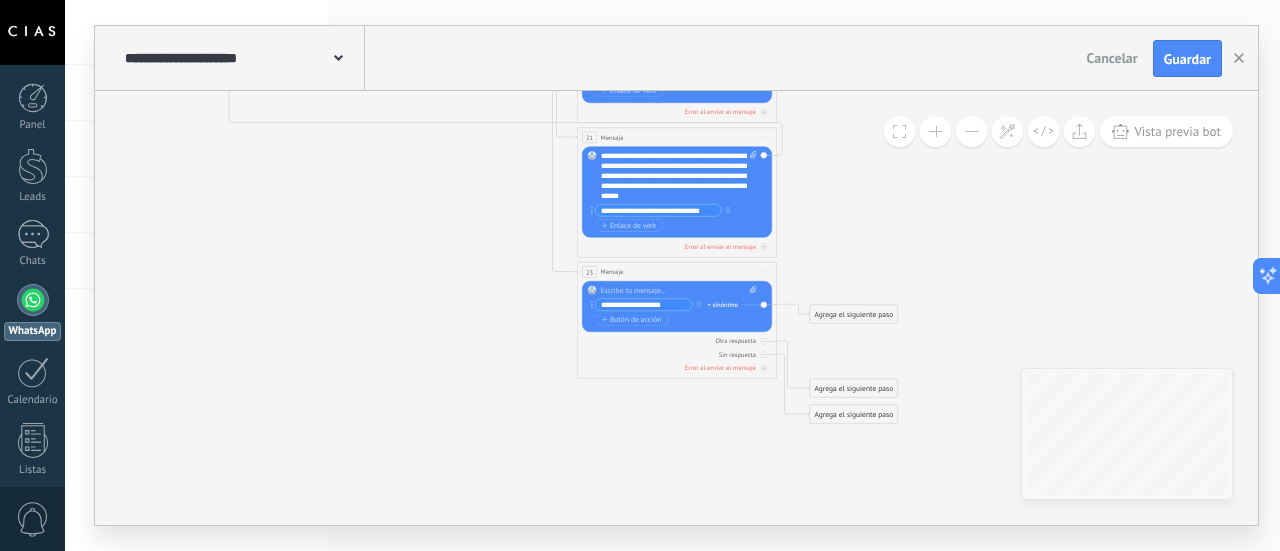 click on "**********" at bounding box center [644, 305] 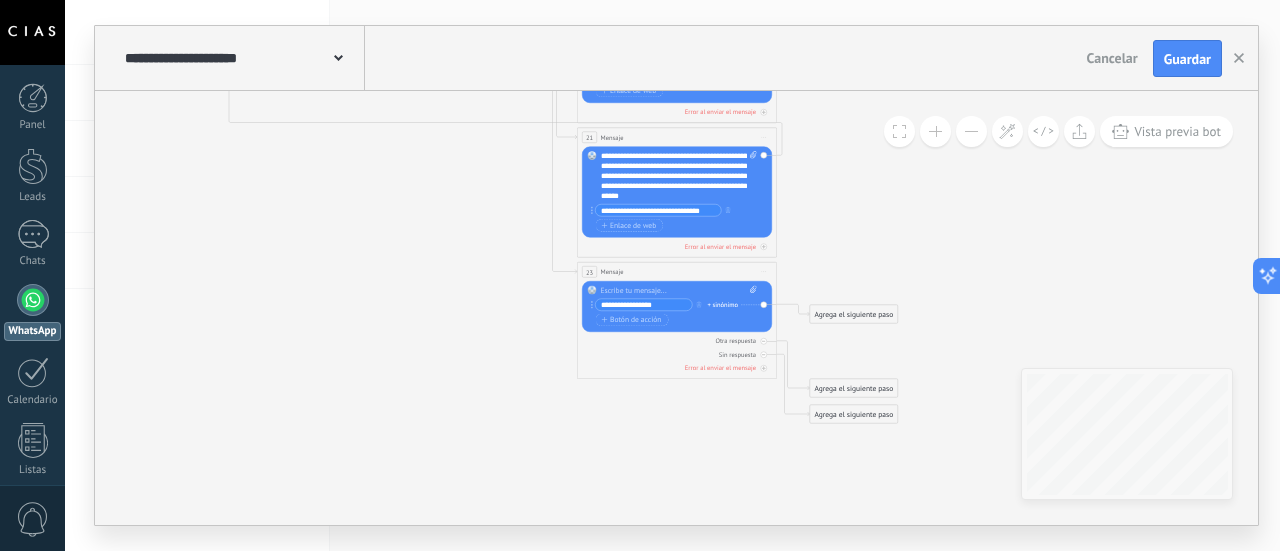 click at bounding box center (935, 131) 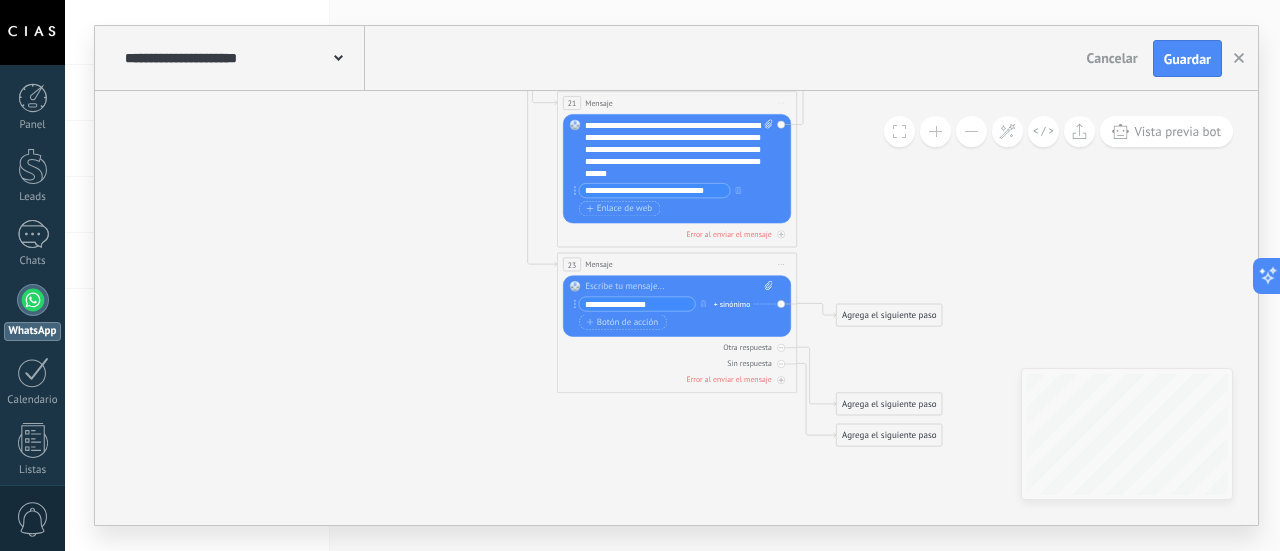 click at bounding box center (935, 131) 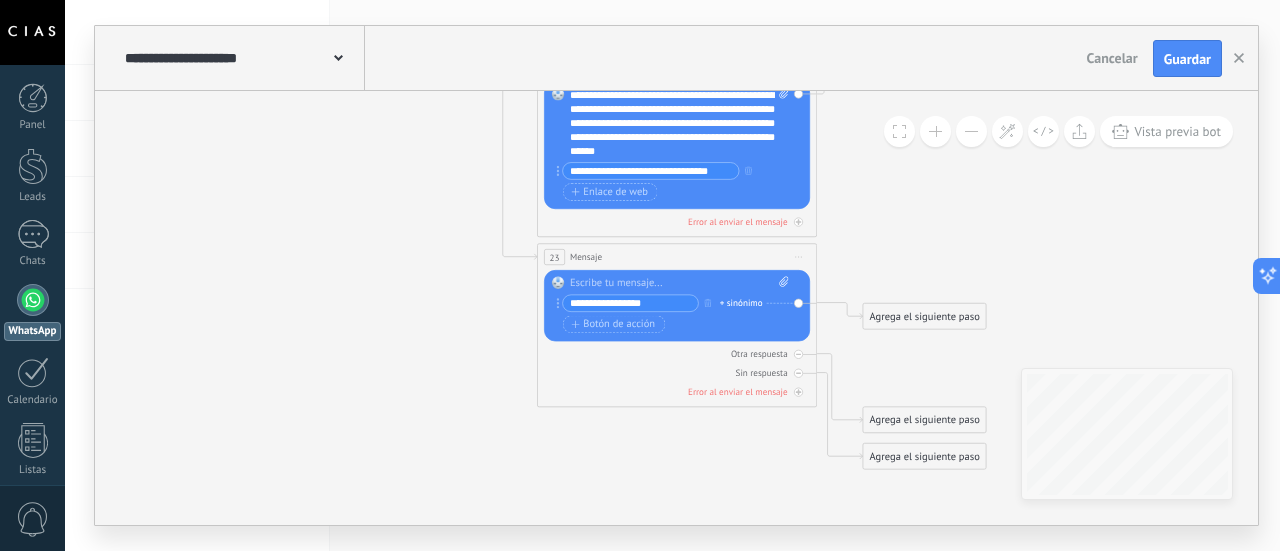 click at bounding box center (935, 131) 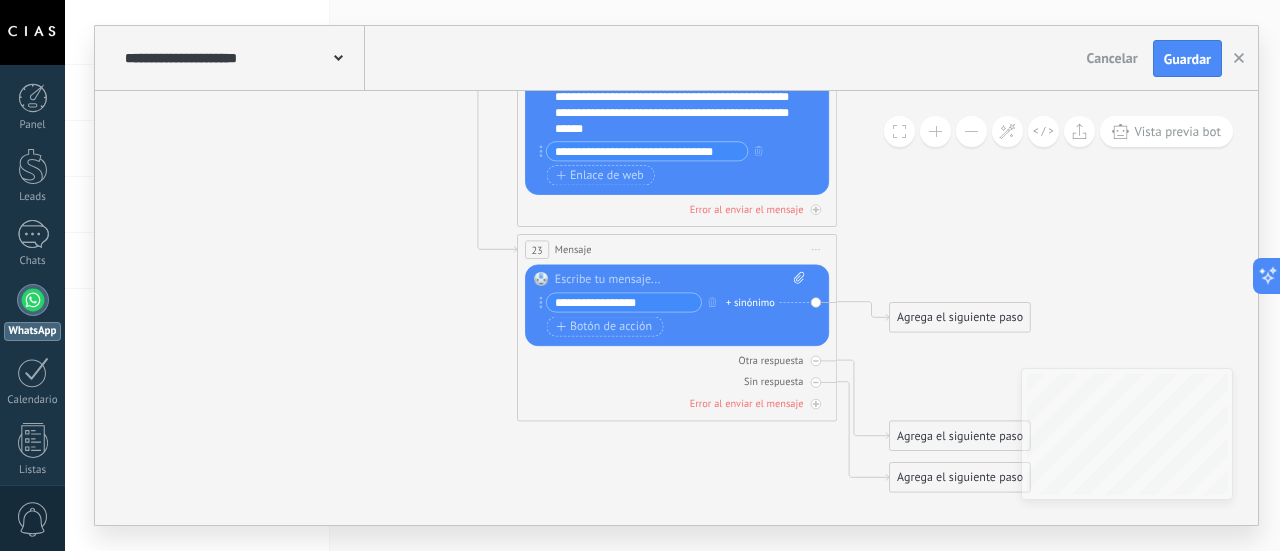 click at bounding box center [935, 131] 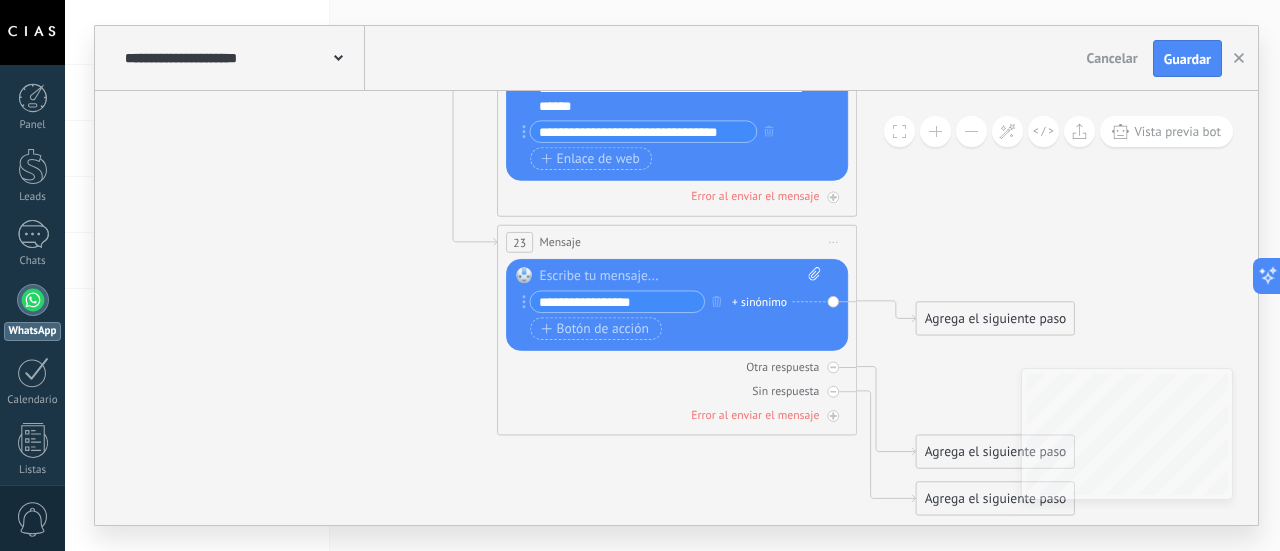 click at bounding box center [935, 131] 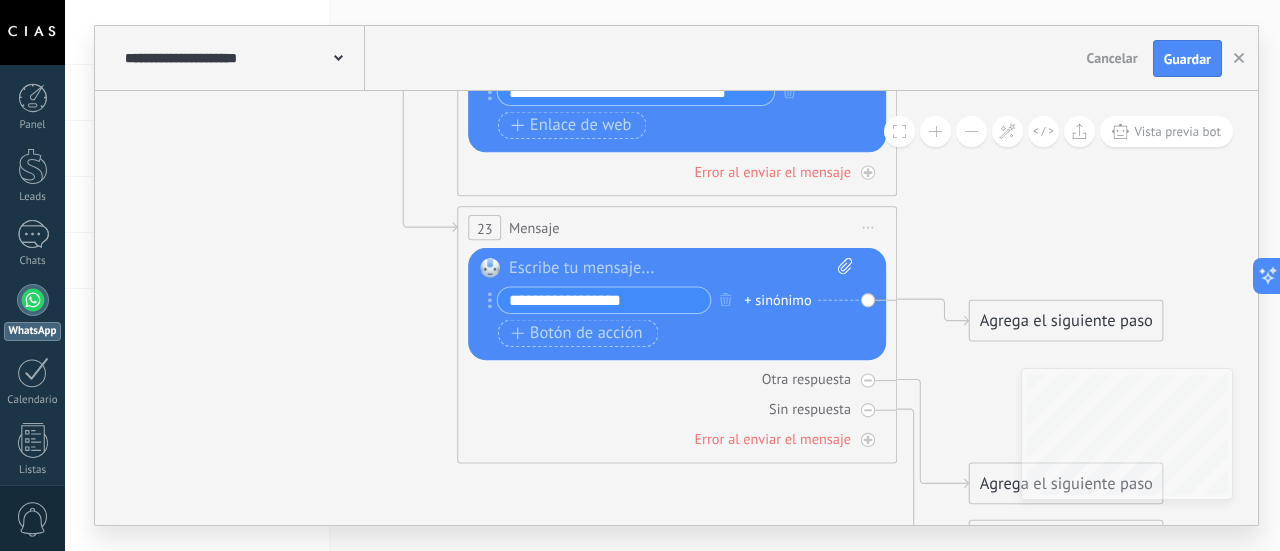 click at bounding box center (935, 131) 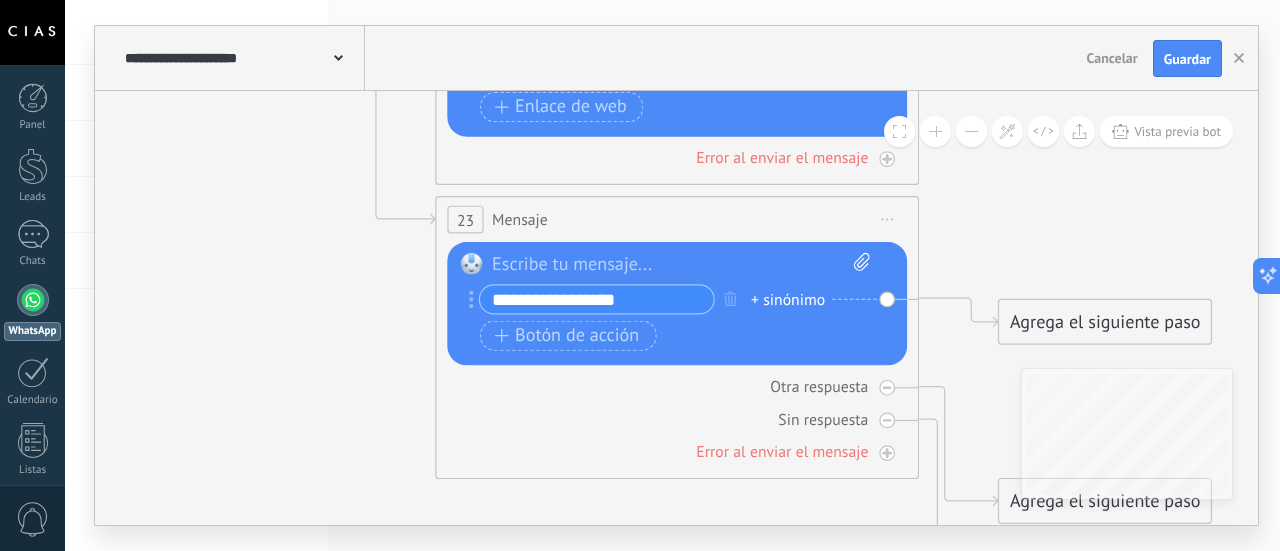 click on "**********" at bounding box center (597, 300) 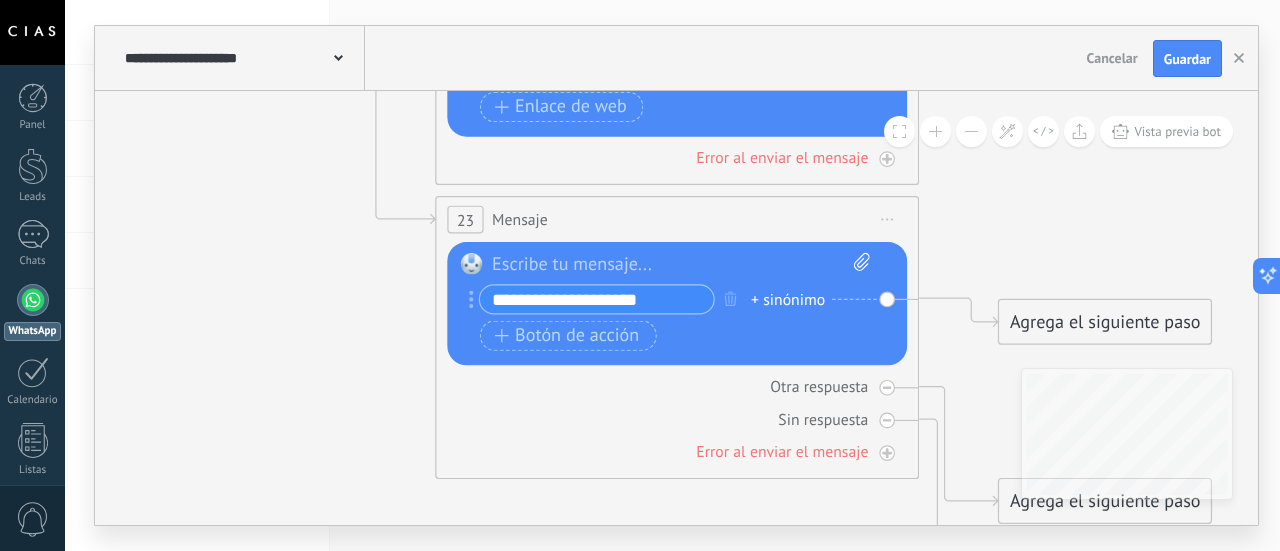 drag, startPoint x: 628, startPoint y: 417, endPoint x: 406, endPoint y: 403, distance: 222.44101 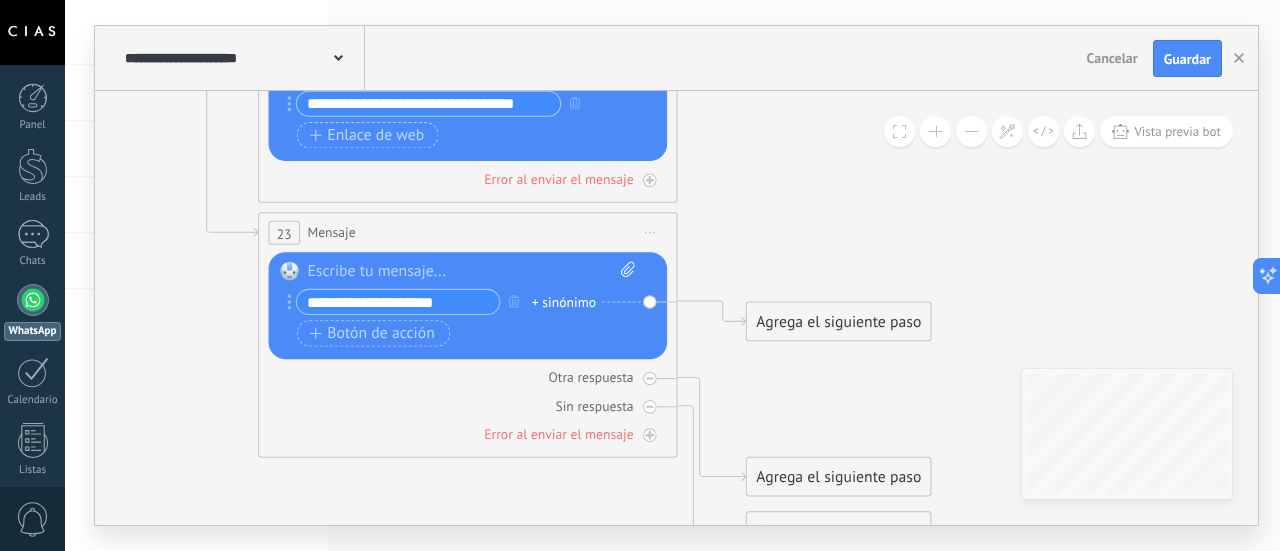 drag, startPoint x: 950, startPoint y: 252, endPoint x: 738, endPoint y: 253, distance: 212.00237 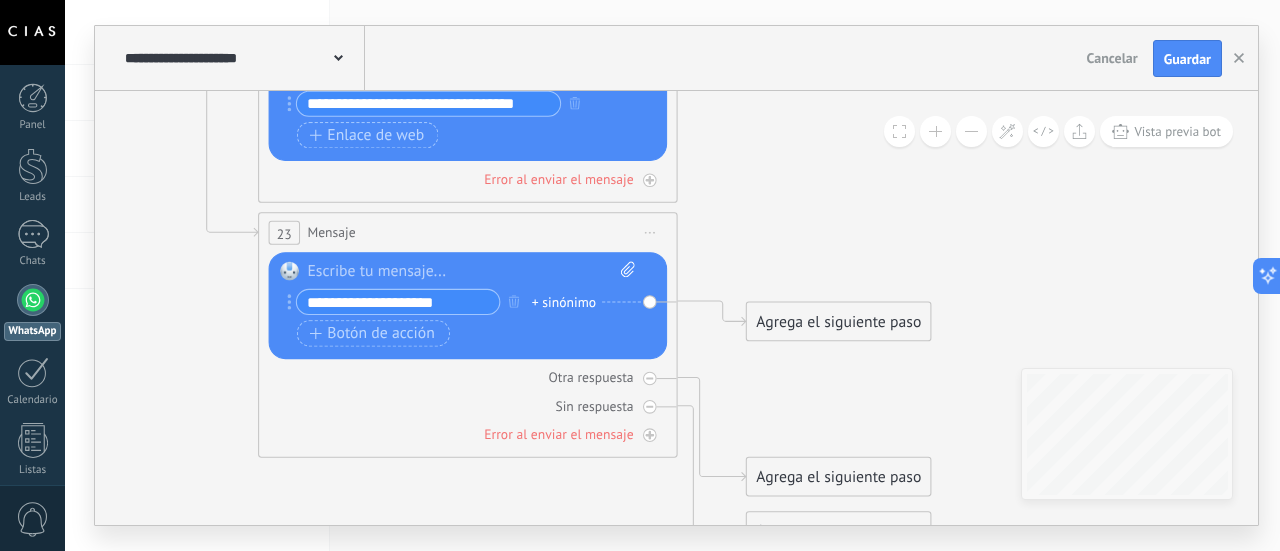 click 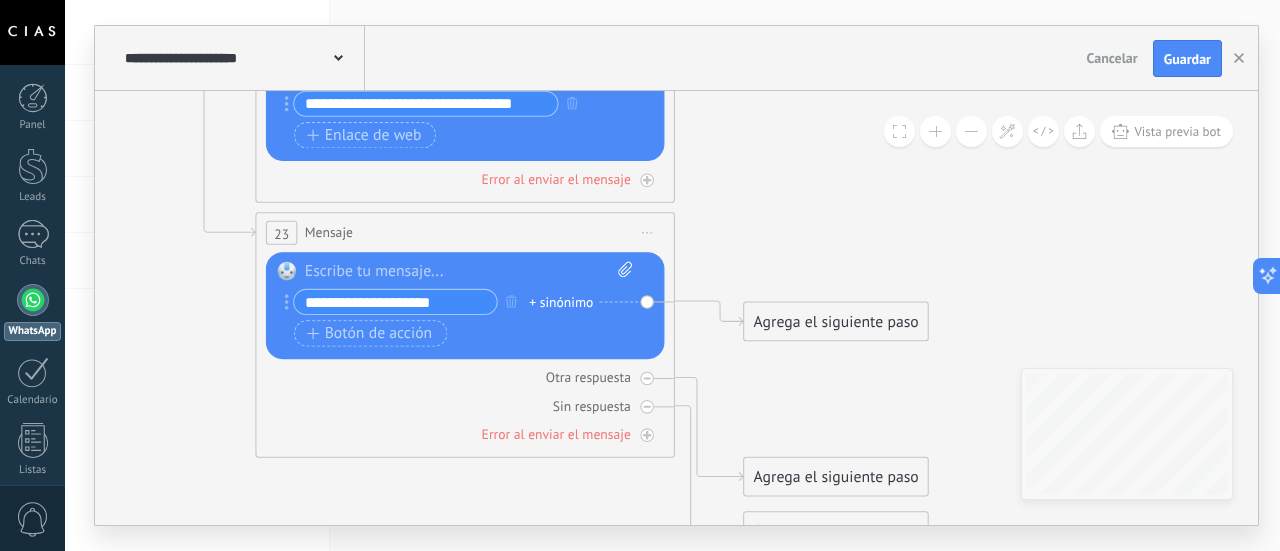 drag, startPoint x: 770, startPoint y: 303, endPoint x: 774, endPoint y: 293, distance: 10.770329 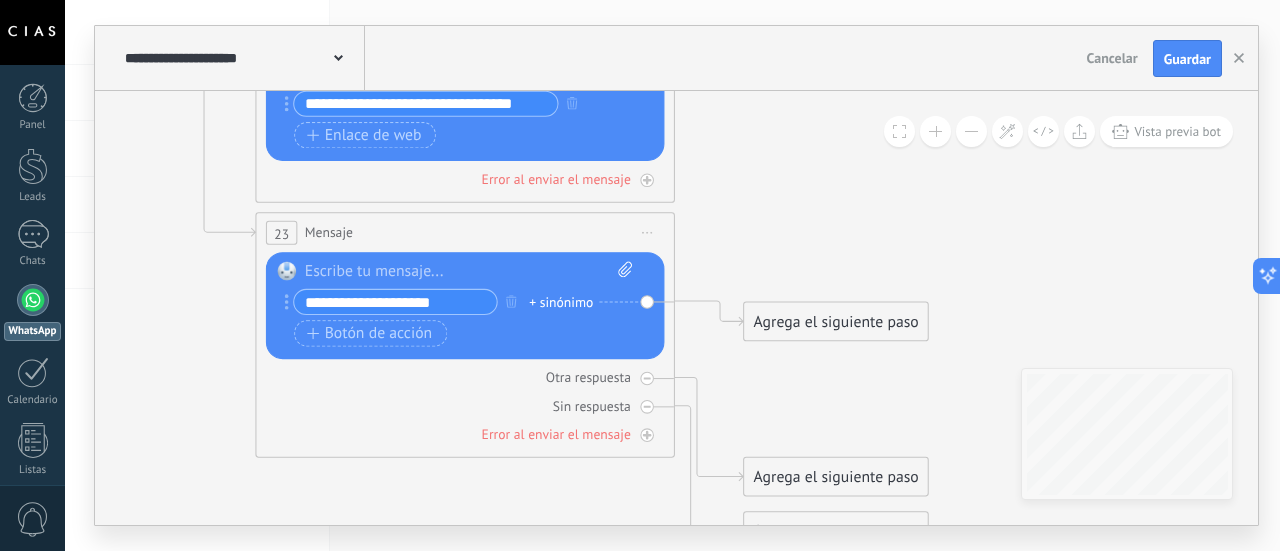 click on "**********" at bounding box center [-479, -1644] 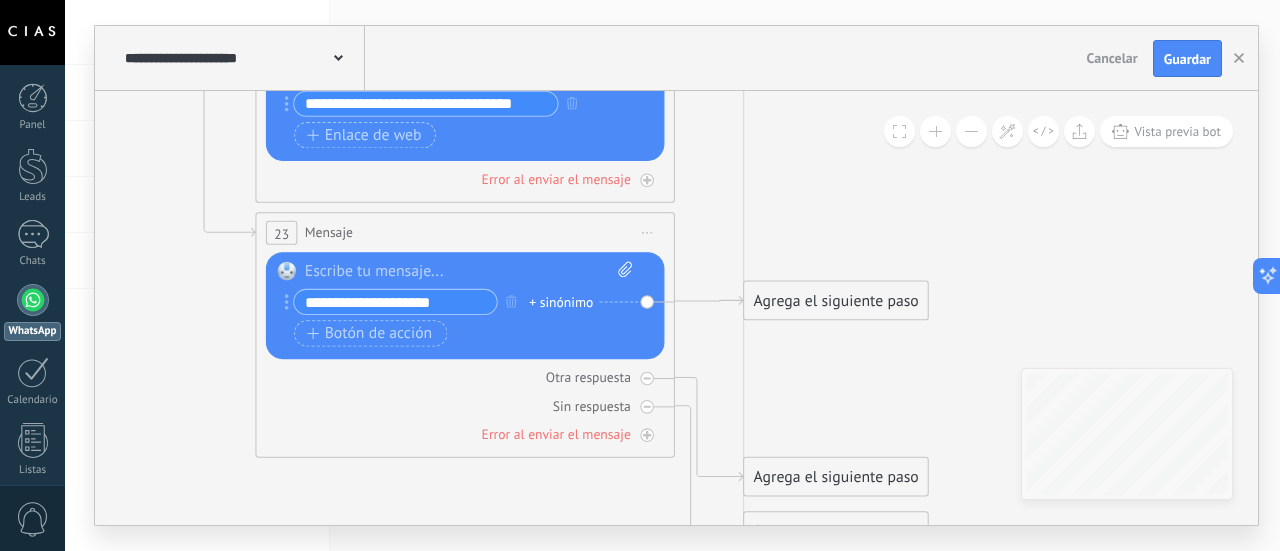 drag, startPoint x: 761, startPoint y: 339, endPoint x: 765, endPoint y: 319, distance: 20.396078 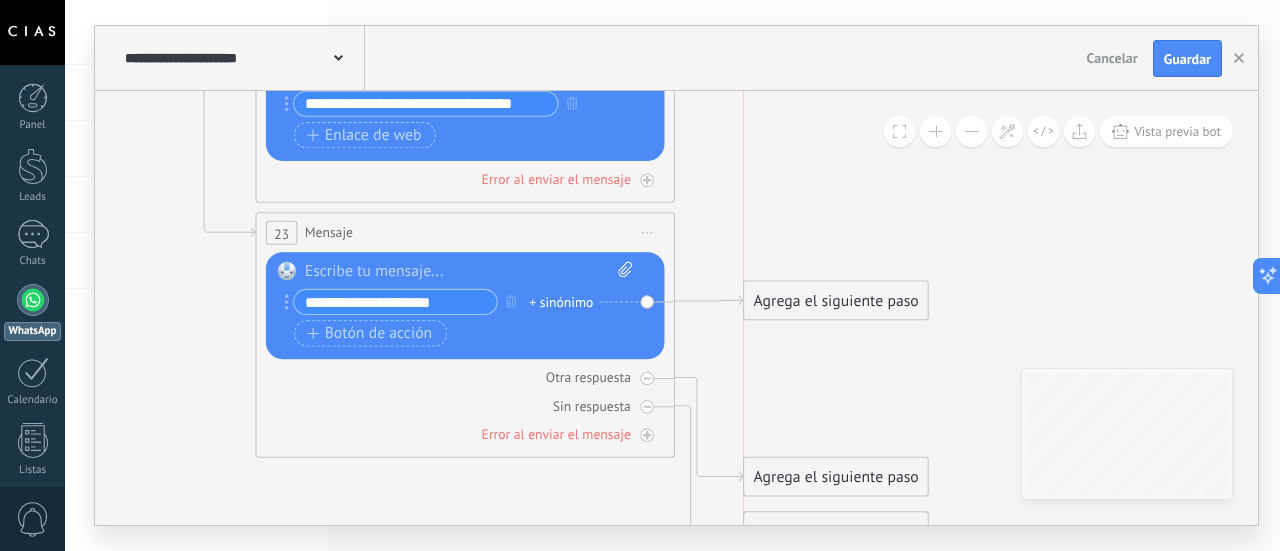 click on "Agrega el siguiente paso
Mensaje
Mensaje
Mensaje
Reacción
Comentario
Enviar mensaje interno" at bounding box center [836, 301] 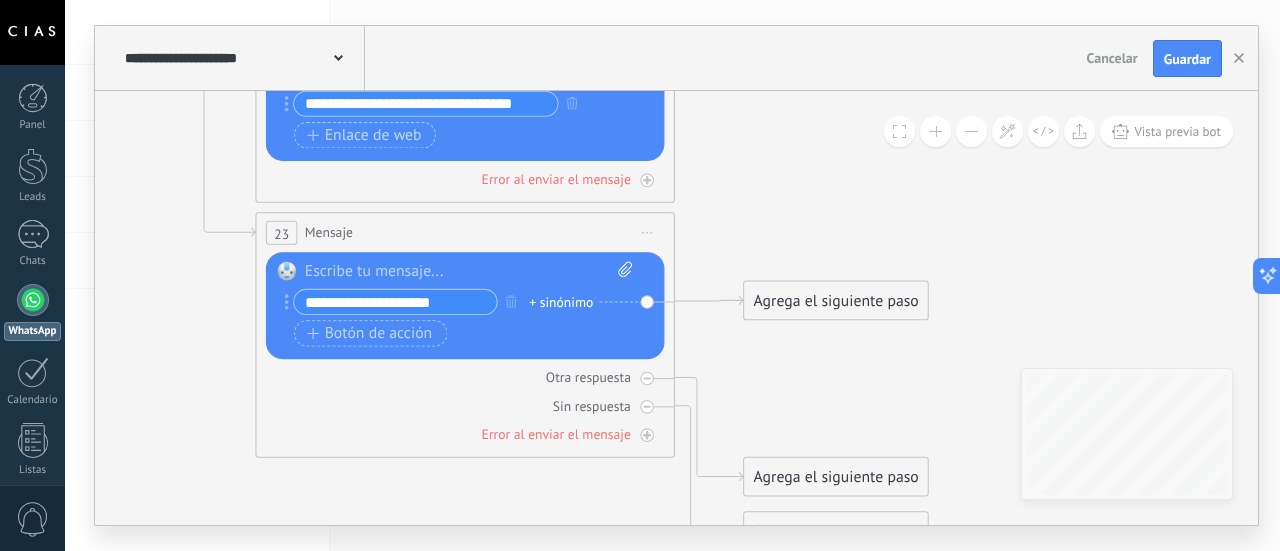 click on "**********" at bounding box center (395, 302) 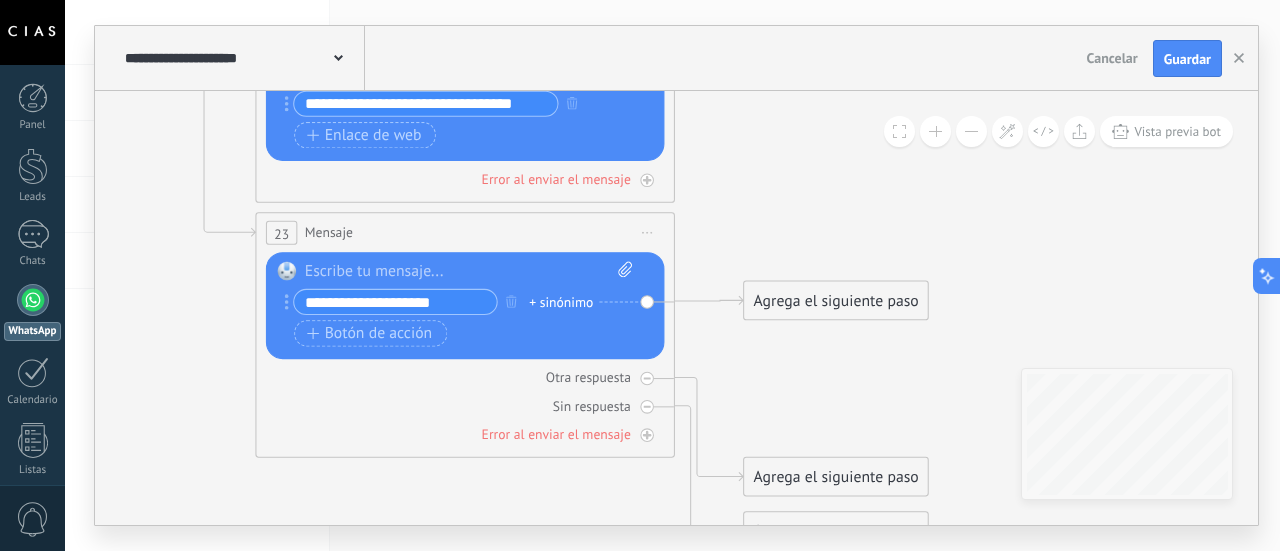 click on "**********" at bounding box center [395, 302] 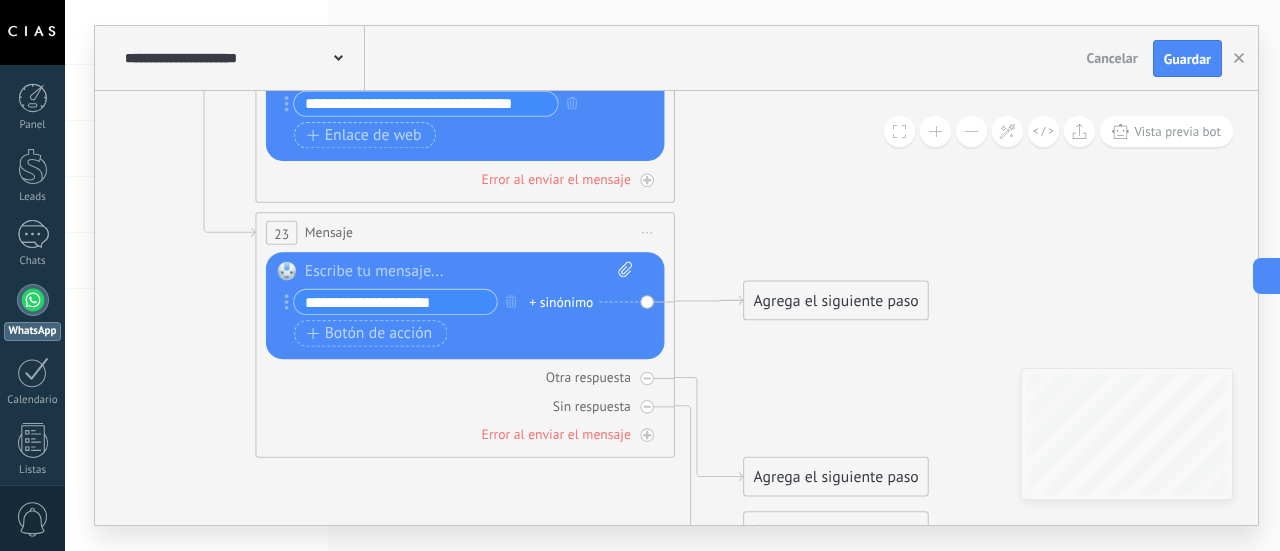 click on "**********" at bounding box center (395, 302) 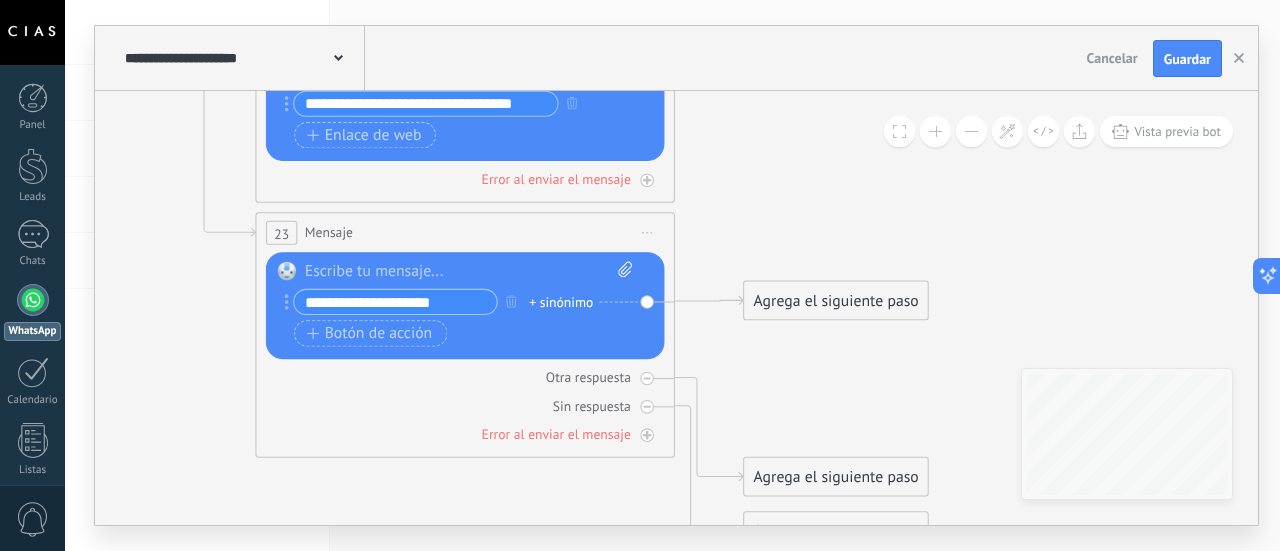paste 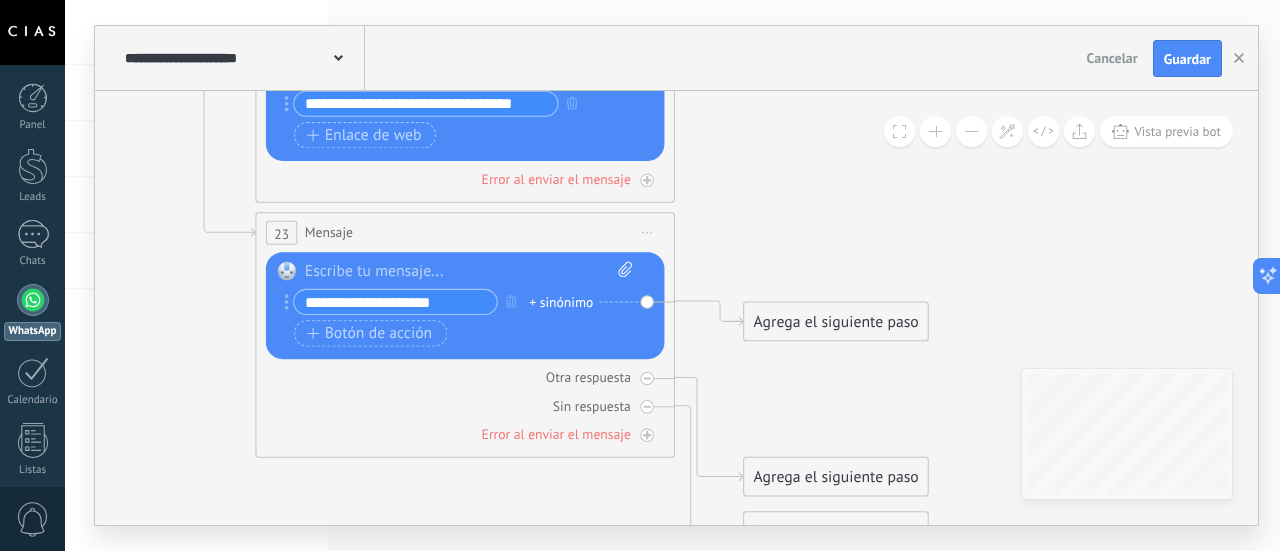 drag, startPoint x: 463, startPoint y: 299, endPoint x: 206, endPoint y: 295, distance: 257.03113 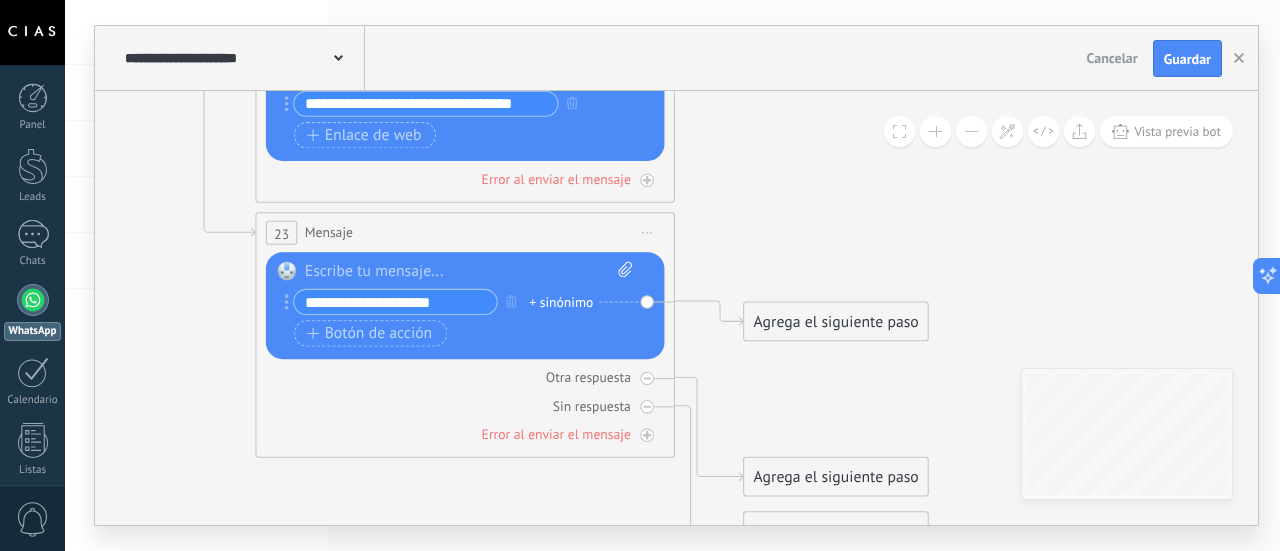click on "**********" at bounding box center (-479, -1644) 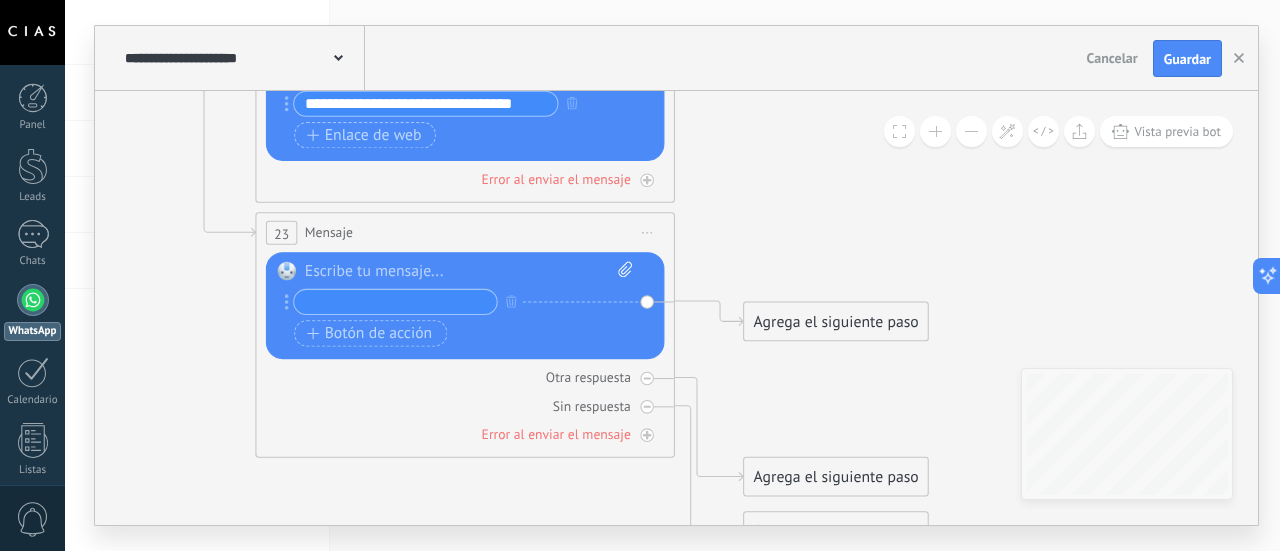 click 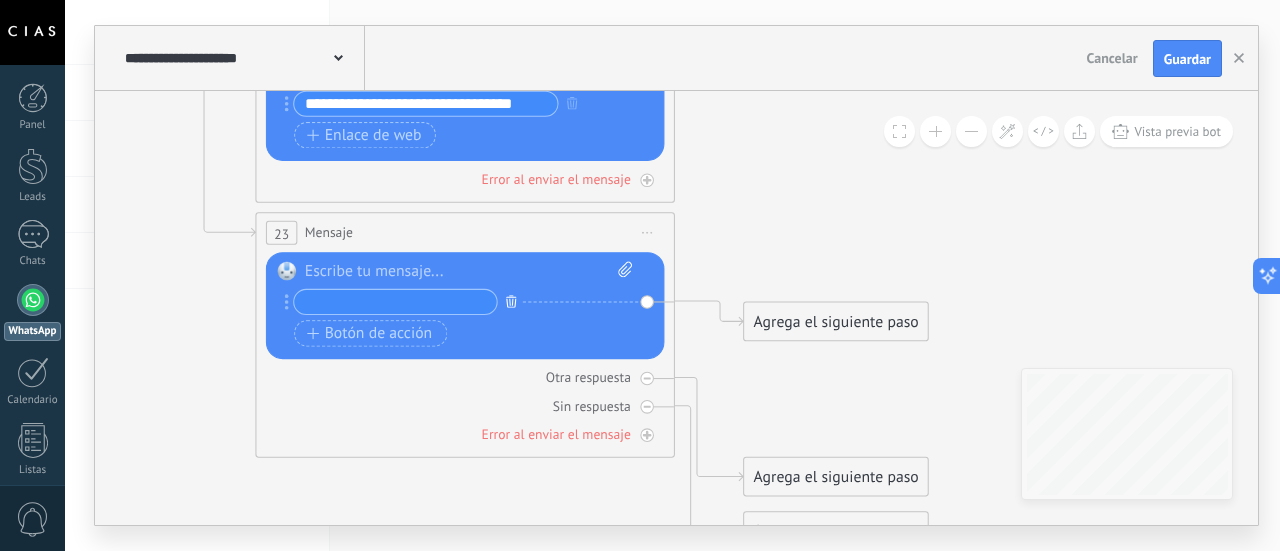 type 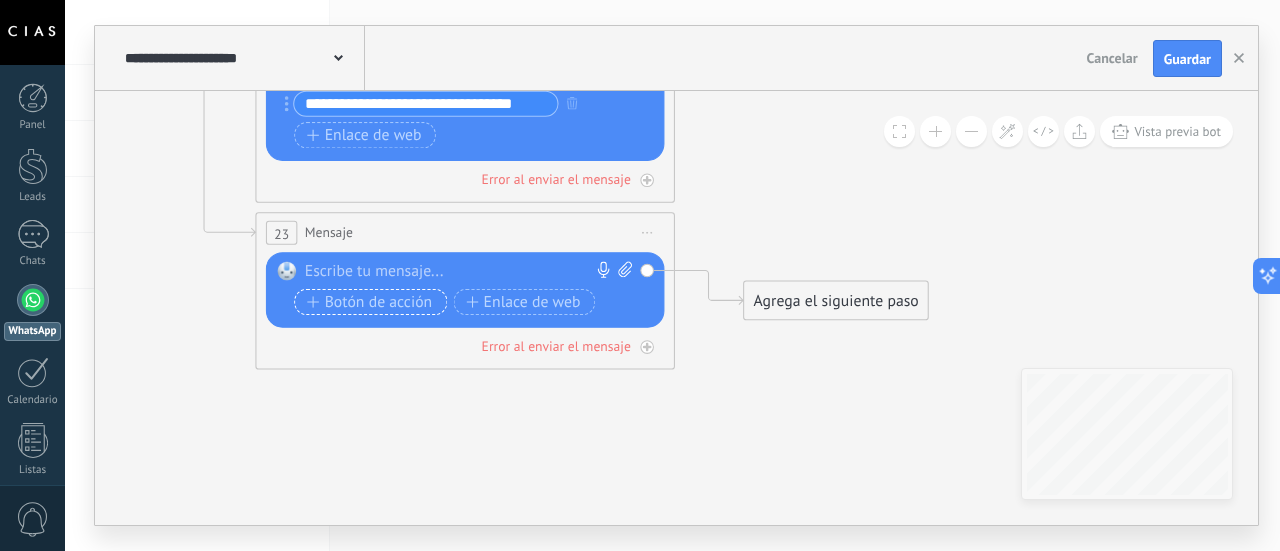click on "Botón de acción" at bounding box center (369, 302) 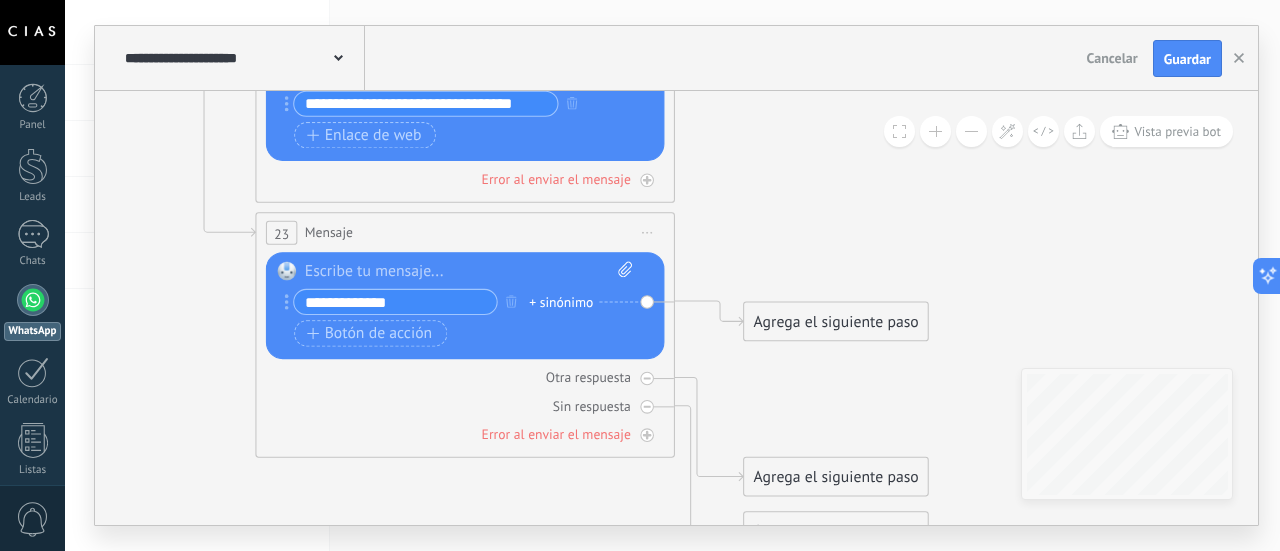 type on "**********" 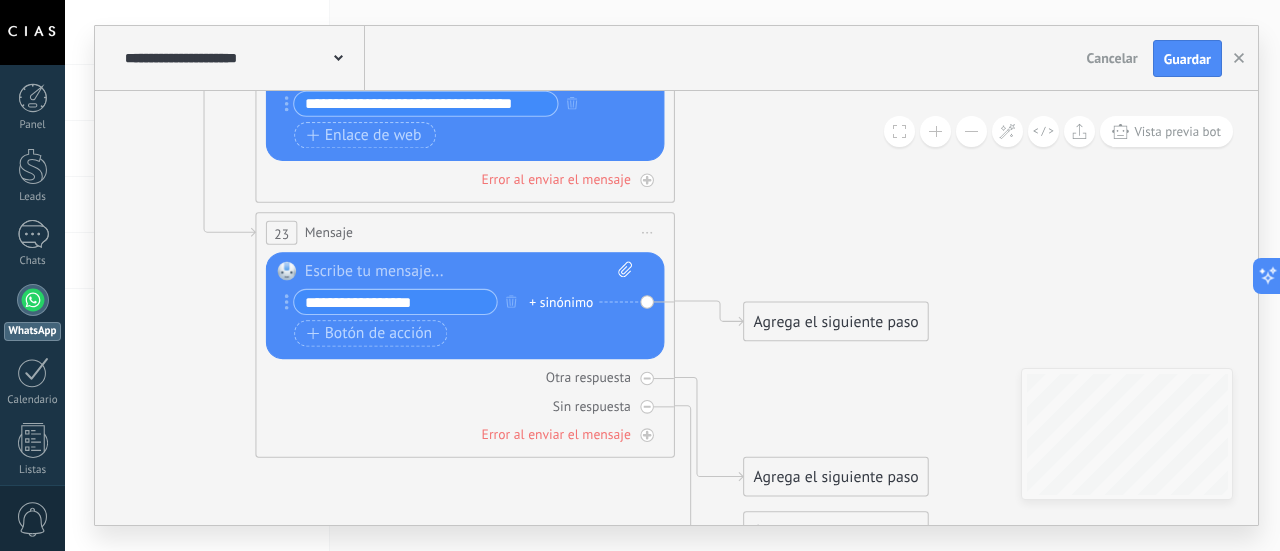 scroll, scrollTop: 0, scrollLeft: 0, axis: both 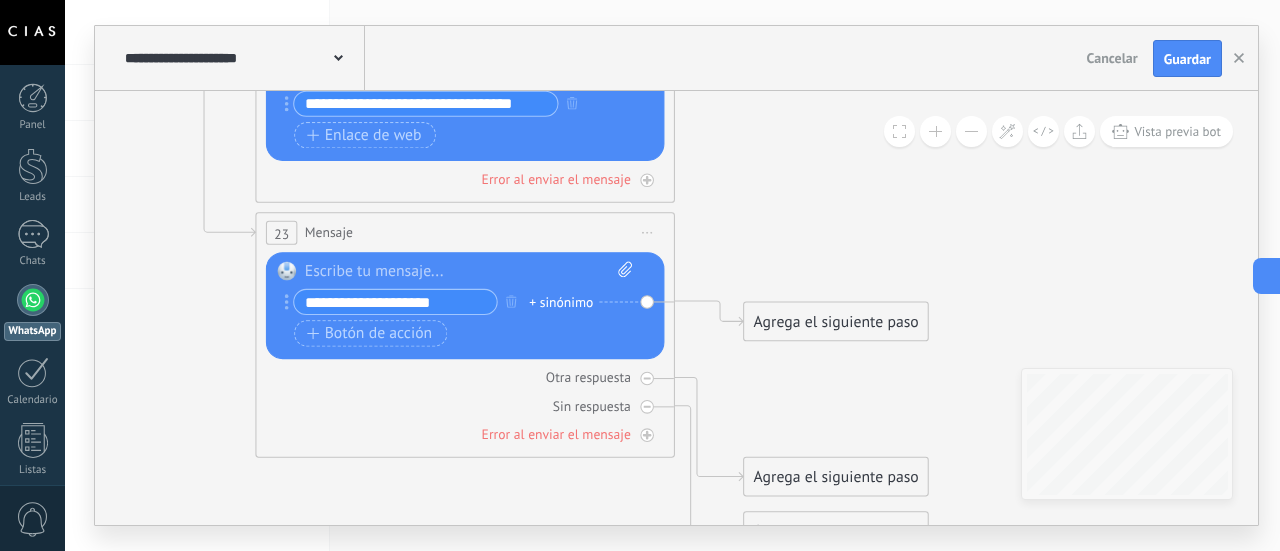 click on "**********" at bounding box center (395, 302) 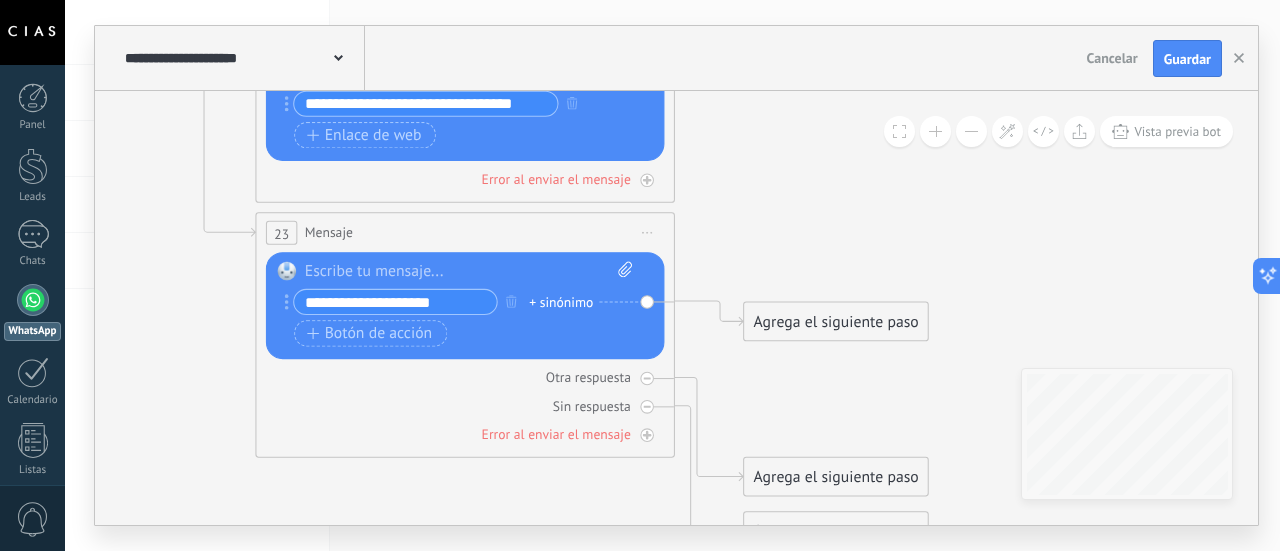 click on "**********" at bounding box center [395, 302] 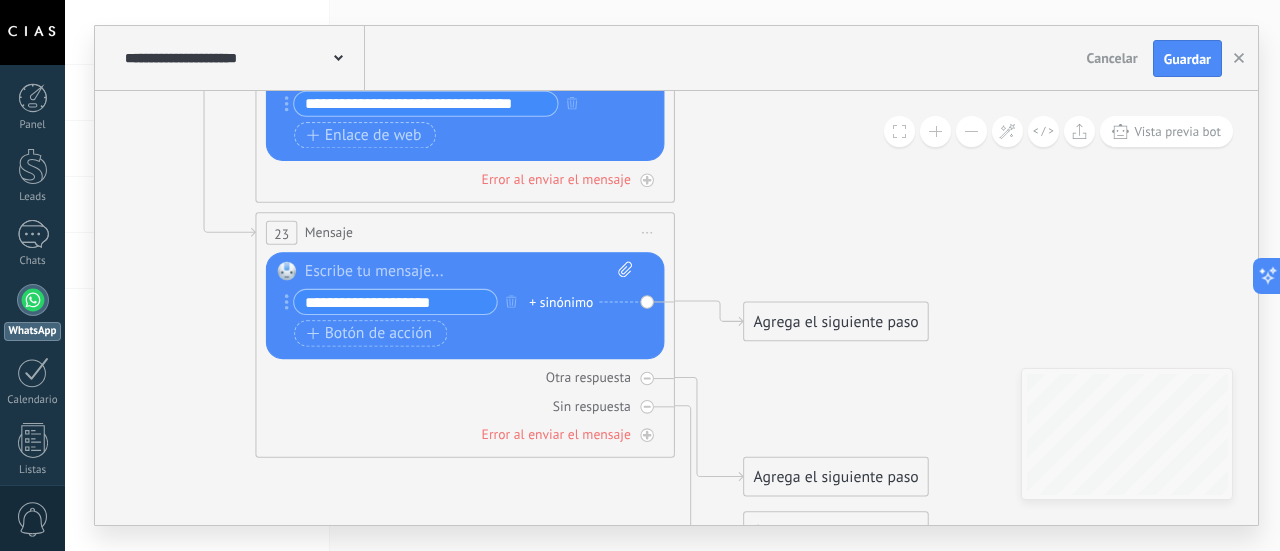 click on "**********" at bounding box center [395, 302] 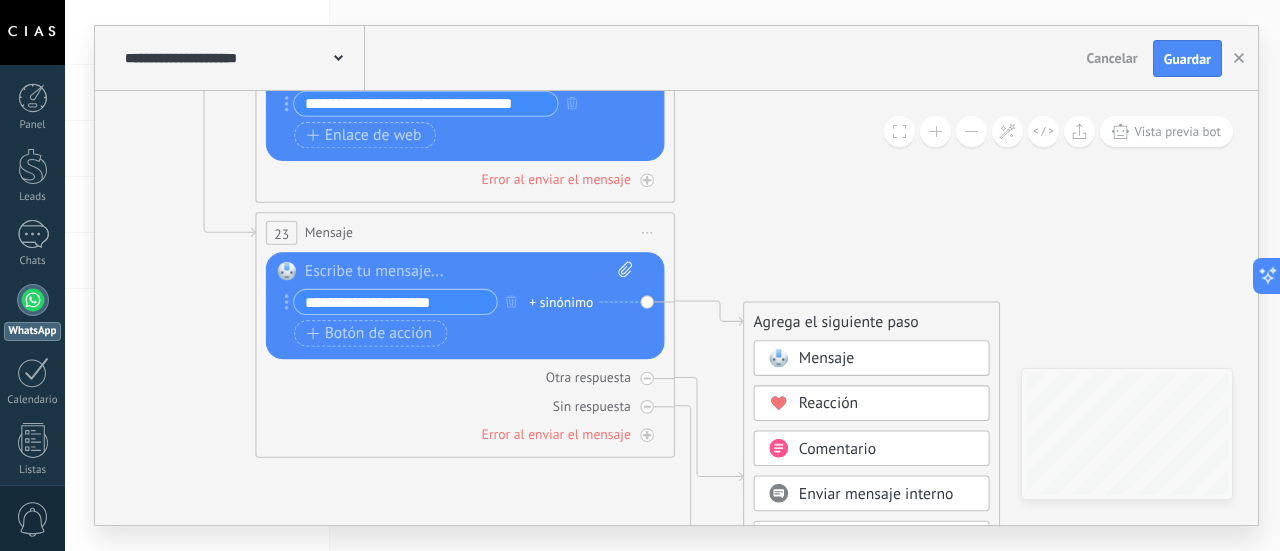 click on "Mensaje" at bounding box center (827, 359) 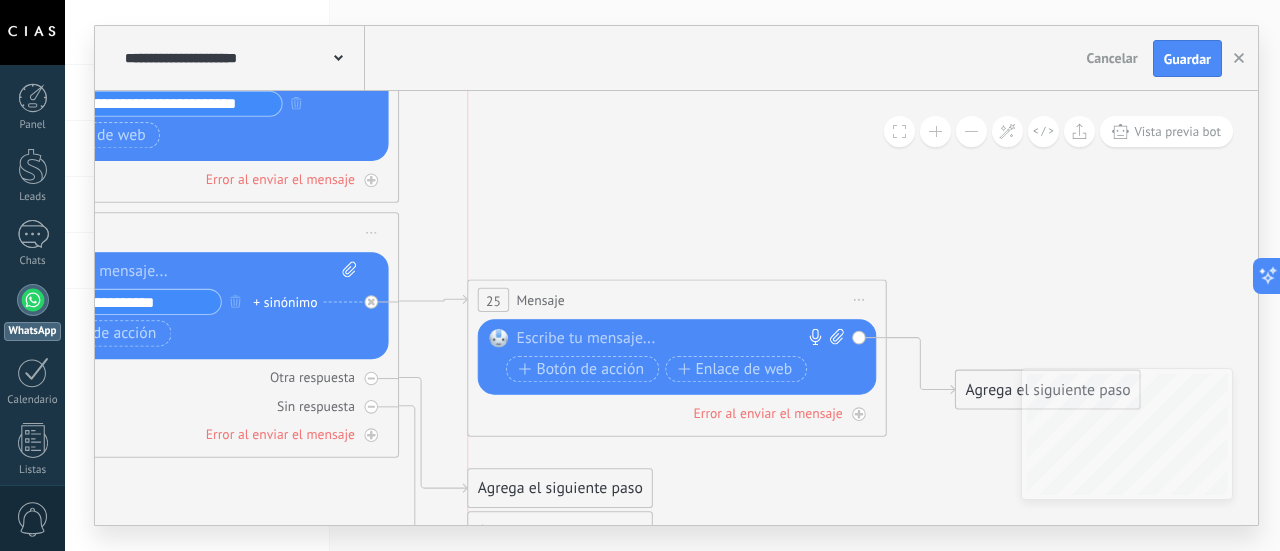 drag, startPoint x: 631, startPoint y: 303, endPoint x: 632, endPoint y: 282, distance: 21.023796 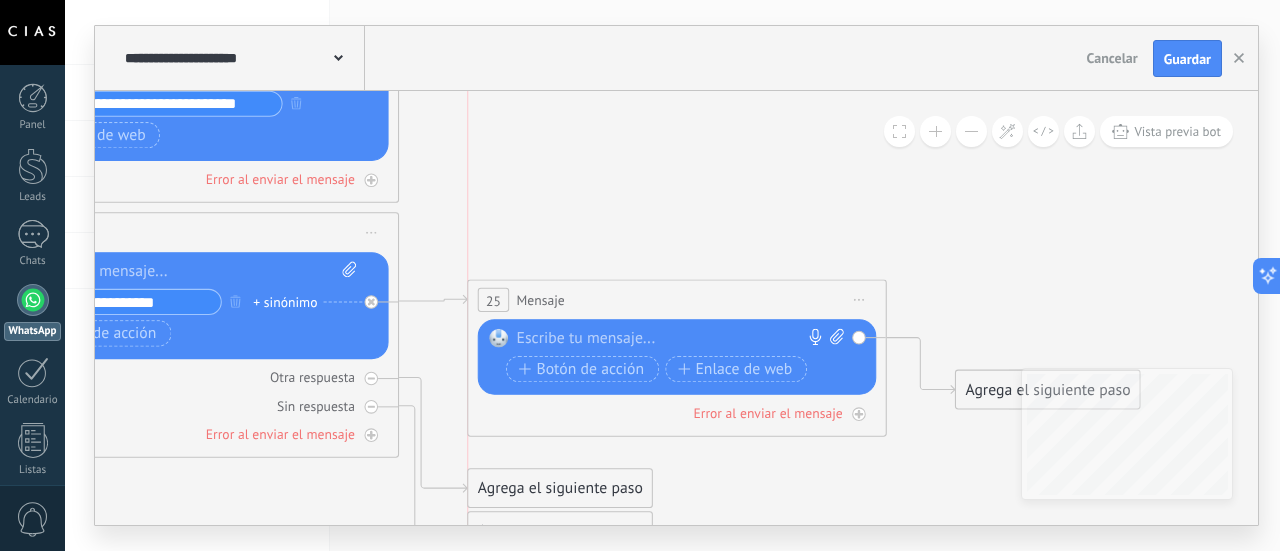 click on "[AGE]
Mensaje
*******
(a):
Todos los contactos - canales seleccionados
Todos los contactos - canales seleccionados
Todos los contactos - canal primario
Contacto principal - canales seleccionados
Contacto principal - canal primario
Todos los contactos - canales seleccionados
Todos los contactos - canales seleccionados
Todos los contactos - canal primario" at bounding box center (676, 300) 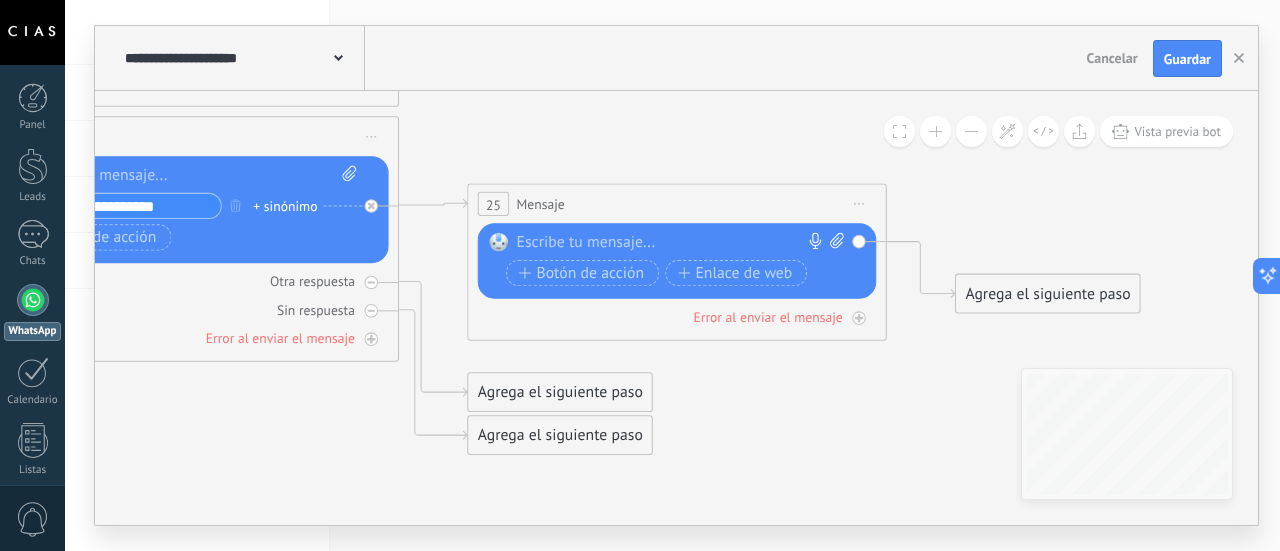 click at bounding box center (971, 131) 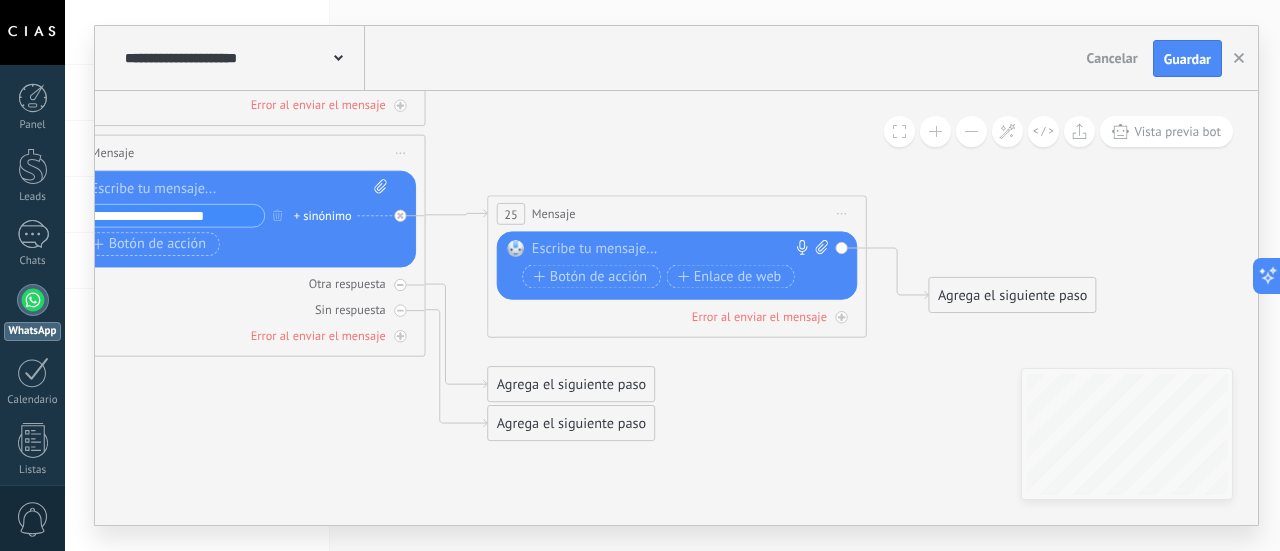 click at bounding box center (971, 131) 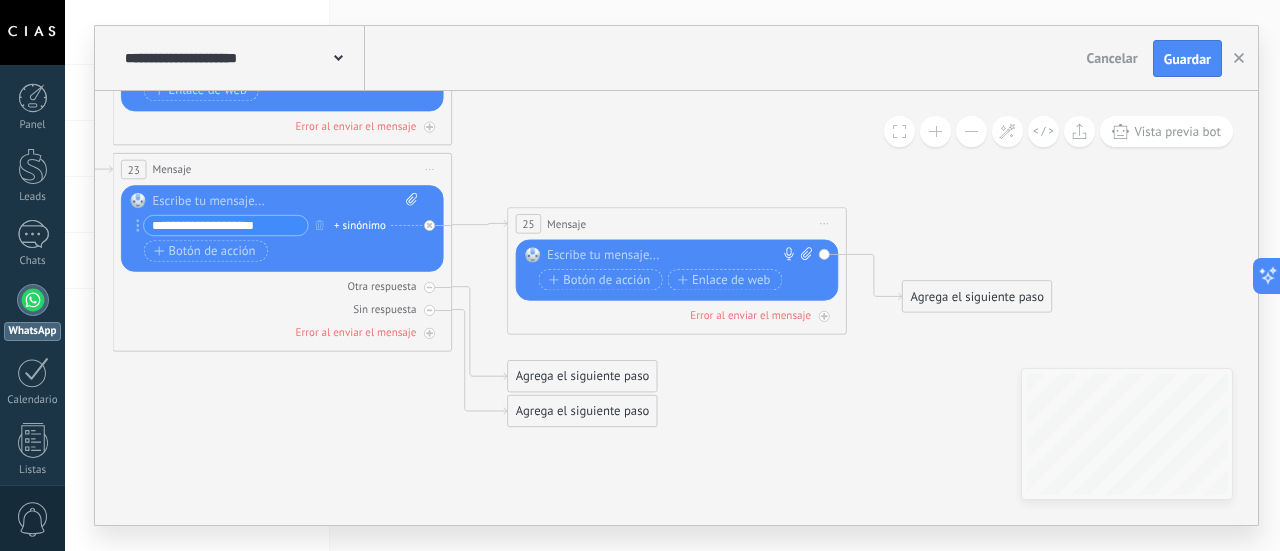 click at bounding box center (971, 131) 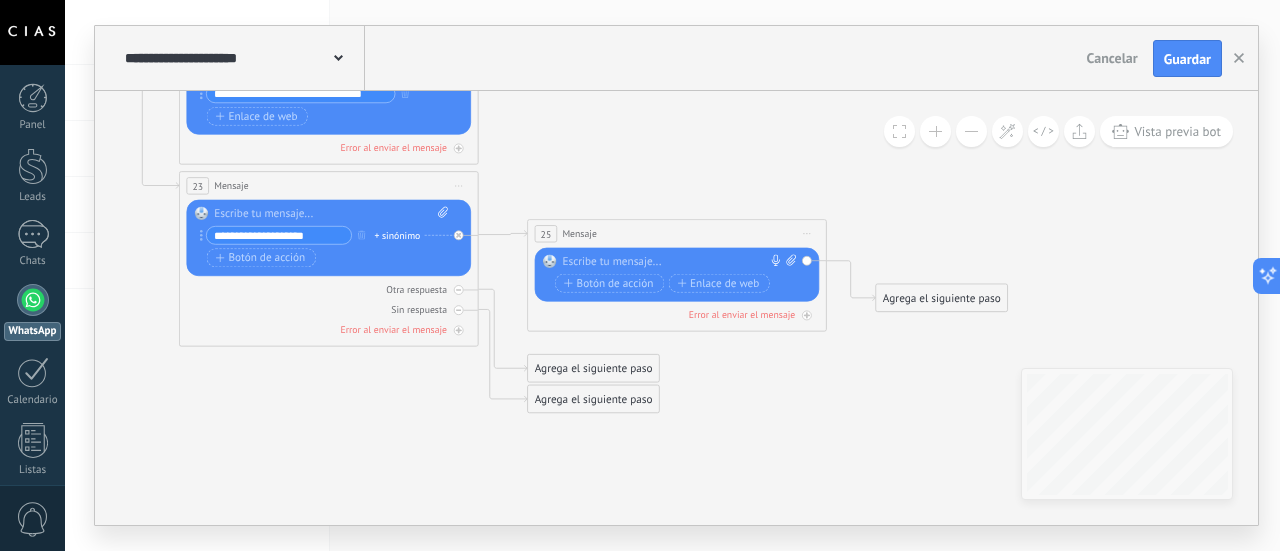 click at bounding box center (971, 131) 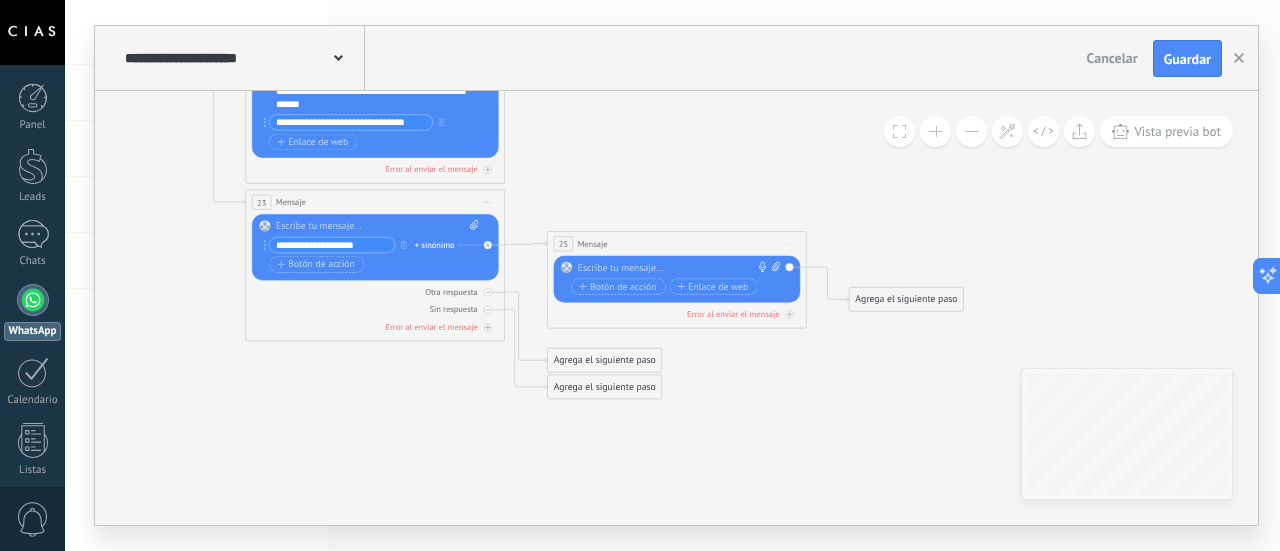click at bounding box center (971, 131) 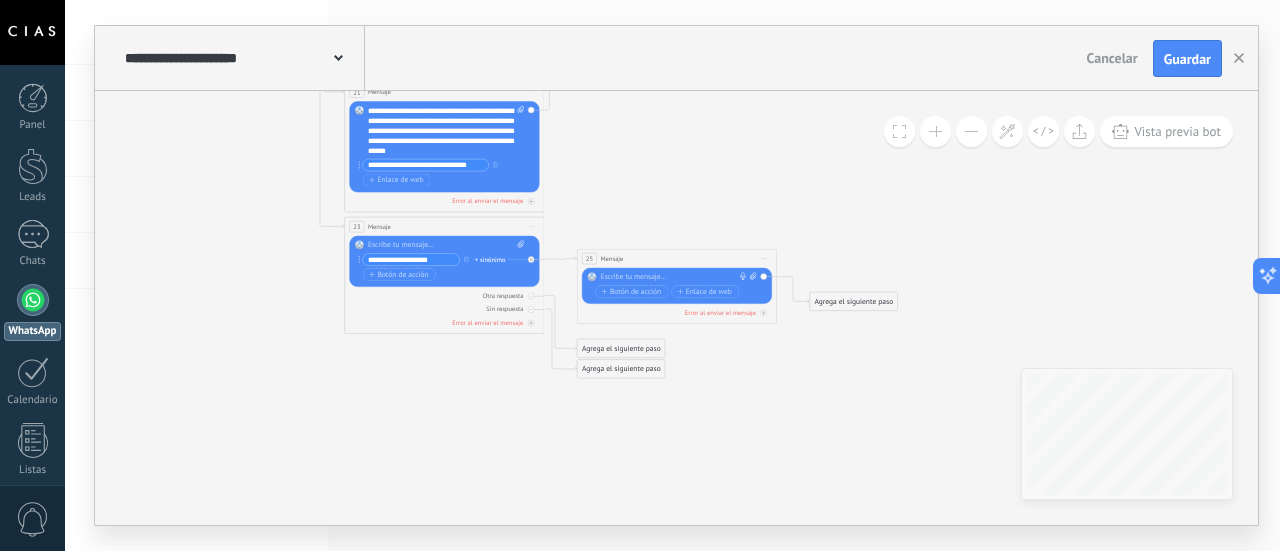 click at bounding box center [971, 131] 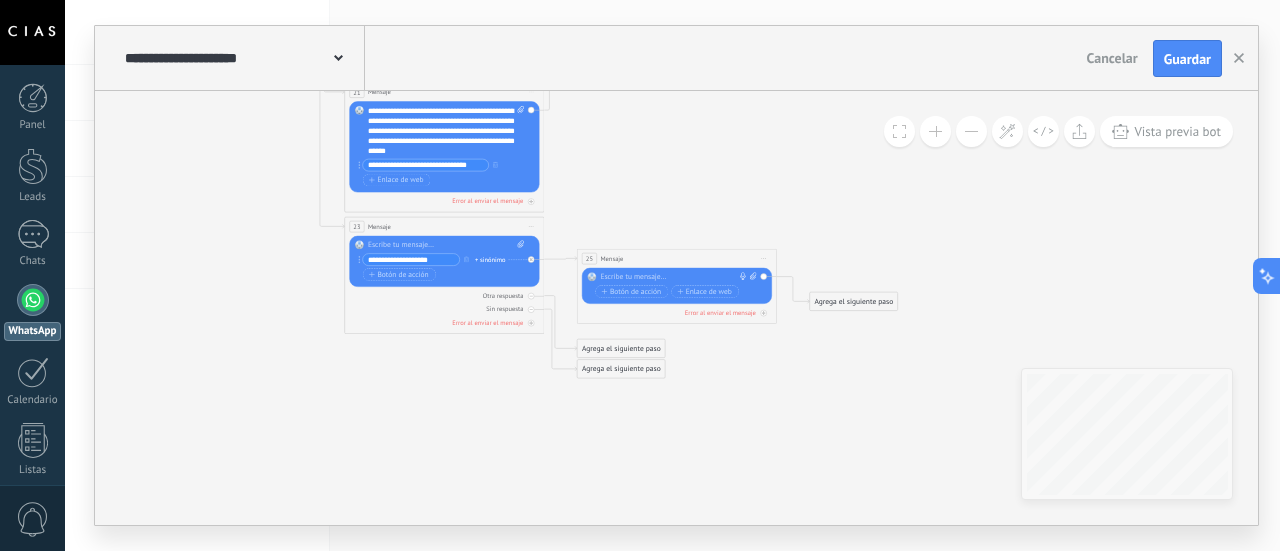 click at bounding box center (971, 131) 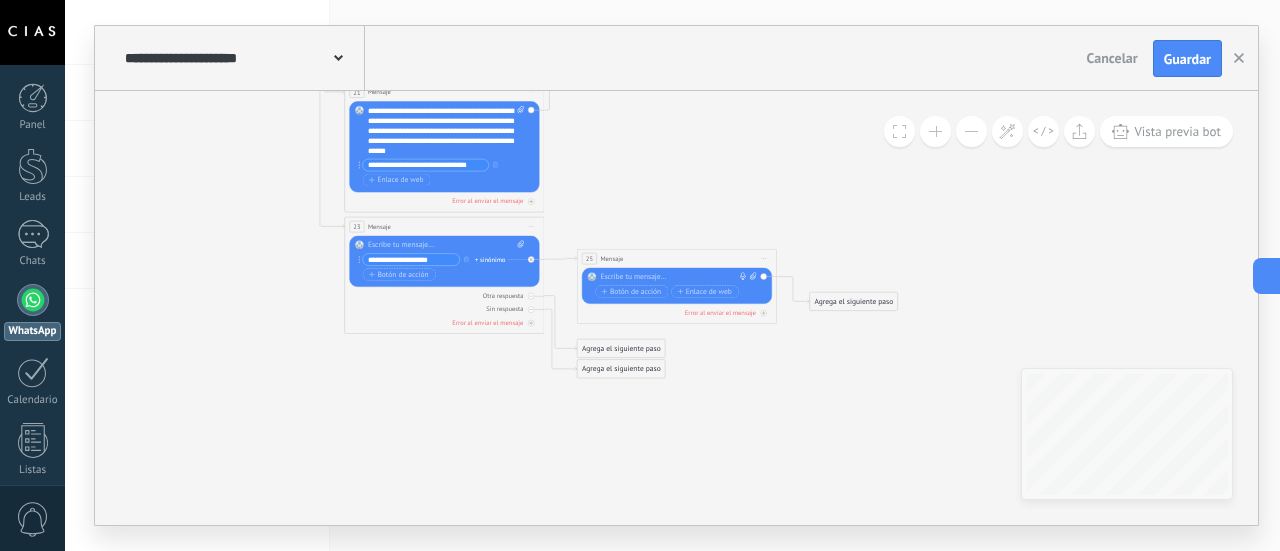 click at bounding box center (971, 131) 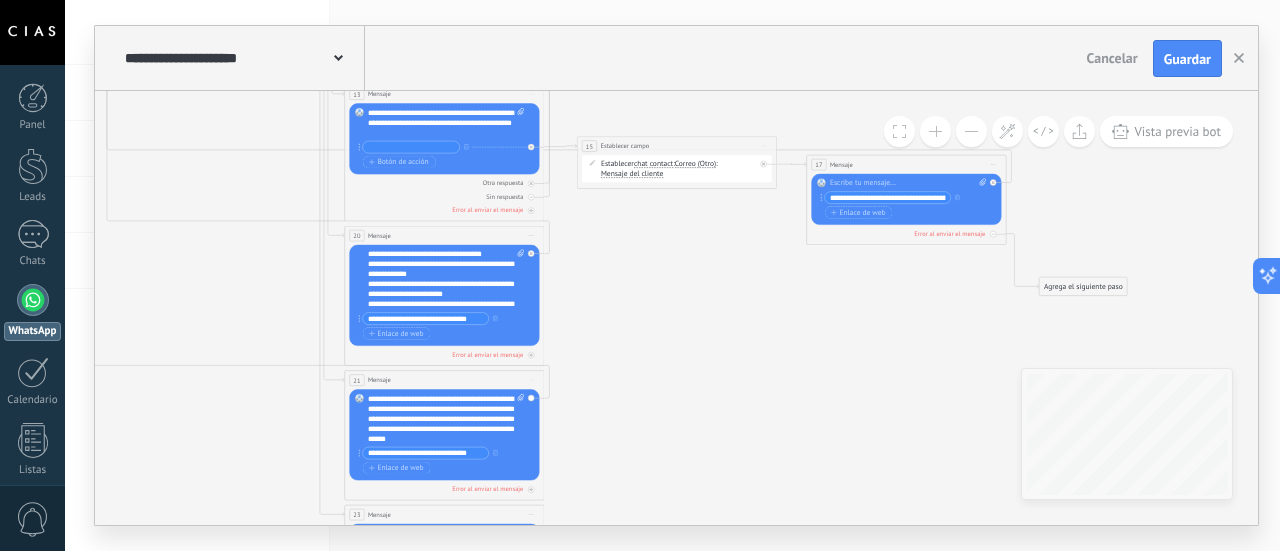 drag, startPoint x: 443, startPoint y: 245, endPoint x: 446, endPoint y: 227, distance: 18.248287 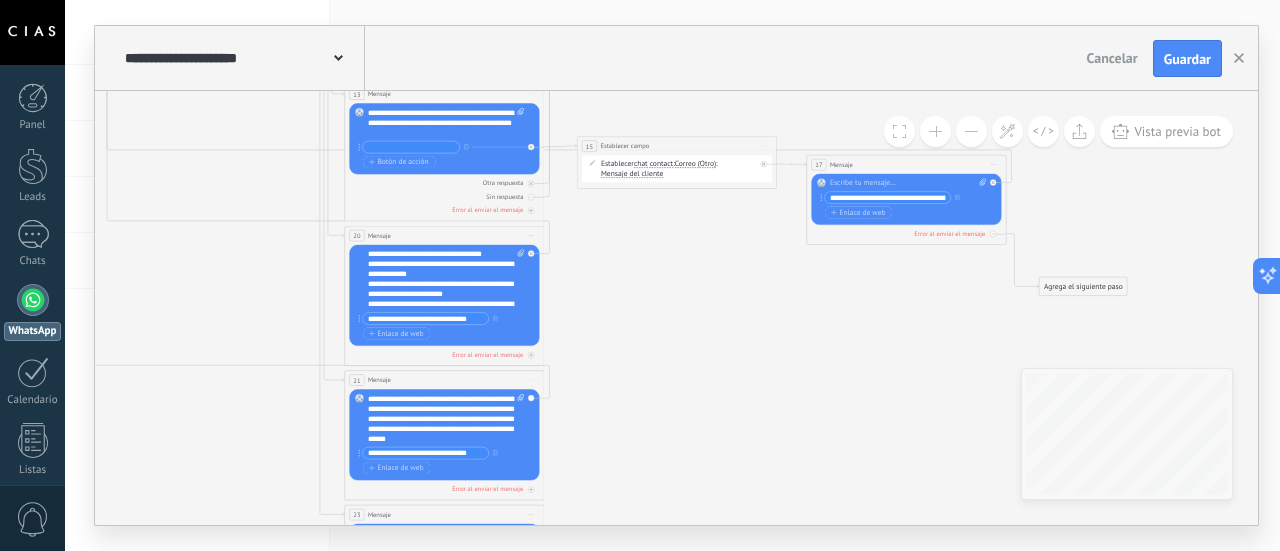 click on "20
Mensaje
*******
(a):
Todos los contactos - canales seleccionados
Todos los contactos - canales seleccionados
Todos los contactos - canal primario
Contacto principal - canales seleccionados
Contacto principal - canal primario
Todos los contactos - canales seleccionados
Todos los contactos - canales seleccionados
Todos los contactos - canal primario" at bounding box center (444, 296) 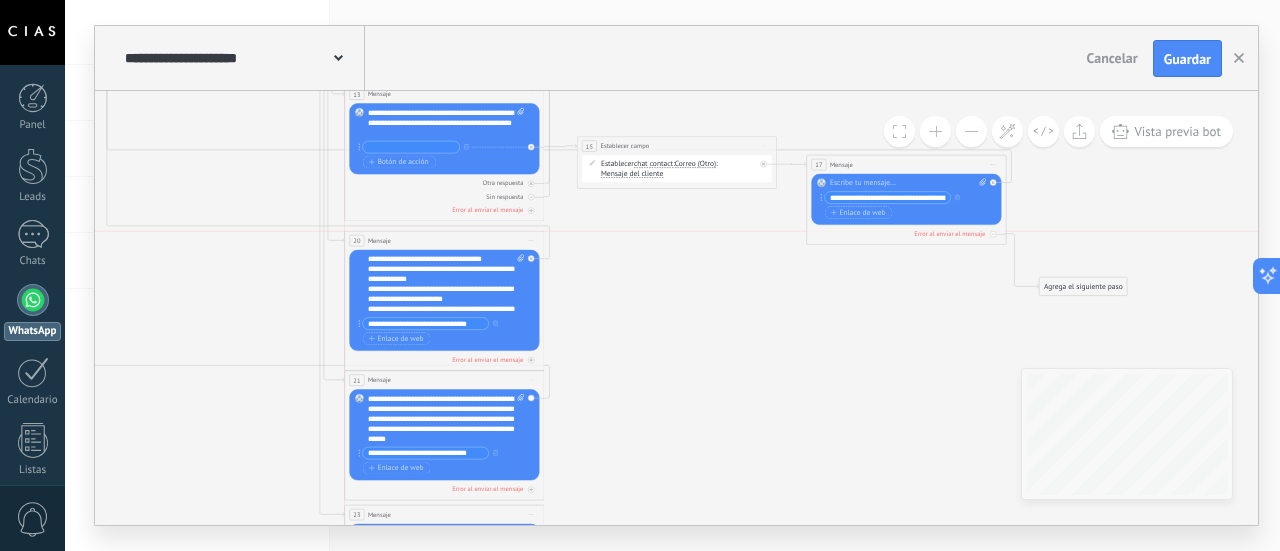 click on "20
Mensaje
*******
(a):
Todos los contactos - canales seleccionados
Todos los contactos - canales seleccionados
Todos los contactos - canal primario
Contacto principal - canales seleccionados
Contacto principal - canal primario
Todos los contactos - canales seleccionados
Todos los contactos - canales seleccionados
Todos los contactos - canal primario" at bounding box center [444, 241] 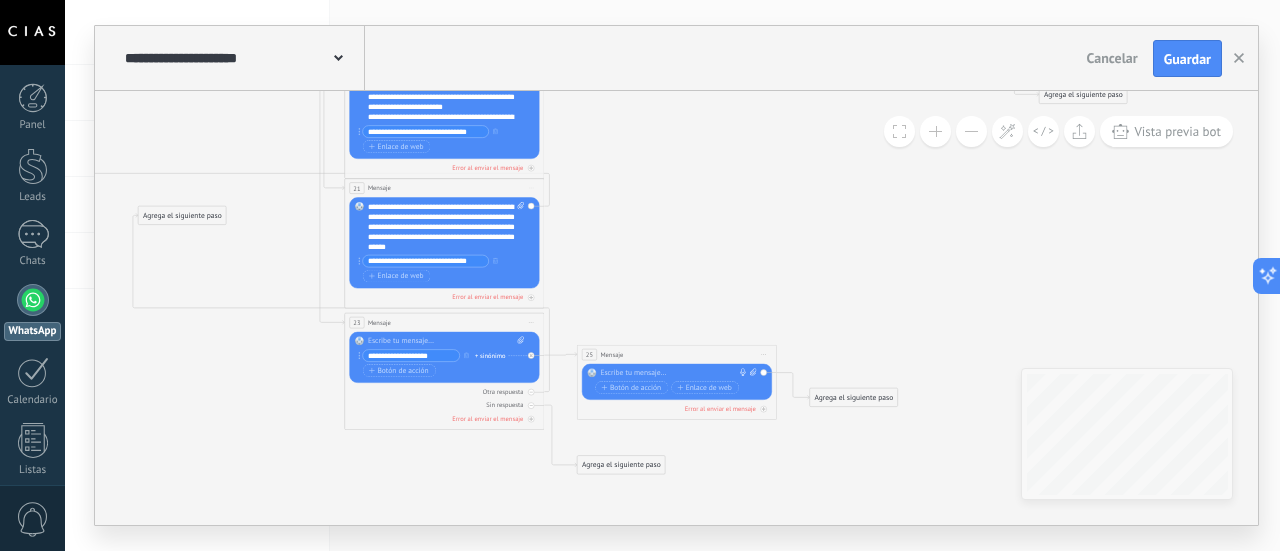 drag, startPoint x: 596, startPoint y: 443, endPoint x: 147, endPoint y: 215, distance: 503.57224 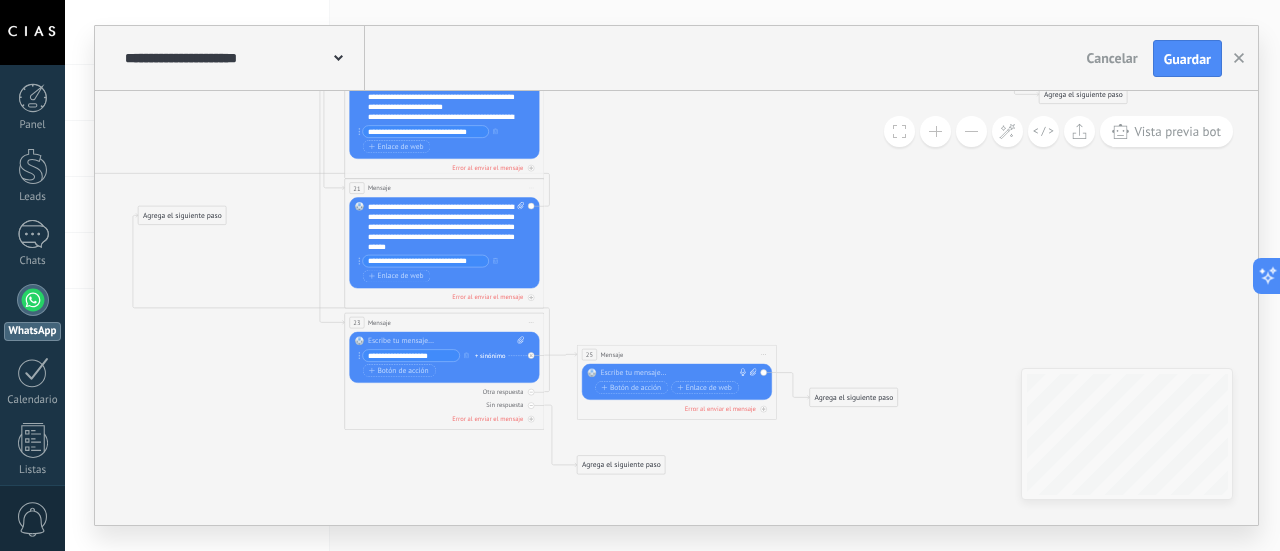 click on "Agrega el siguiente paso" at bounding box center (182, 216) 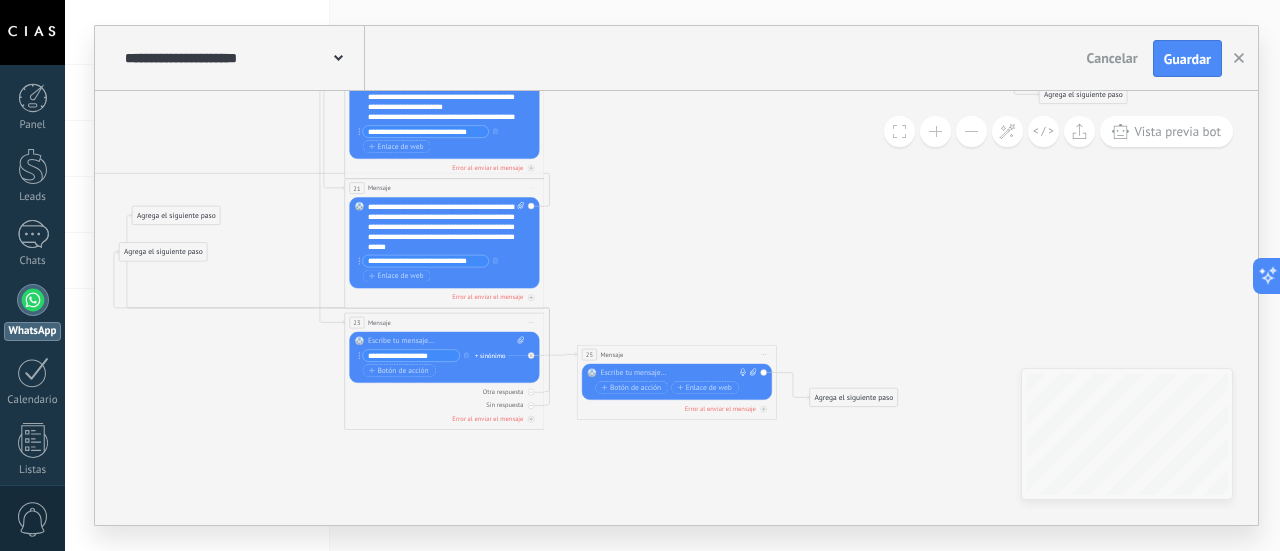 drag, startPoint x: 642, startPoint y: 465, endPoint x: 184, endPoint y: 253, distance: 504.68604 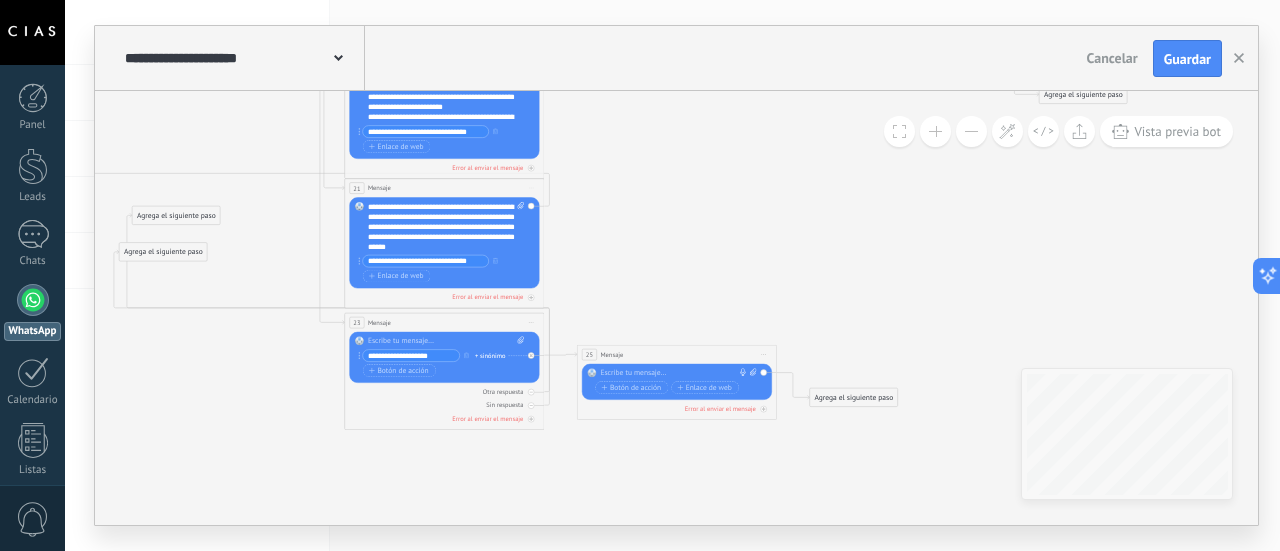 click on "Agrega el siguiente paso" at bounding box center (163, 252) 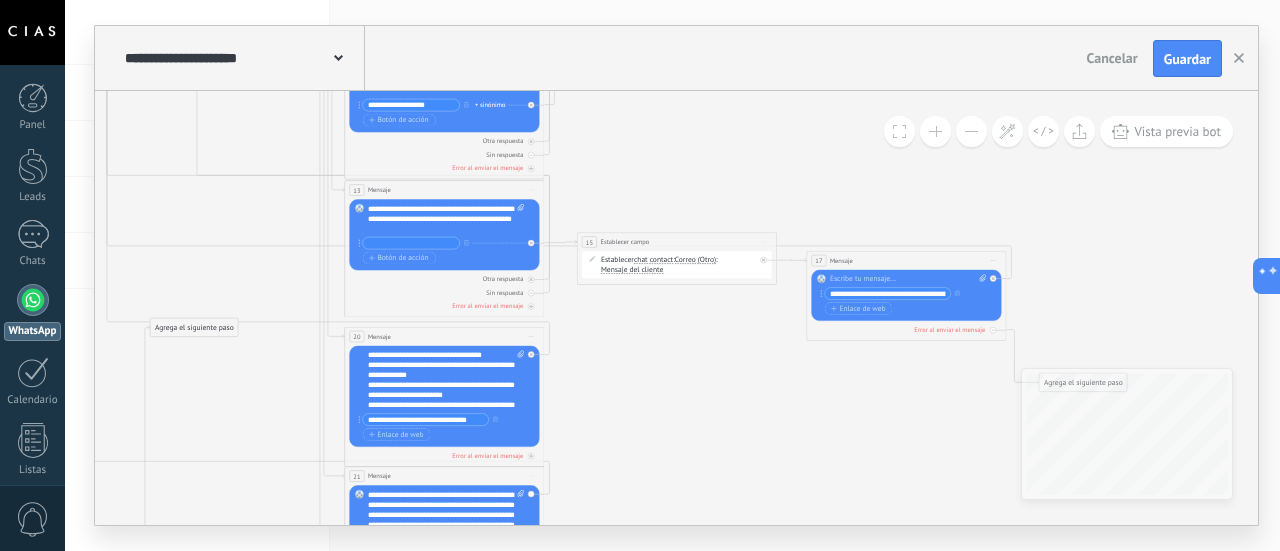 drag, startPoint x: 179, startPoint y: 497, endPoint x: 197, endPoint y: 321, distance: 176.91806 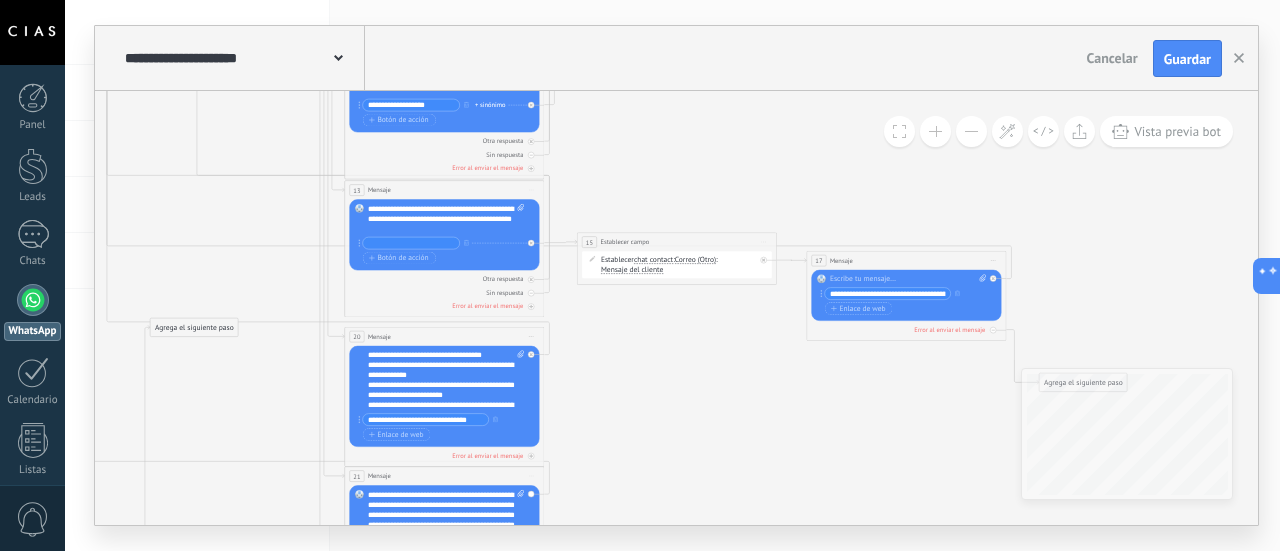 click on "Agrega el siguiente paso" at bounding box center [194, 328] 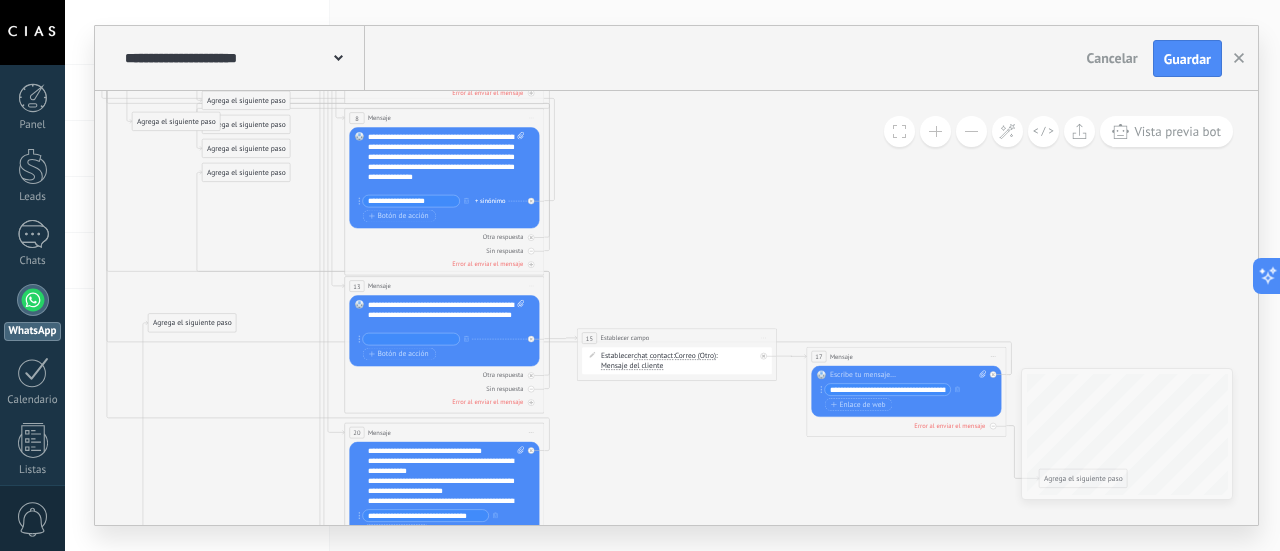 drag, startPoint x: 190, startPoint y: 419, endPoint x: 188, endPoint y: 320, distance: 99.0202 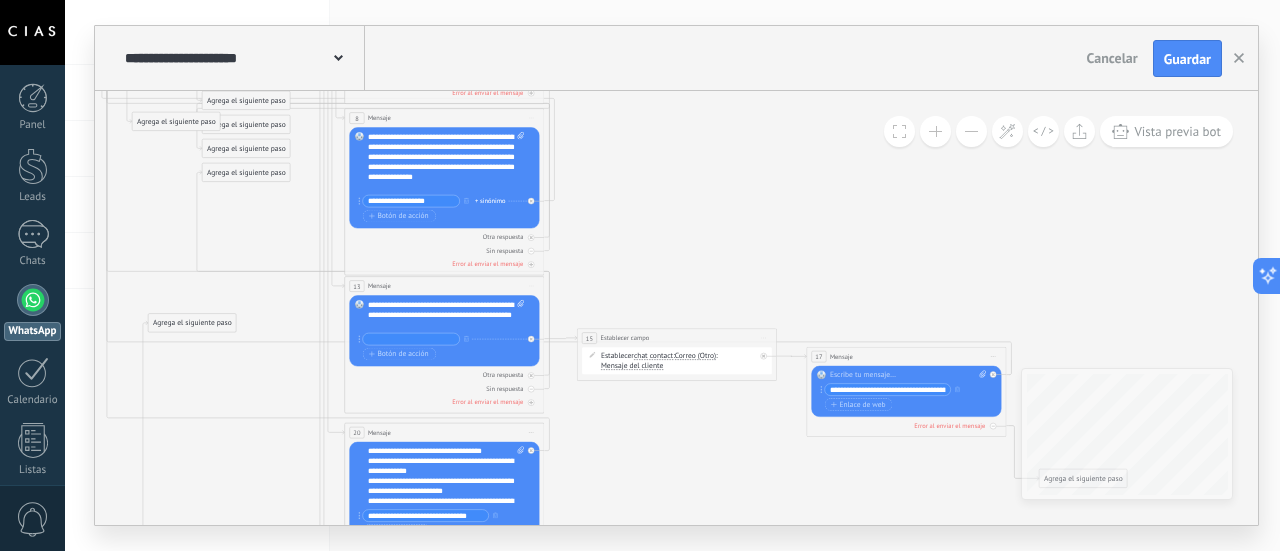 click on "Agrega el siguiente paso" at bounding box center (192, 323) 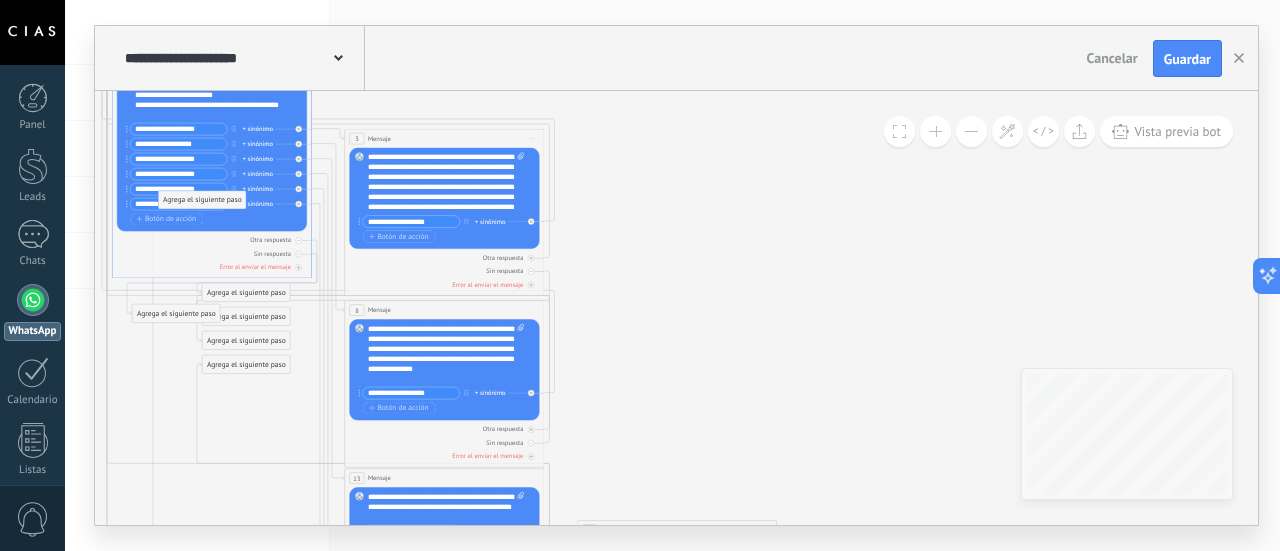 drag, startPoint x: 184, startPoint y: 512, endPoint x: 194, endPoint y: 197, distance: 315.1587 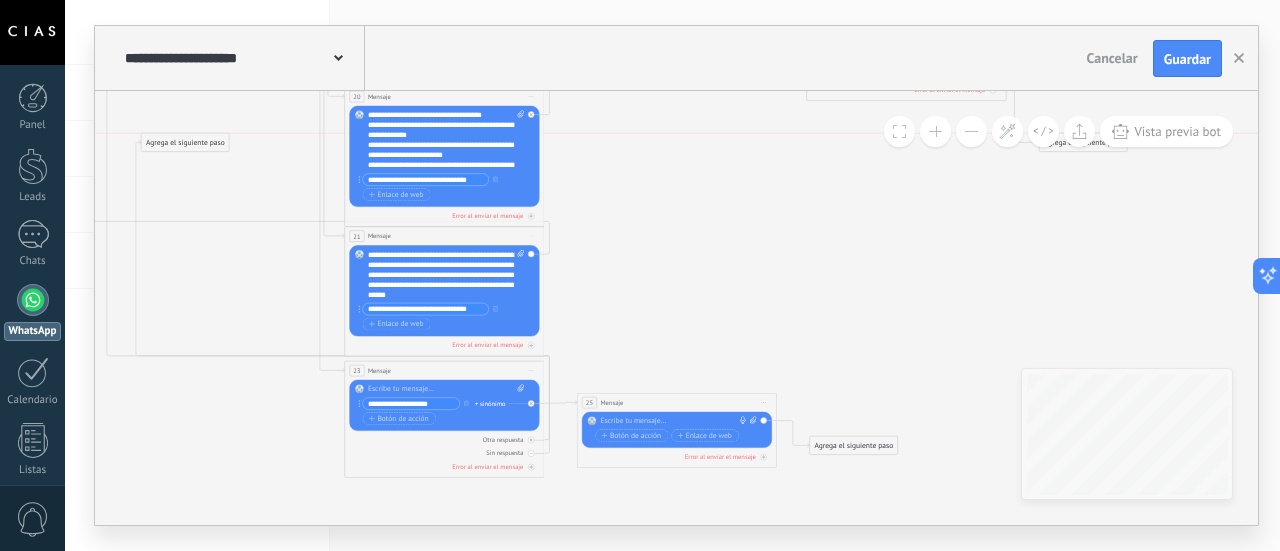 drag, startPoint x: 182, startPoint y: 301, endPoint x: 204, endPoint y: 141, distance: 161.50542 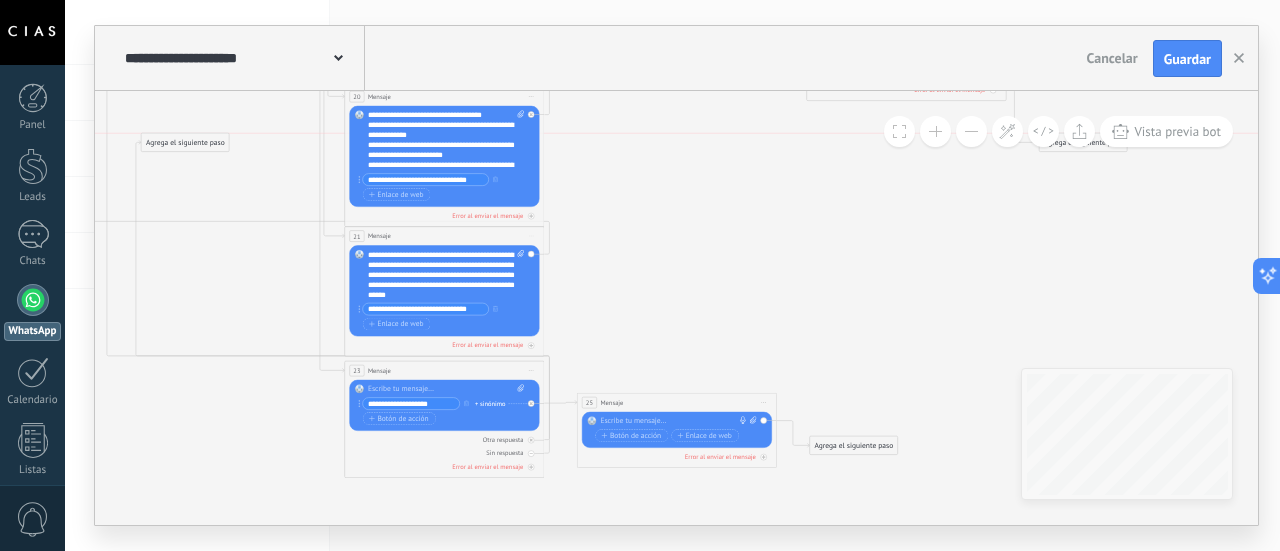 click on "Agrega el siguiente paso" at bounding box center [185, 143] 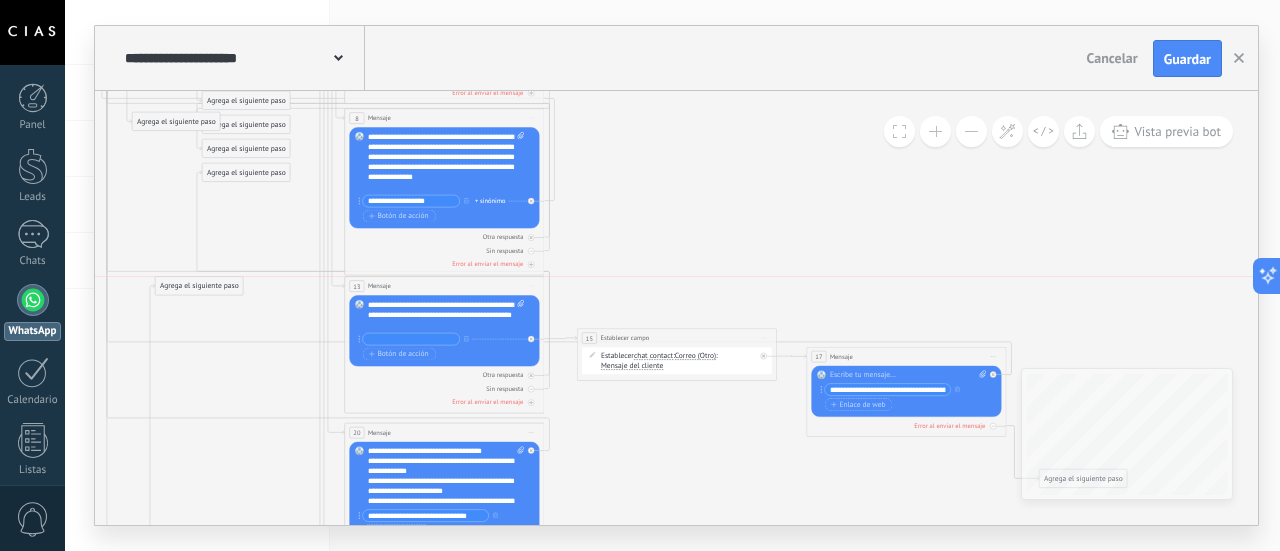 drag, startPoint x: 187, startPoint y: 477, endPoint x: 200, endPoint y: 294, distance: 183.46117 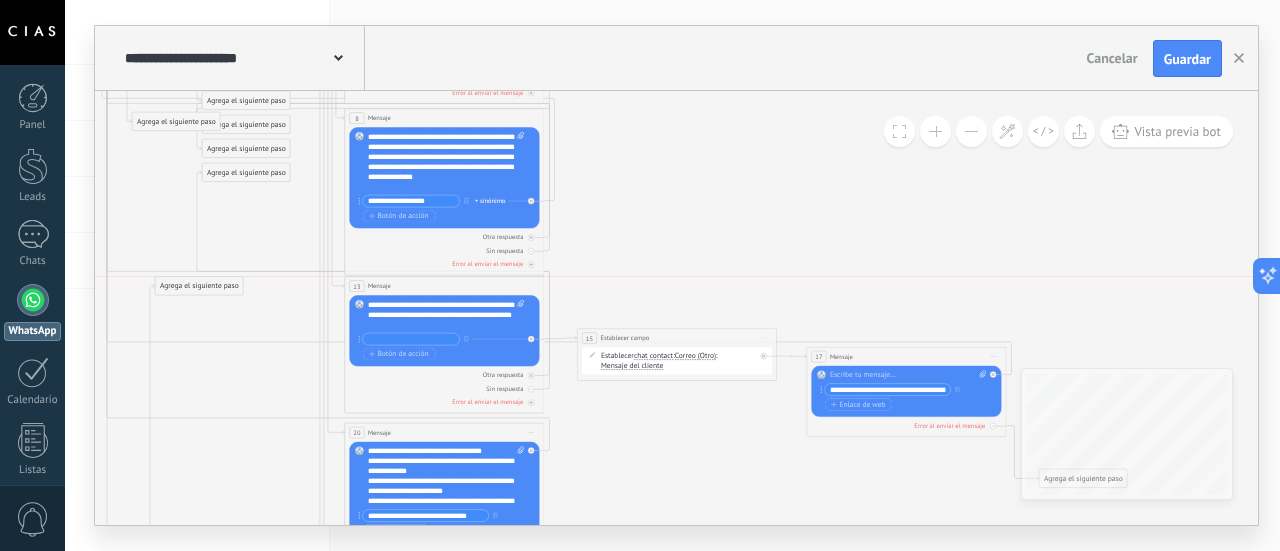 click on "Agrega el siguiente paso" at bounding box center [199, 286] 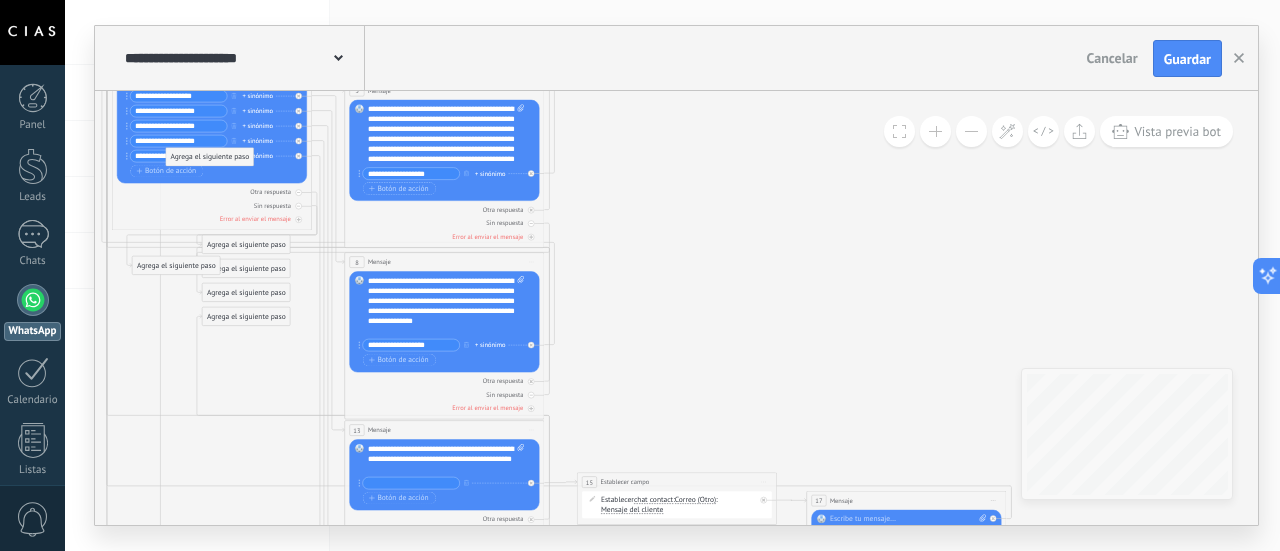 drag, startPoint x: 218, startPoint y: 439, endPoint x: 230, endPoint y: 157, distance: 282.25522 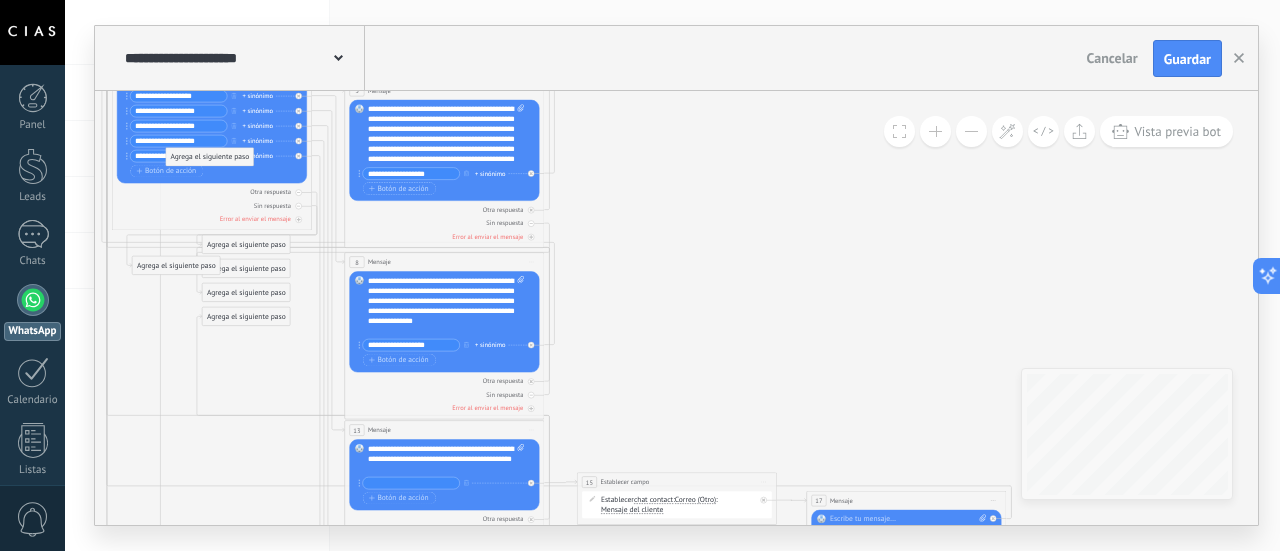 click on "Agrega el siguiente paso" at bounding box center [210, 157] 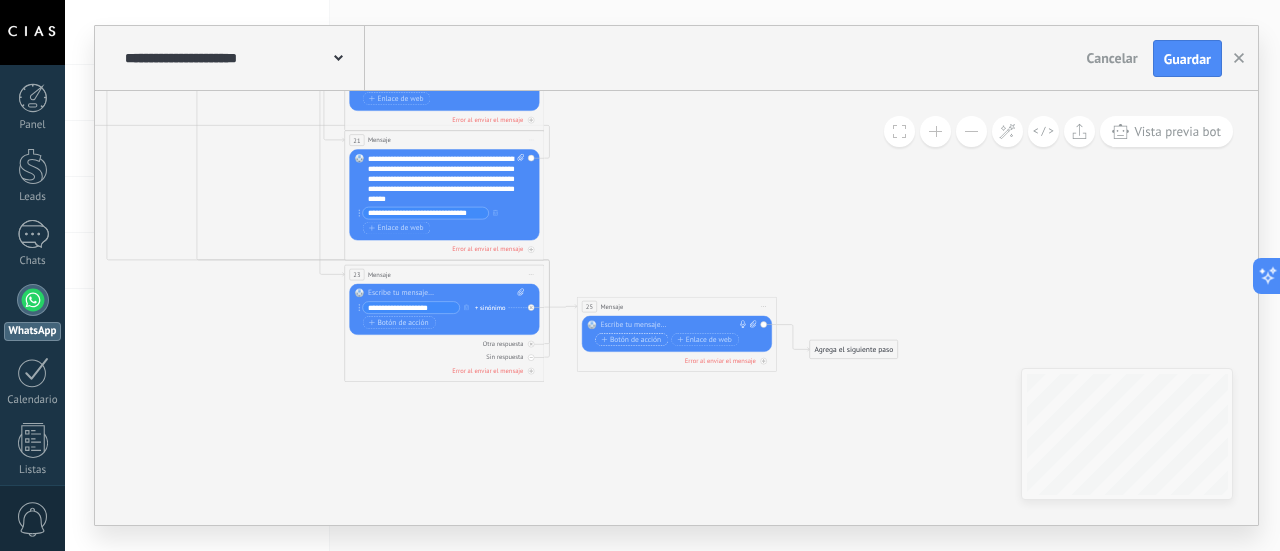click on "Botón de acción" at bounding box center [631, 340] 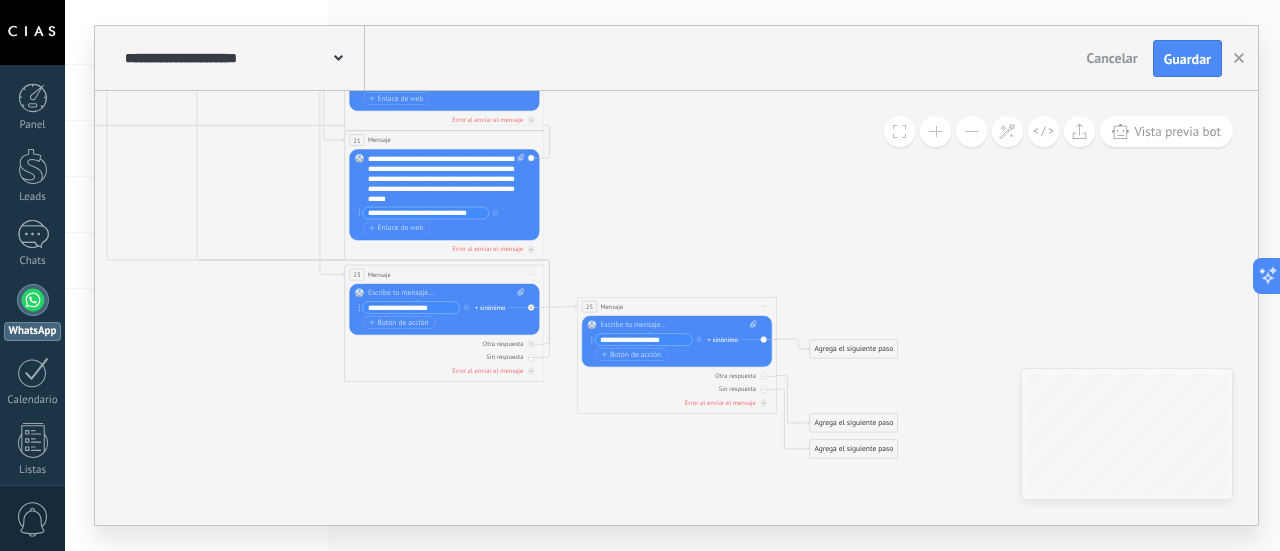 click at bounding box center [935, 131] 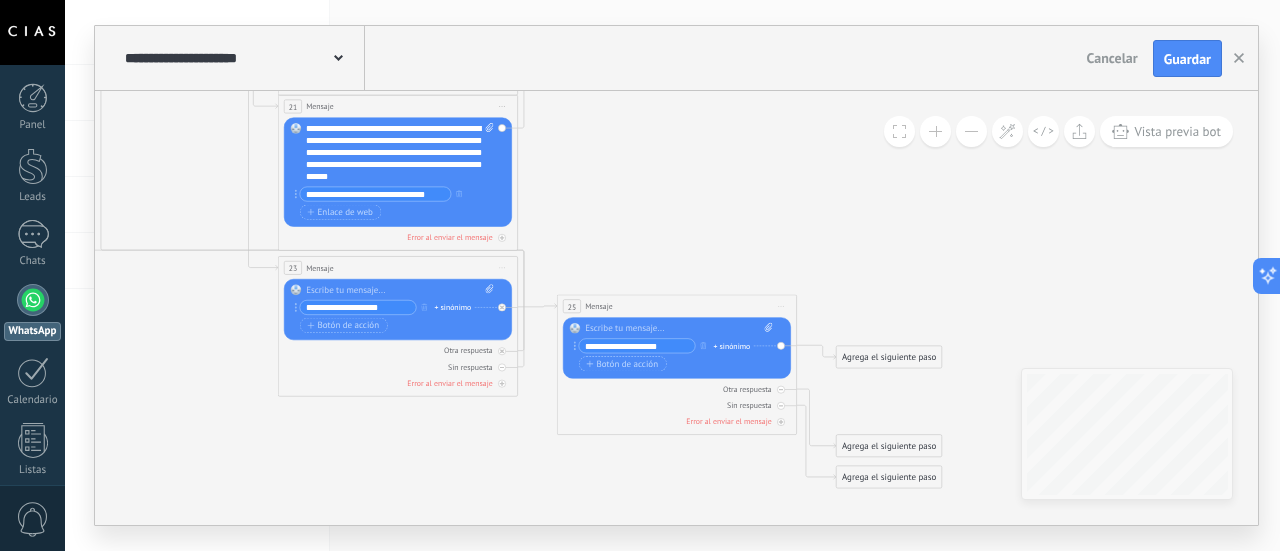 click at bounding box center (935, 131) 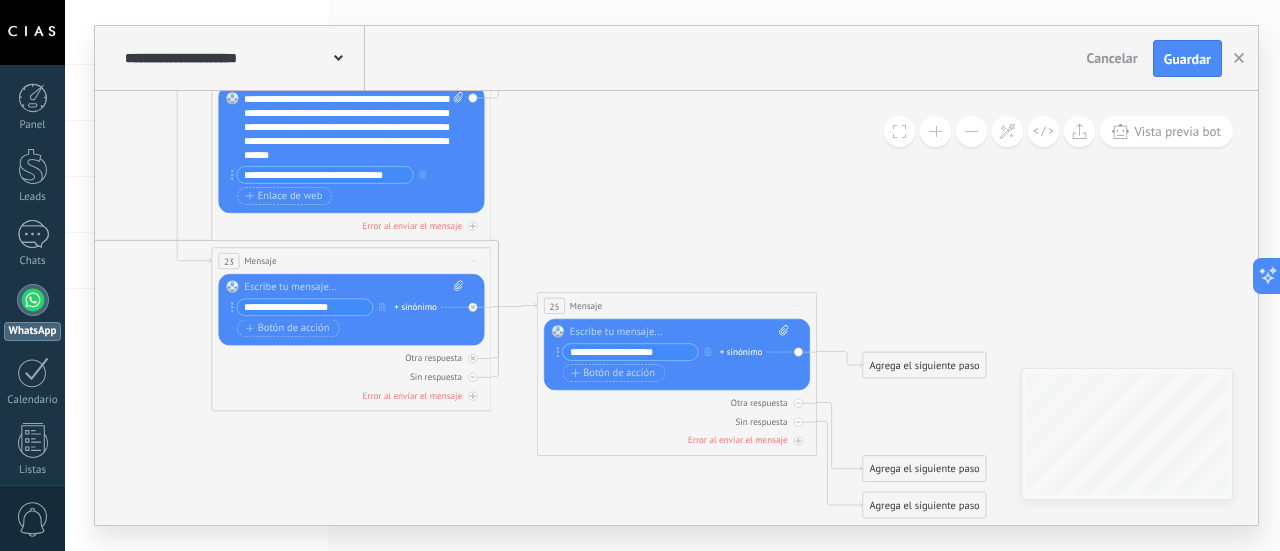 click at bounding box center (935, 131) 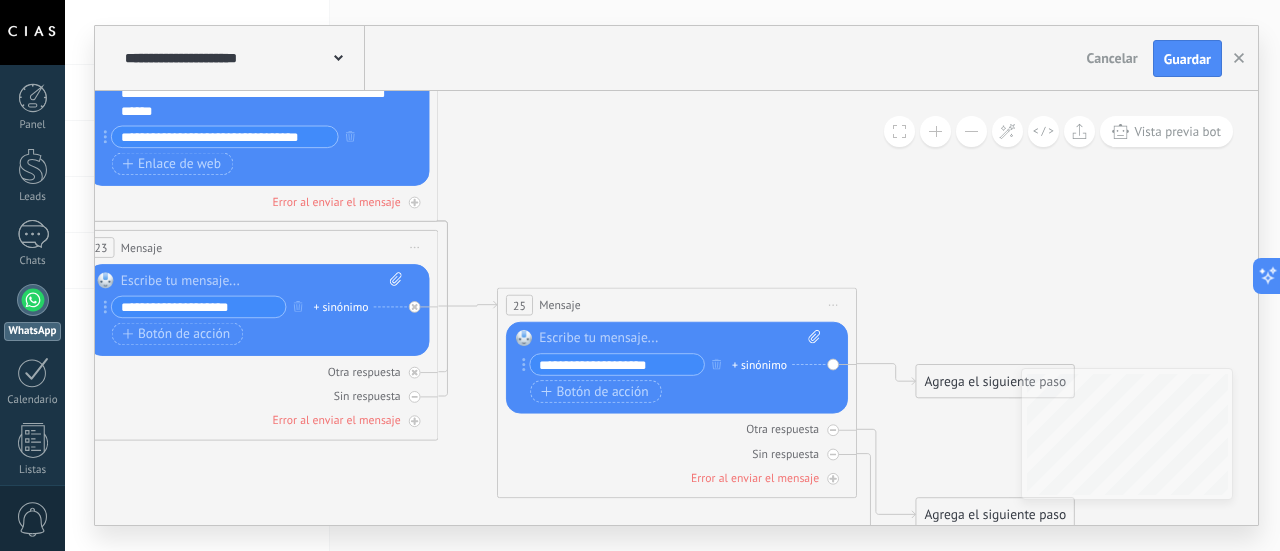 click at bounding box center [935, 131] 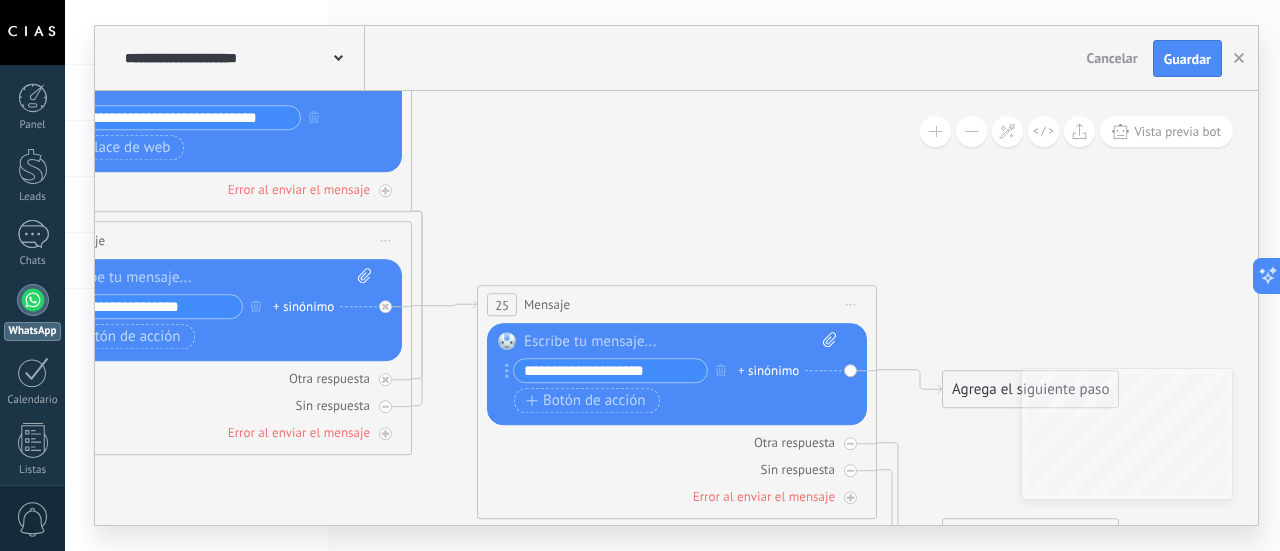 click at bounding box center [935, 131] 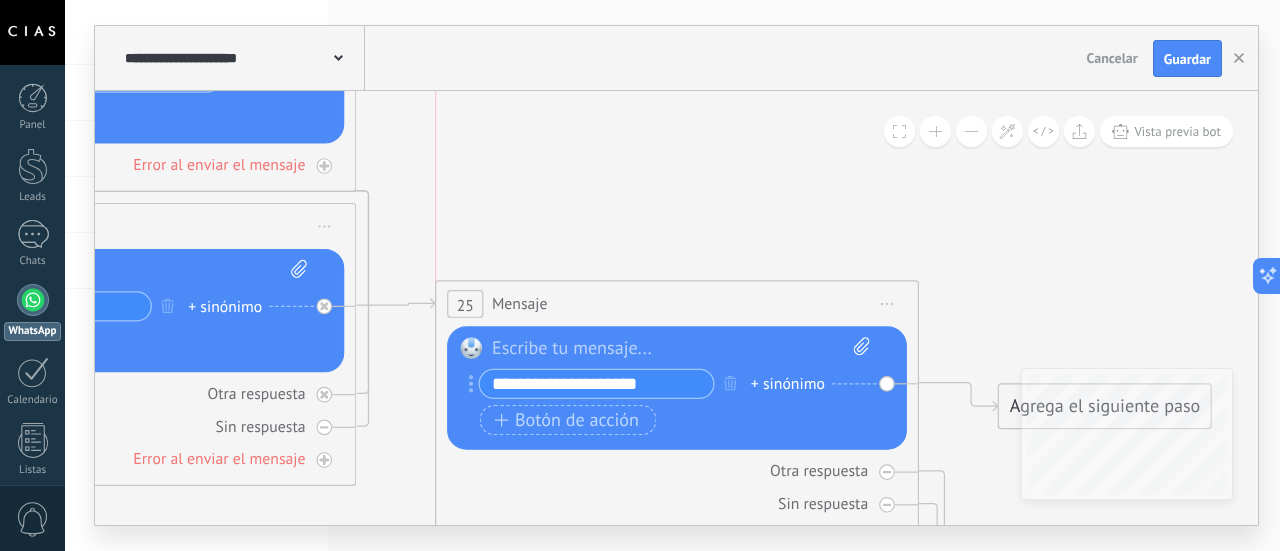 click on "[AGE]
Mensaje
*******
(a):
Todos los contactos - canales seleccionados
Todos los contactos - canales seleccionados
Todos los contactos - canal primario
Contacto principal - canales seleccionados
Contacto principal - canal primario
Todos los contactos - canales seleccionados
Todos los contactos - canales seleccionados
Todos los contactos - canal primario" at bounding box center [677, 304] 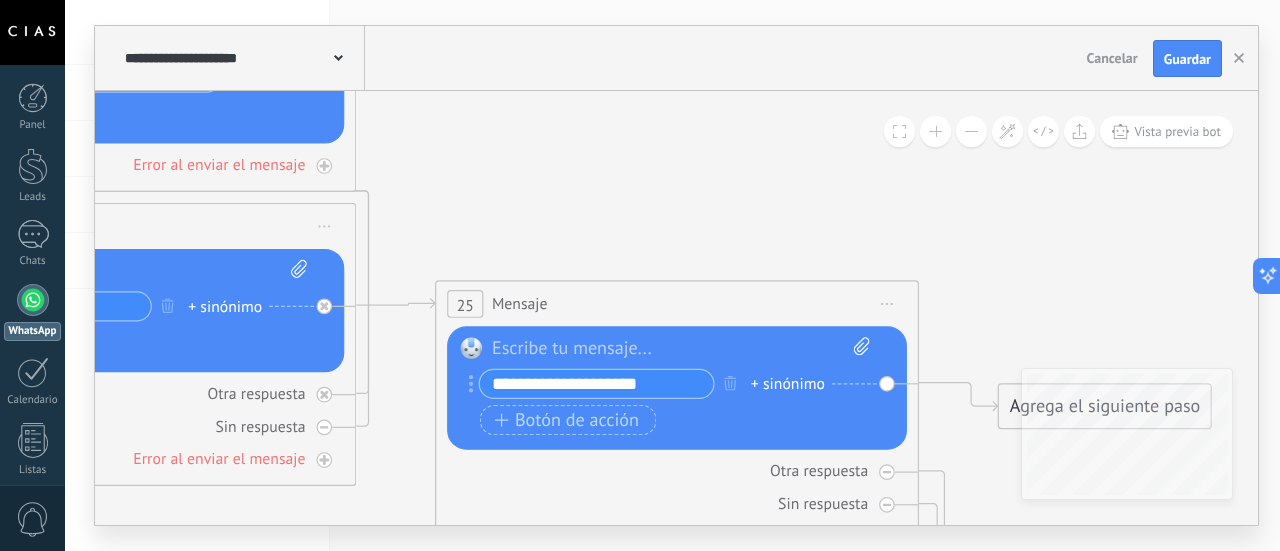 click on "**********" at bounding box center [597, 384] 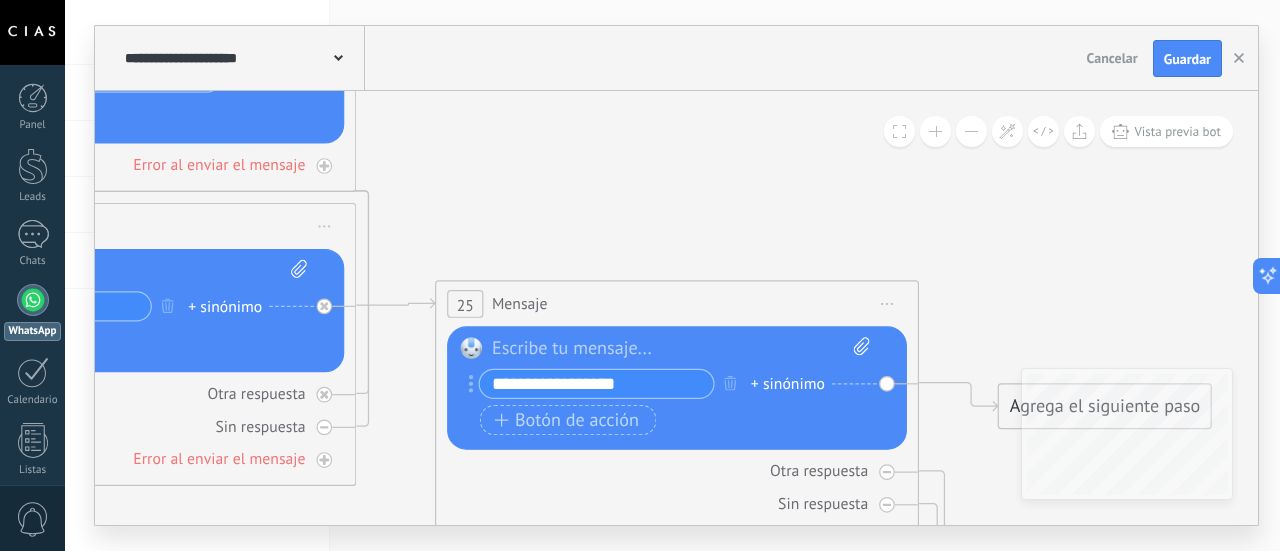 click on "**********" at bounding box center [597, 384] 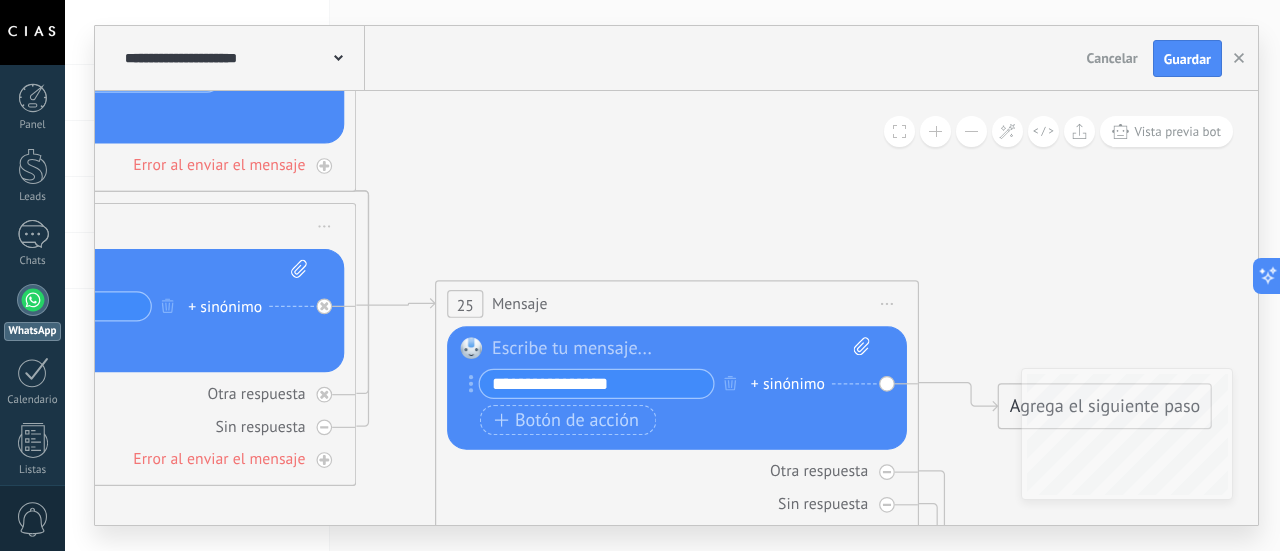 click on "**********" at bounding box center (597, 384) 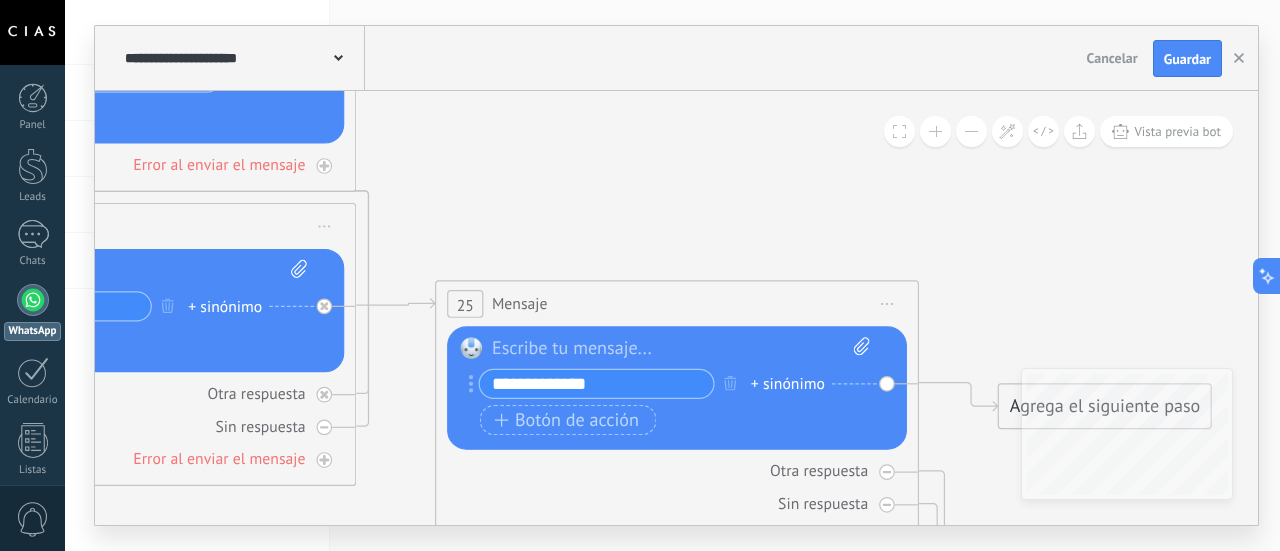 click on "**********" at bounding box center (597, 384) 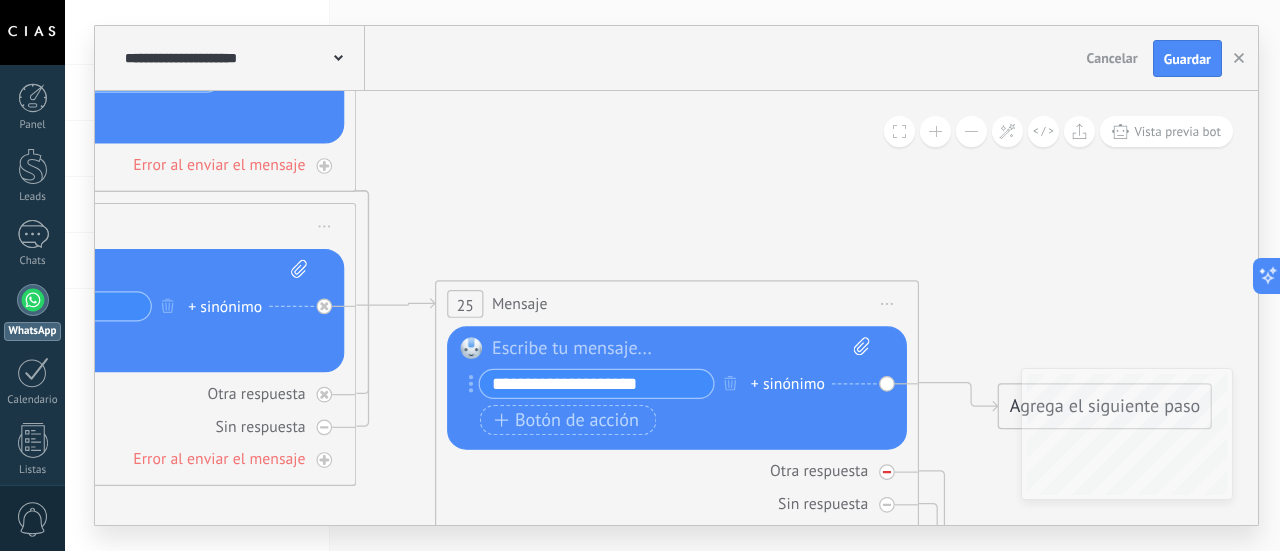 type on "**********" 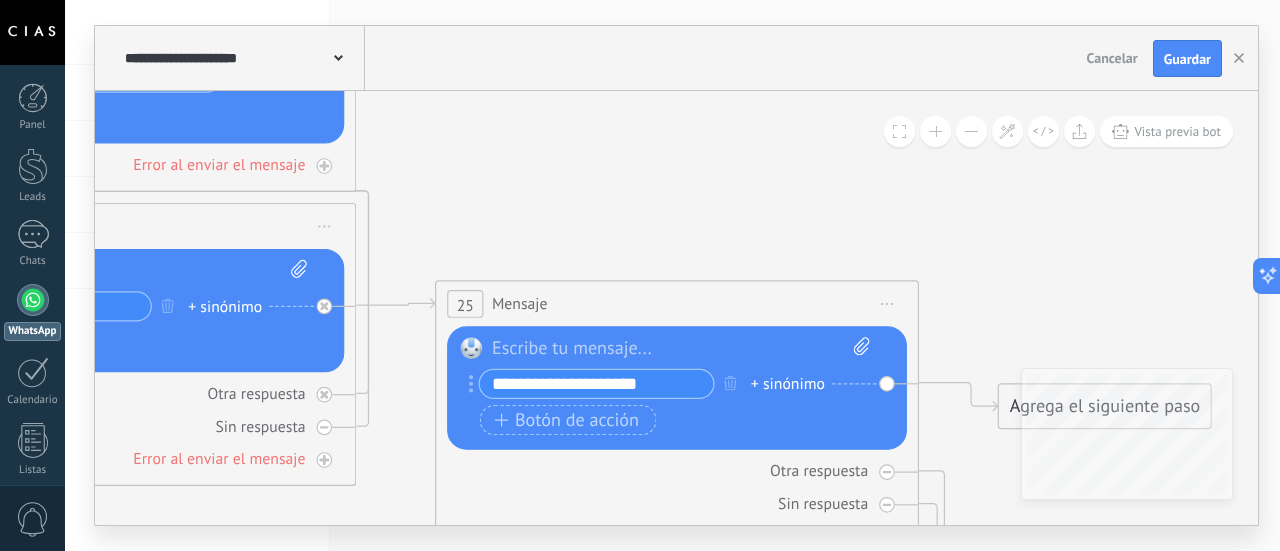 drag, startPoint x: 661, startPoint y: 476, endPoint x: 557, endPoint y: 453, distance: 106.51291 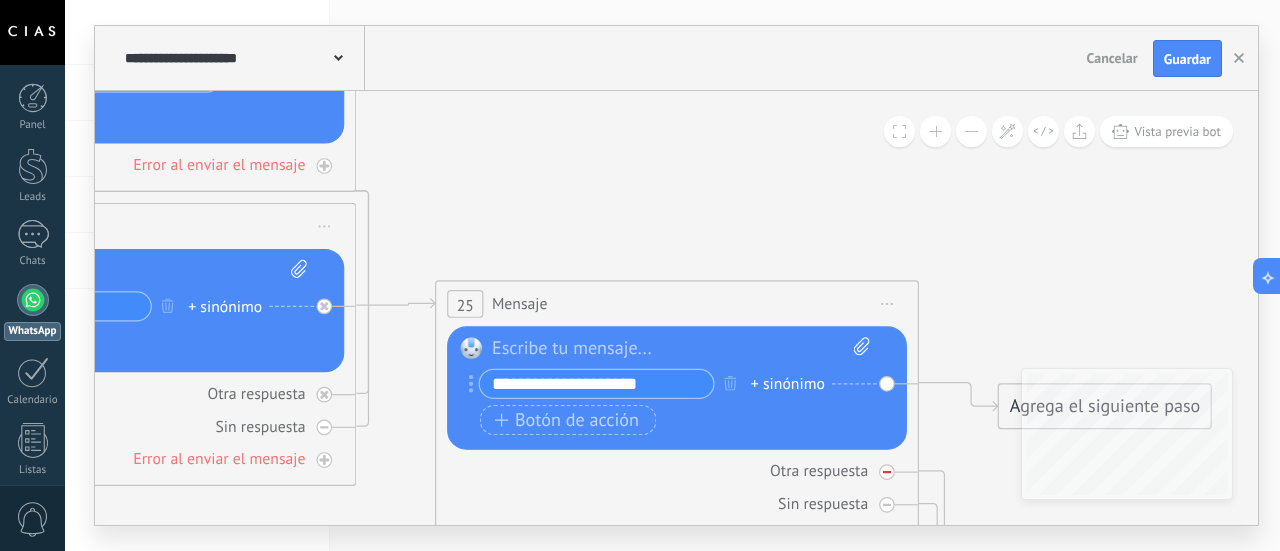 click on "Otra respuesta" at bounding box center [677, 471] 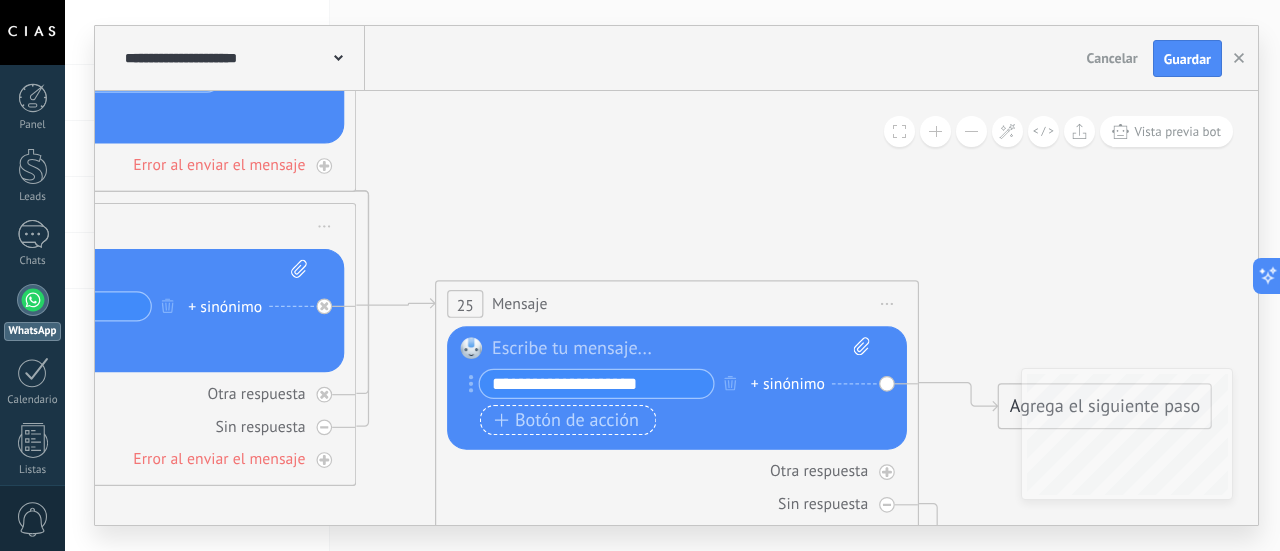 drag, startPoint x: 593, startPoint y: 477, endPoint x: 508, endPoint y: 426, distance: 99.12618 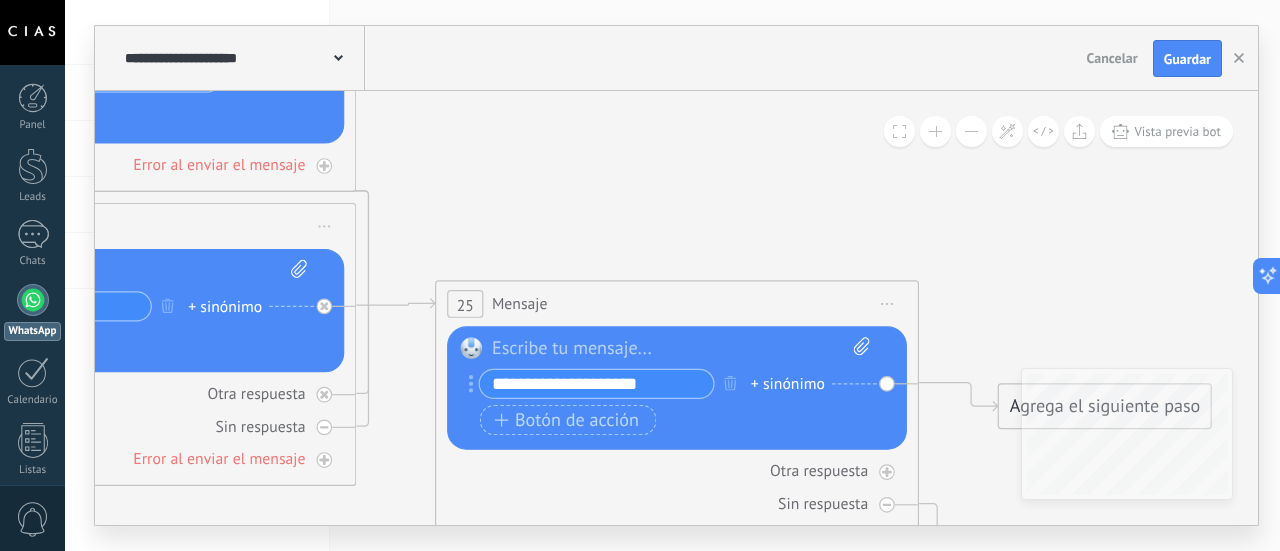 click 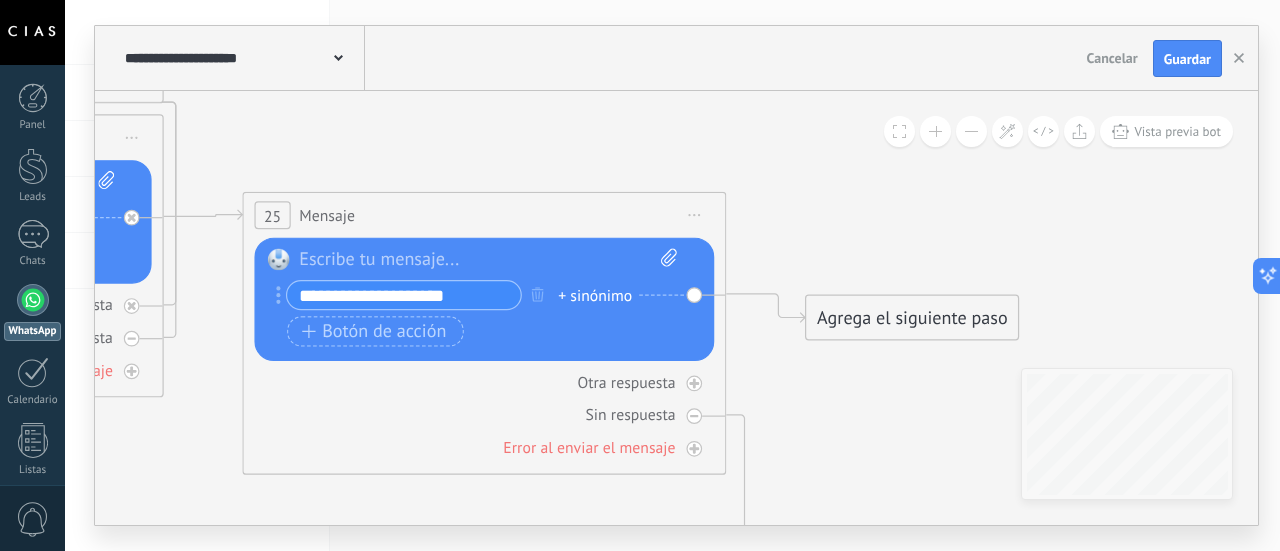 drag, startPoint x: 660, startPoint y: 259, endPoint x: 465, endPoint y: 165, distance: 216.47401 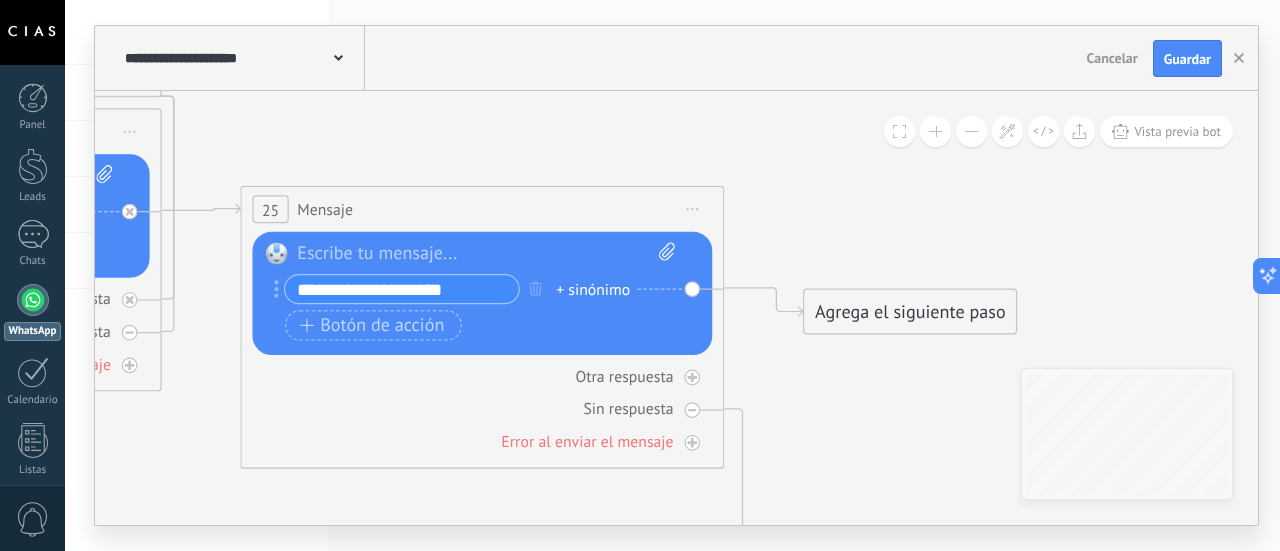 click on "Agrega el siguiente paso" at bounding box center [910, 312] 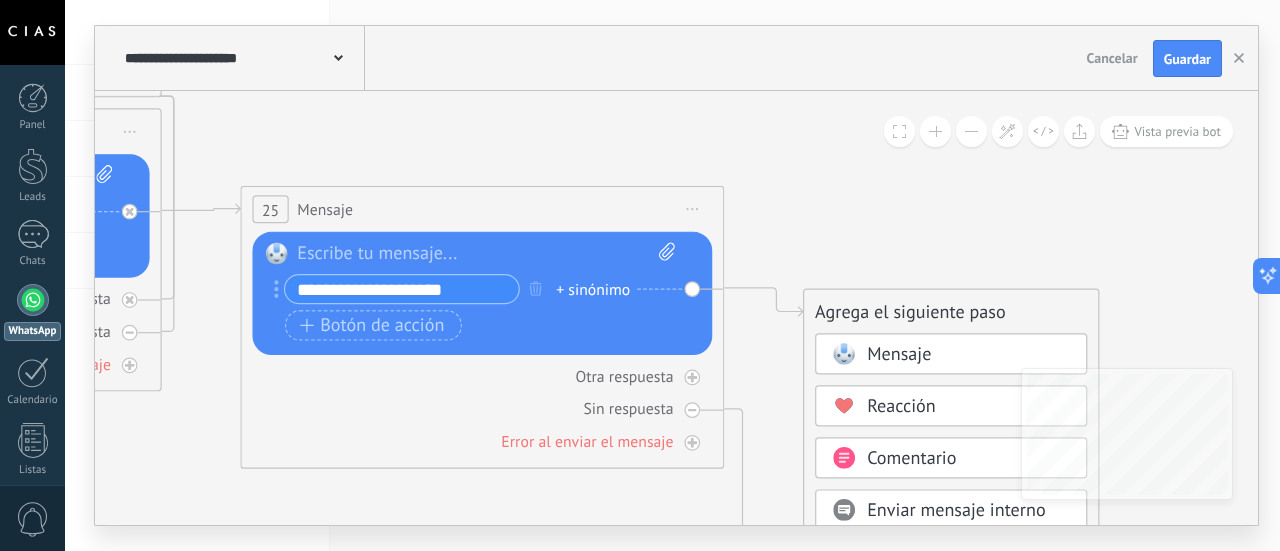 click on "Mensaje" at bounding box center [899, 354] 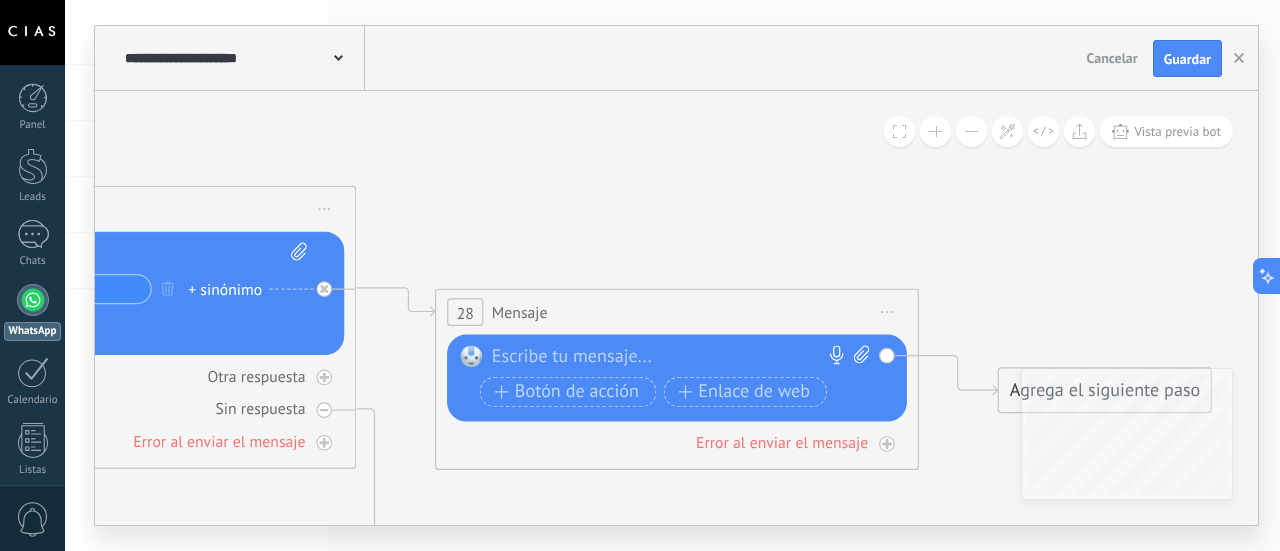 click at bounding box center [671, 358] 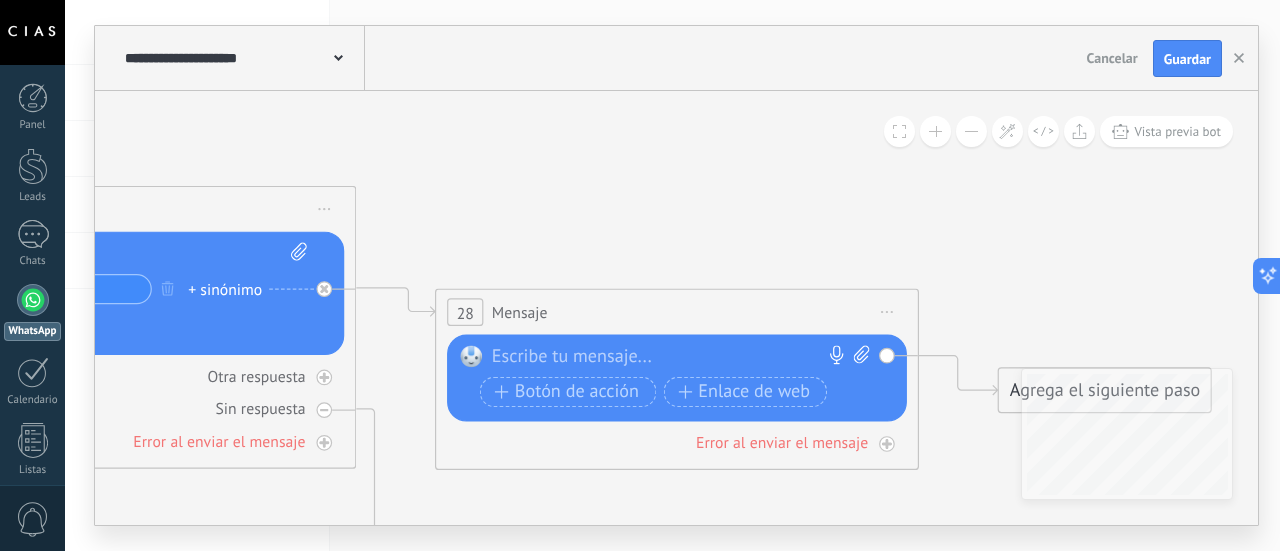paste 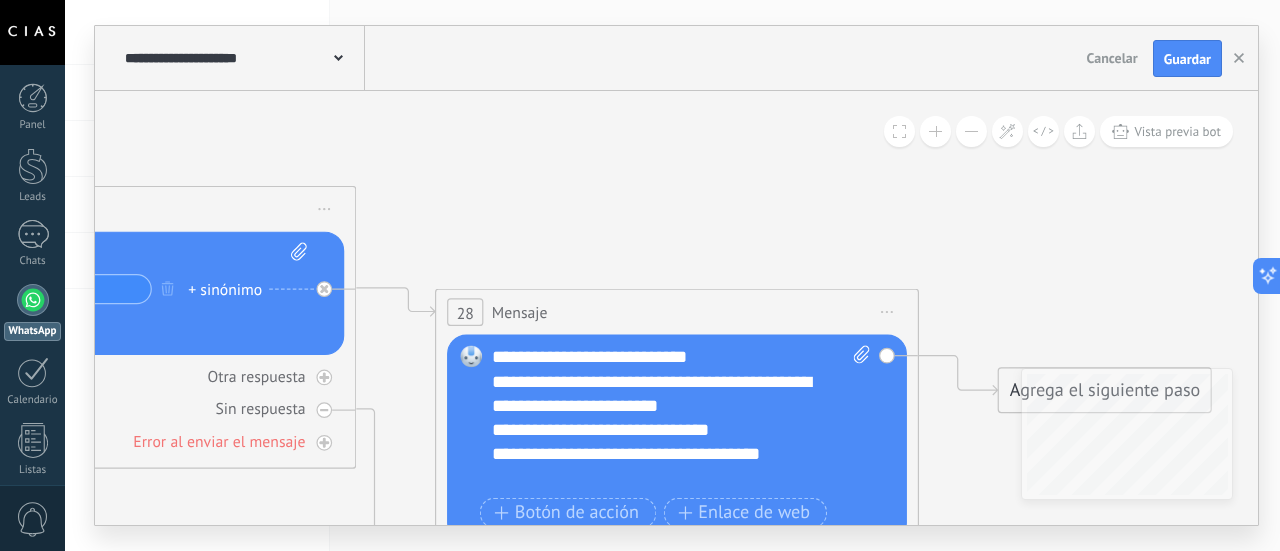 scroll, scrollTop: 0, scrollLeft: 0, axis: both 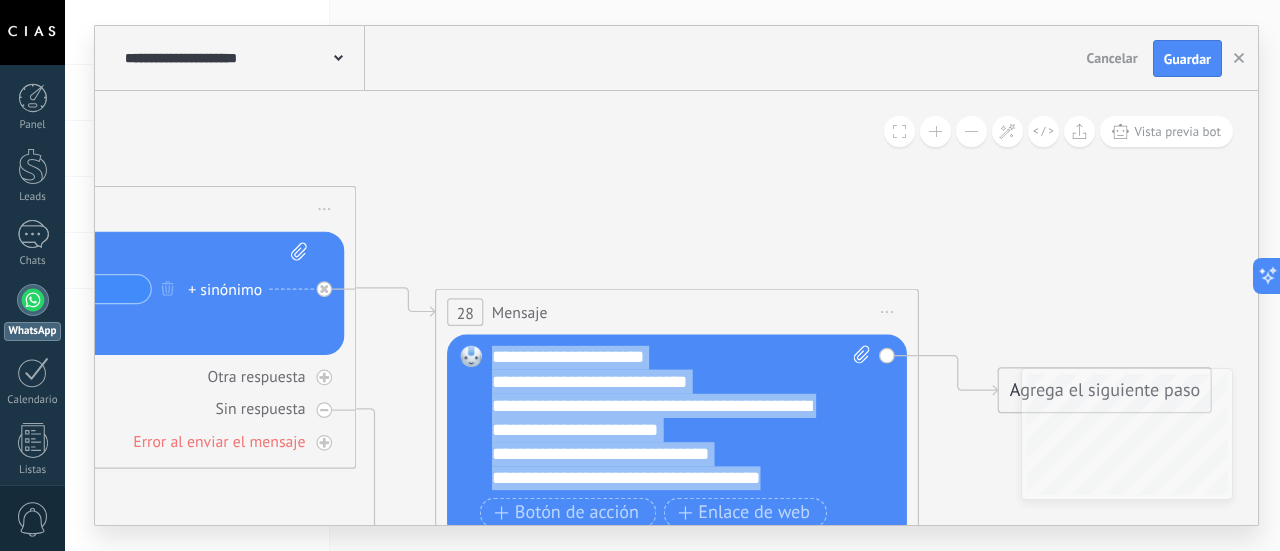 drag, startPoint x: 729, startPoint y: 443, endPoint x: 474, endPoint y: 309, distance: 288.06424 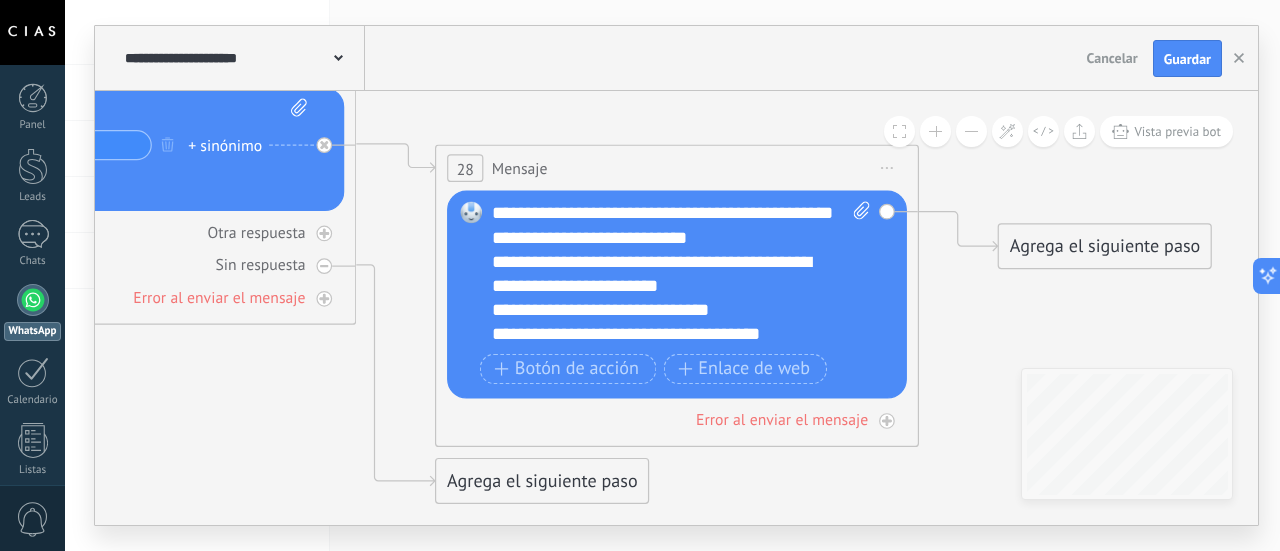 scroll, scrollTop: 60, scrollLeft: 0, axis: vertical 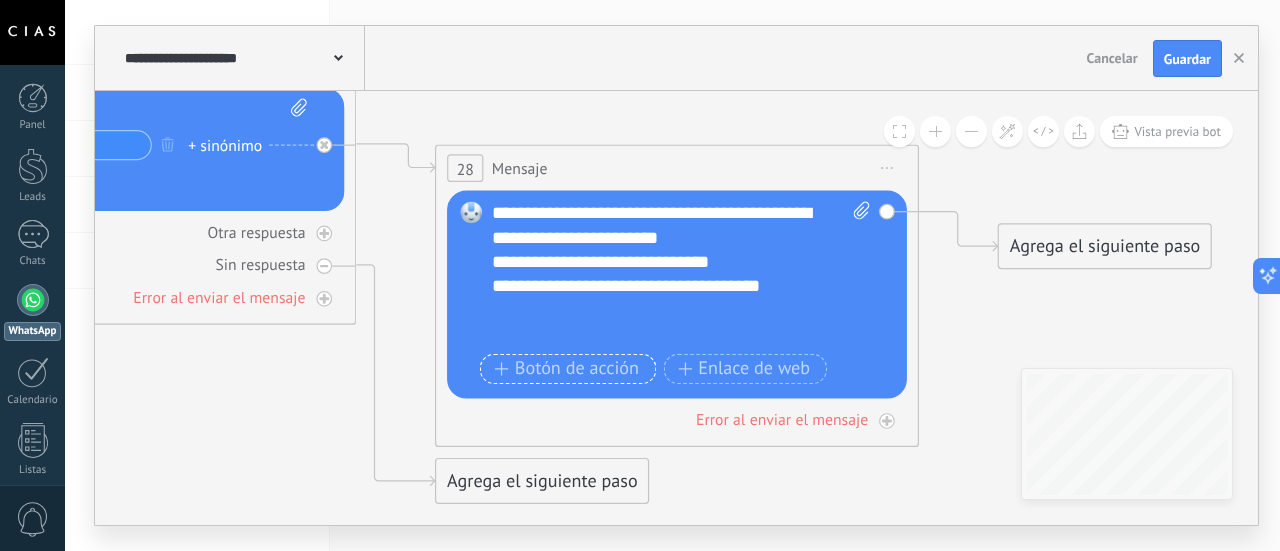 click on "Botón de acción" at bounding box center (566, 369) 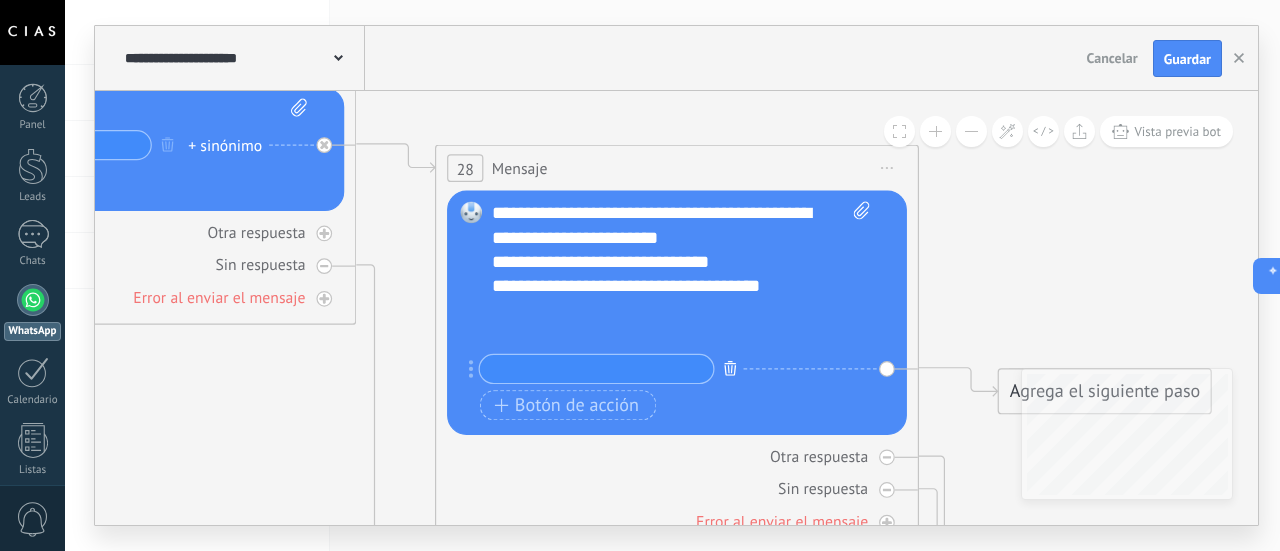 click 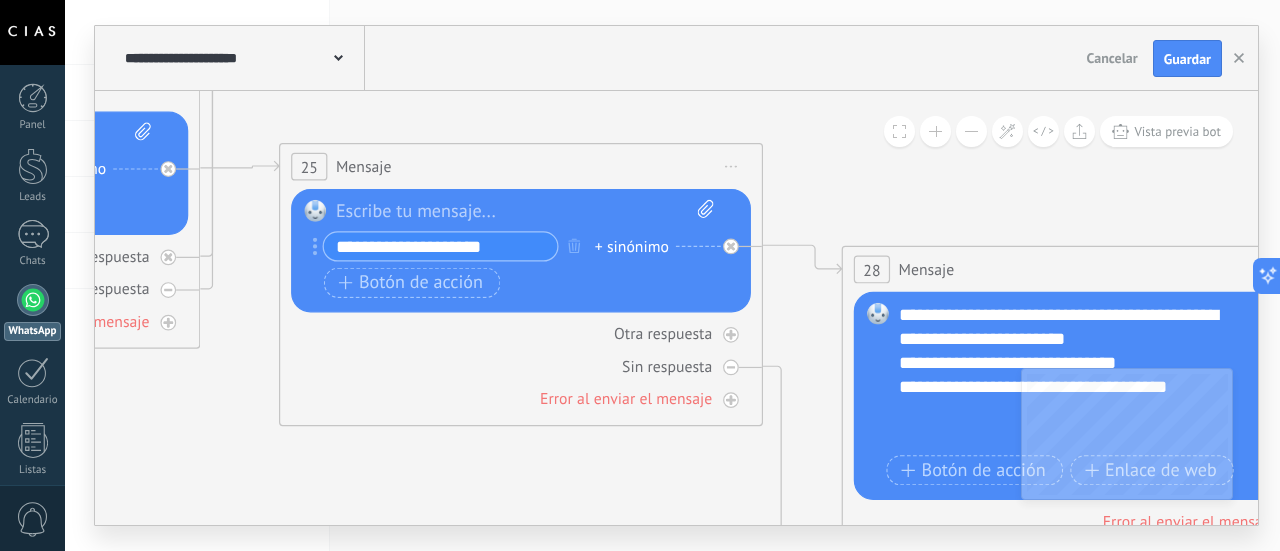 drag, startPoint x: 383, startPoint y: 356, endPoint x: 790, endPoint y: 457, distance: 419.34473 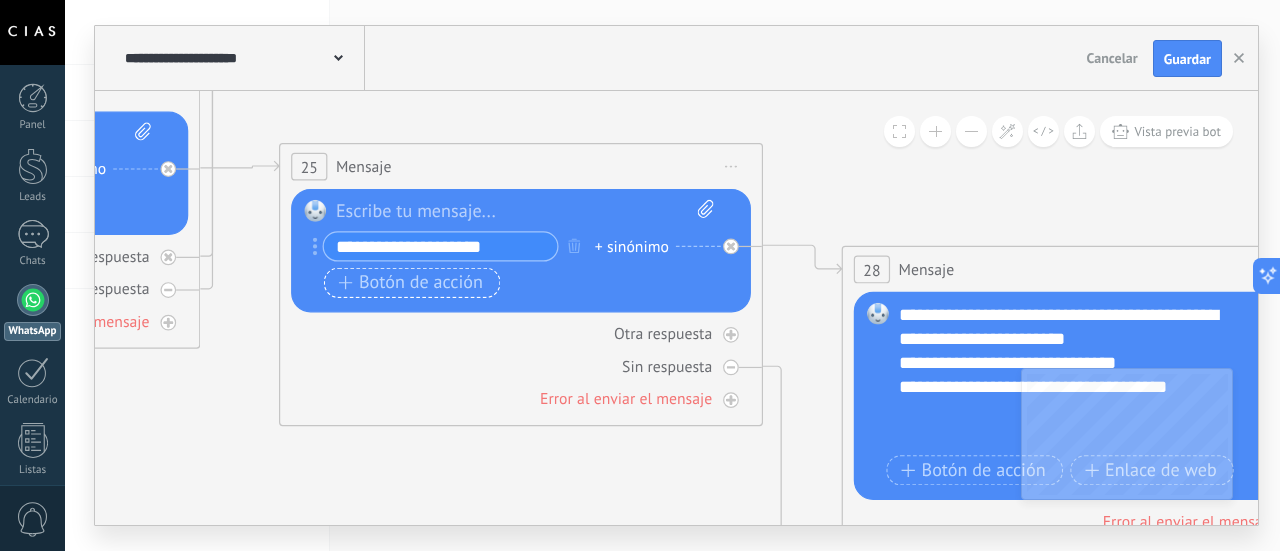click on "Botón de acción" at bounding box center [410, 282] 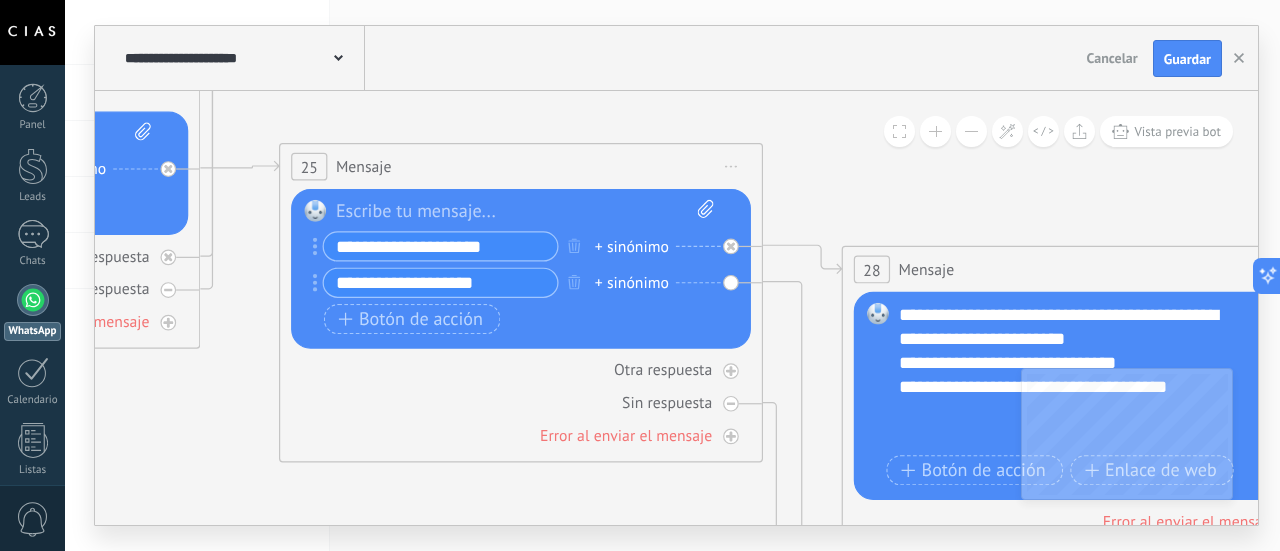 type on "**********" 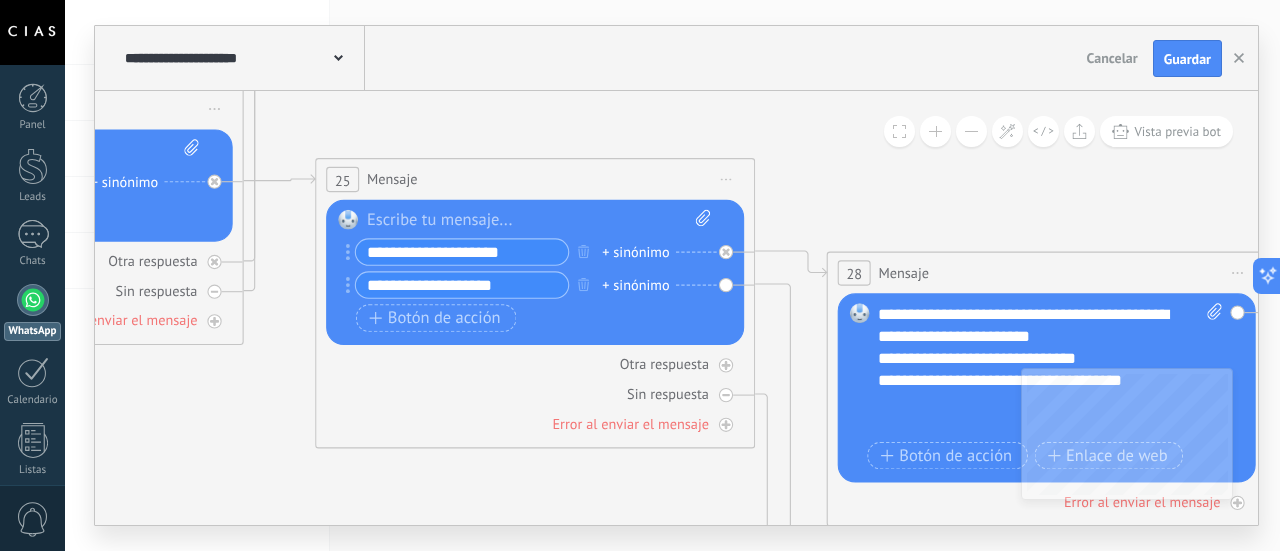 click at bounding box center [971, 131] 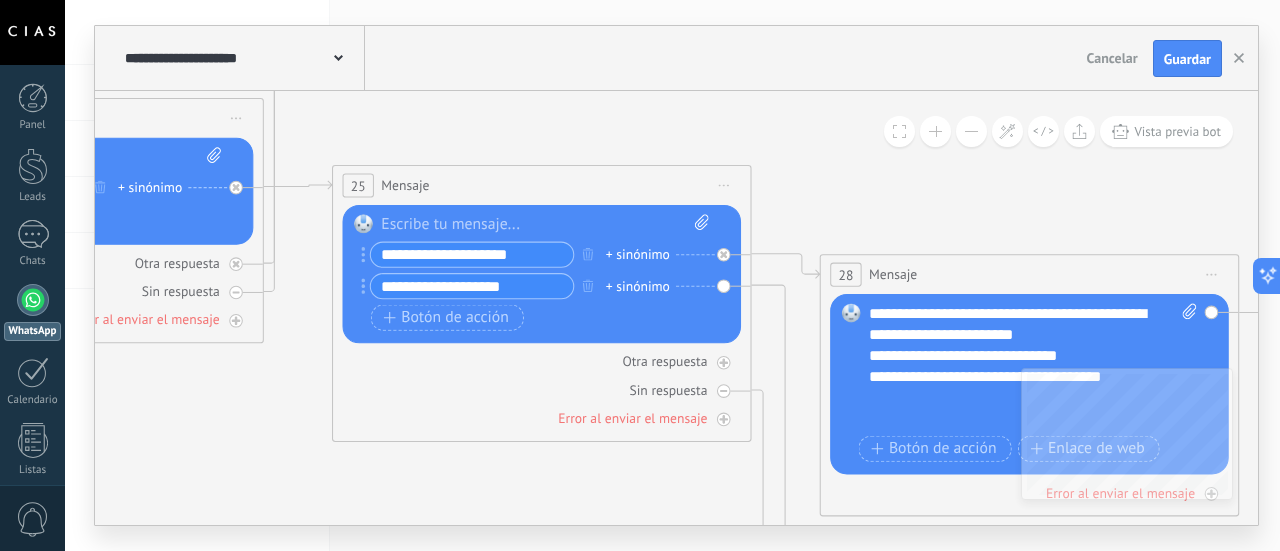 click at bounding box center (971, 131) 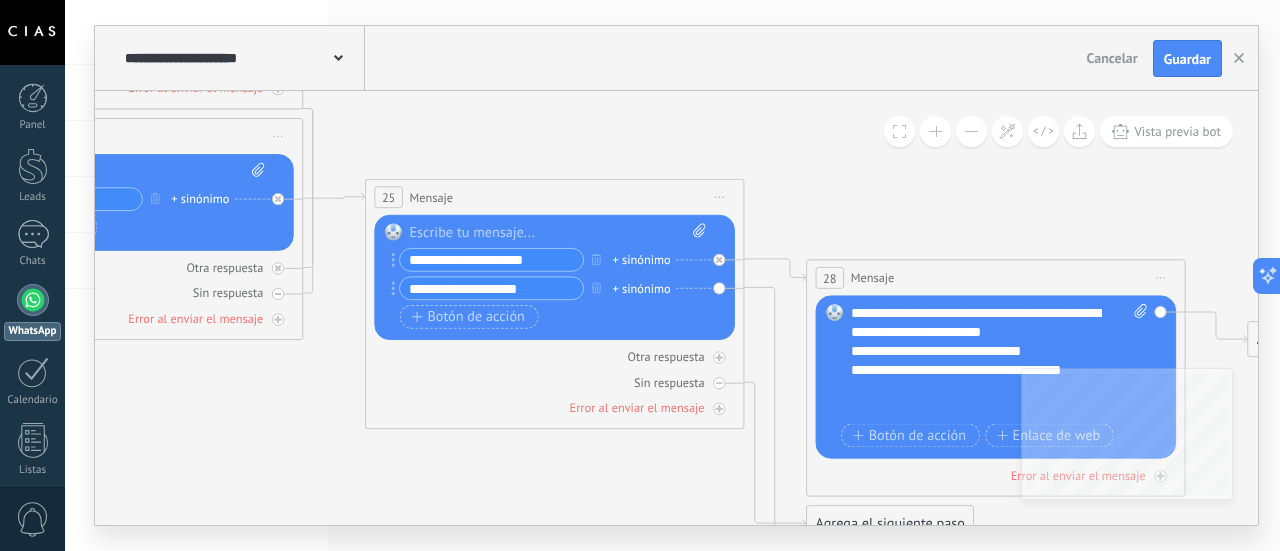 click at bounding box center (971, 131) 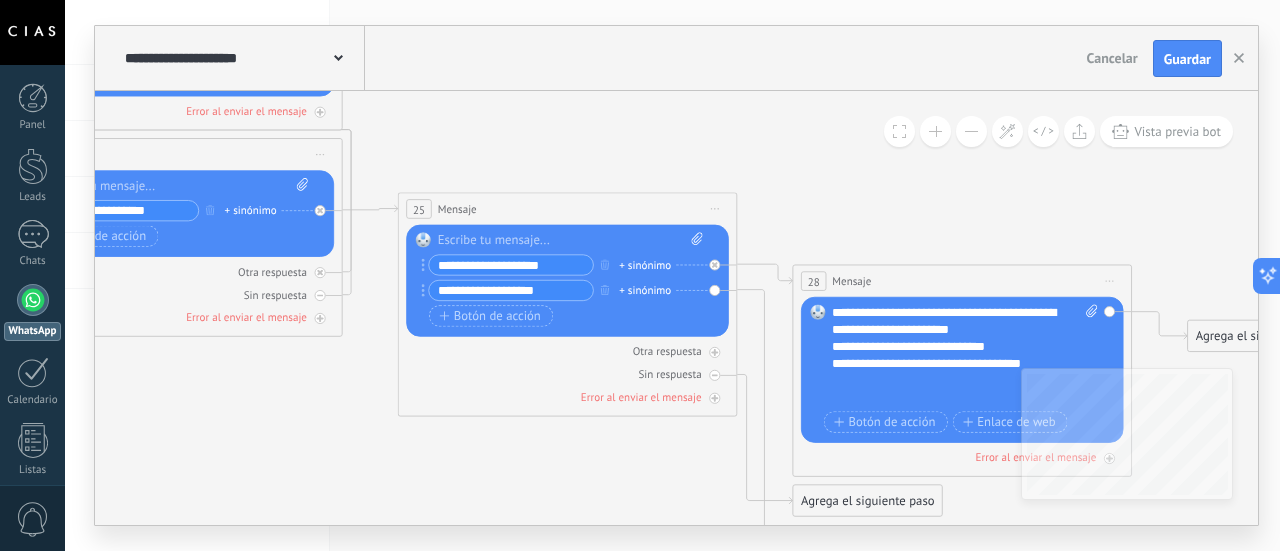 click at bounding box center (971, 131) 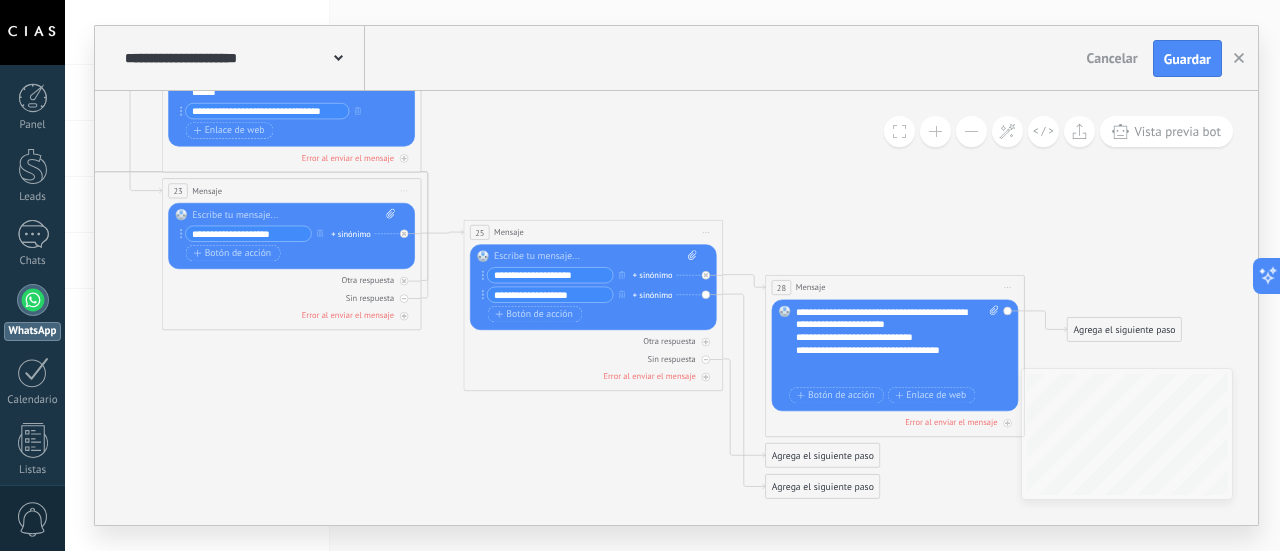click at bounding box center (971, 131) 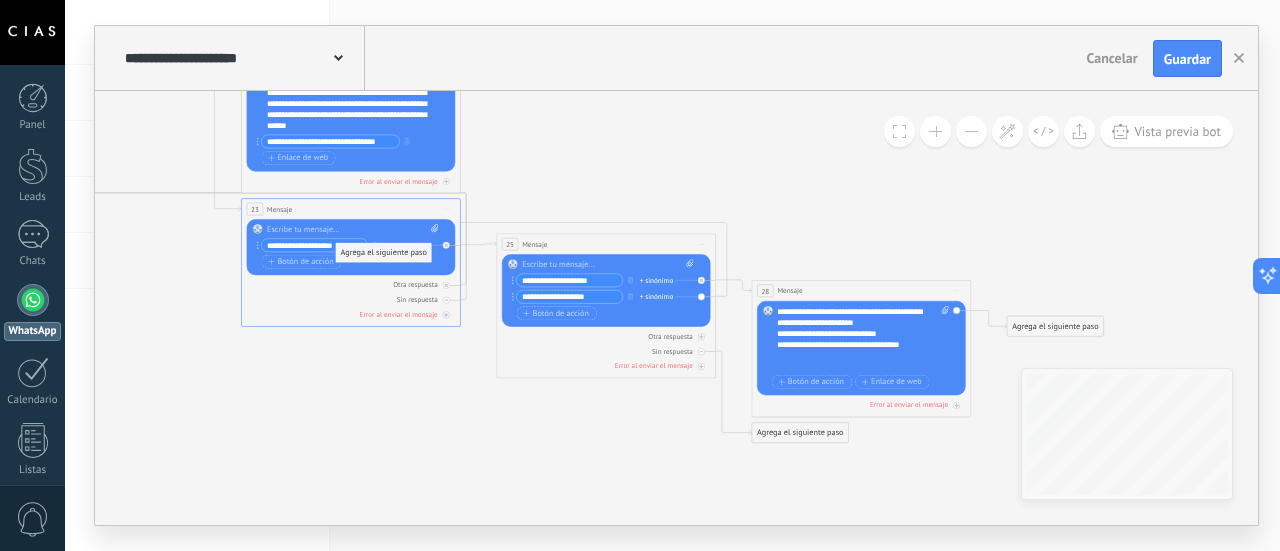 drag, startPoint x: 775, startPoint y: 465, endPoint x: 356, endPoint y: 259, distance: 466.9015 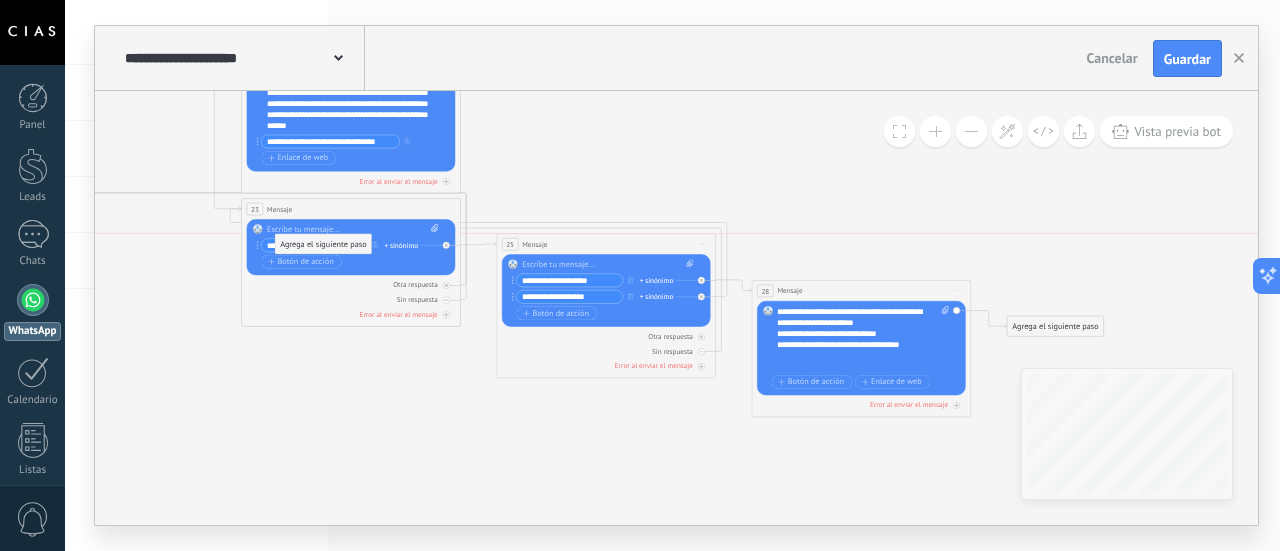 drag, startPoint x: 776, startPoint y: 436, endPoint x: 300, endPoint y: 251, distance: 510.6868 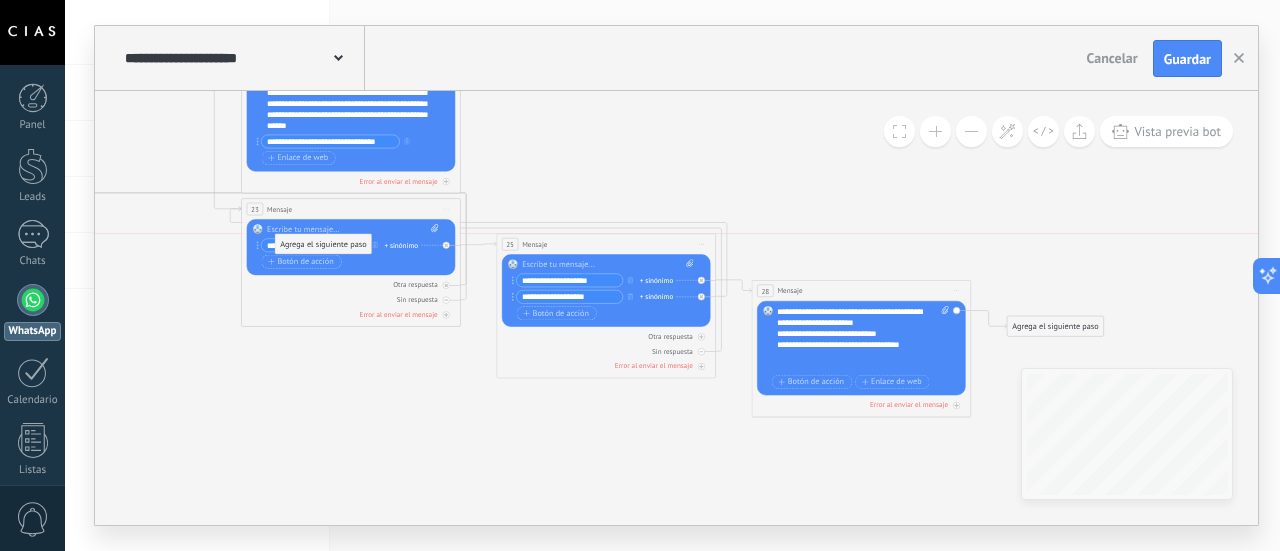 click on "Agrega el siguiente paso" at bounding box center (323, 244) 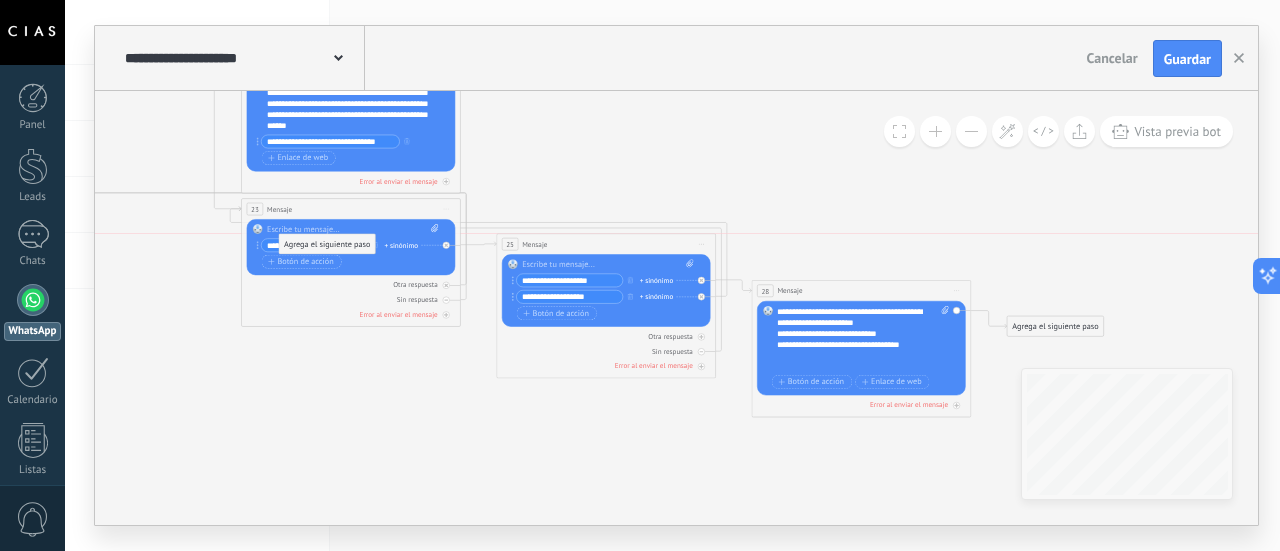 drag, startPoint x: 335, startPoint y: 338, endPoint x: 342, endPoint y: 240, distance: 98.24968 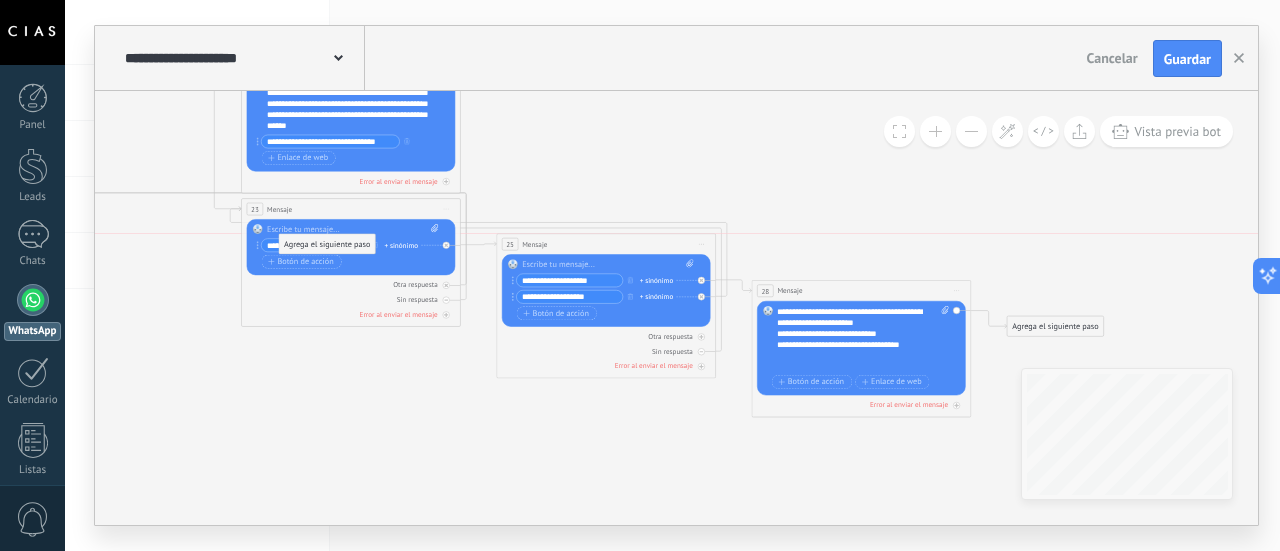 click on "Agrega el siguiente paso" at bounding box center (327, 244) 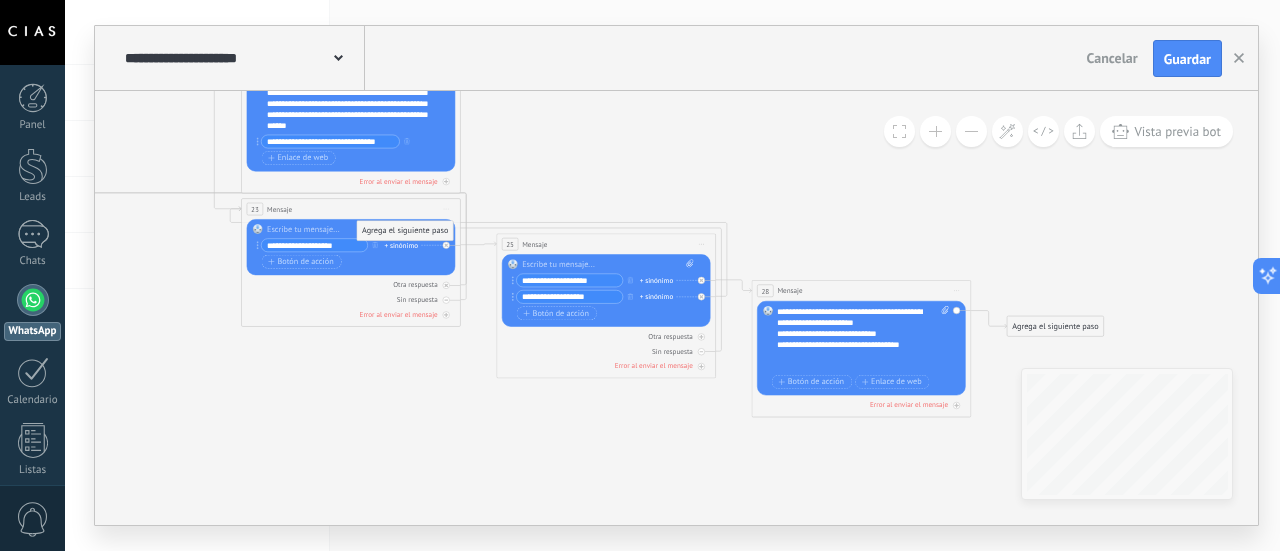 drag, startPoint x: 342, startPoint y: 337, endPoint x: 418, endPoint y: 225, distance: 135.3514 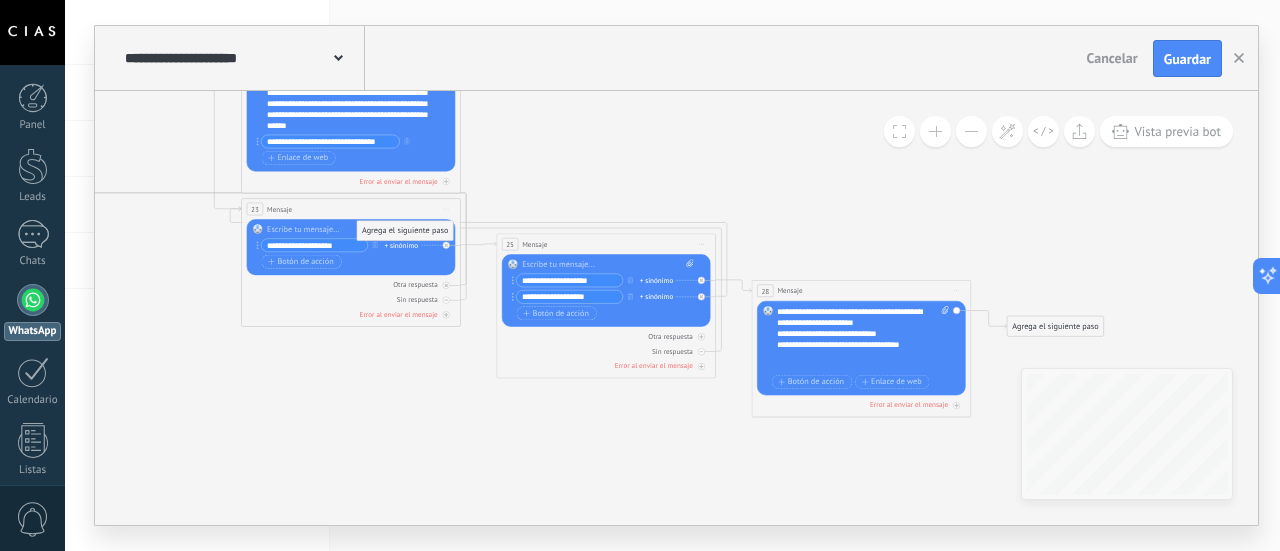 click on "Agrega el siguiente paso" at bounding box center [405, 231] 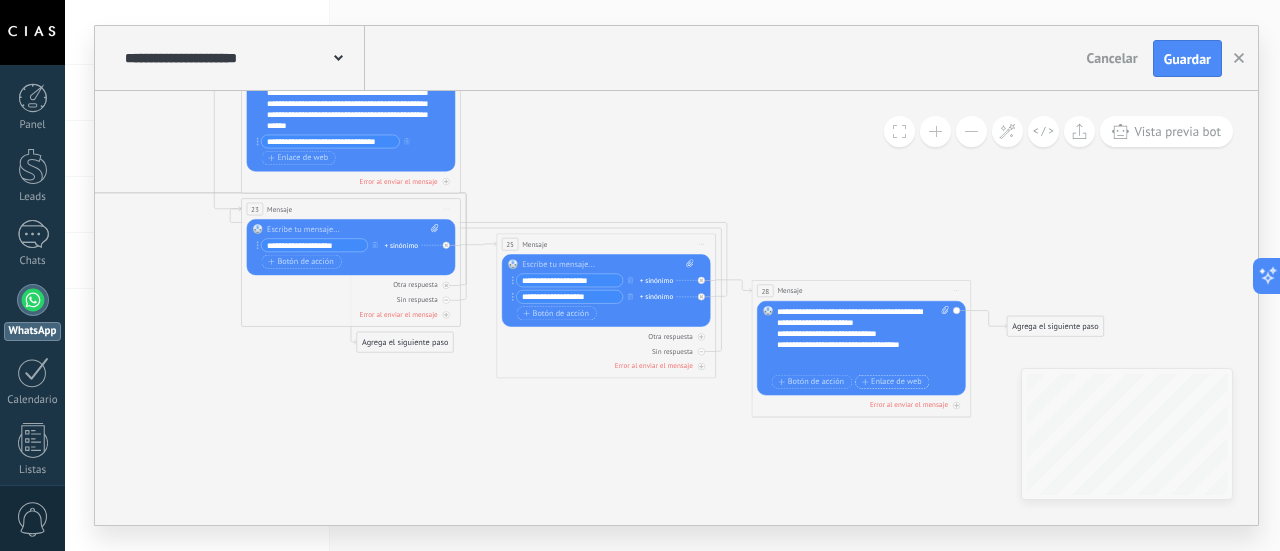click on "Enlace de web" at bounding box center [892, 382] 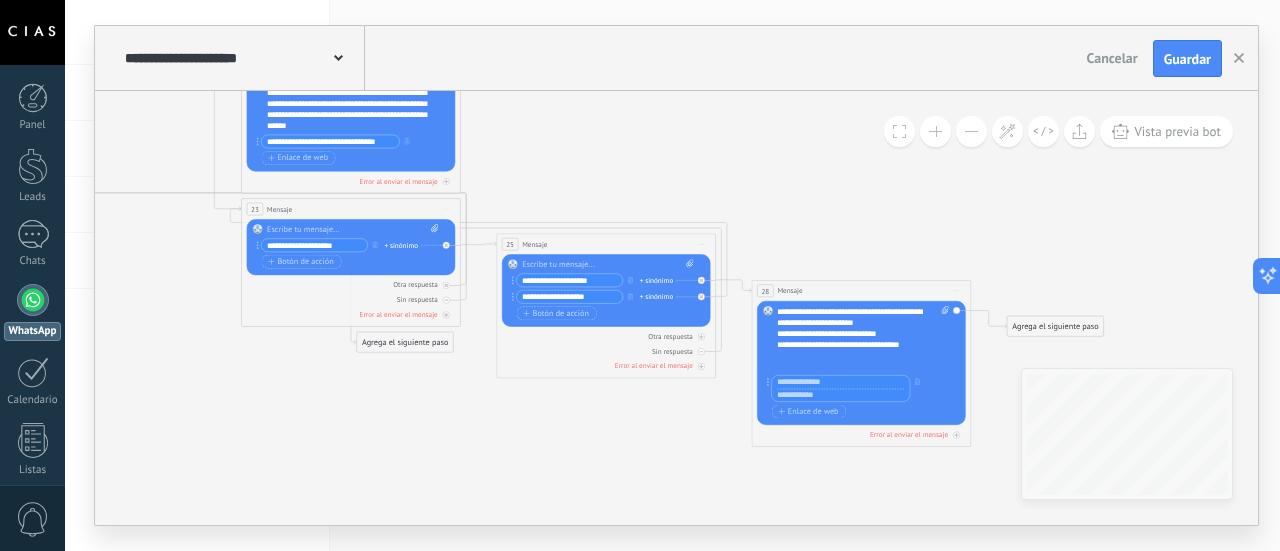 paste on "**********" 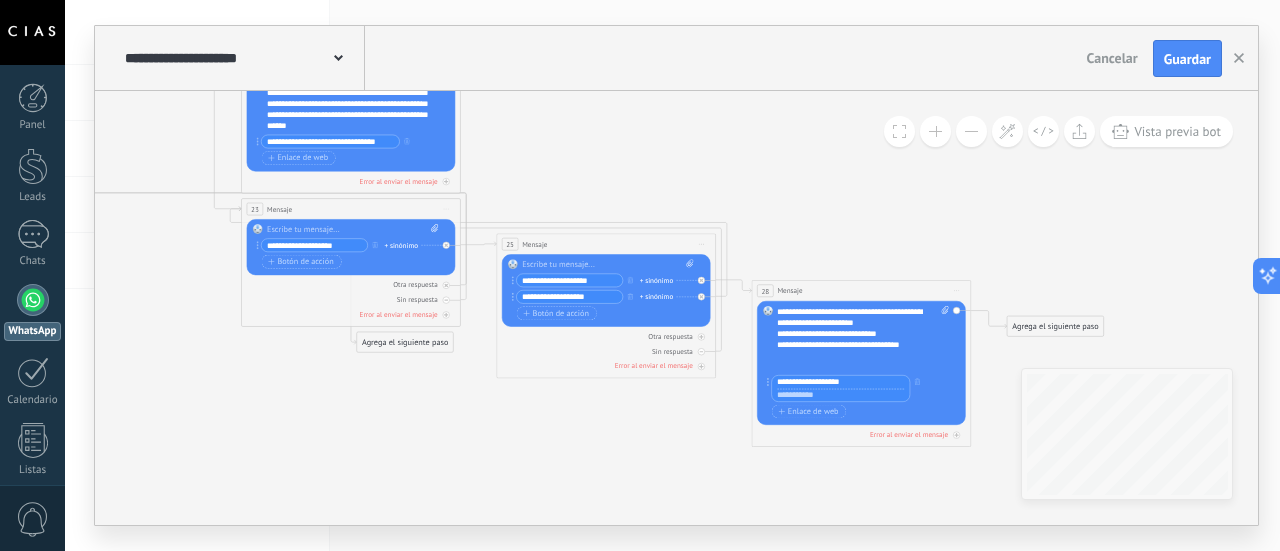 type on "**********" 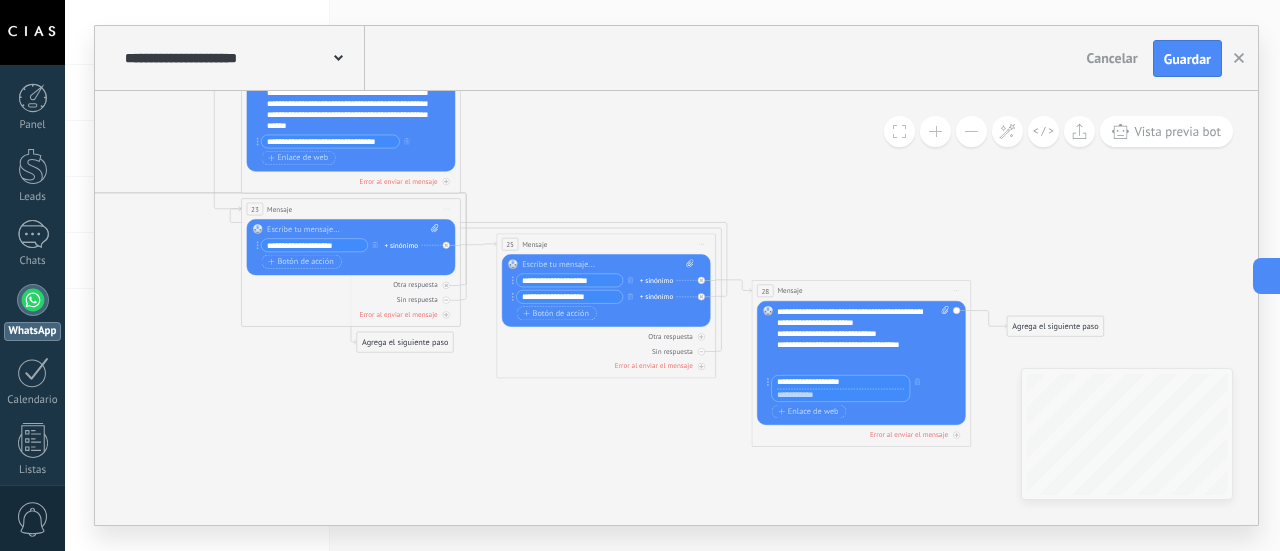 paste on "**********" 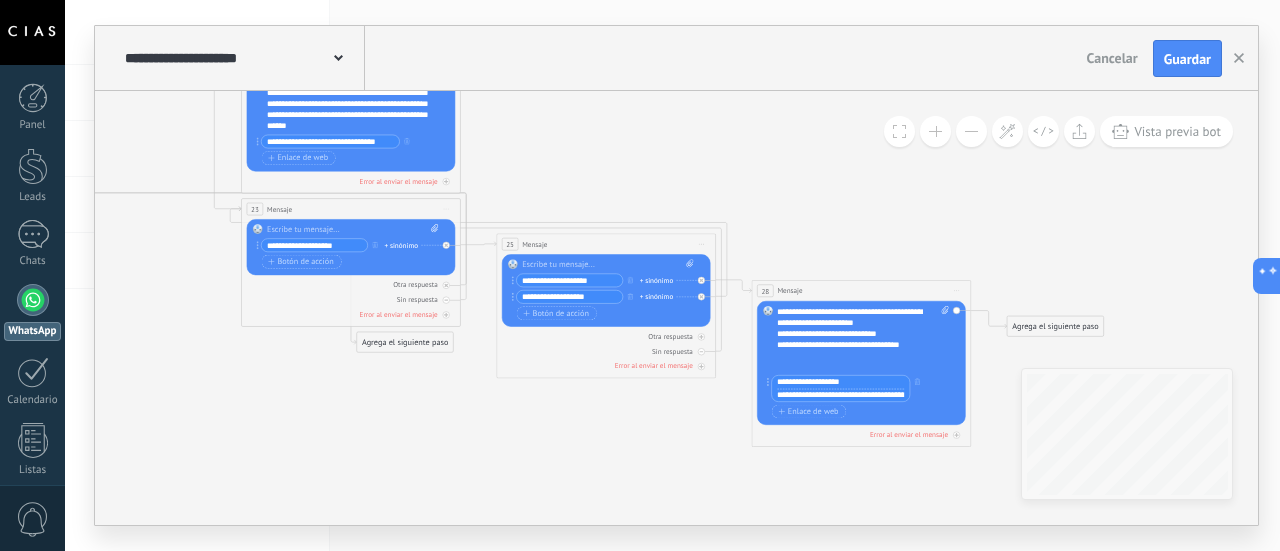 scroll, scrollTop: 0, scrollLeft: 112, axis: horizontal 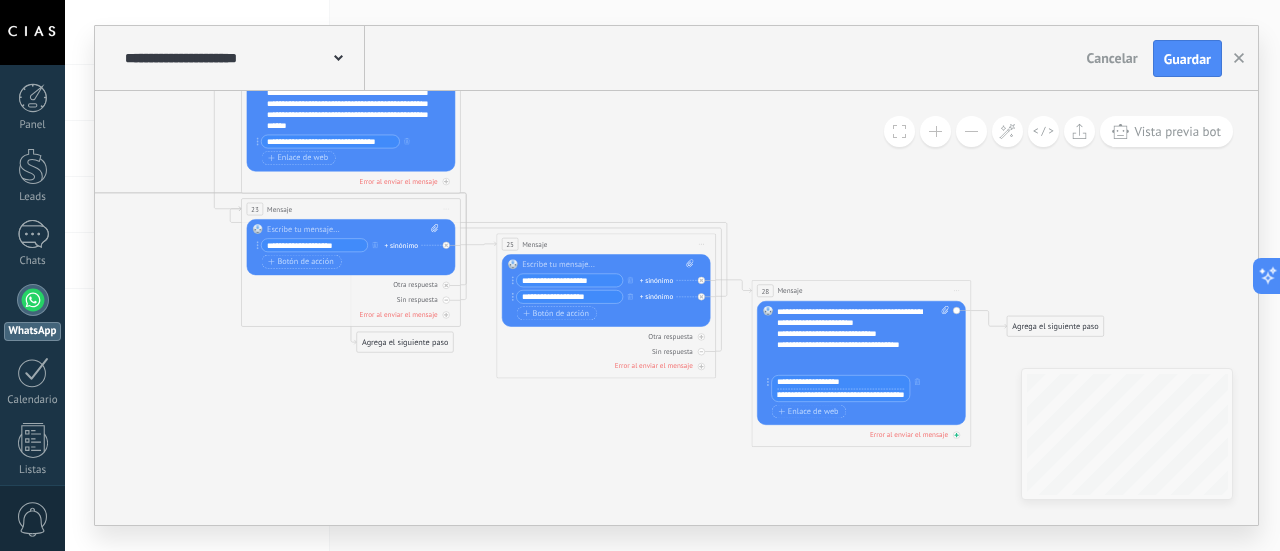 type on "**********" 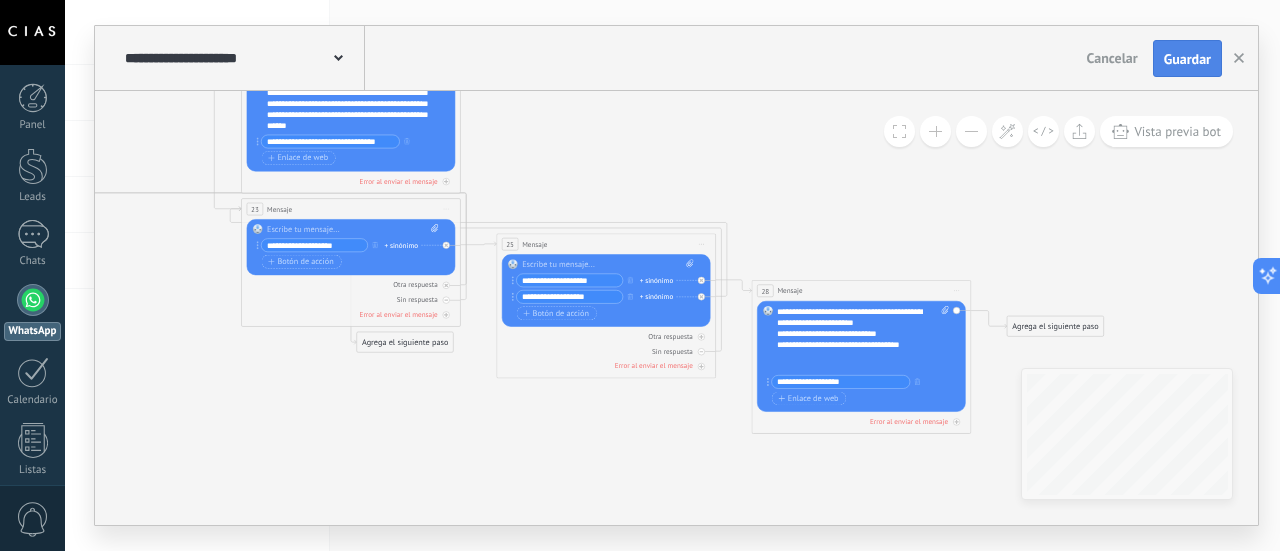 click on "Guardar" at bounding box center [1187, 59] 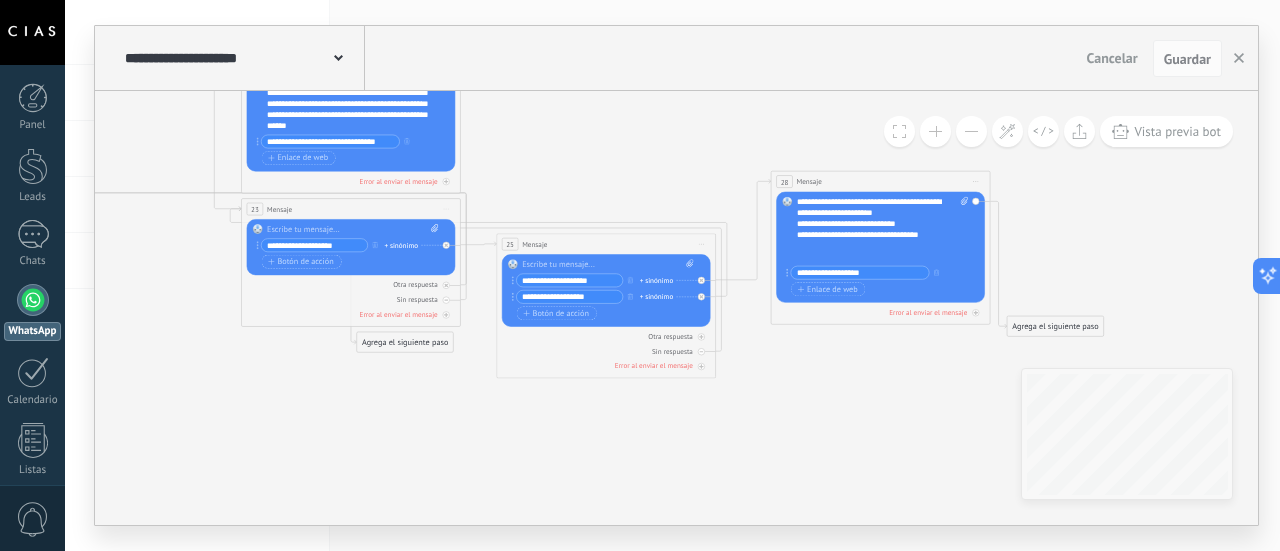 drag, startPoint x: 872, startPoint y: 291, endPoint x: 891, endPoint y: 182, distance: 110.64357 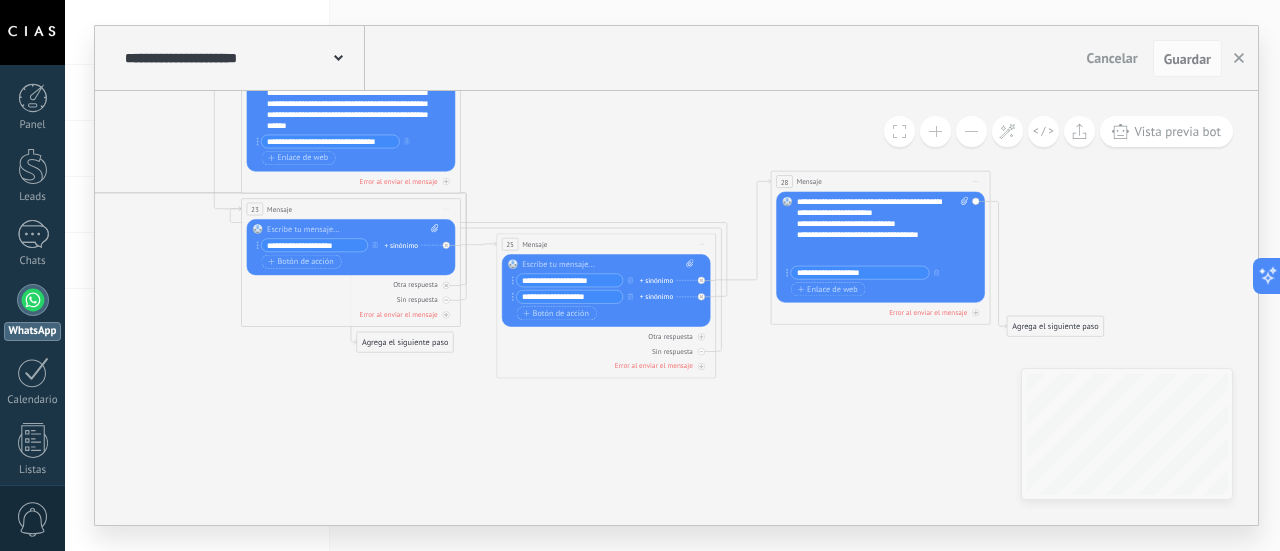 click on "28
Mensaje
*******
(a):
Todos los contactos - canales seleccionados
Todos los contactos - canales seleccionados
Todos los contactos - canal primario
Contacto principal - canales seleccionados
Contacto principal - canal primario
Todos los contactos - canales seleccionados
Todos los contactos - canales seleccionados
Todos los contactos - canal primario" at bounding box center [880, 182] 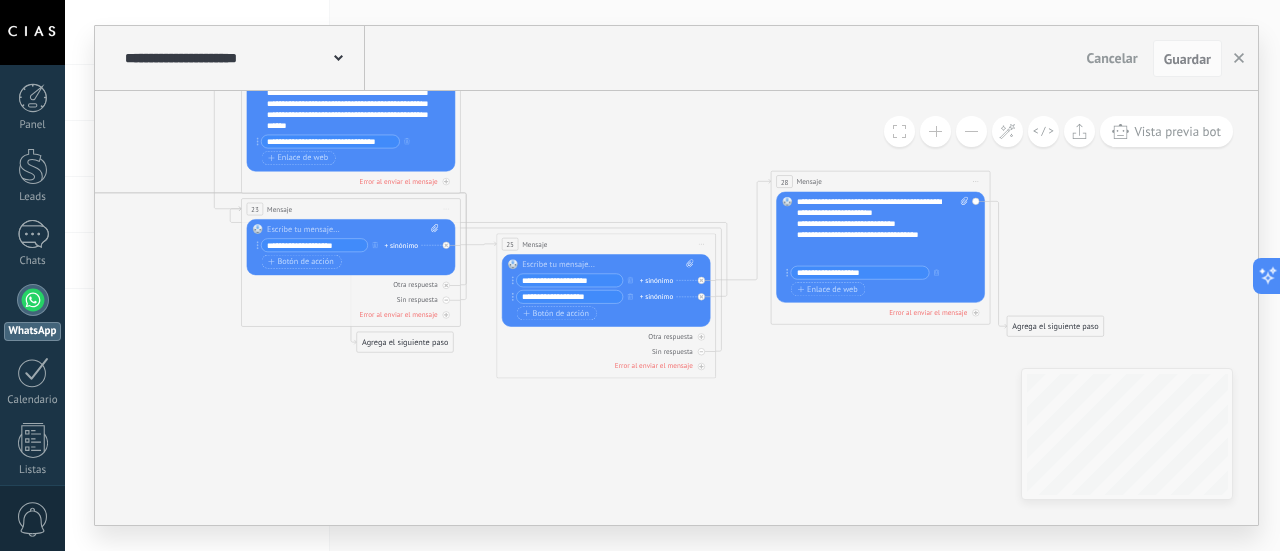 click at bounding box center [971, 131] 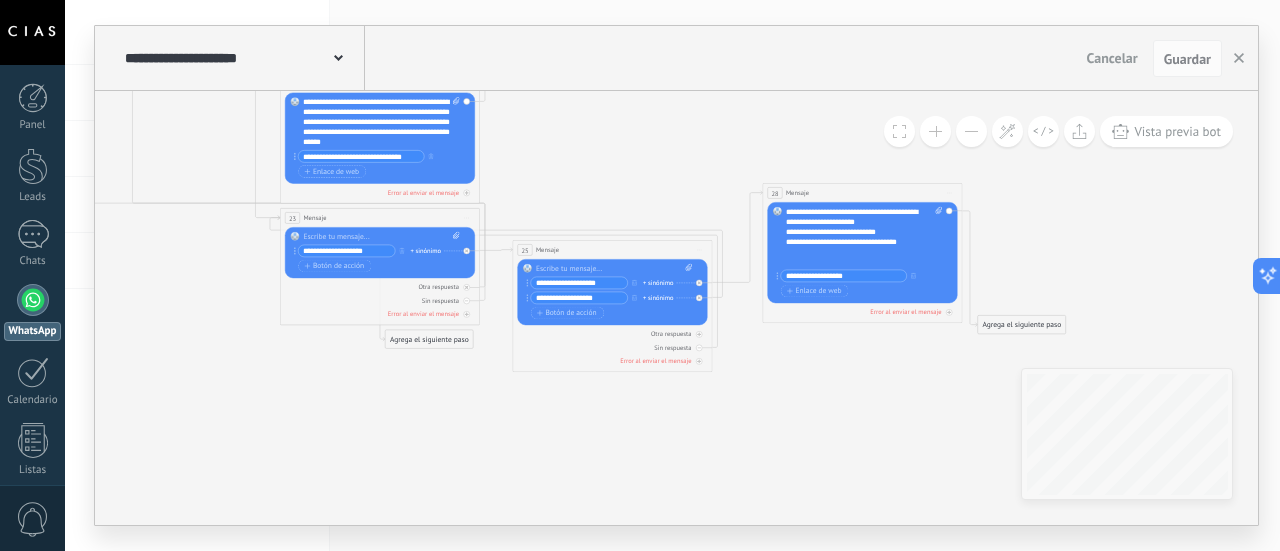 click at bounding box center (971, 131) 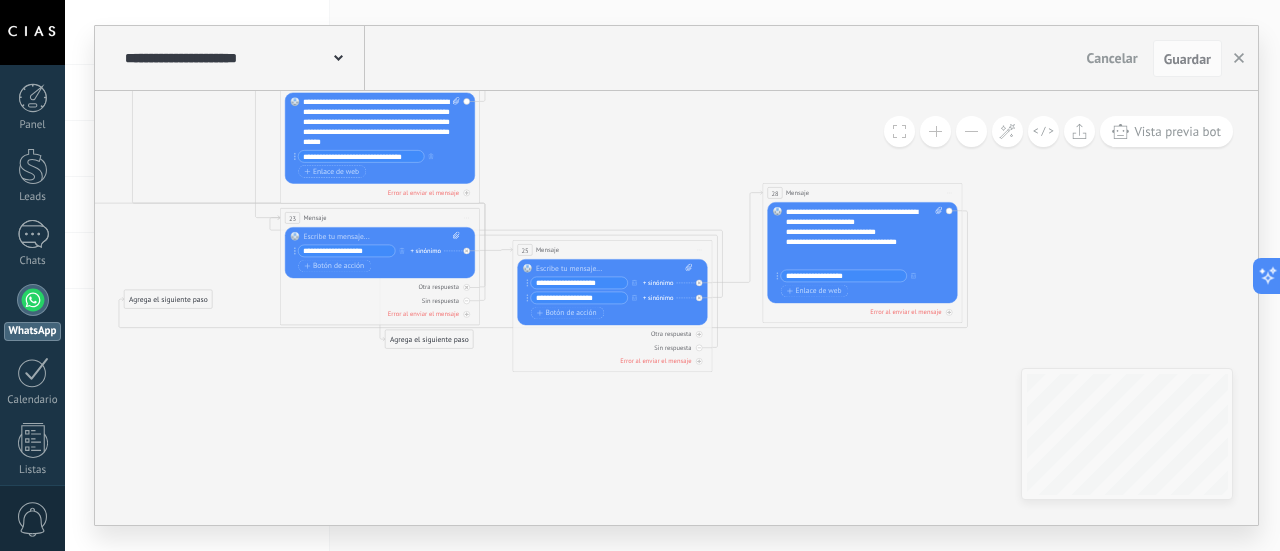 drag, startPoint x: 996, startPoint y: 322, endPoint x: 143, endPoint y: 297, distance: 853.3663 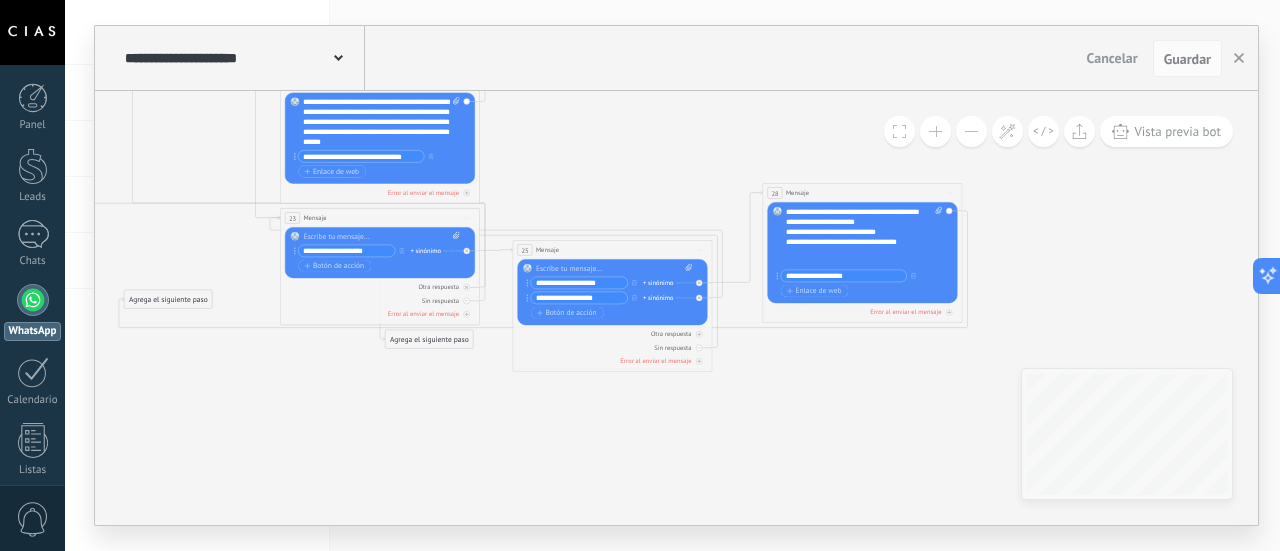 click on "Agrega el siguiente paso" at bounding box center [168, 299] 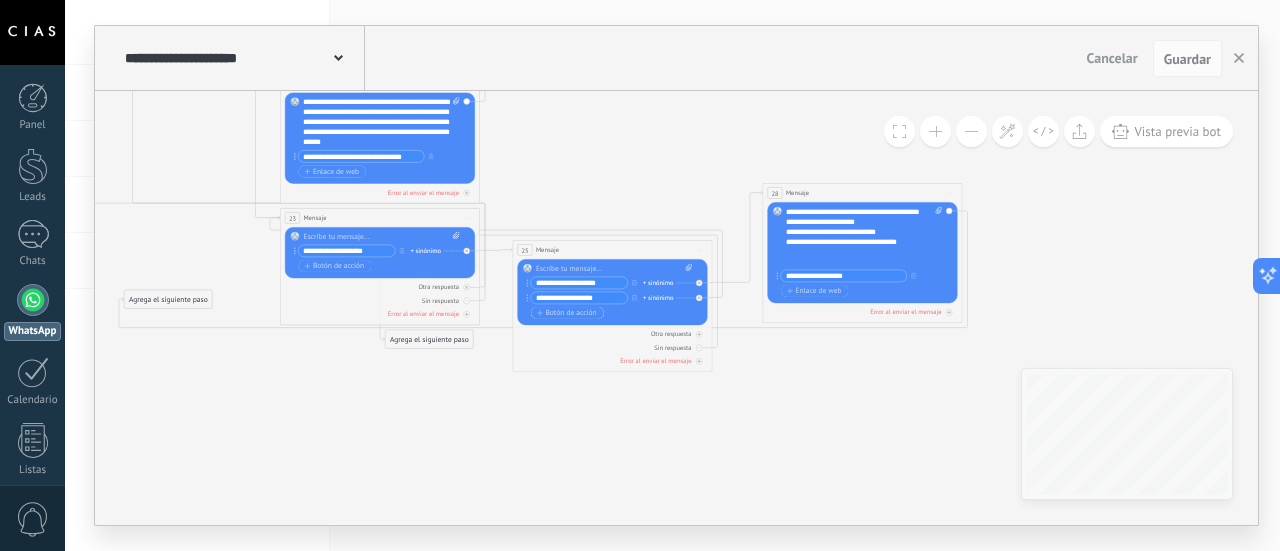 click on "Botón de acción" at bounding box center [567, 313] 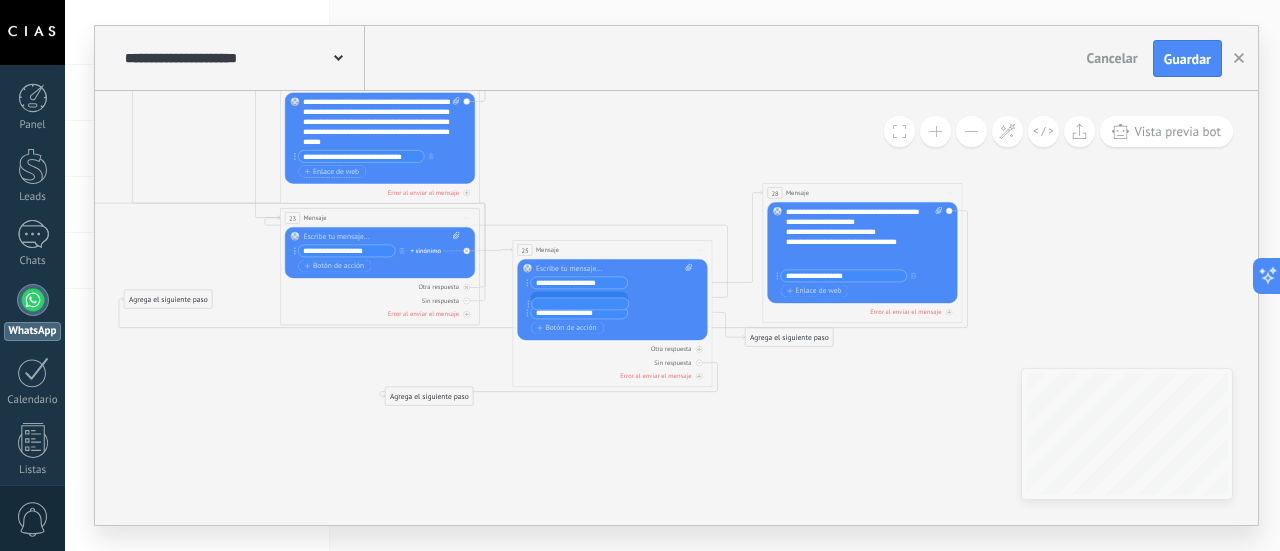 drag, startPoint x: 526, startPoint y: 313, endPoint x: 528, endPoint y: 295, distance: 18.110771 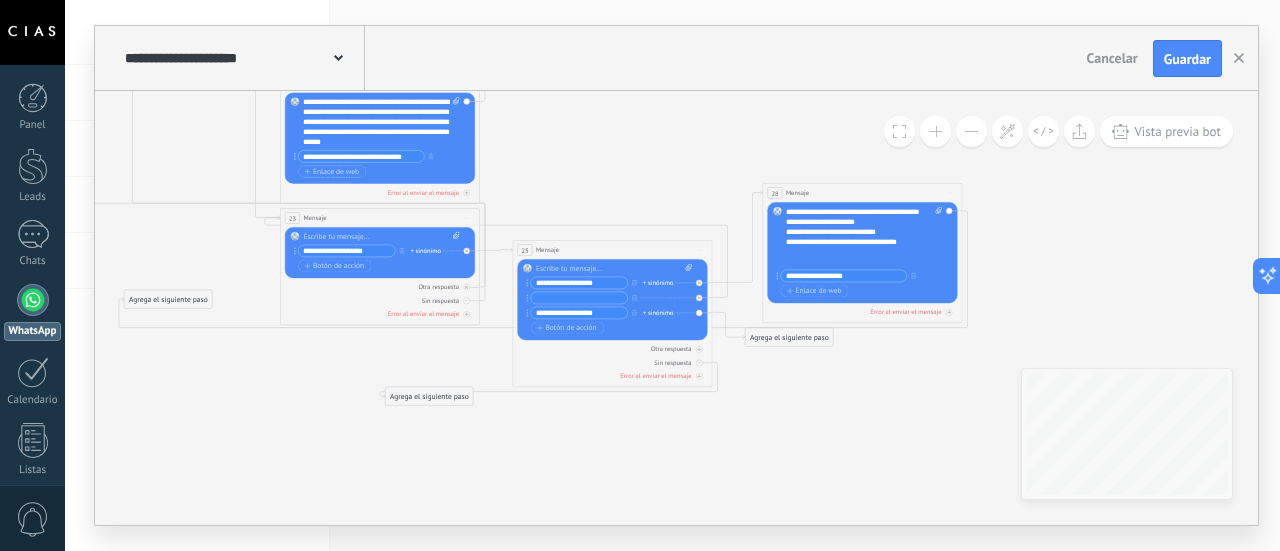 click at bounding box center (579, 298) 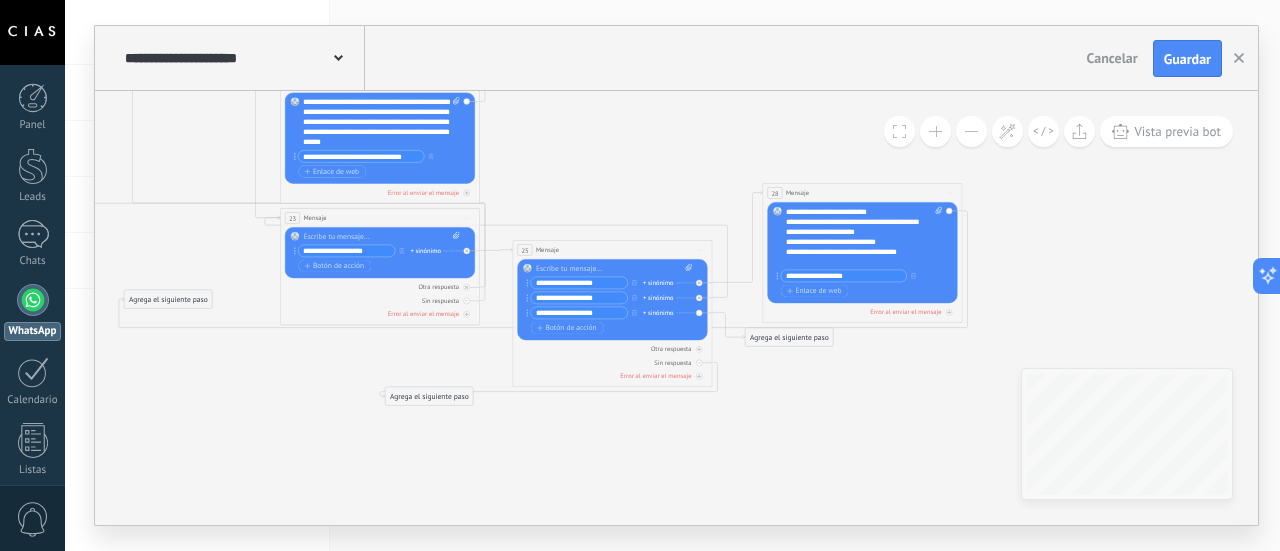 scroll, scrollTop: 0, scrollLeft: 0, axis: both 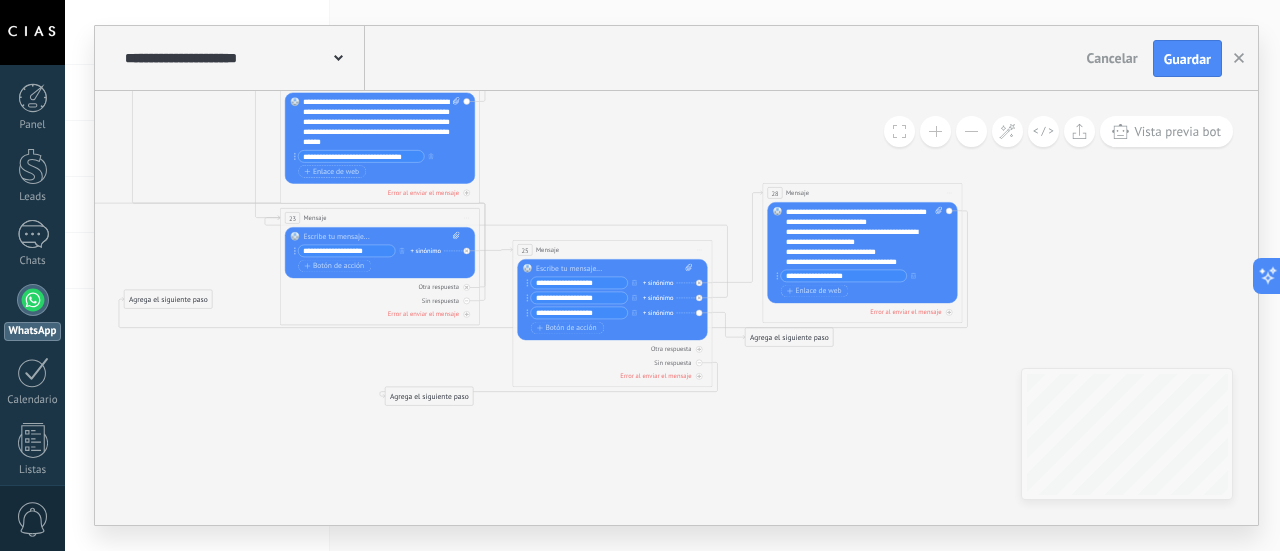 type on "**********" 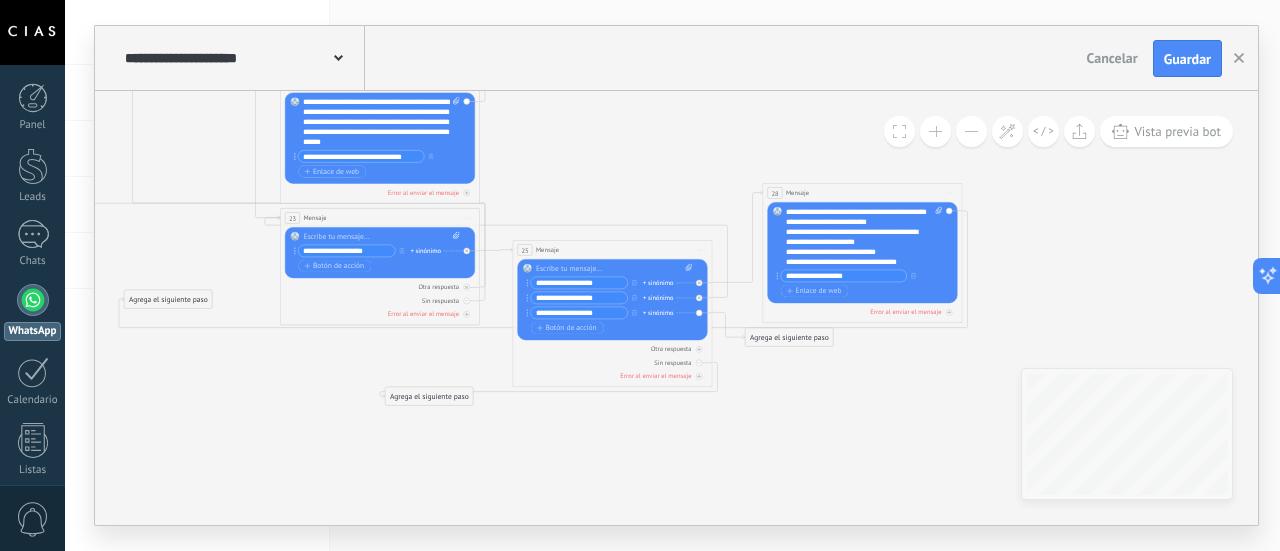 click on "**********" at bounding box center [864, 237] 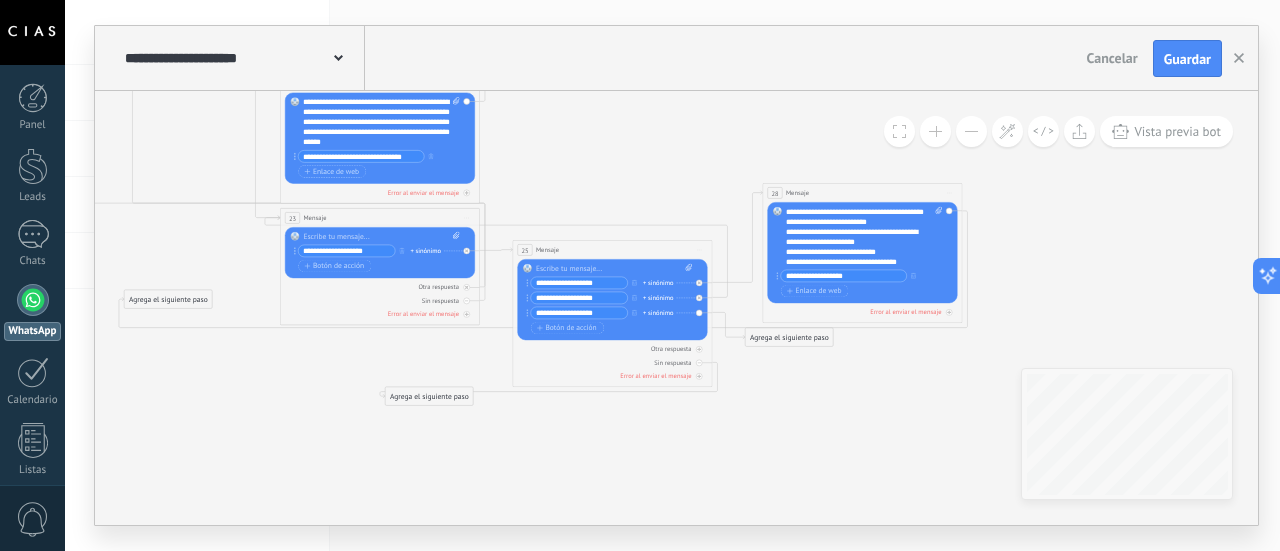 click on "**********" at bounding box center (864, 237) 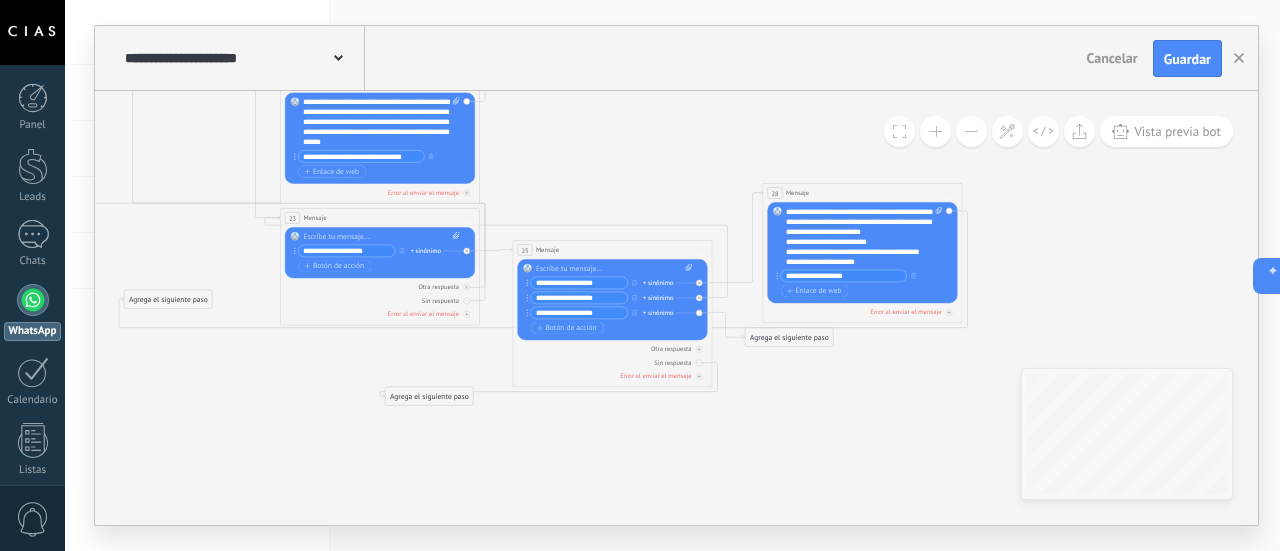 click on "**********" at bounding box center [864, 237] 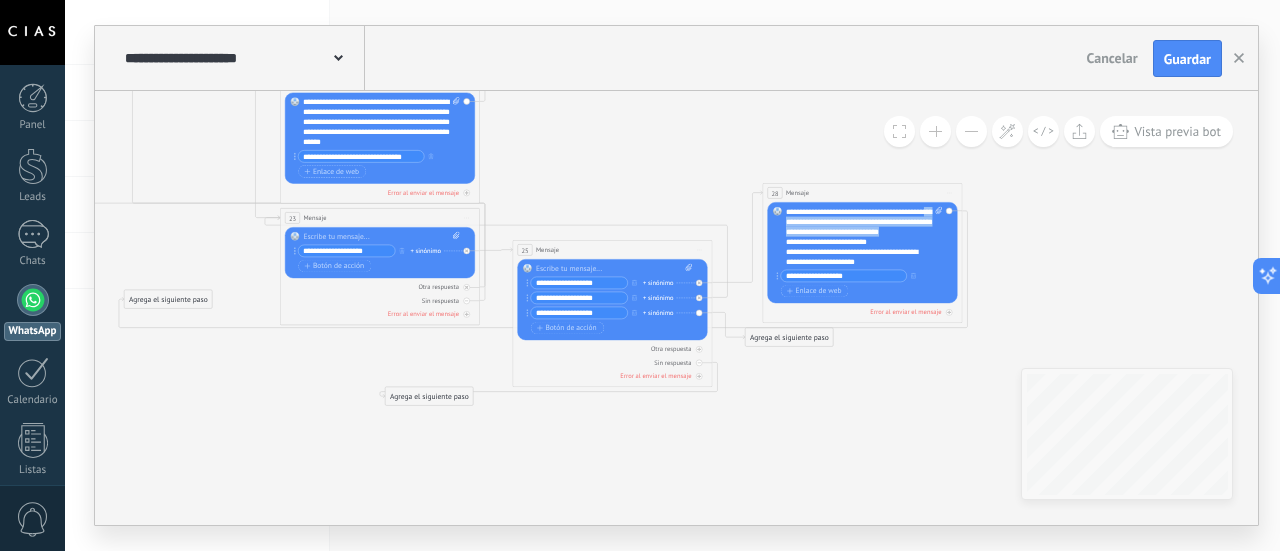 drag, startPoint x: 819, startPoint y: 243, endPoint x: 819, endPoint y: 225, distance: 18 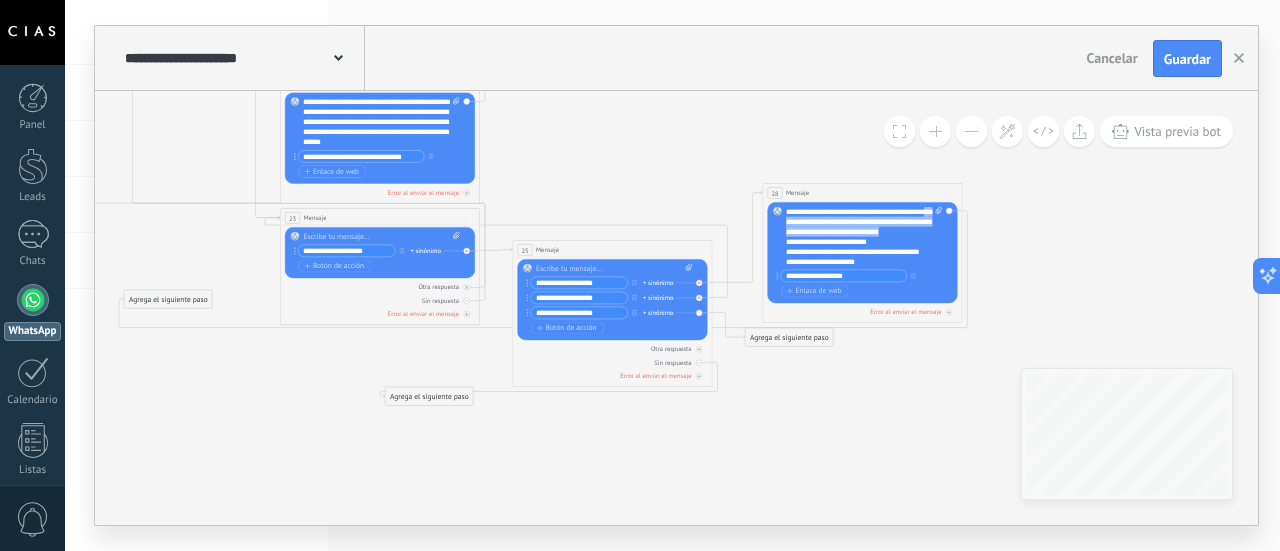 click on "**********" at bounding box center (864, 237) 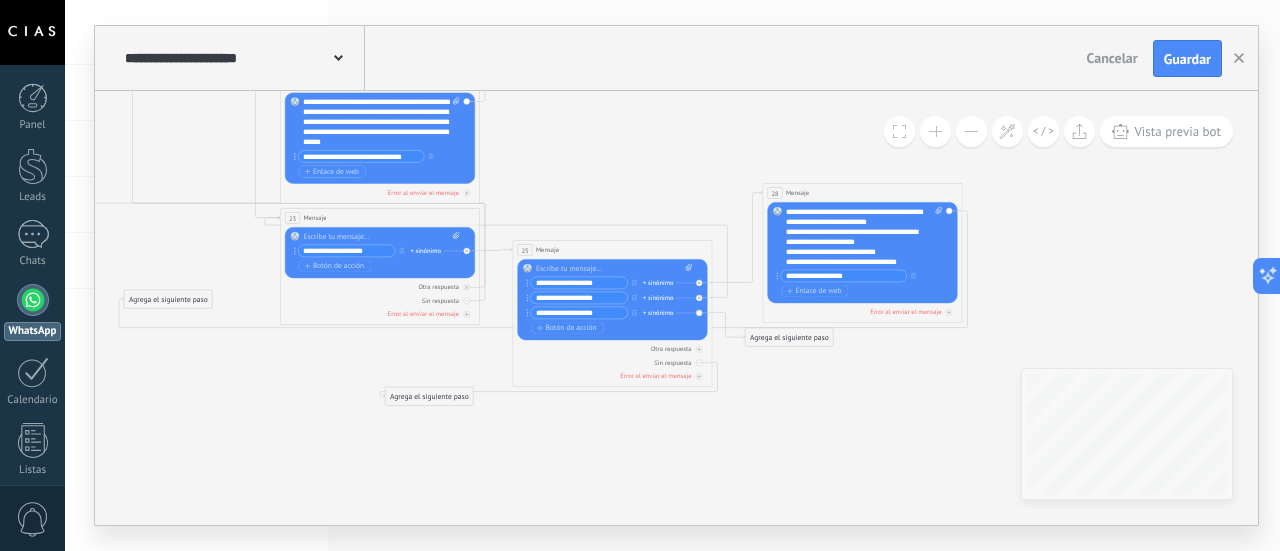 click on "**********" at bounding box center [864, 237] 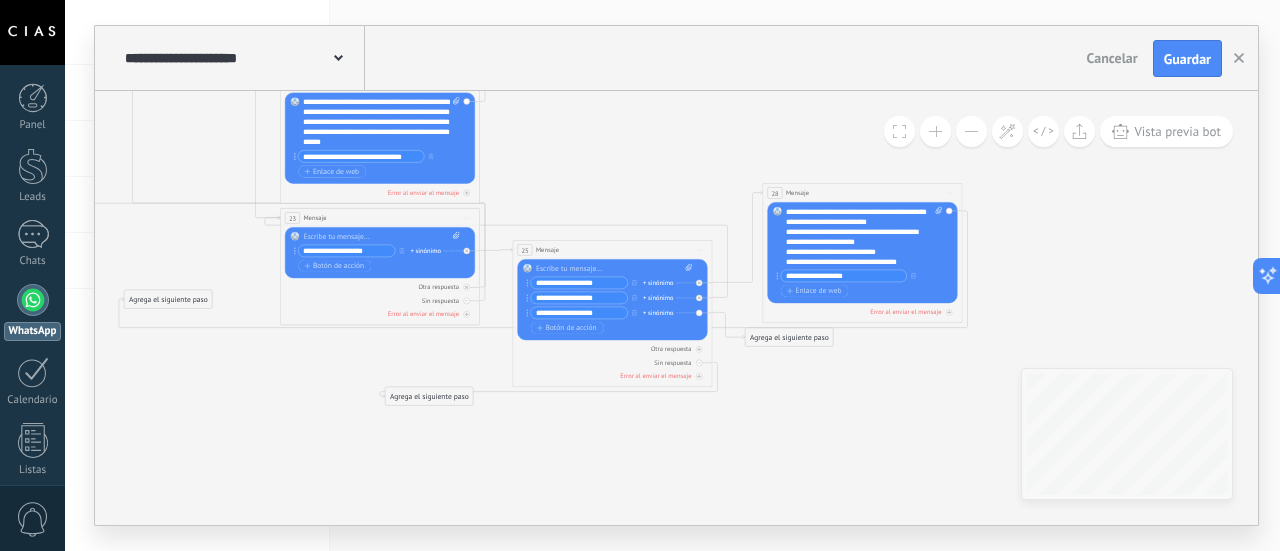 click on "**********" at bounding box center [864, 237] 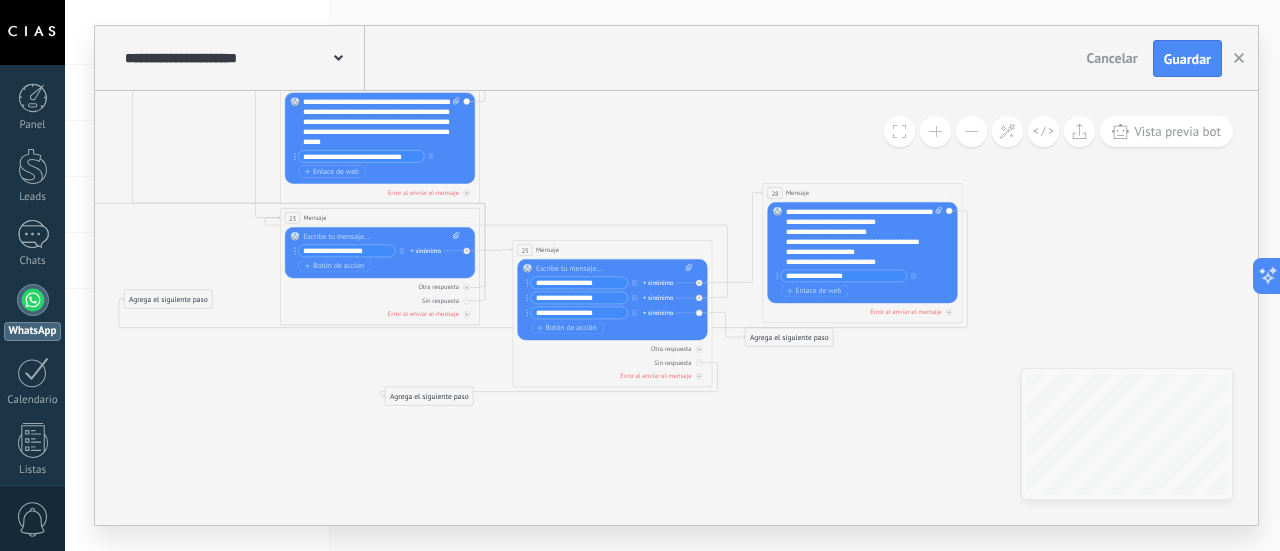 click on "**********" at bounding box center (864, 237) 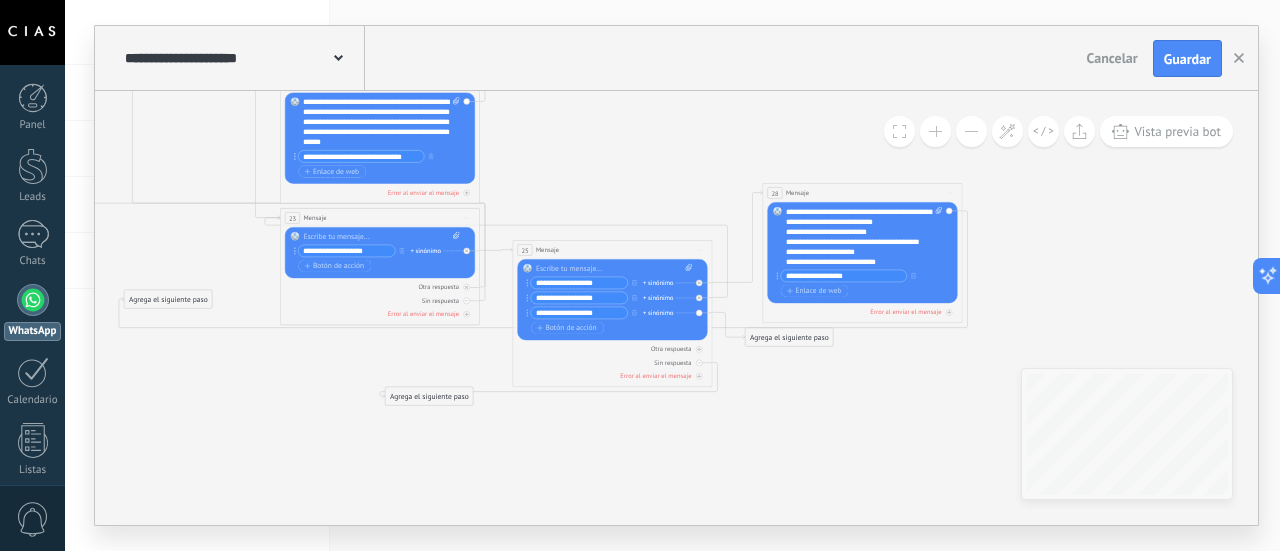 click on "**********" at bounding box center [579, 283] 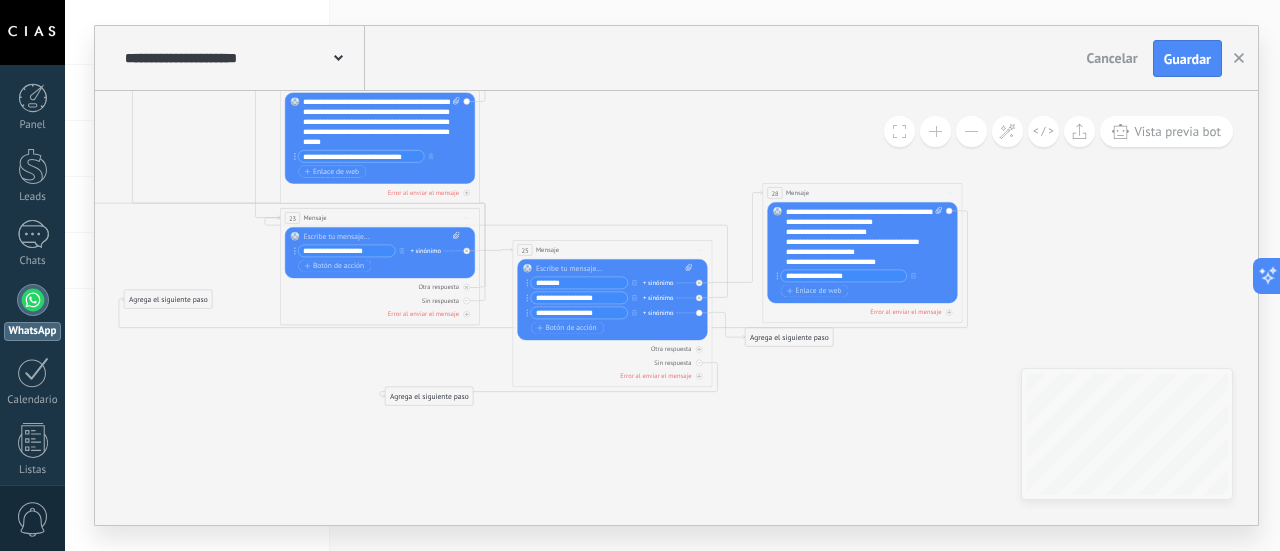 type on "*******" 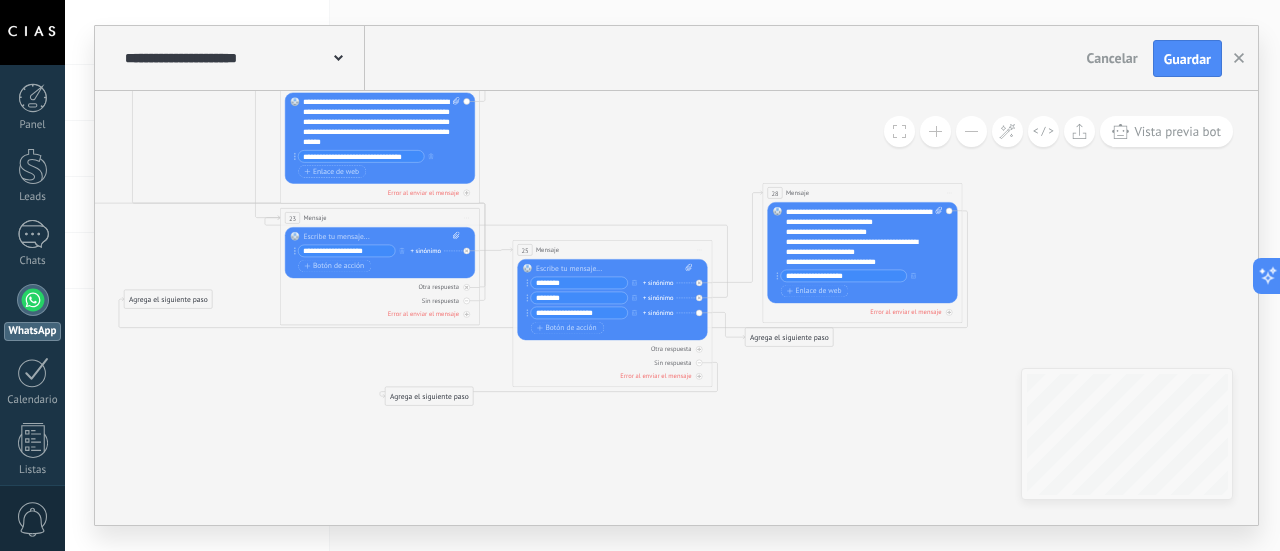 type on "*******" 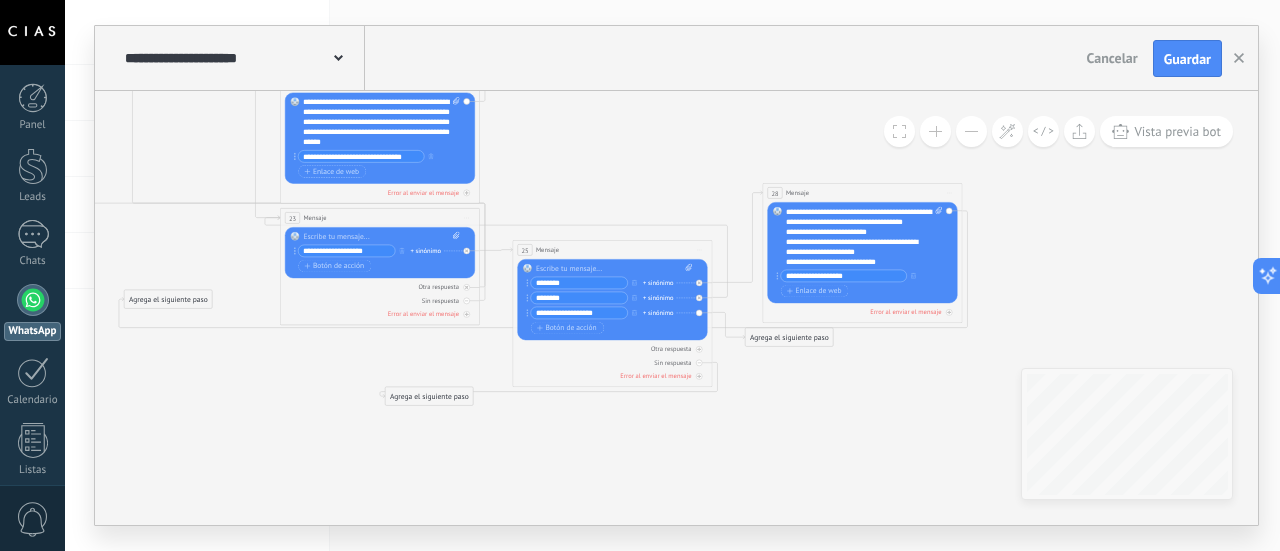 click on "**********" at bounding box center (864, 237) 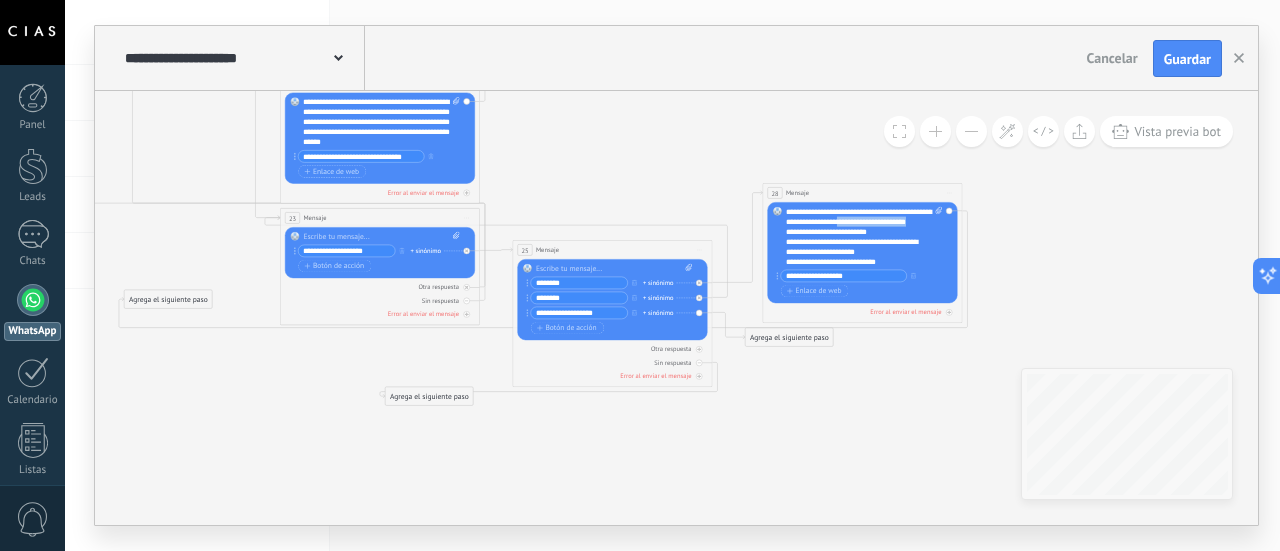 drag, startPoint x: 886, startPoint y: 220, endPoint x: 852, endPoint y: 227, distance: 34.713108 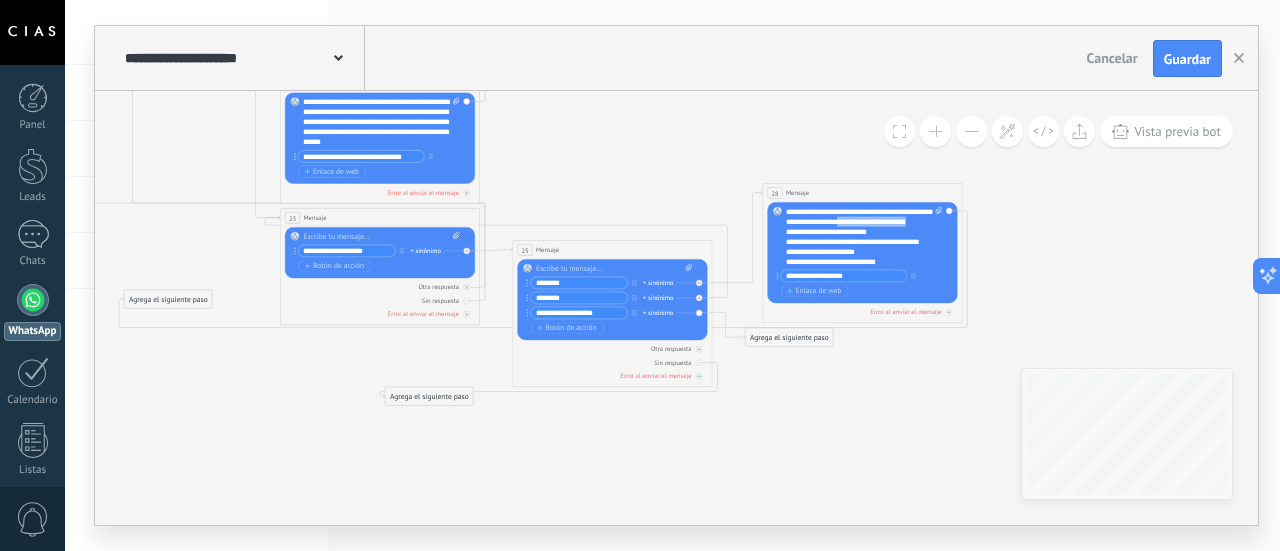 click on "**********" at bounding box center [864, 237] 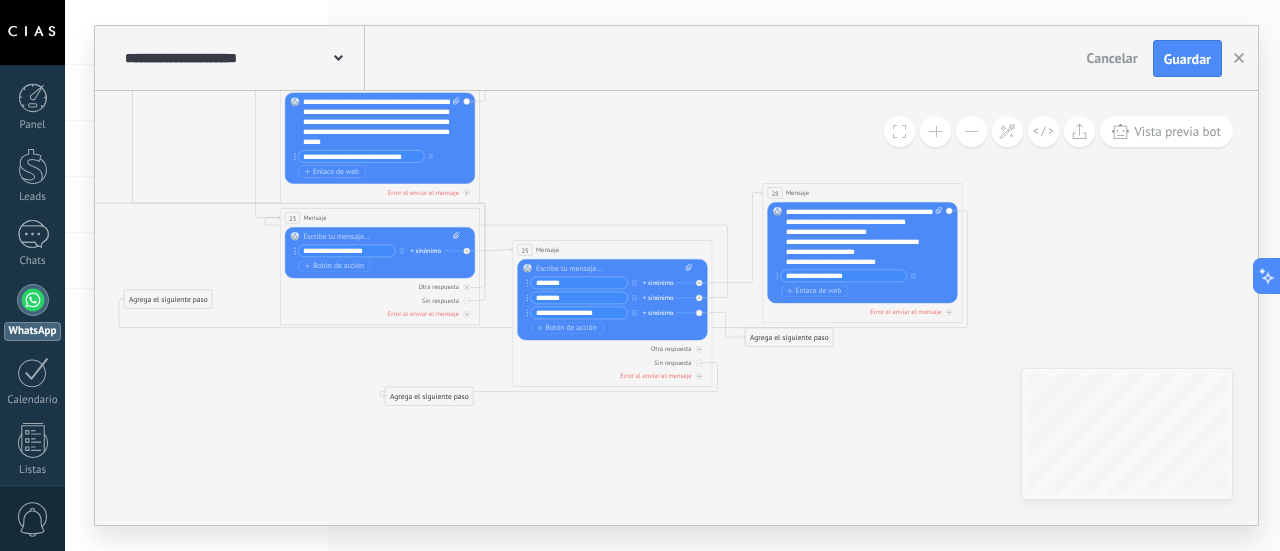 click on "**********" at bounding box center (864, 237) 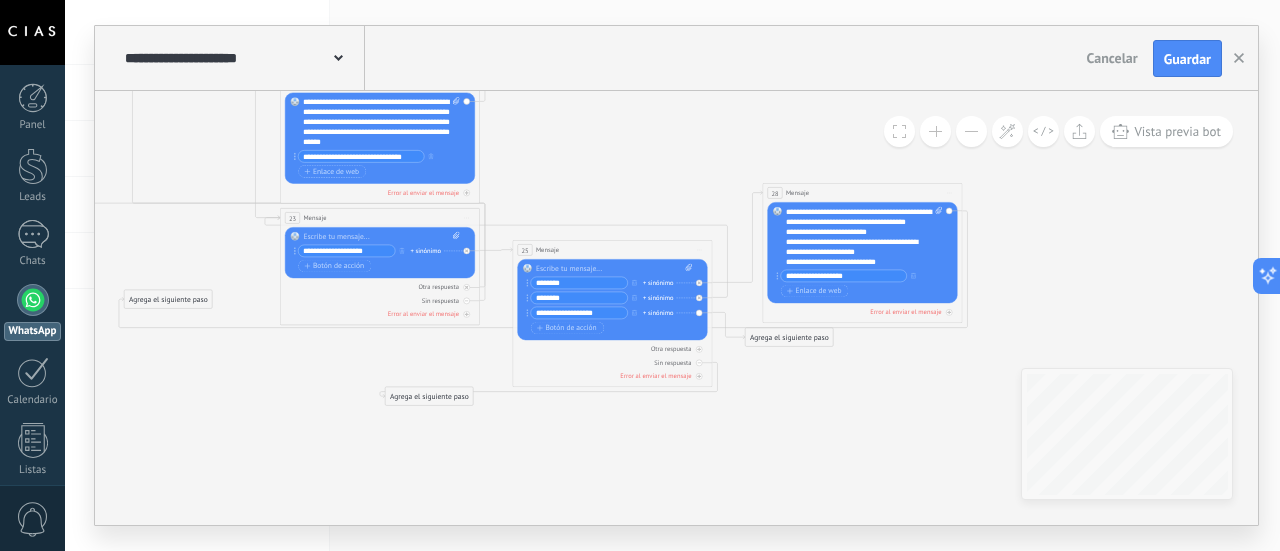 click on "**********" at bounding box center (864, 237) 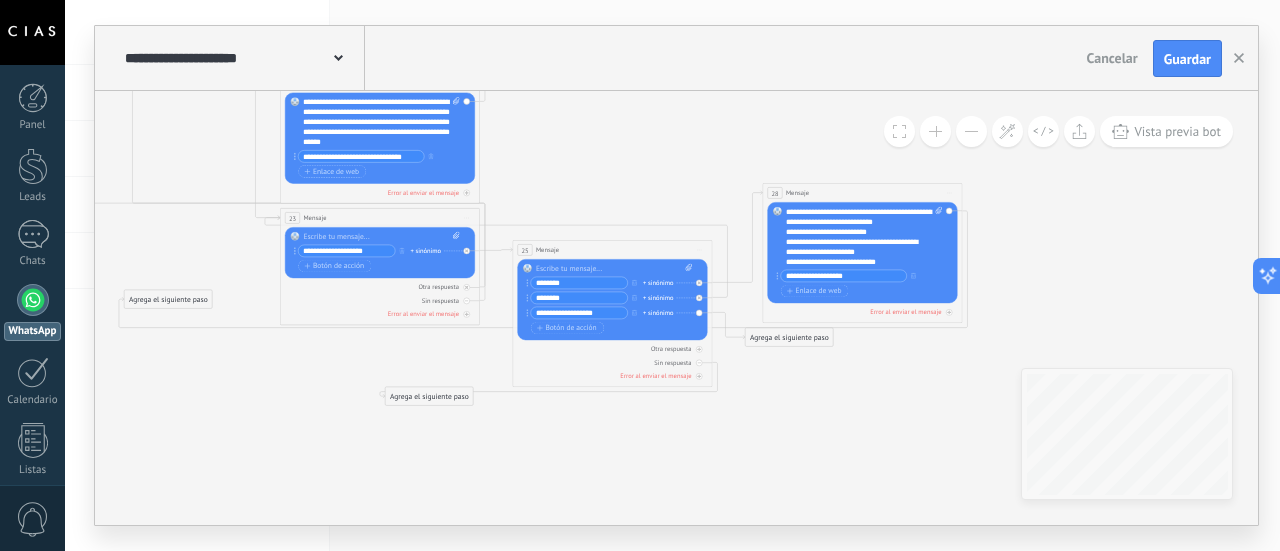 scroll, scrollTop: 80, scrollLeft: 0, axis: vertical 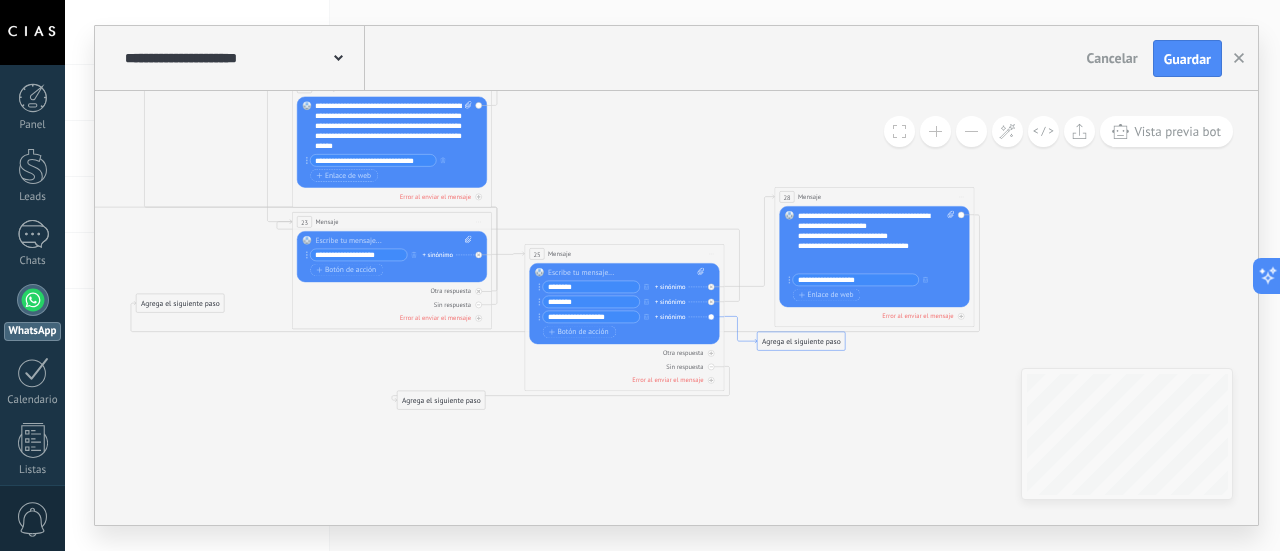 drag, startPoint x: 732, startPoint y: 336, endPoint x: 744, endPoint y: 340, distance: 12.649111 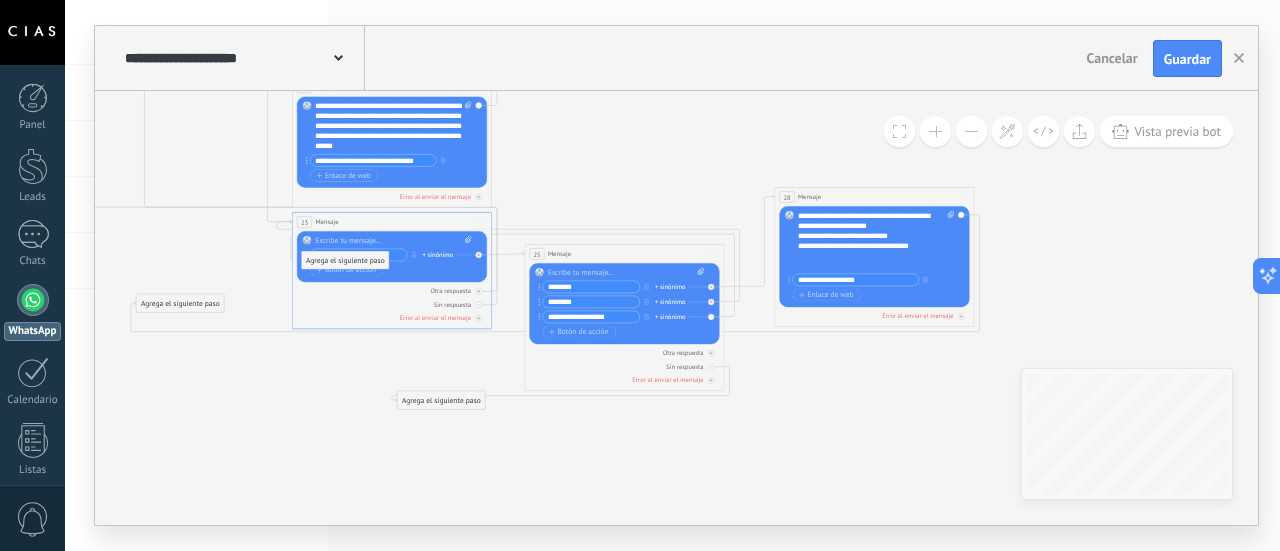 drag, startPoint x: 780, startPoint y: 339, endPoint x: 324, endPoint y: 259, distance: 462.96436 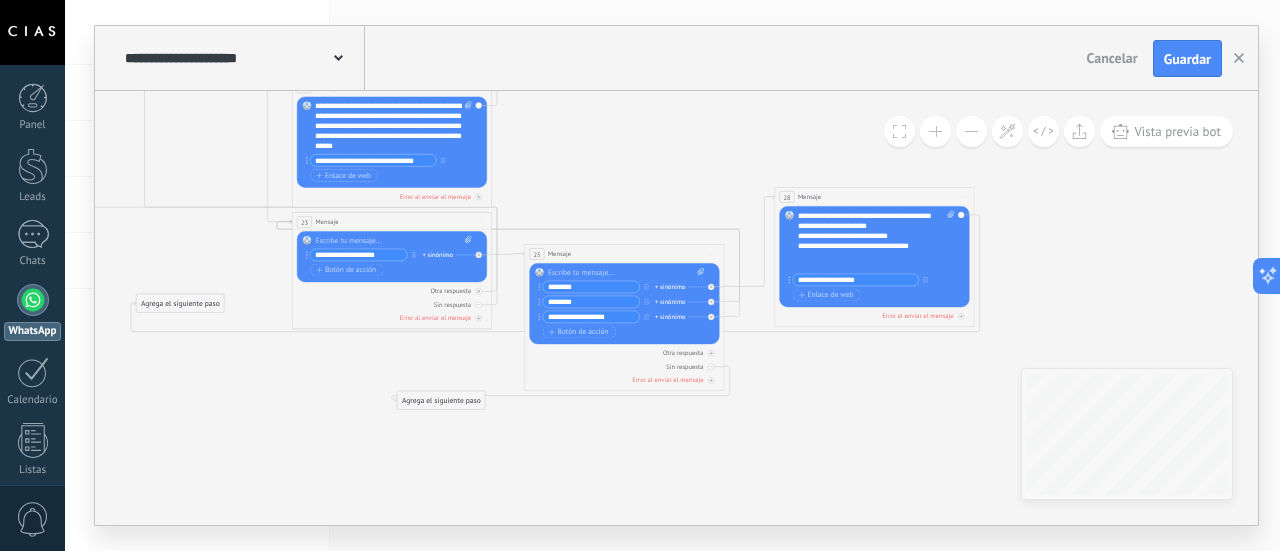 click at bounding box center (935, 131) 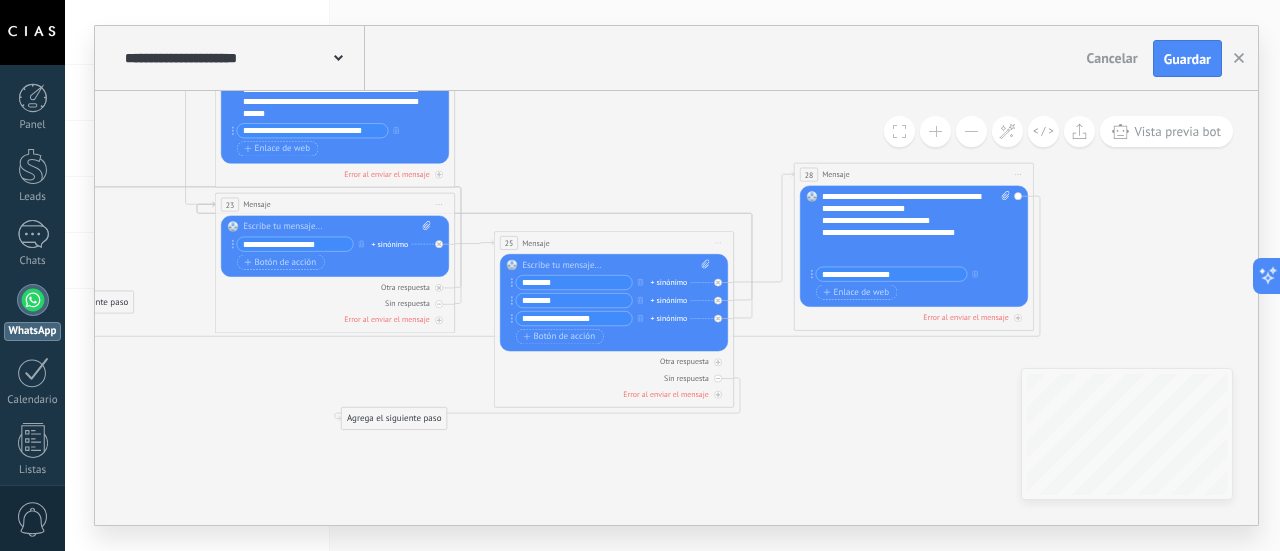 click at bounding box center (935, 131) 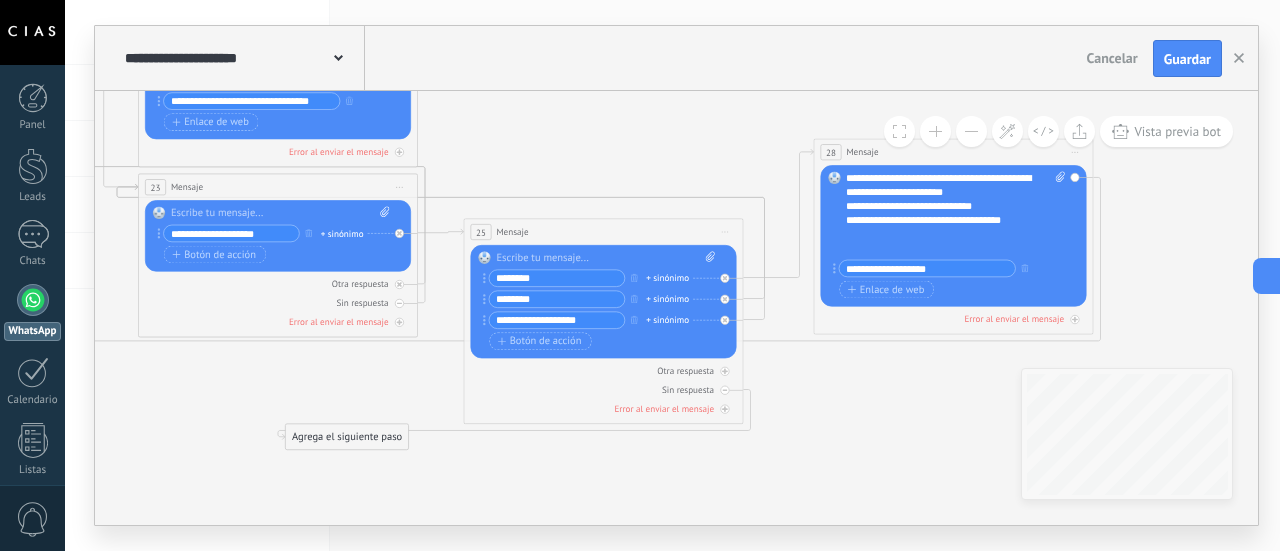 click at bounding box center [935, 131] 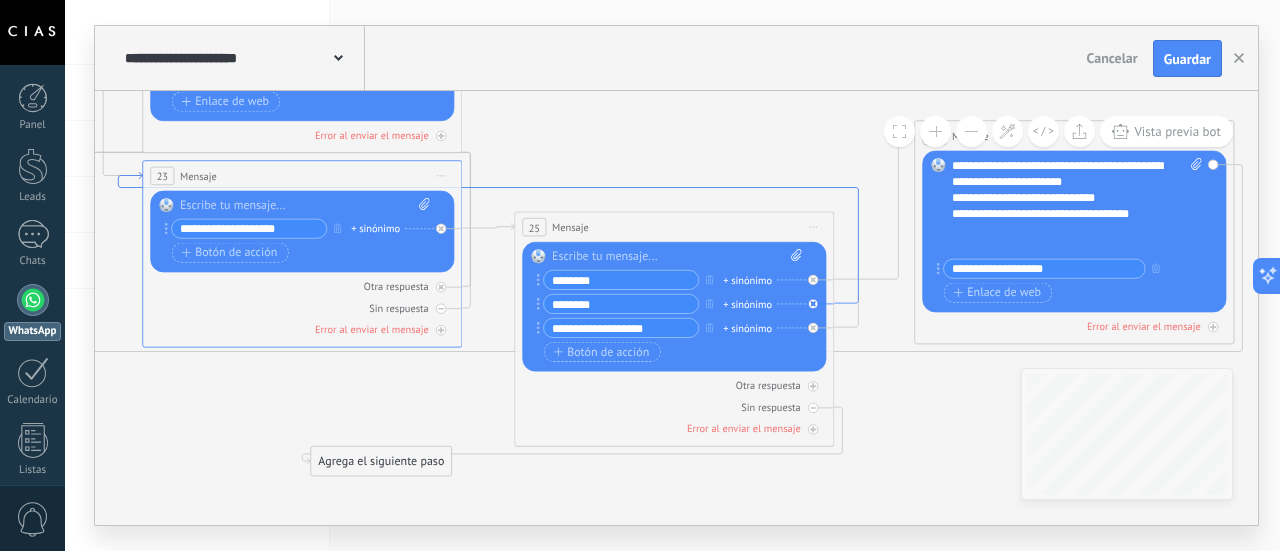 drag, startPoint x: 568, startPoint y: 181, endPoint x: 649, endPoint y: 187, distance: 81.22192 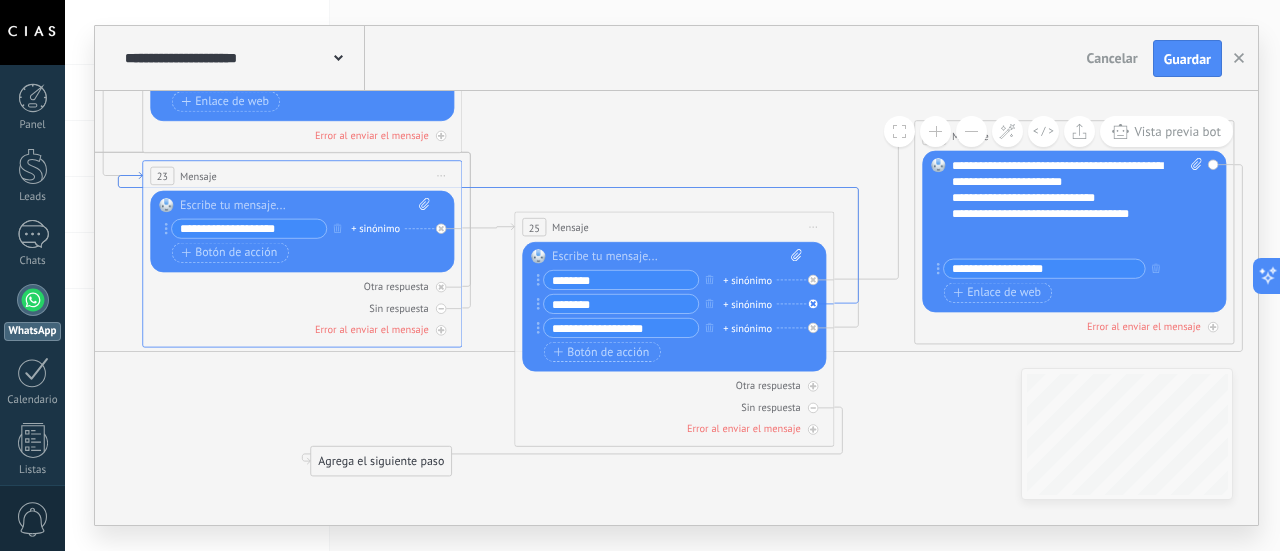 click 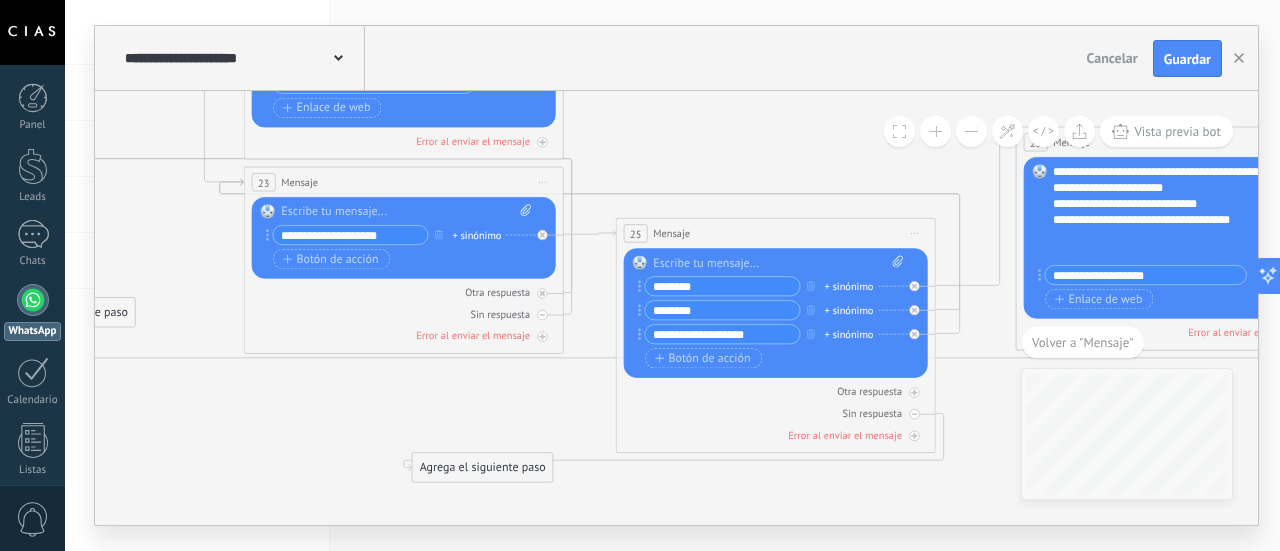 drag, startPoint x: 1078, startPoint y: 228, endPoint x: 795, endPoint y: 178, distance: 287.38303 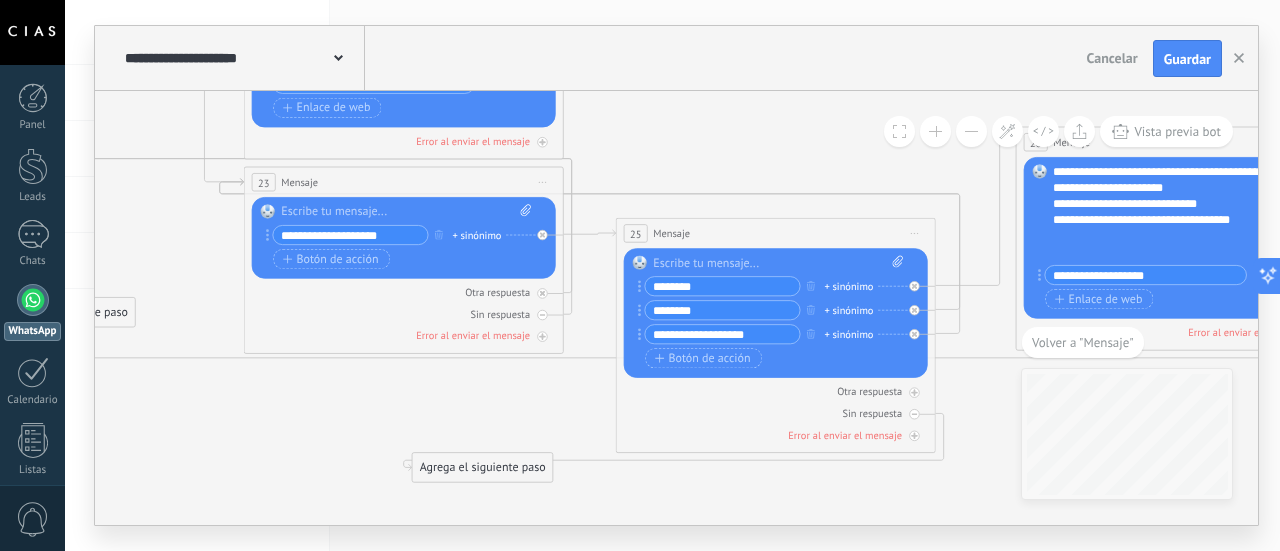 click 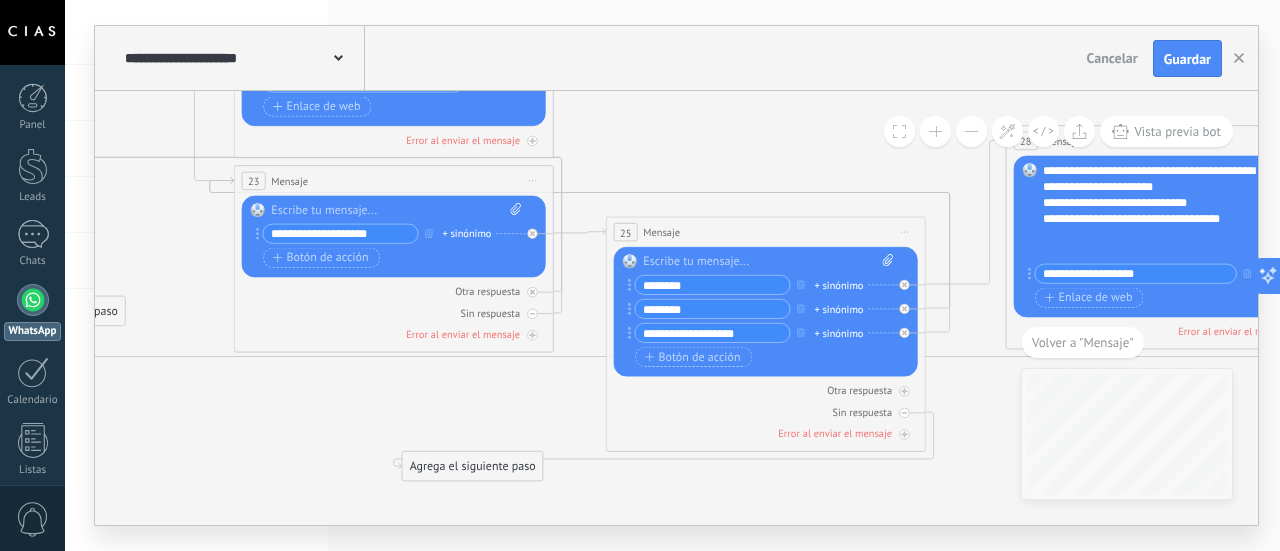 click 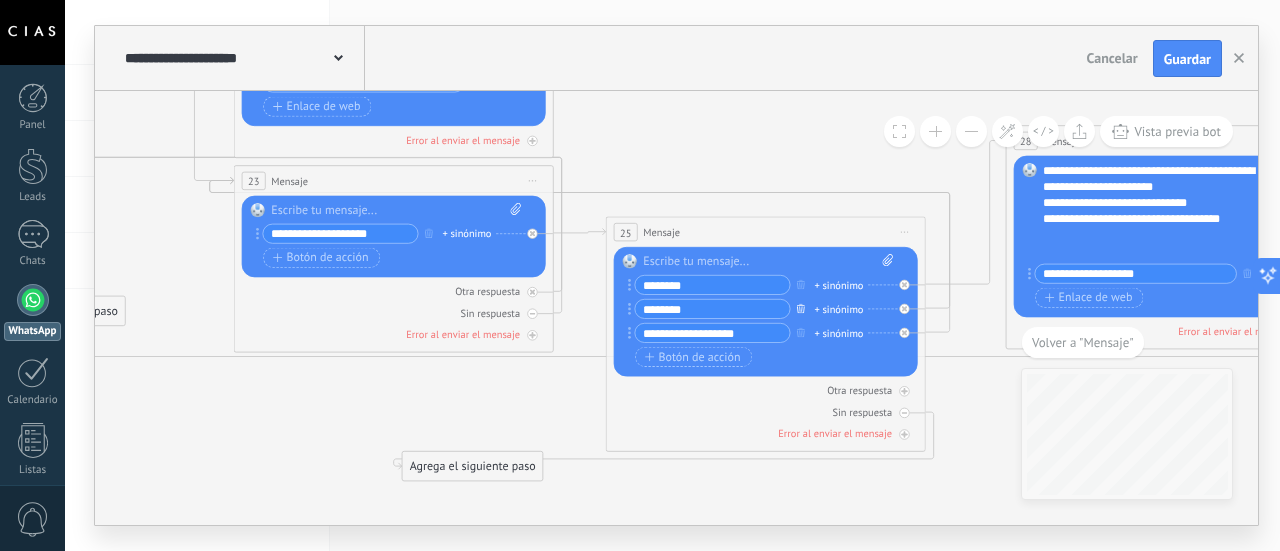 click 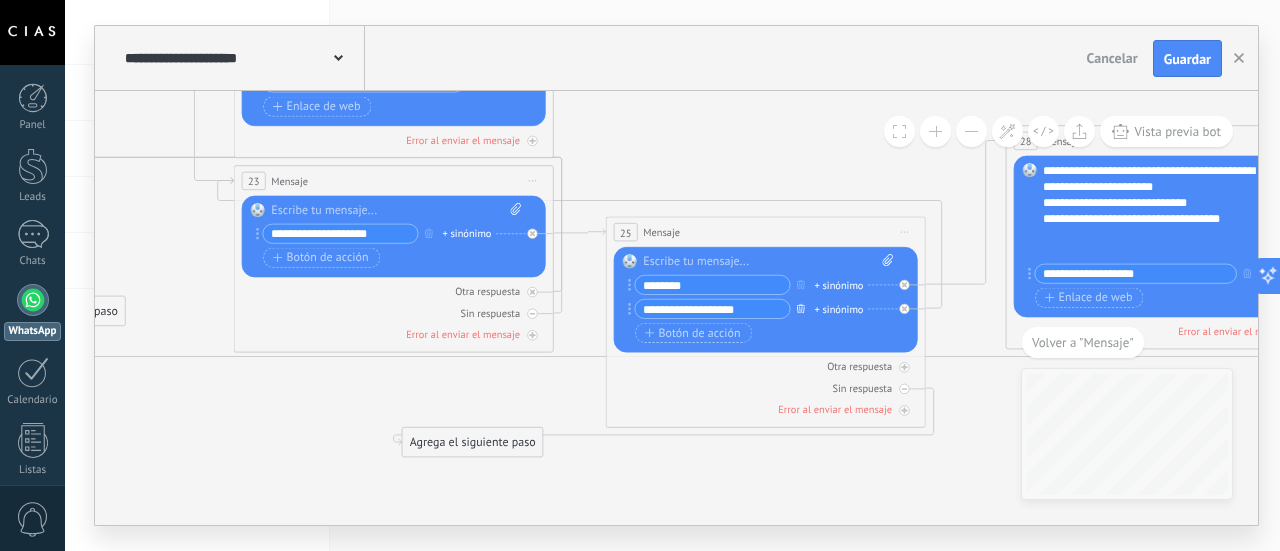 click 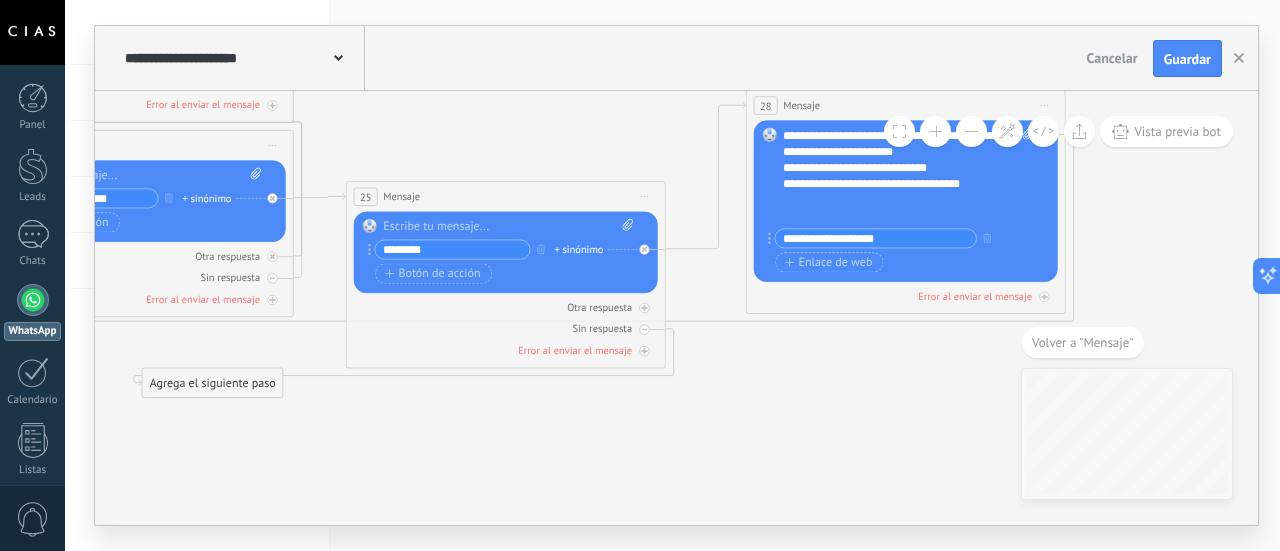 drag, startPoint x: 732, startPoint y: 445, endPoint x: 472, endPoint y: 409, distance: 262.48047 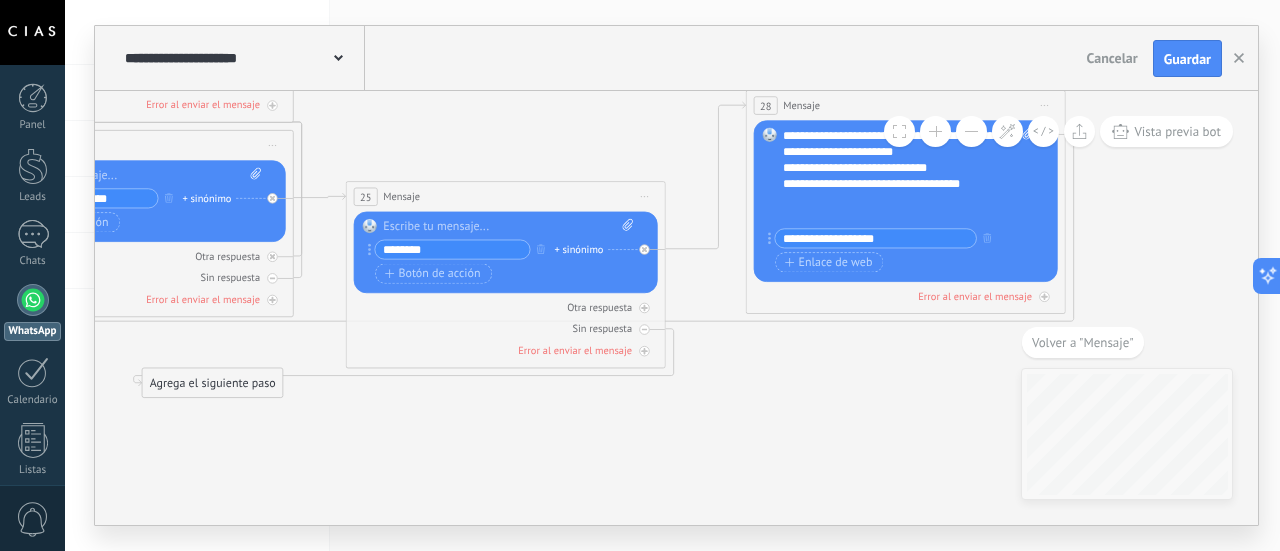 click 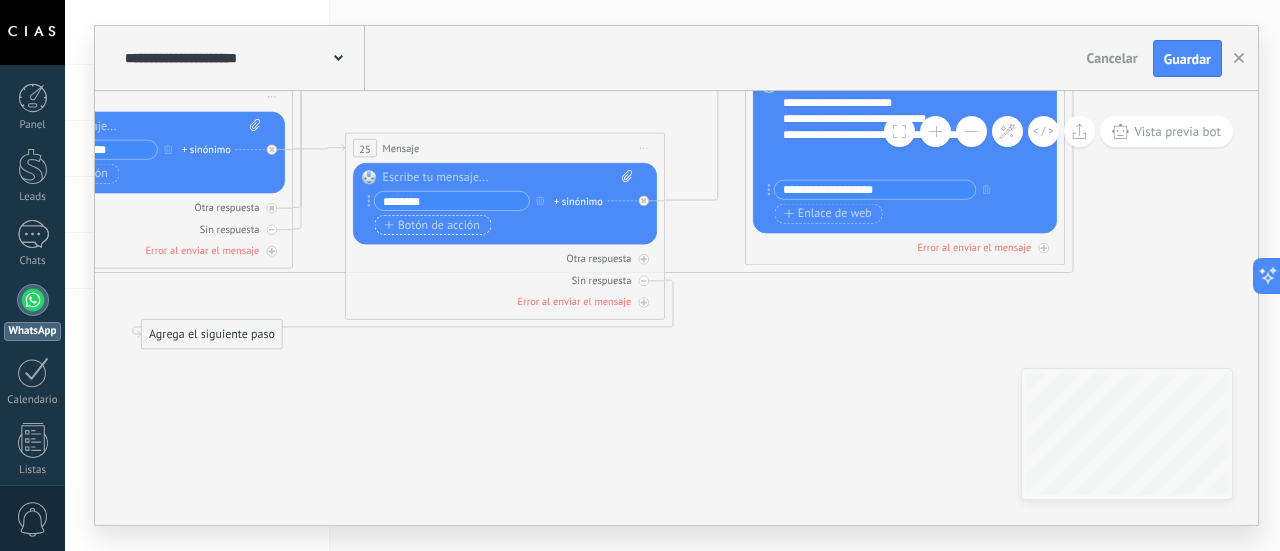 click on "Botón de acción" at bounding box center (432, 225) 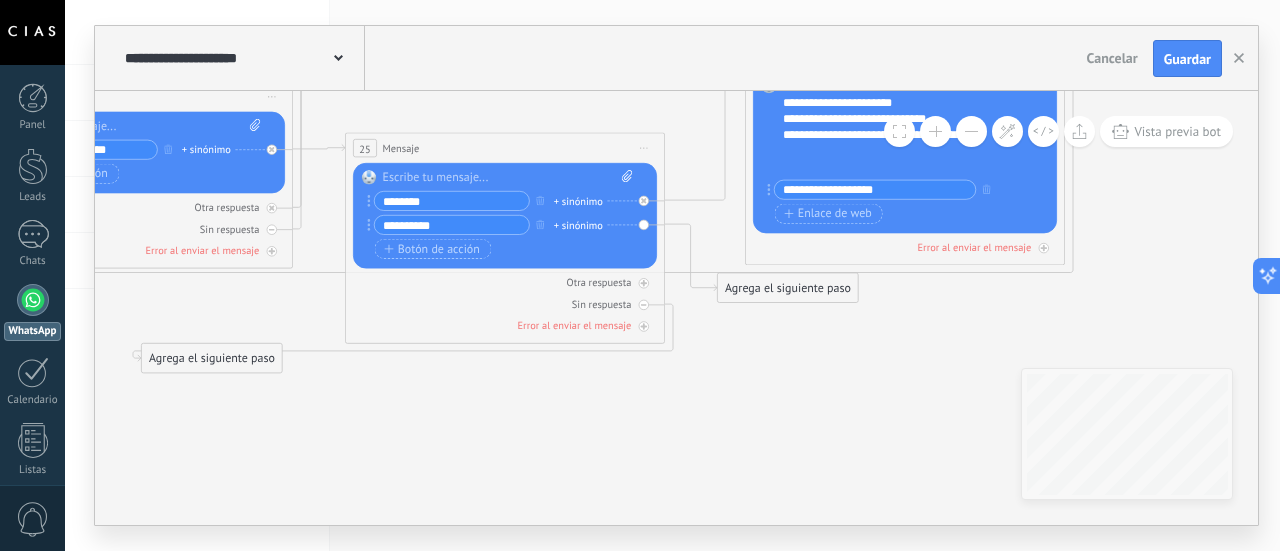 type on "**********" 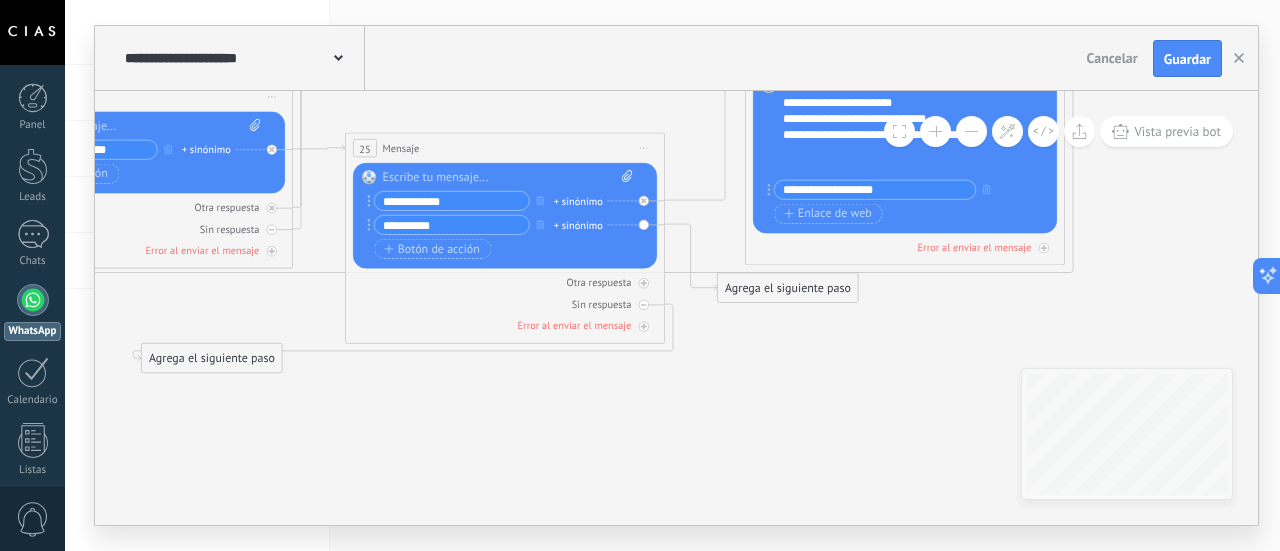type on "**********" 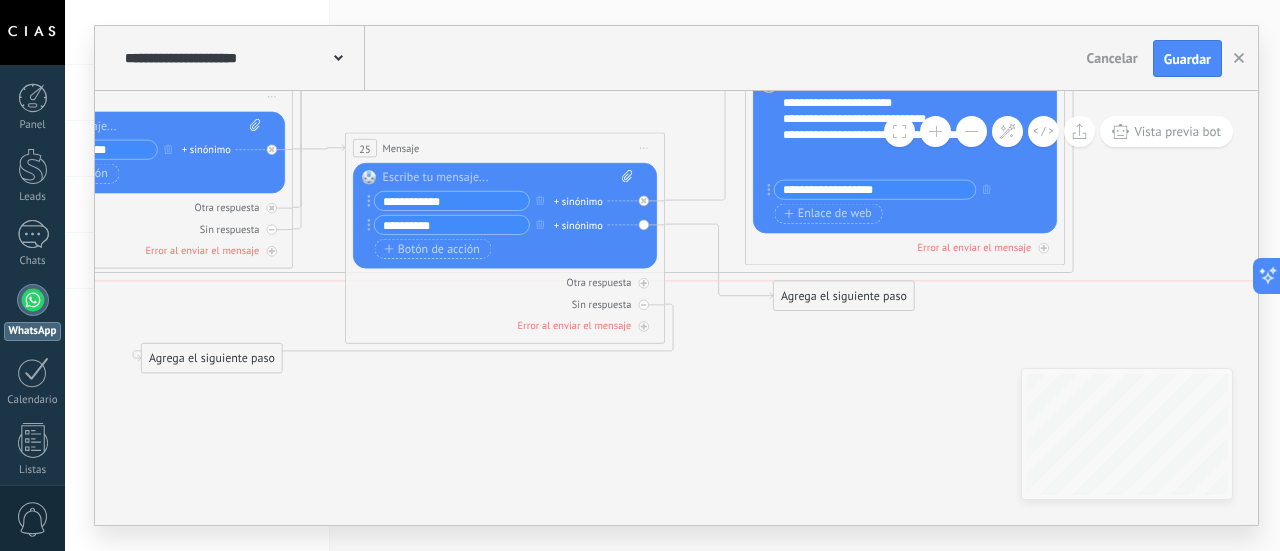 drag, startPoint x: 753, startPoint y: 288, endPoint x: 809, endPoint y: 296, distance: 56.568542 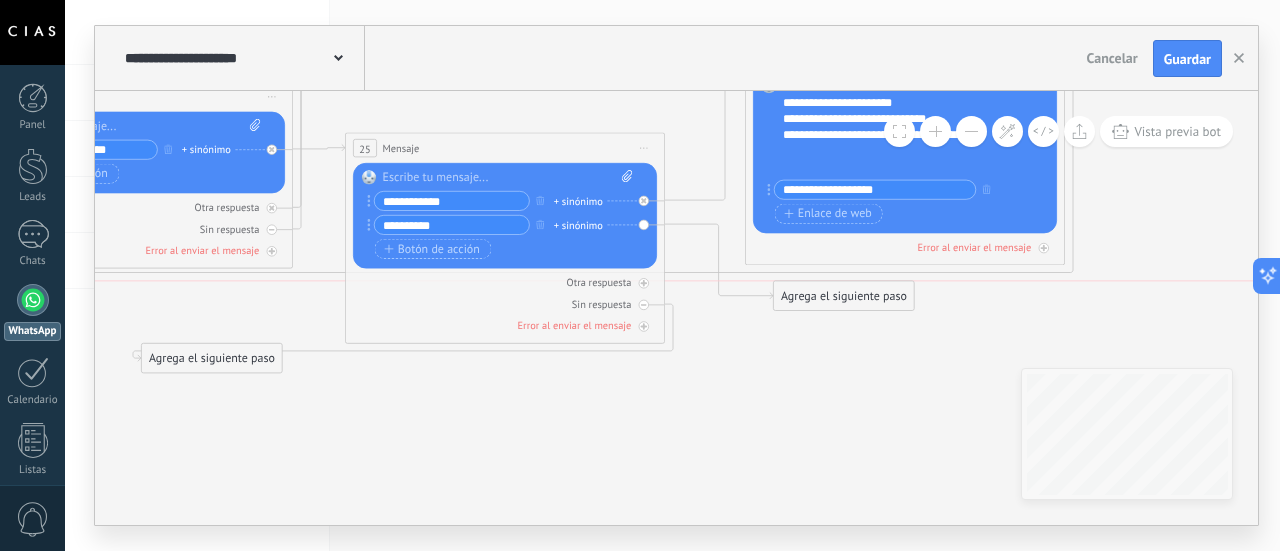 click on "Agrega el siguiente paso" at bounding box center (844, 296) 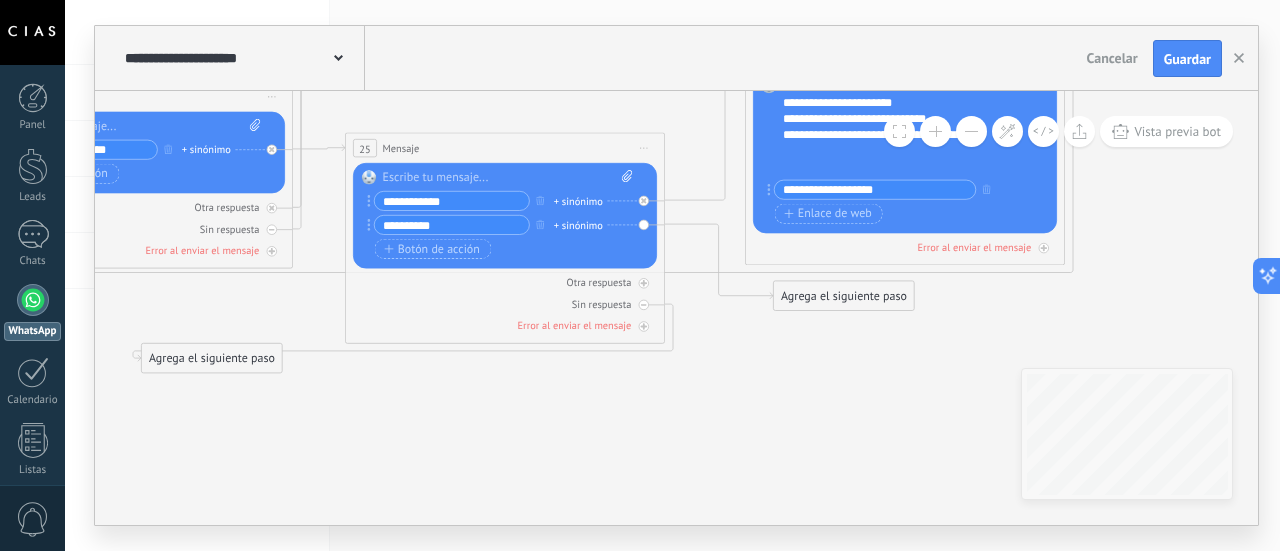 click on "Agrega el siguiente paso" at bounding box center [844, 296] 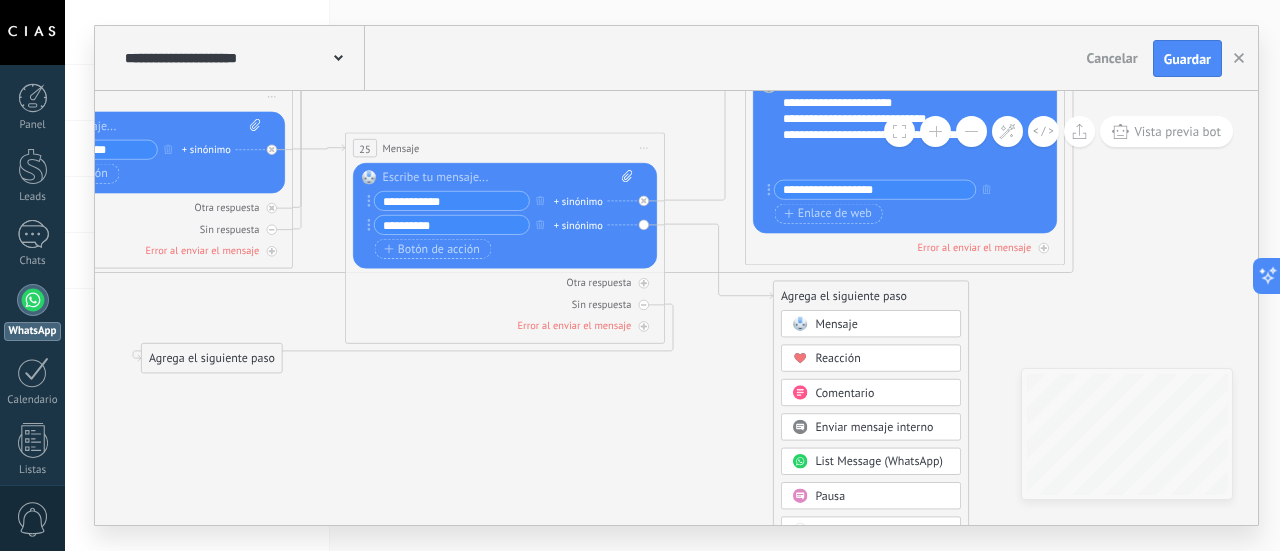 click on "Mensaje" at bounding box center [836, 324] 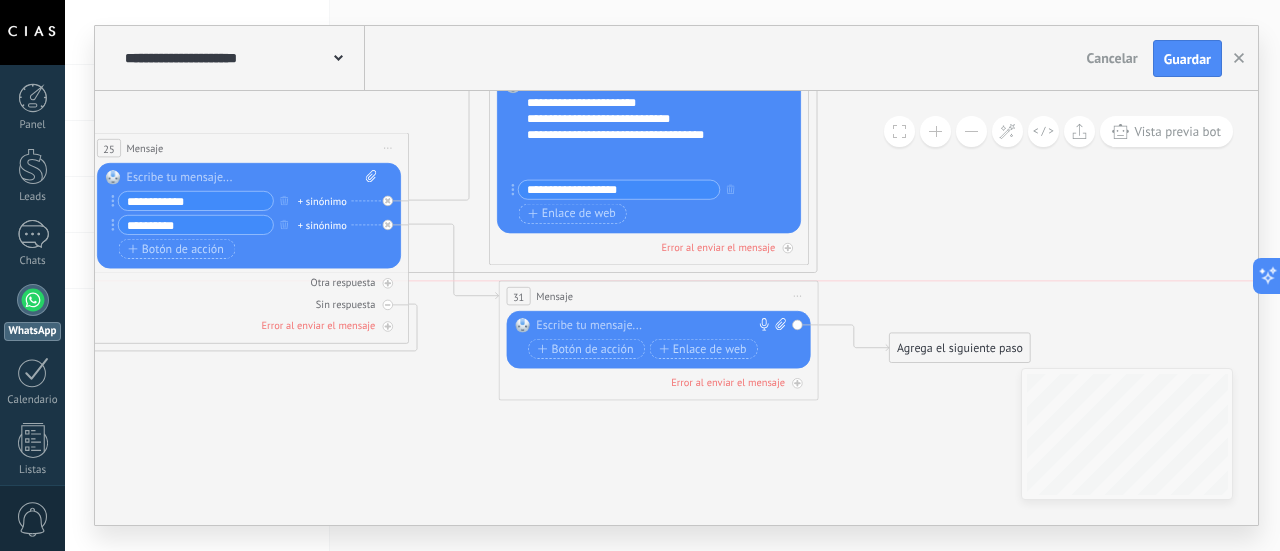 drag, startPoint x: 708, startPoint y: 300, endPoint x: 690, endPoint y: 300, distance: 18 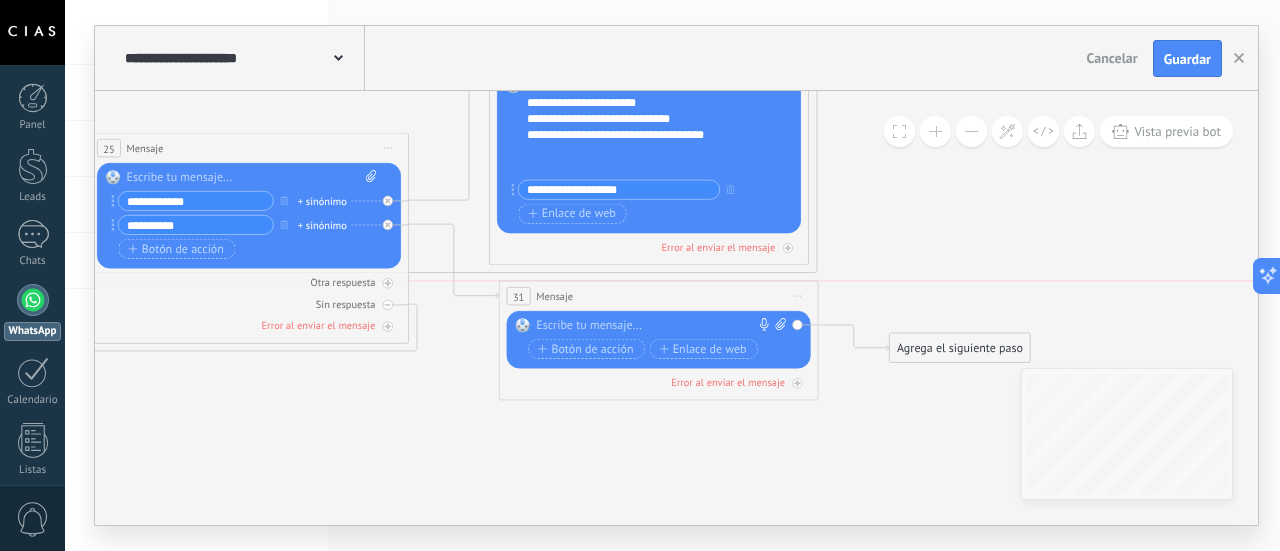 click on "31
Mensaje
*******
(a):
Todos los contactos - canales seleccionados
Todos los contactos - canales seleccionados
Todos los contactos - canal primario
Contacto principal - canales seleccionados
Contacto principal - canal primario
Todos los contactos - canales seleccionados
Todos los contactos - canales seleccionados
Todos los contactos - canal primario" at bounding box center (658, 297) 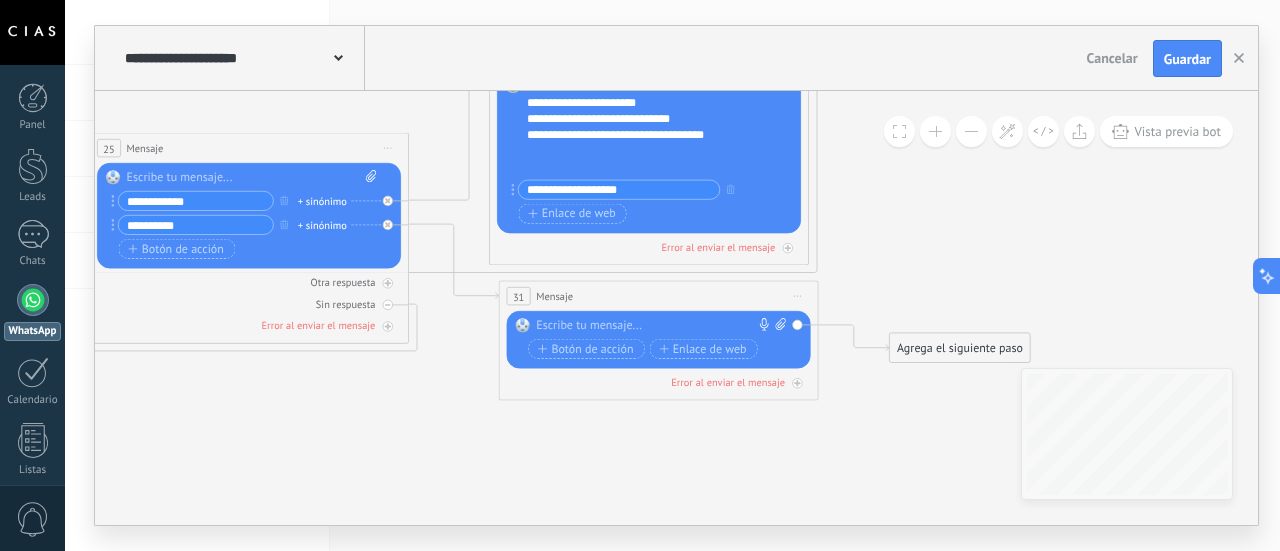 click at bounding box center [655, 326] 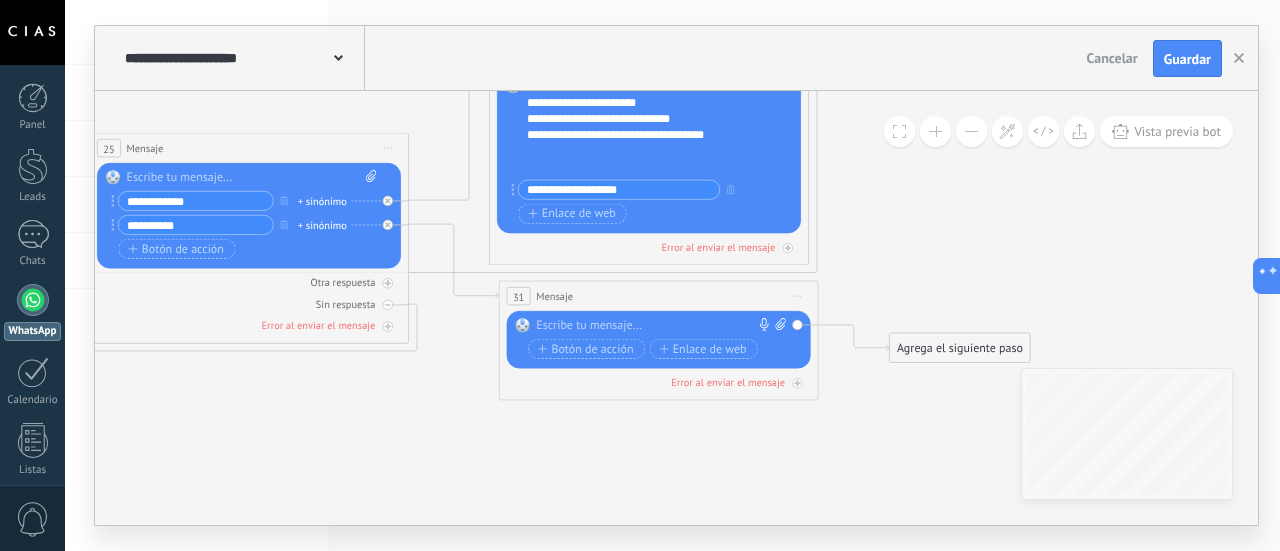 paste 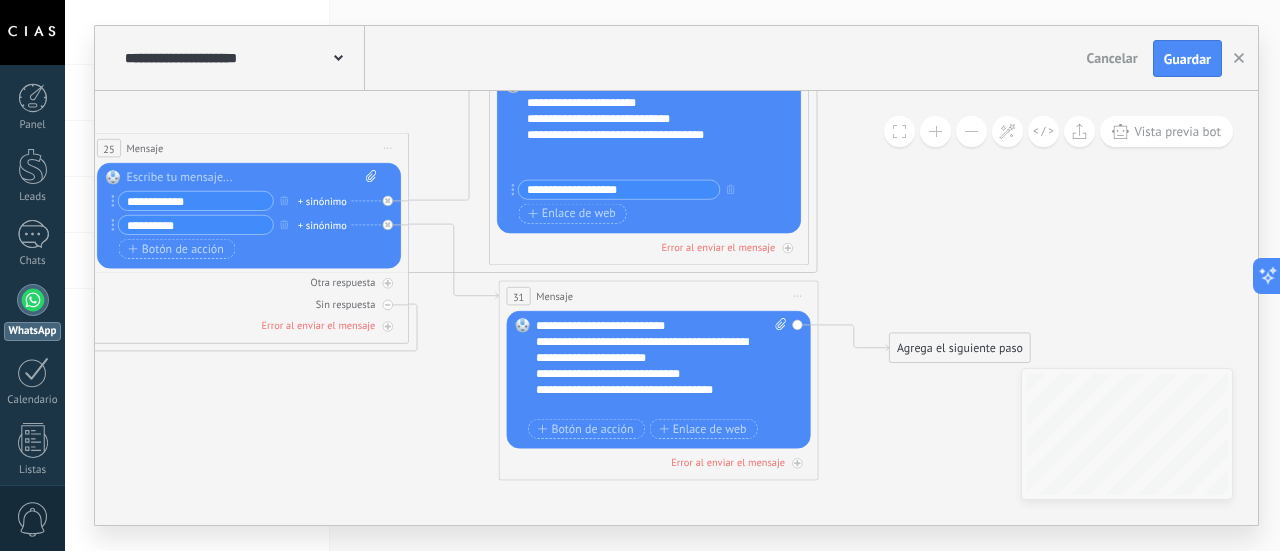 scroll, scrollTop: 60, scrollLeft: 0, axis: vertical 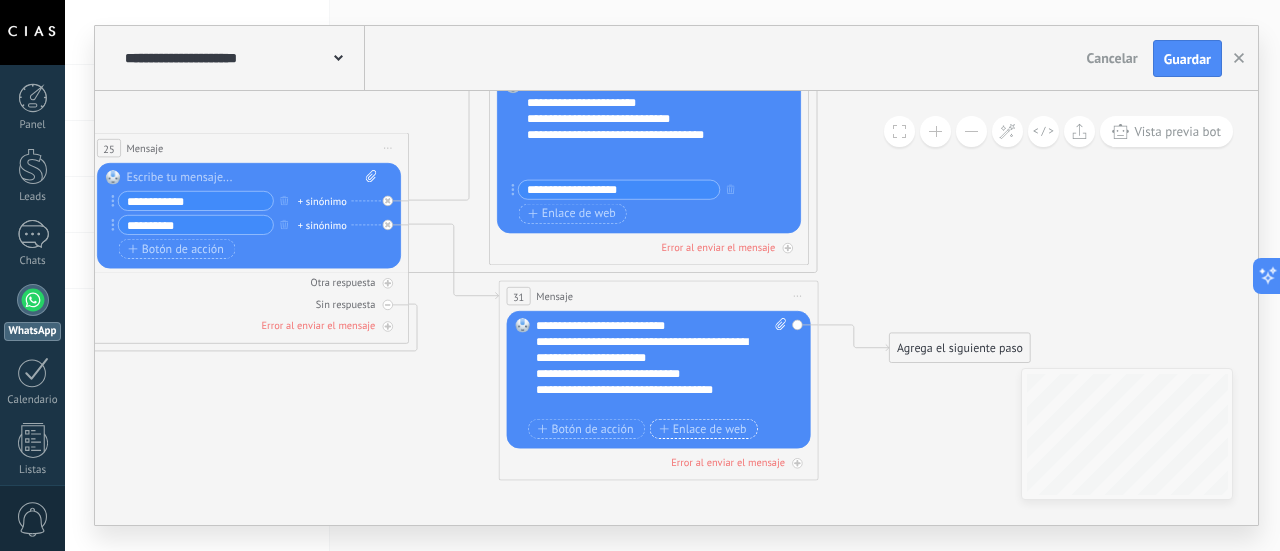 click on "Enlace de web" at bounding box center [703, 429] 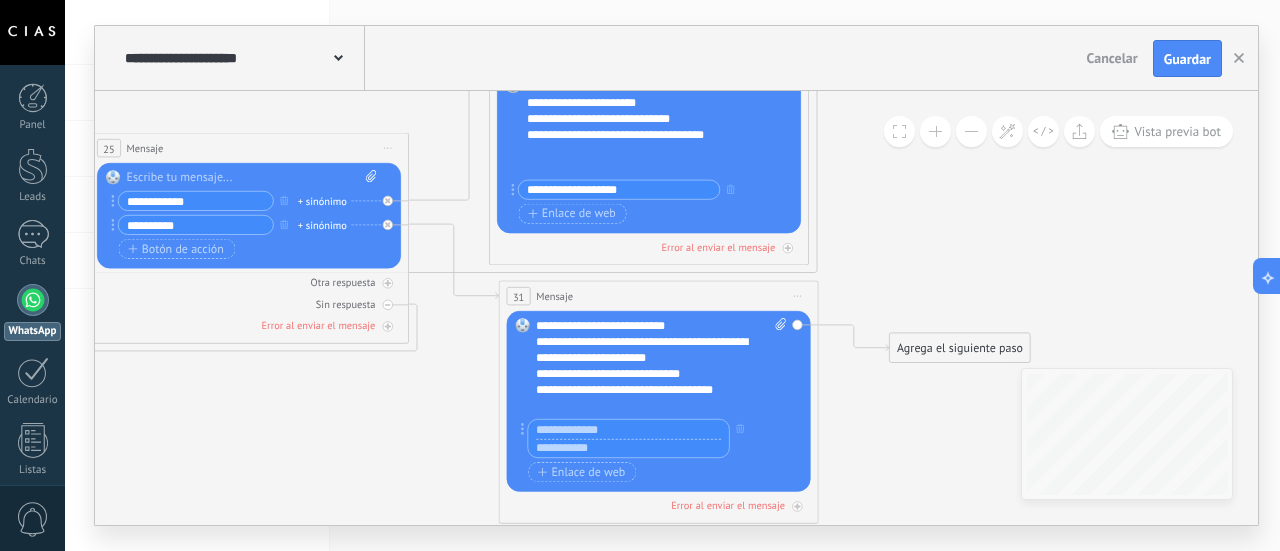 click at bounding box center (628, 429) 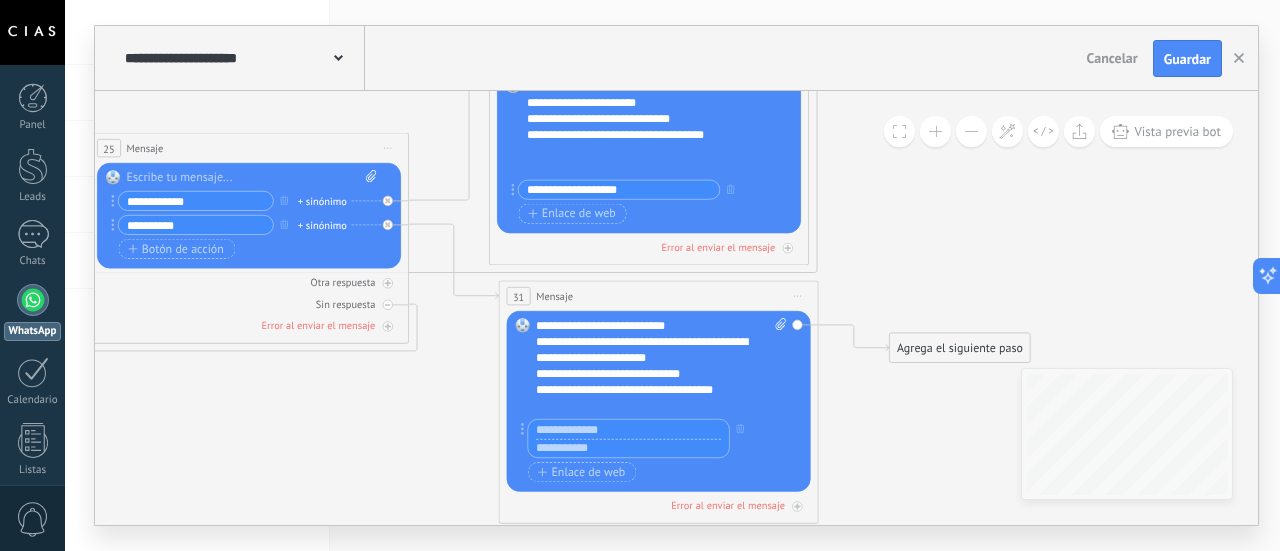 paste on "**********" 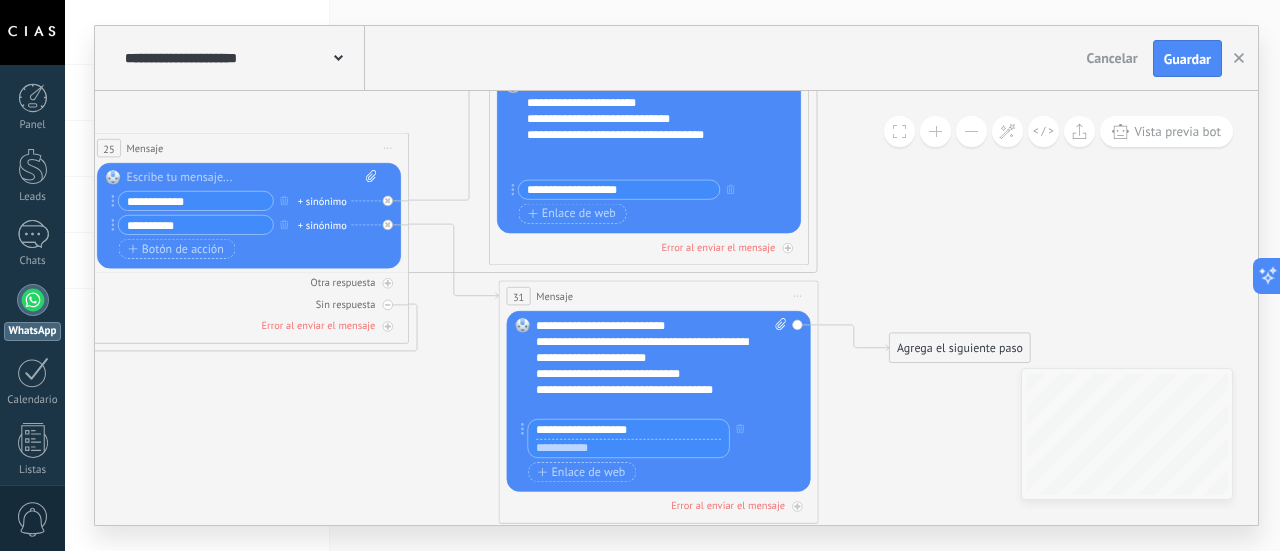 type on "**********" 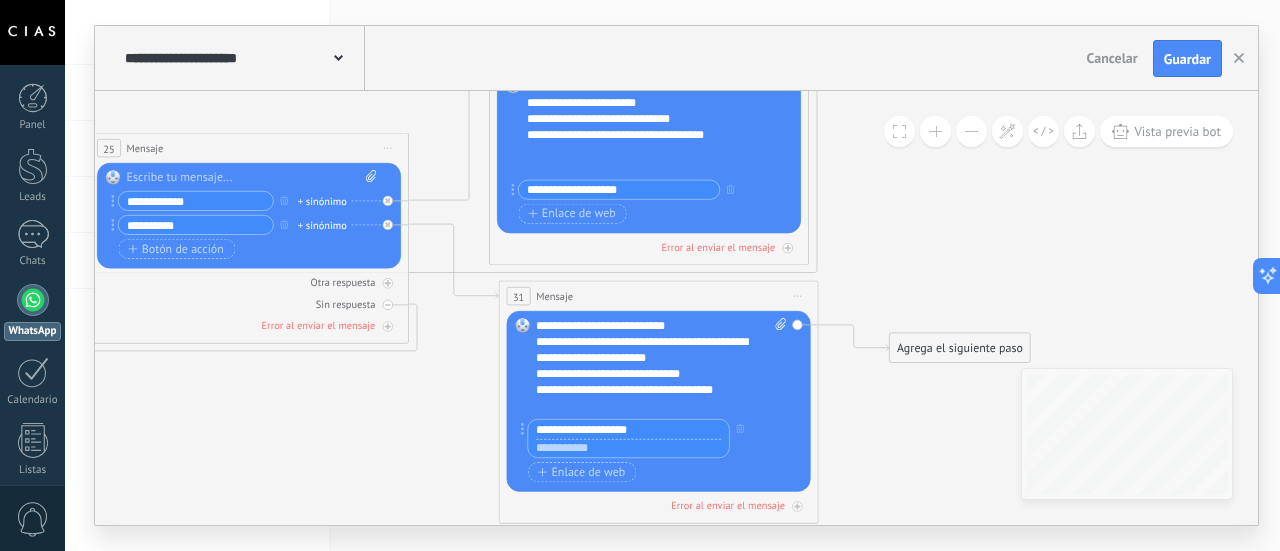 click at bounding box center (628, 448) 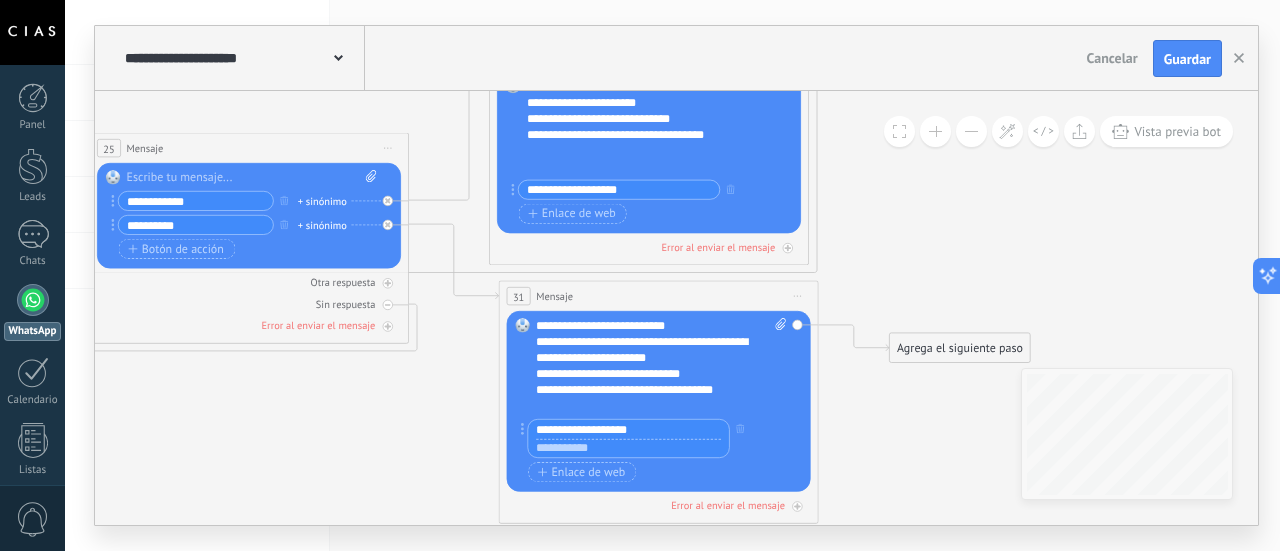 paste on "**********" 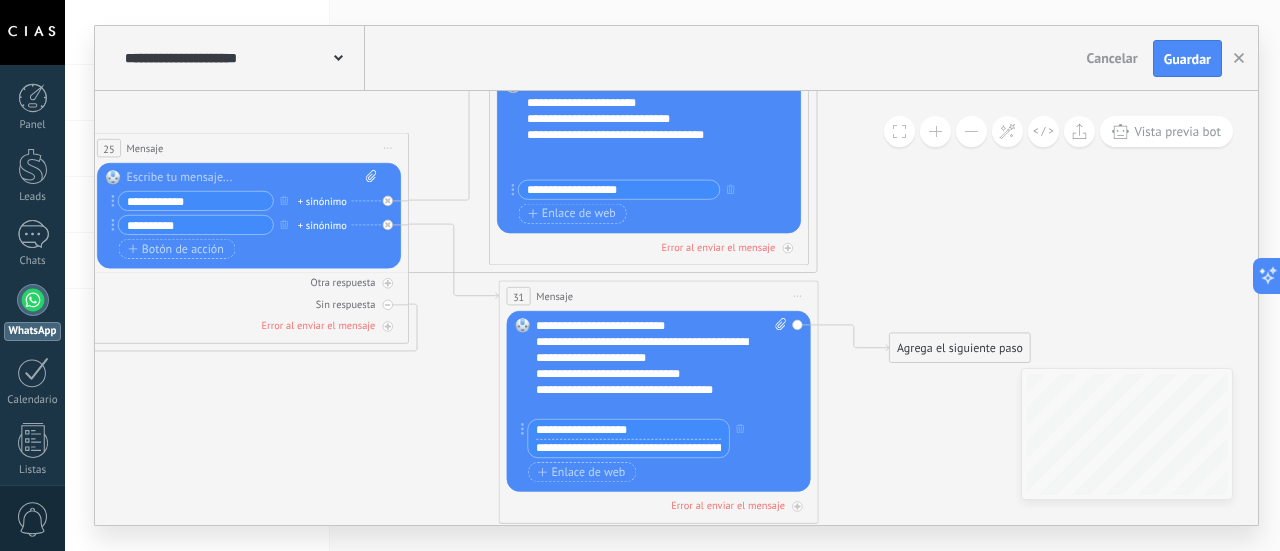 scroll, scrollTop: 0, scrollLeft: 105, axis: horizontal 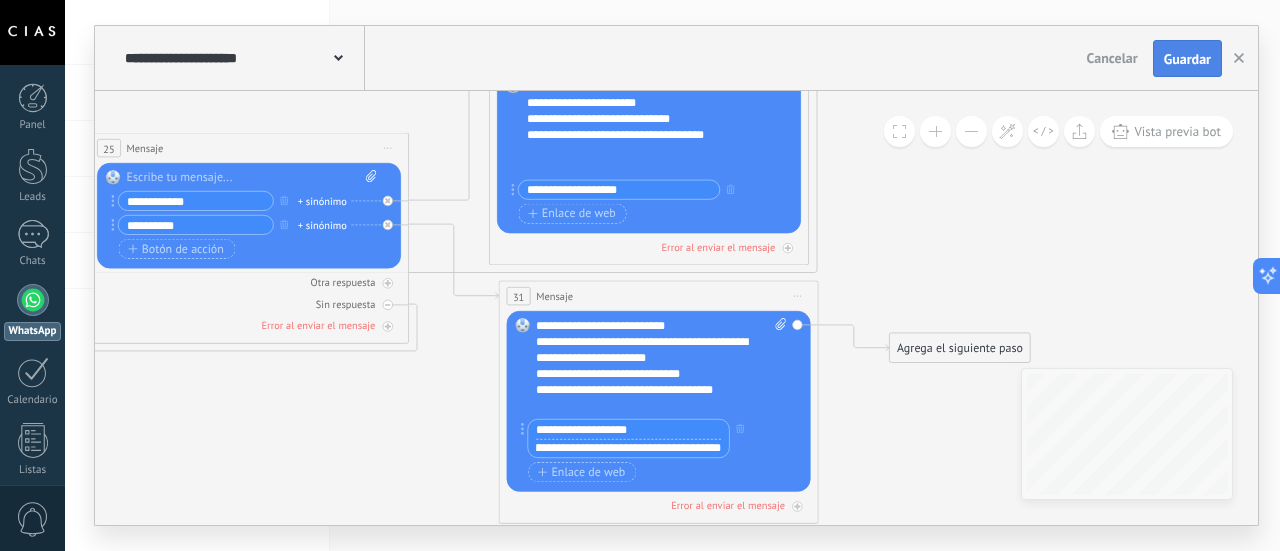 type on "**********" 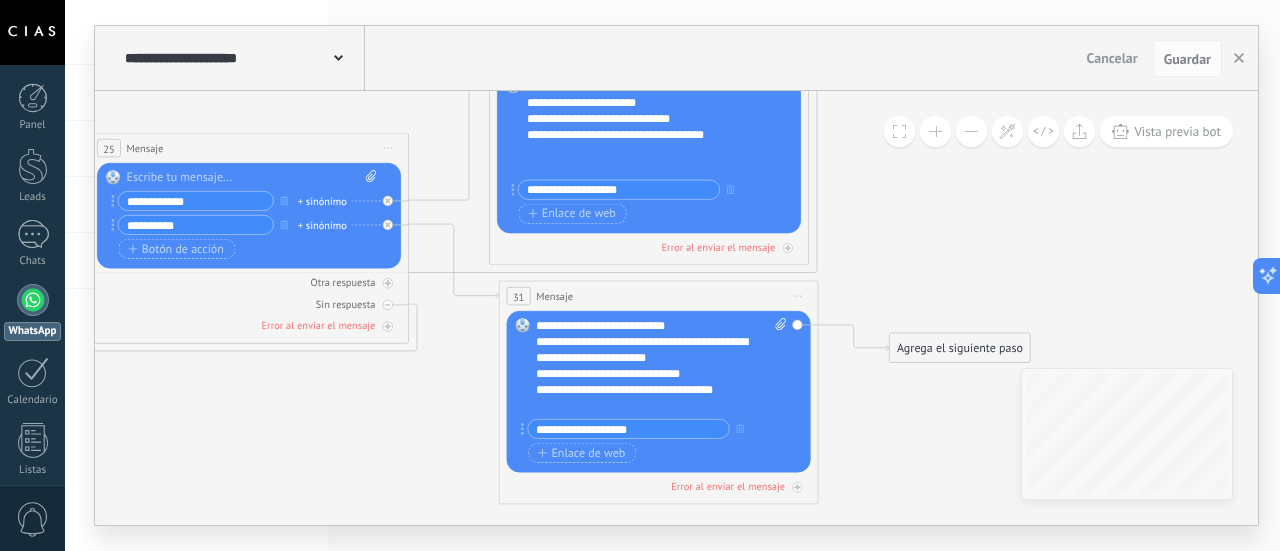 click at bounding box center [971, 131] 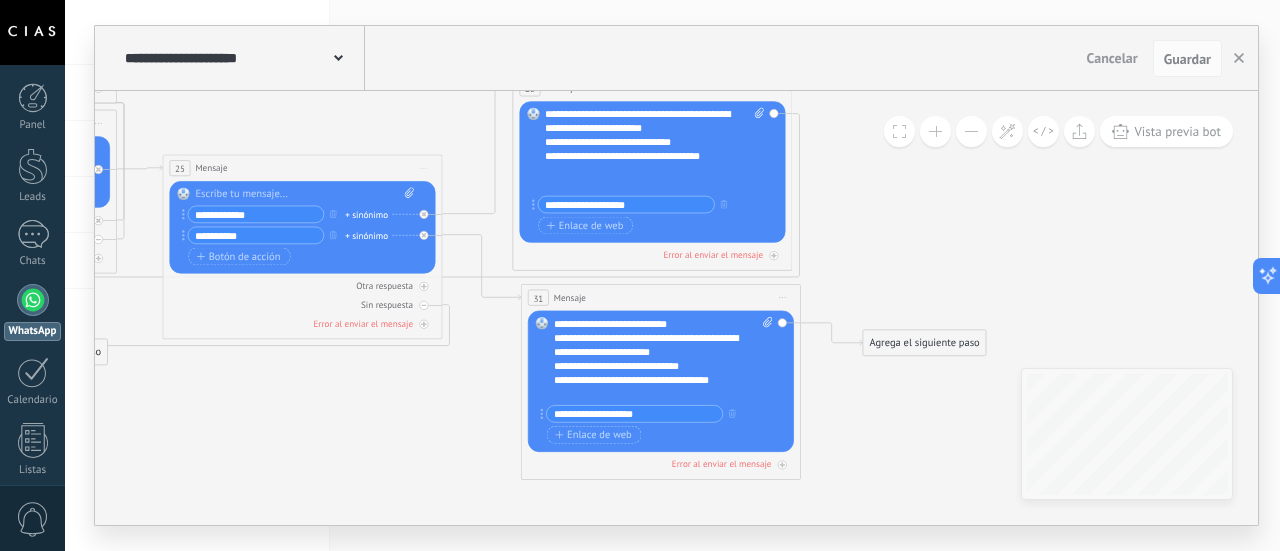 click at bounding box center [971, 131] 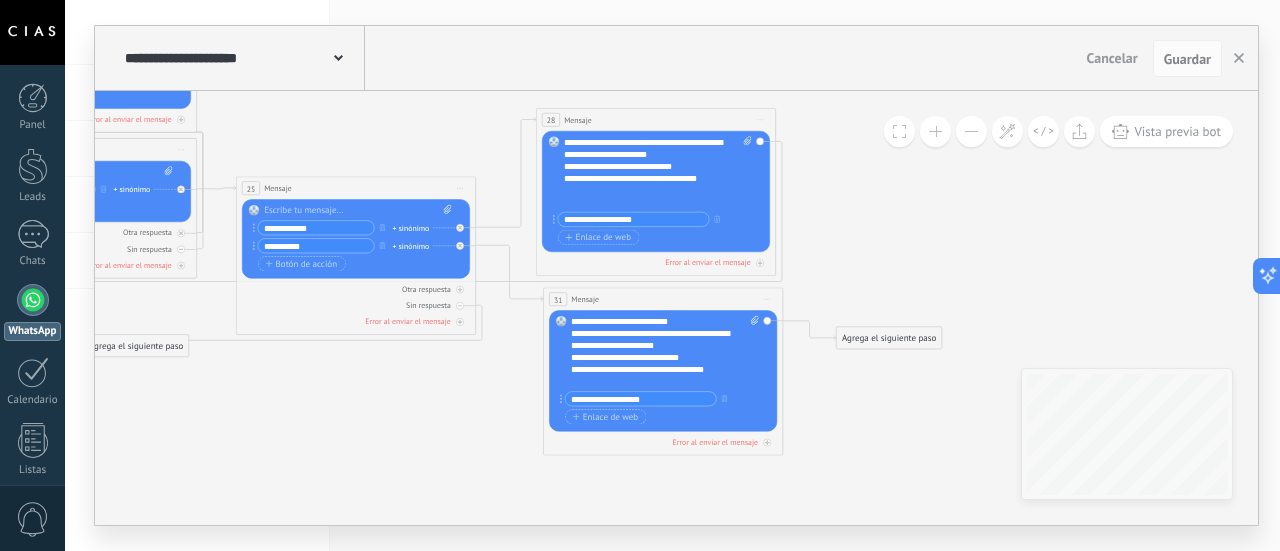 click at bounding box center [971, 131] 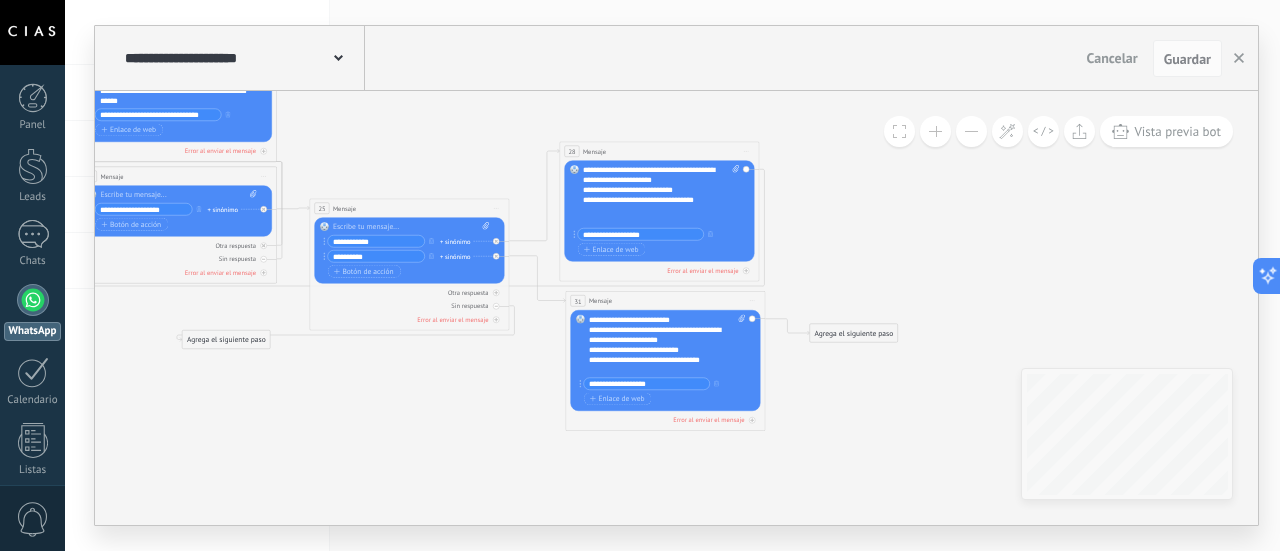 click at bounding box center [971, 131] 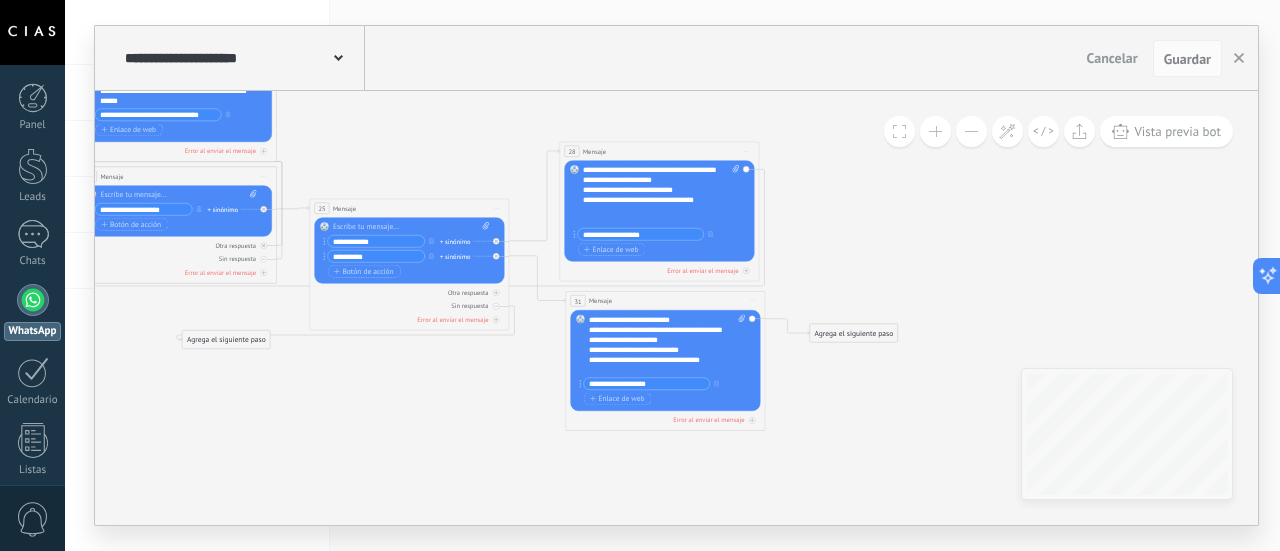 type 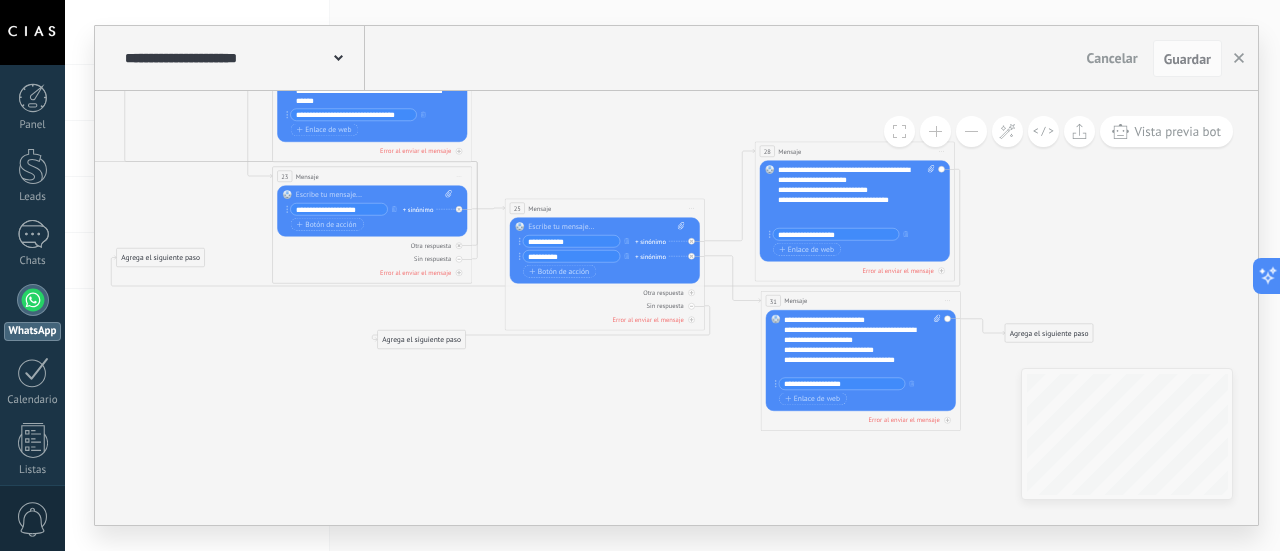 drag, startPoint x: 428, startPoint y: 416, endPoint x: 623, endPoint y: 416, distance: 195 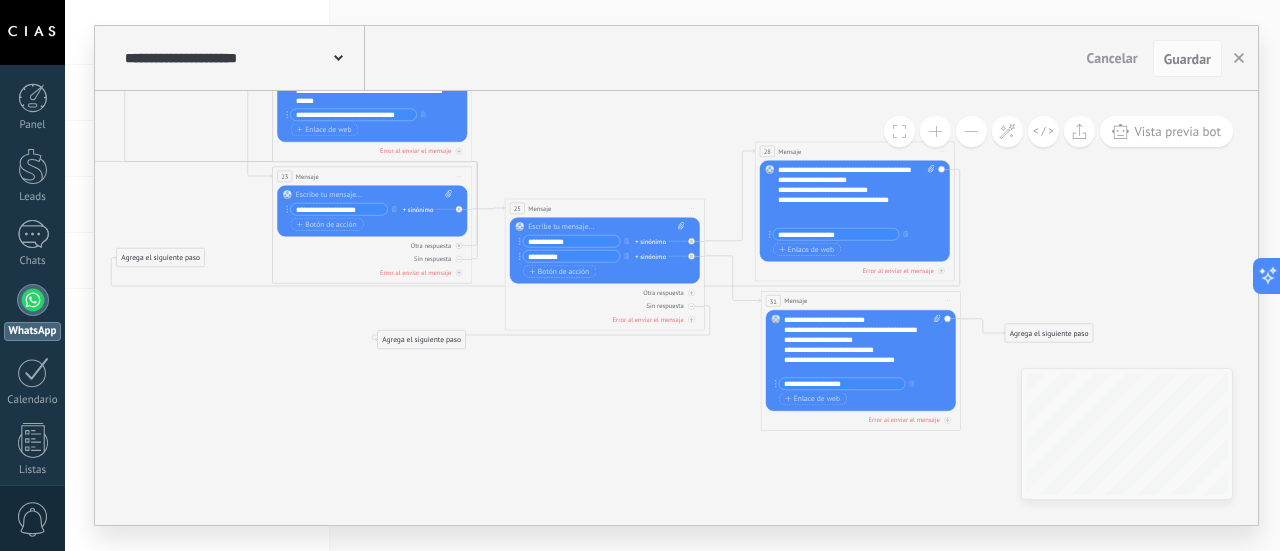 click 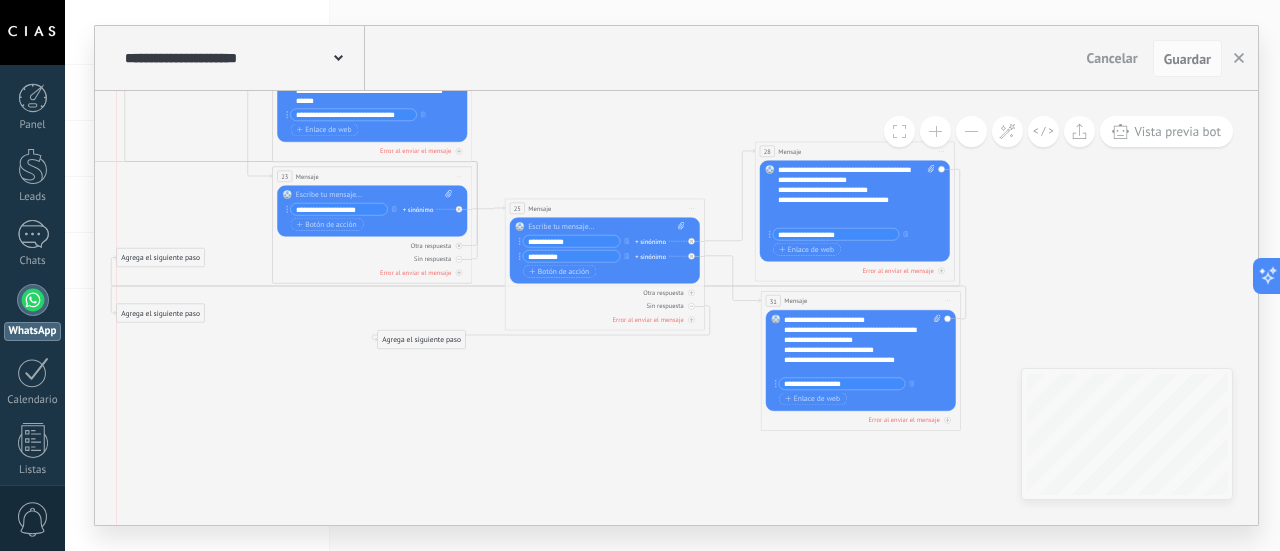 drag, startPoint x: 1040, startPoint y: 335, endPoint x: 152, endPoint y: 315, distance: 888.2252 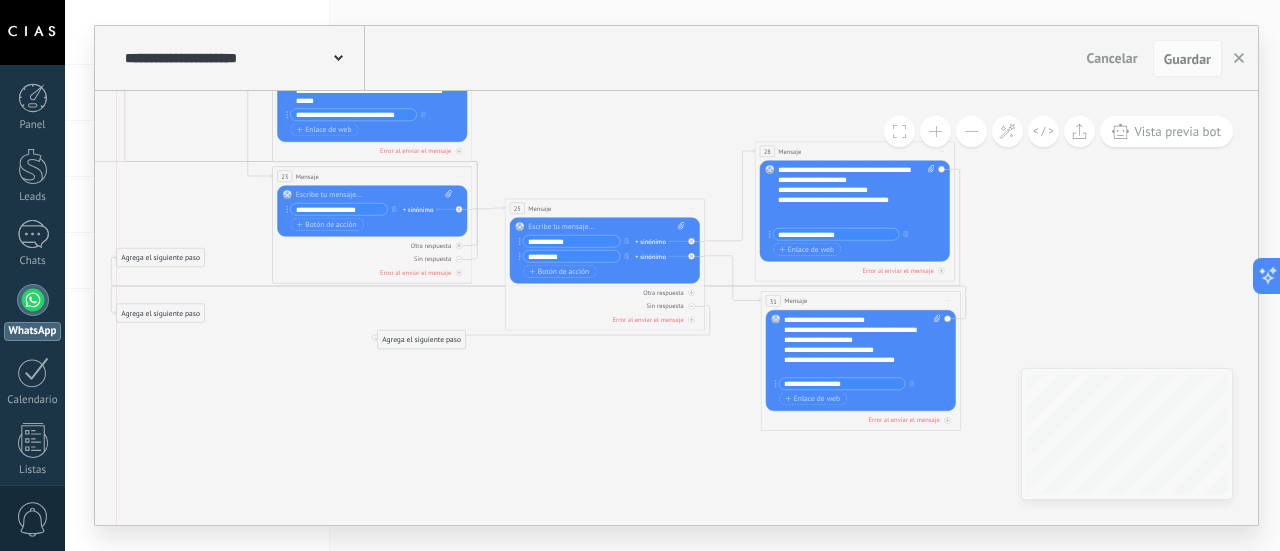 click on "Agrega el siguiente paso" at bounding box center (161, 313) 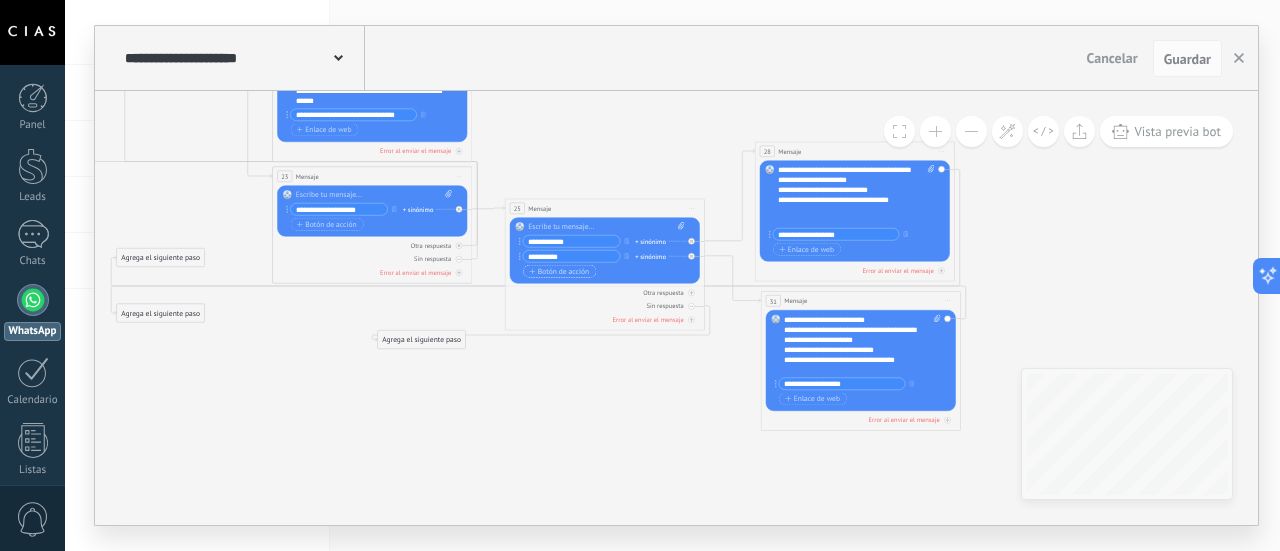 click on "Botón de acción" at bounding box center [559, 272] 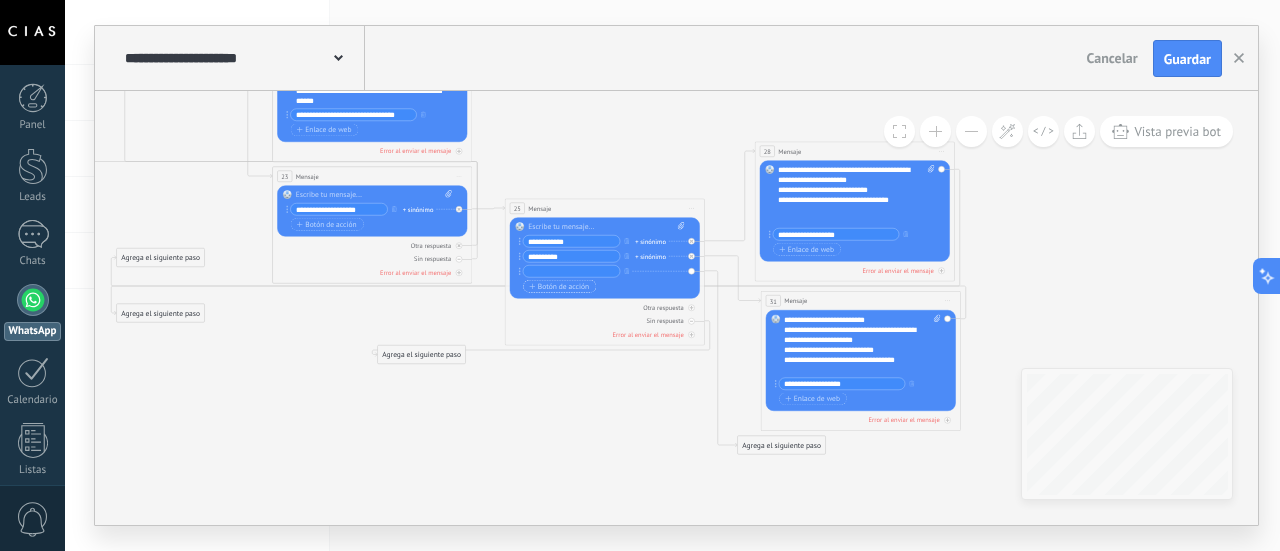 click at bounding box center (571, 272) 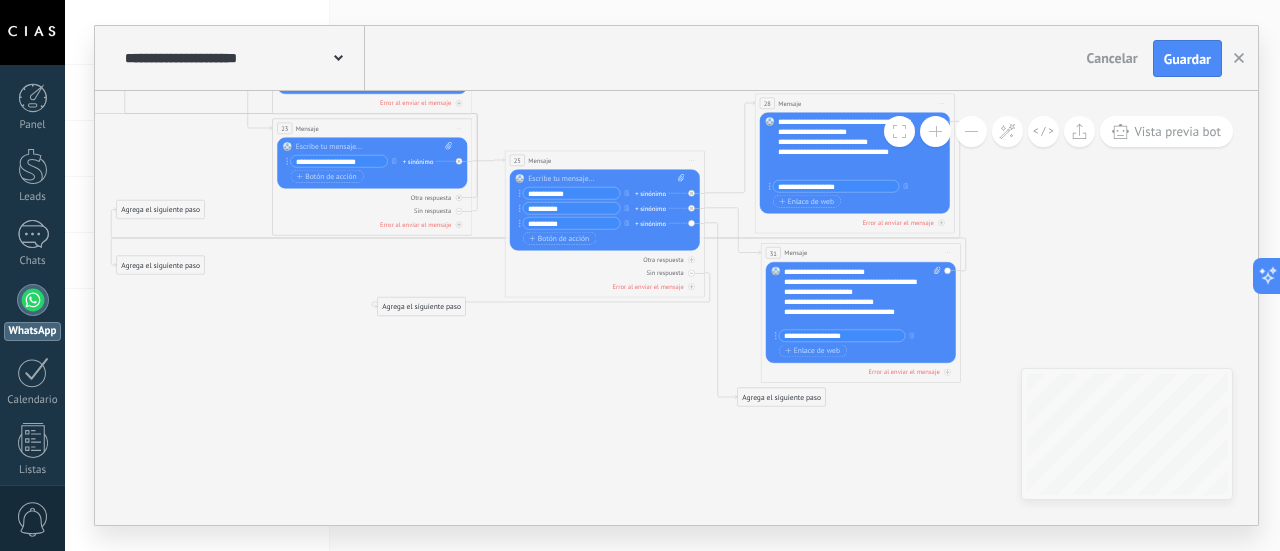 type on "**********" 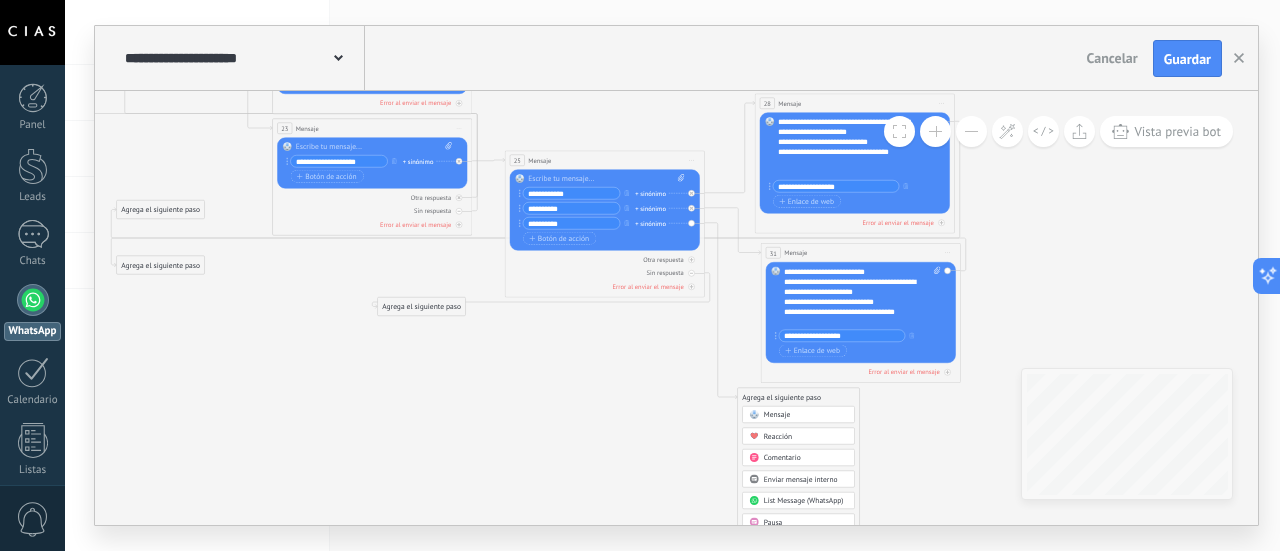click on "Mensaje" at bounding box center [777, 415] 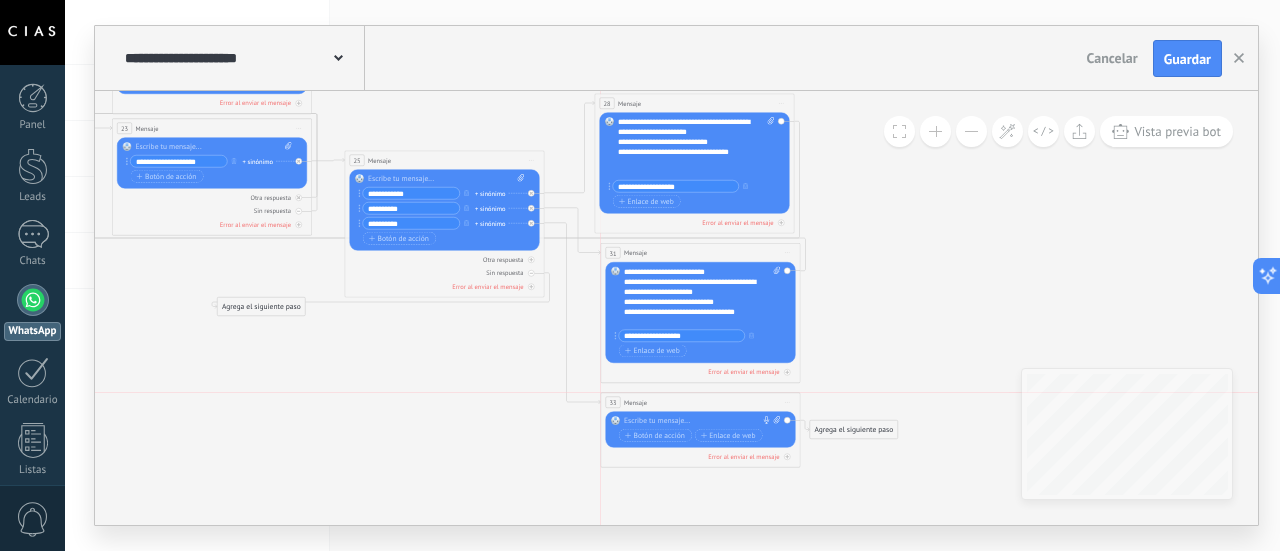 drag, startPoint x: 712, startPoint y: 398, endPoint x: 735, endPoint y: 399, distance: 23.021729 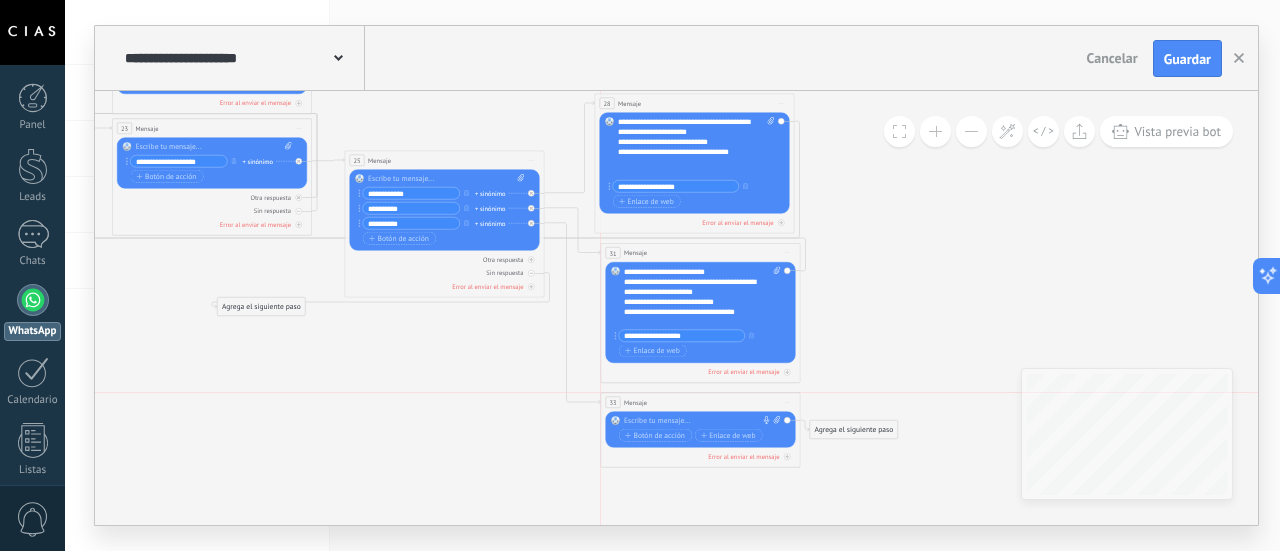 click on "33
Mensaje
*******
(a):
Todos los contactos - canales seleccionados
Todos los contactos - canales seleccionados
Todos los contactos - canal primario
Contacto principal - canales seleccionados
Contacto principal - canal primario
Todos los contactos - canales seleccionados
Todos los contactos - canales seleccionados
Todos los contactos - canal primario" at bounding box center (700, 402) 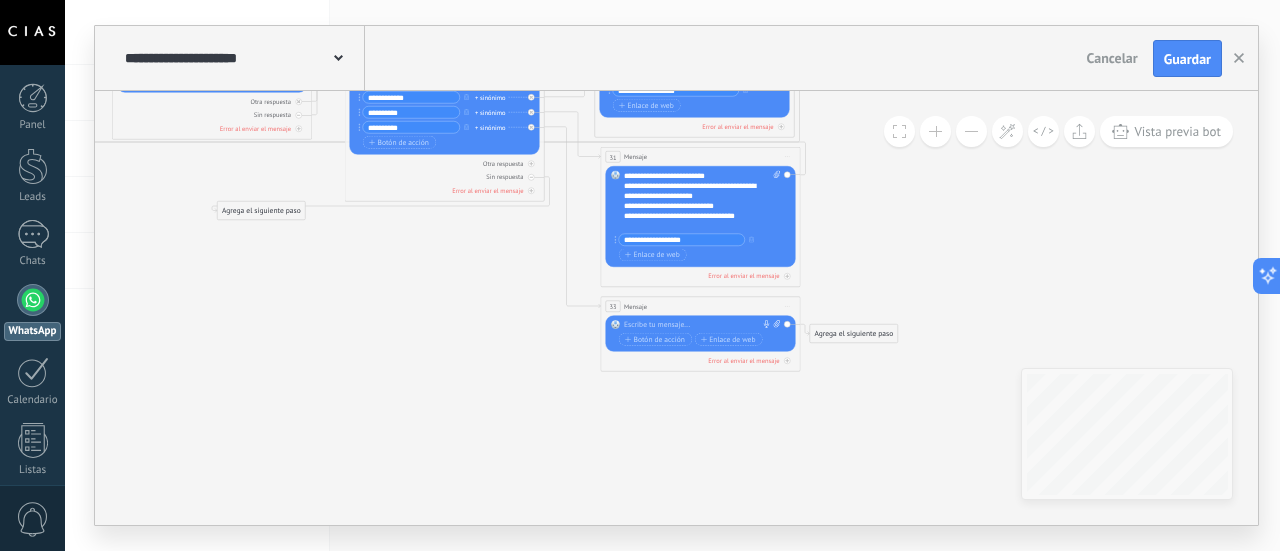 click at bounding box center [698, 325] 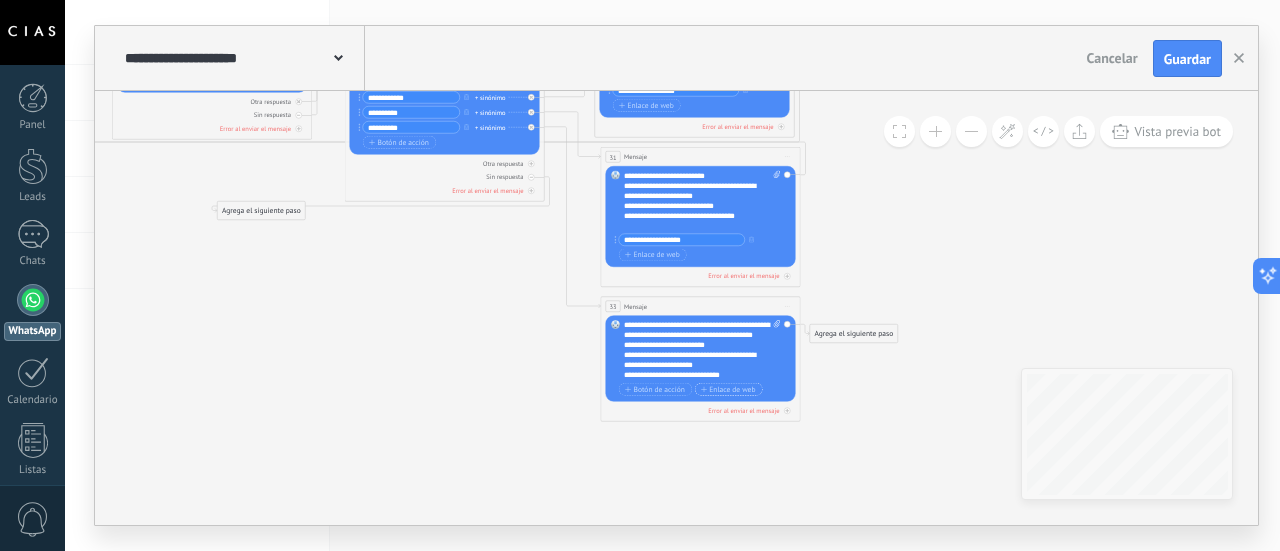 click on "Enlace de web" at bounding box center [728, 390] 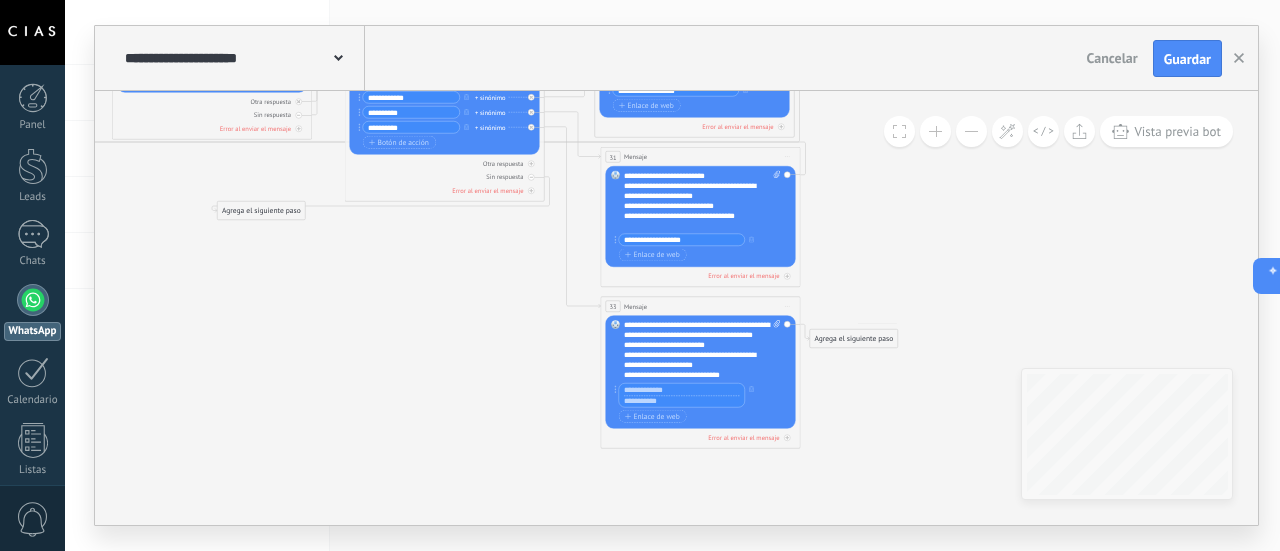 click at bounding box center (682, 390) 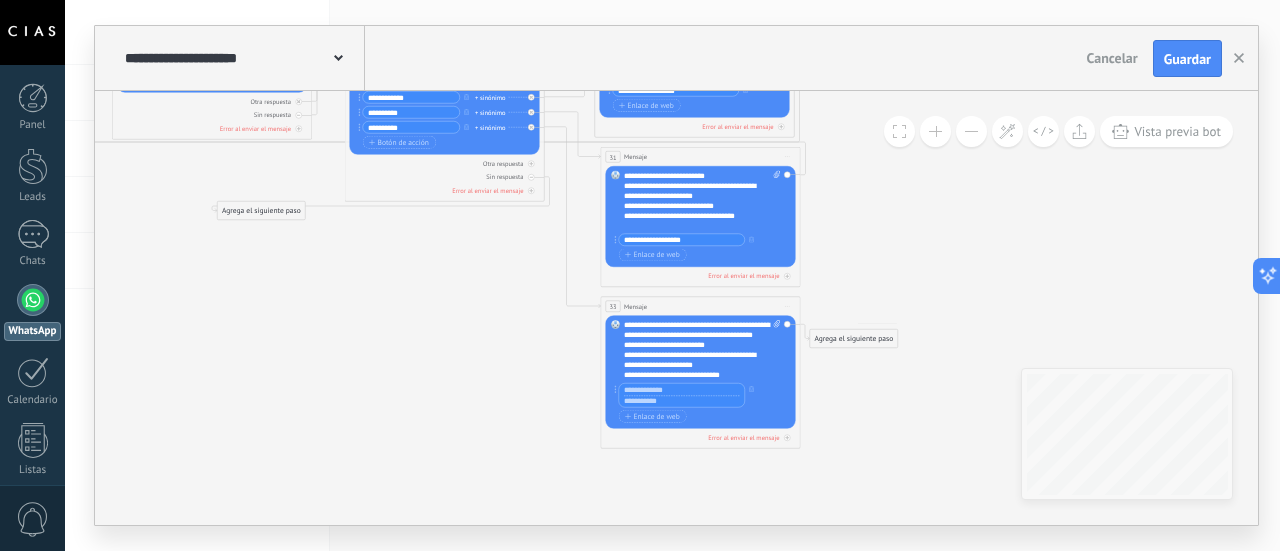 paste on "**********" 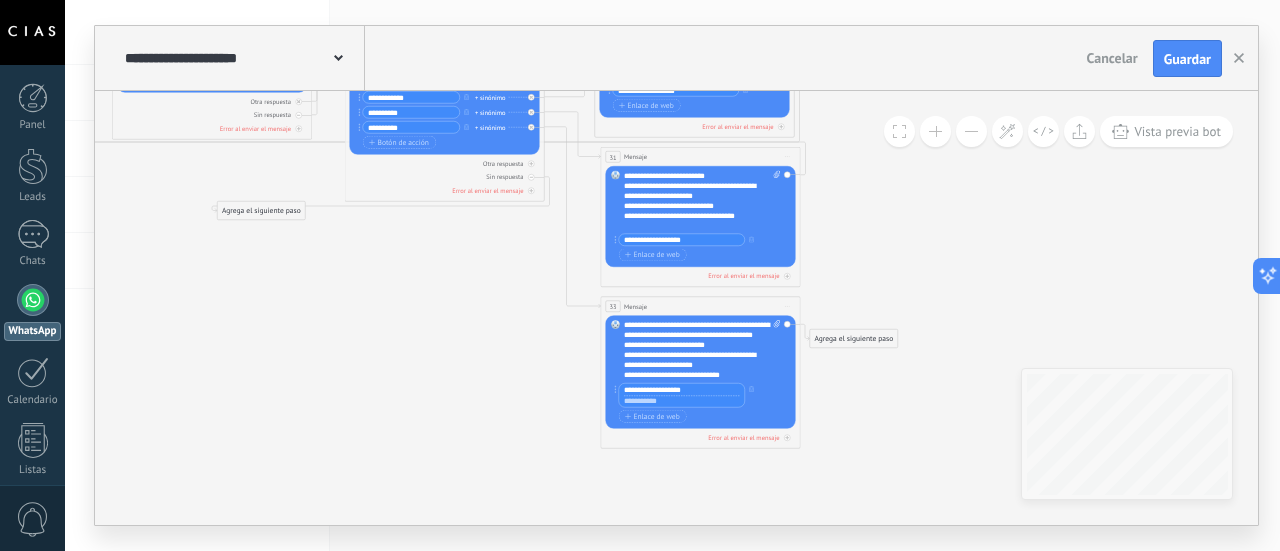 type on "**********" 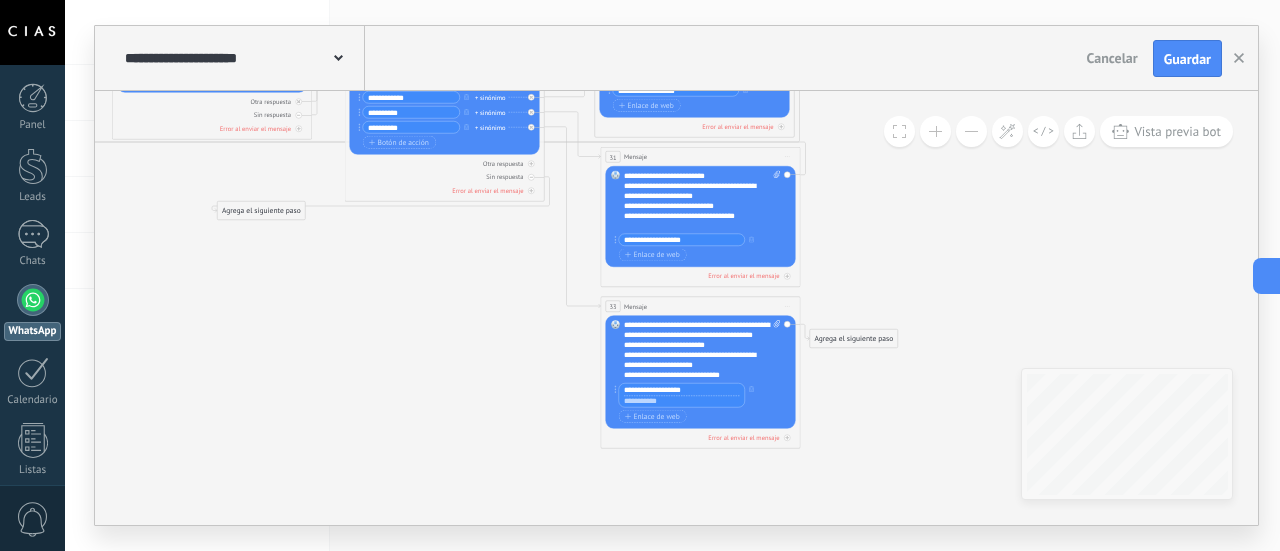 click at bounding box center [682, 402] 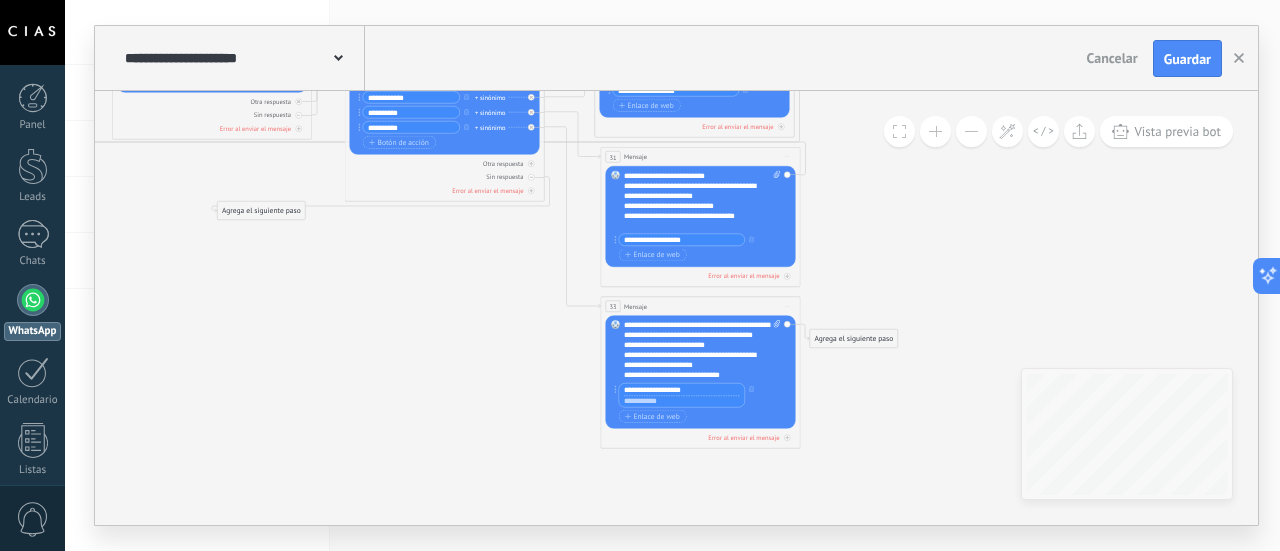 paste on "**********" 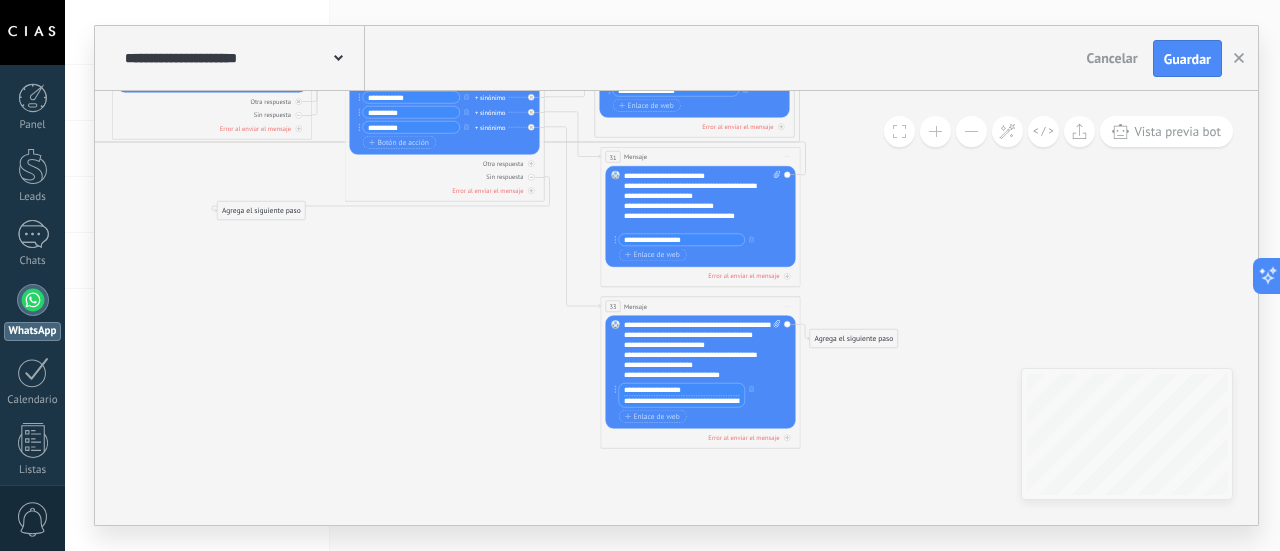 scroll, scrollTop: 0, scrollLeft: 97, axis: horizontal 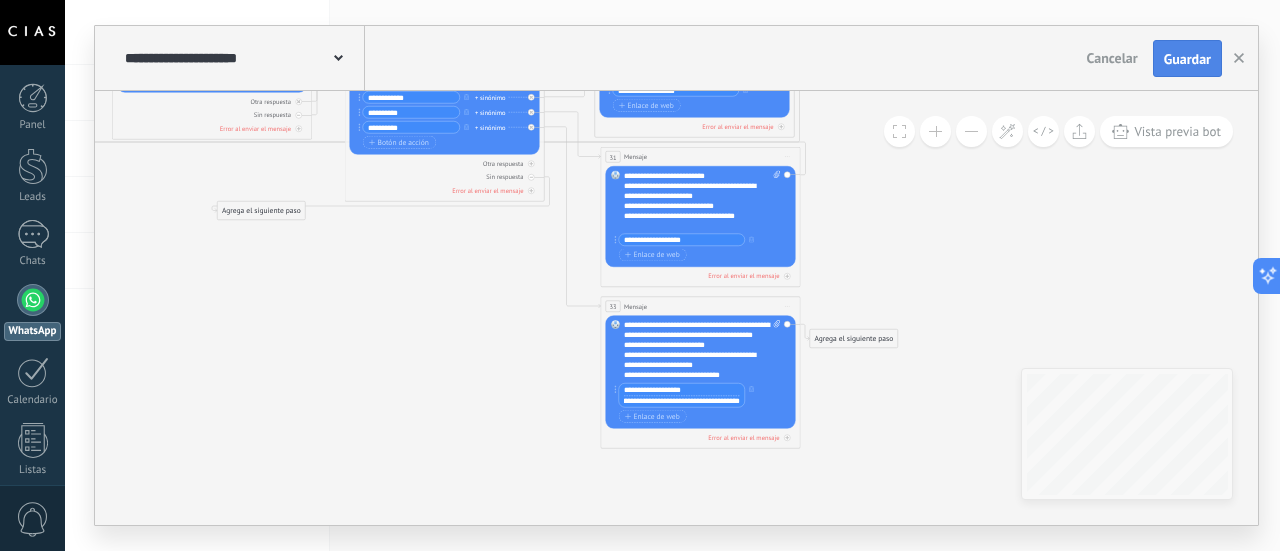 type on "**********" 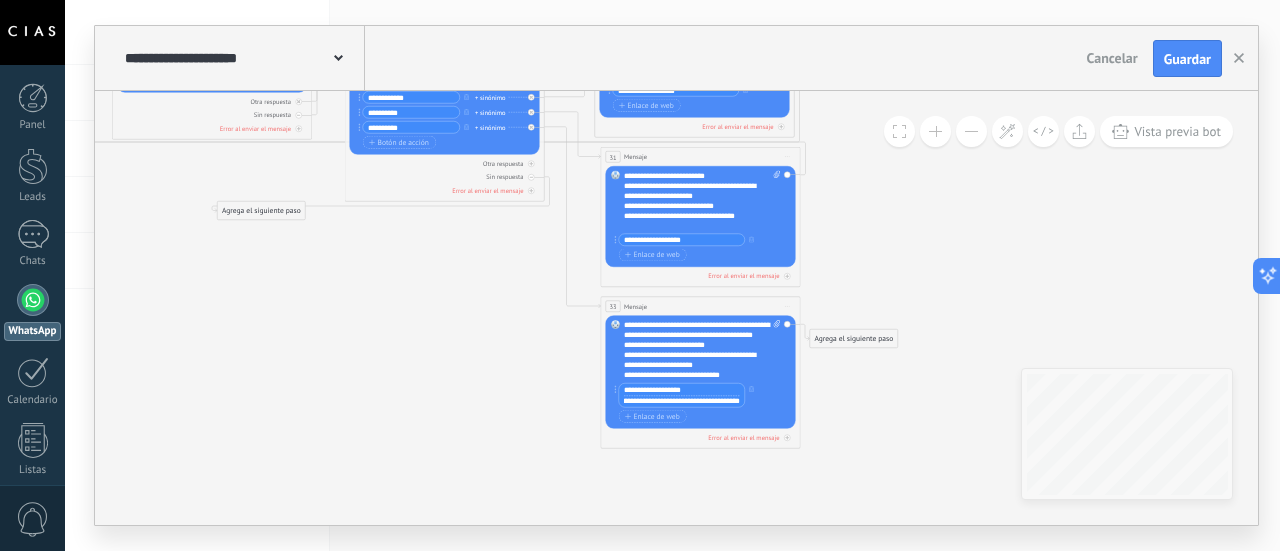 scroll, scrollTop: 0, scrollLeft: 0, axis: both 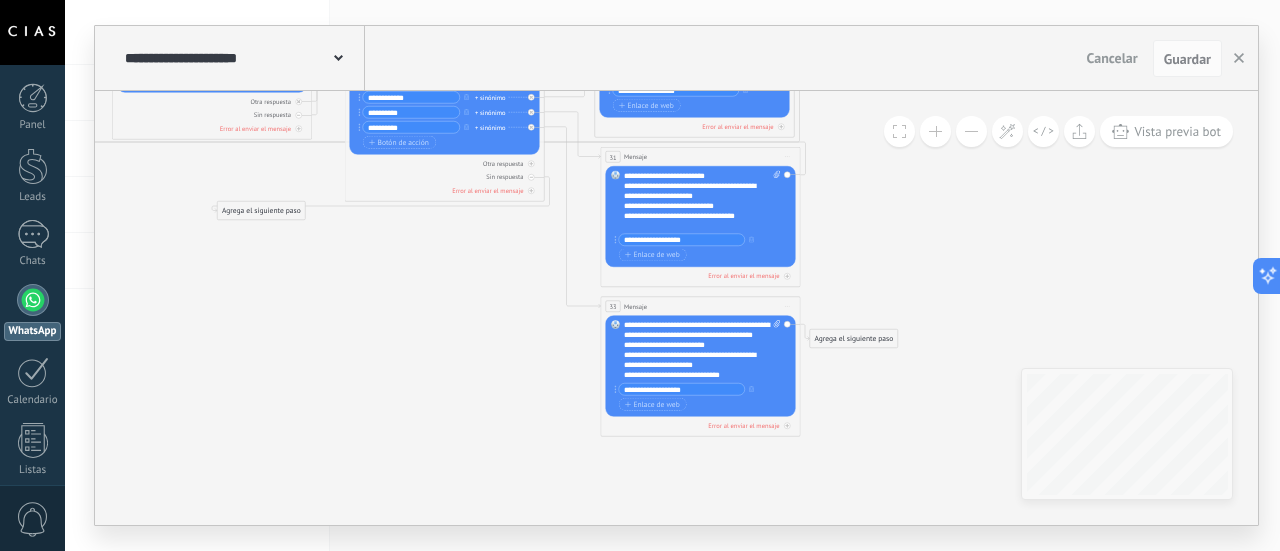 click at bounding box center [971, 131] 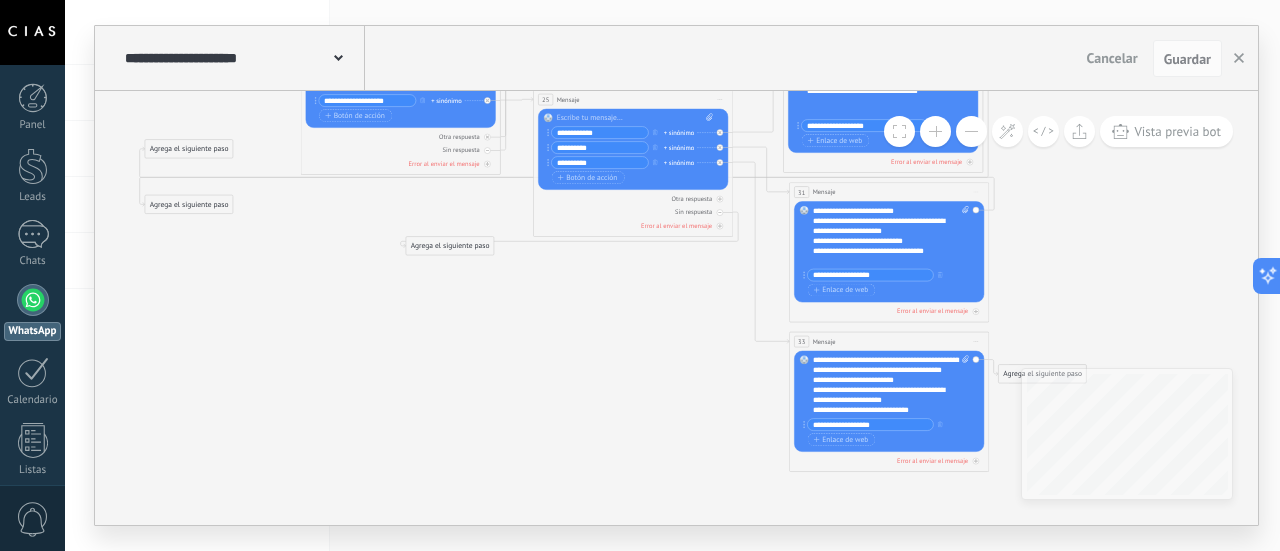 drag, startPoint x: 432, startPoint y: 306, endPoint x: 620, endPoint y: 341, distance: 191.23022 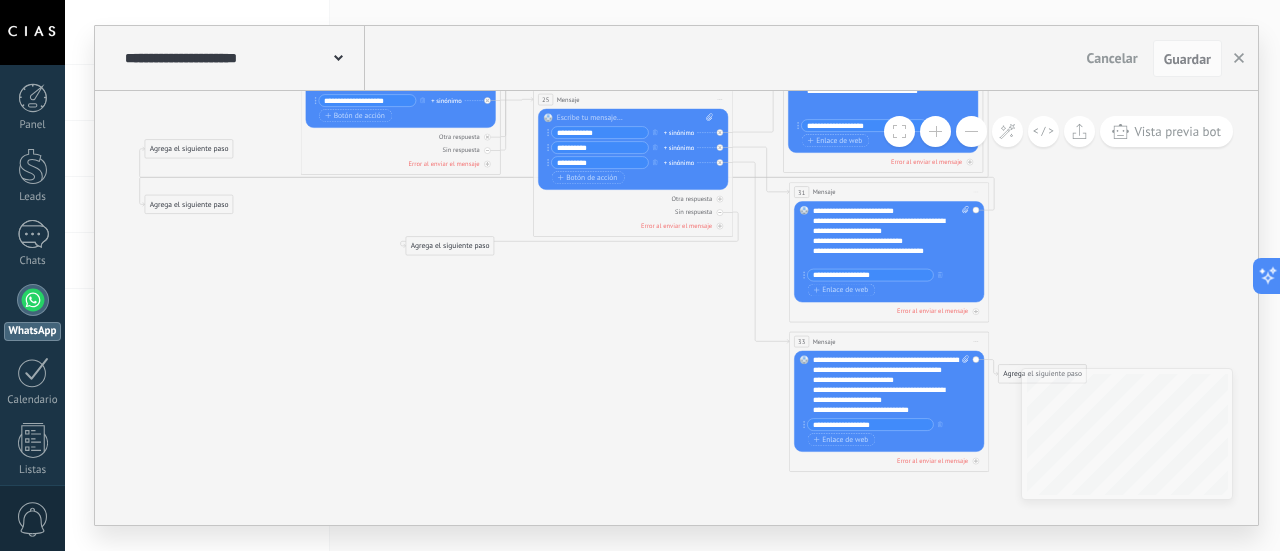 click 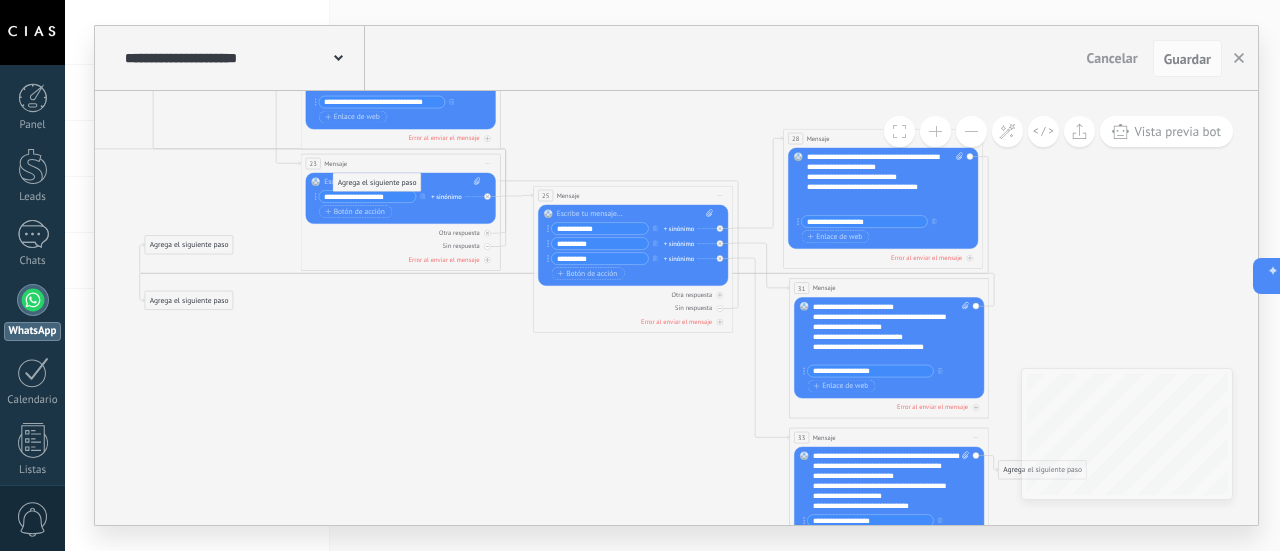 drag, startPoint x: 474, startPoint y: 339, endPoint x: 403, endPoint y: 181, distance: 173.21951 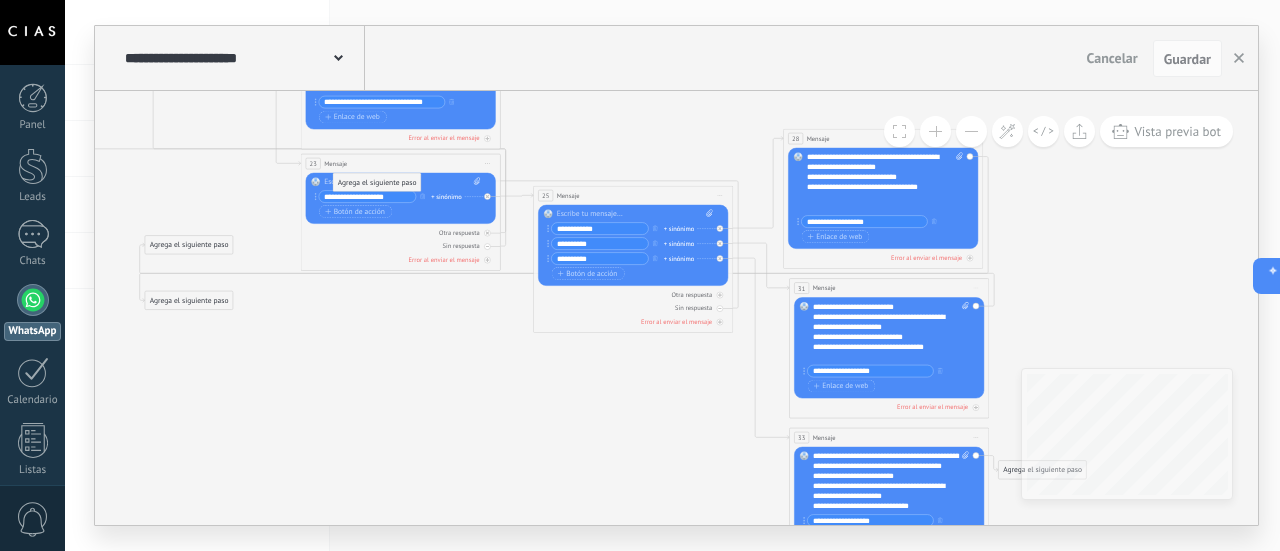 click on "Agrega el siguiente paso" at bounding box center (377, 183) 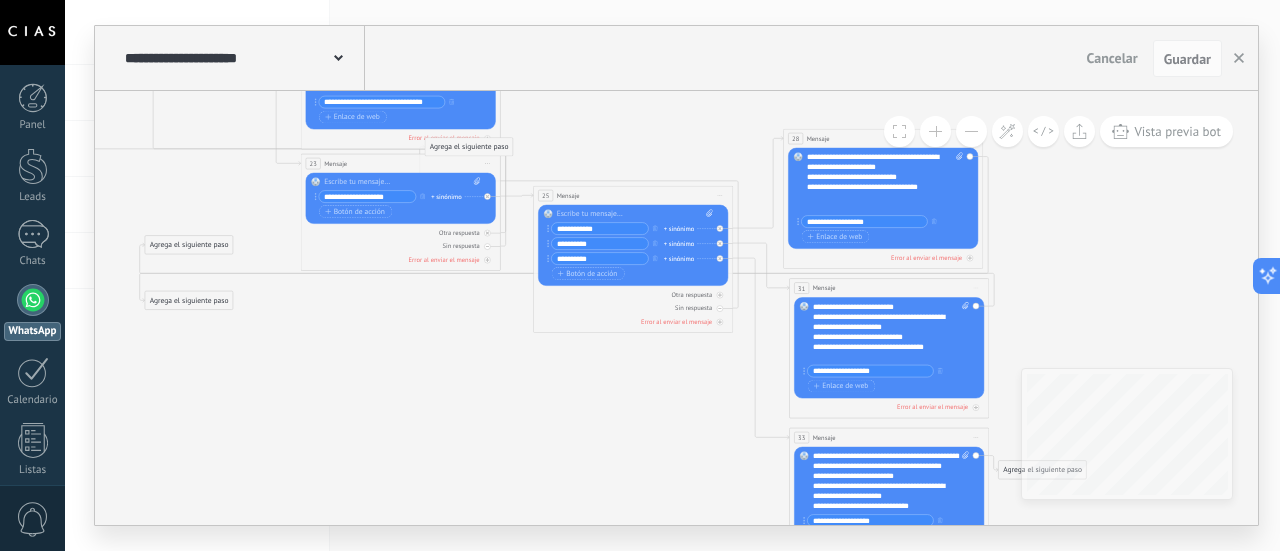 drag, startPoint x: 384, startPoint y: 281, endPoint x: 475, endPoint y: 143, distance: 165.30275 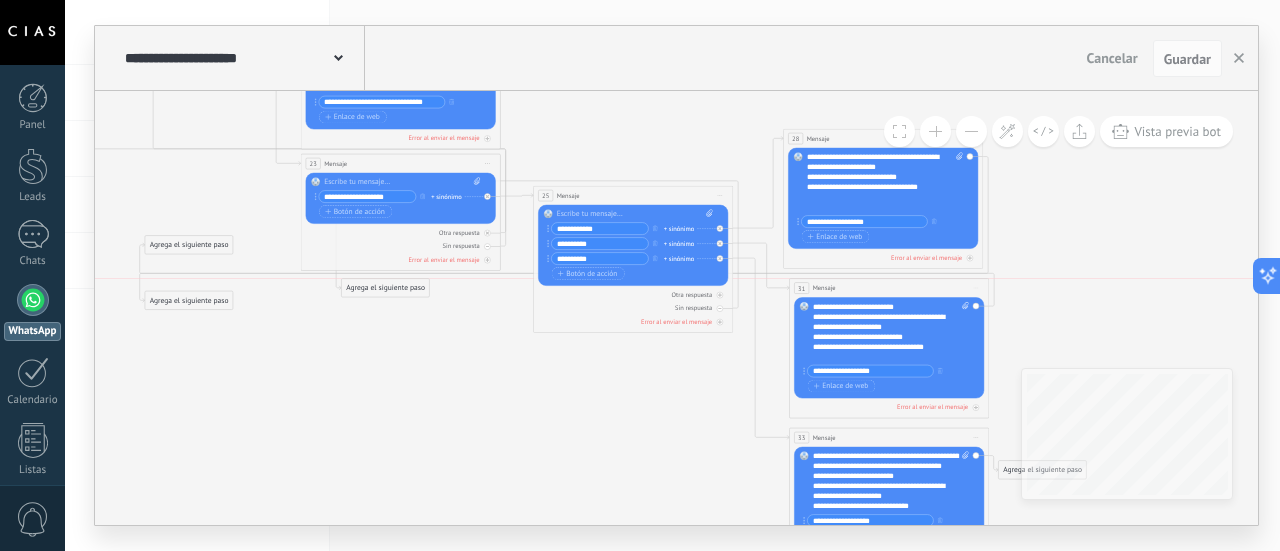 drag, startPoint x: 466, startPoint y: 284, endPoint x: 382, endPoint y: 285, distance: 84.00595 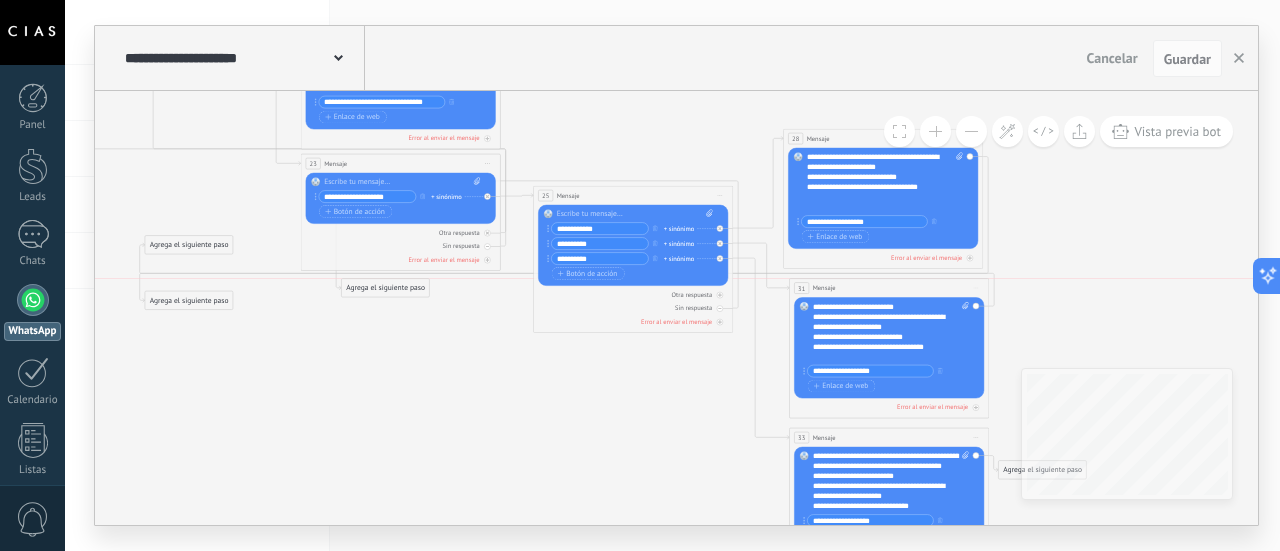click on "Agrega el siguiente paso" at bounding box center [386, 288] 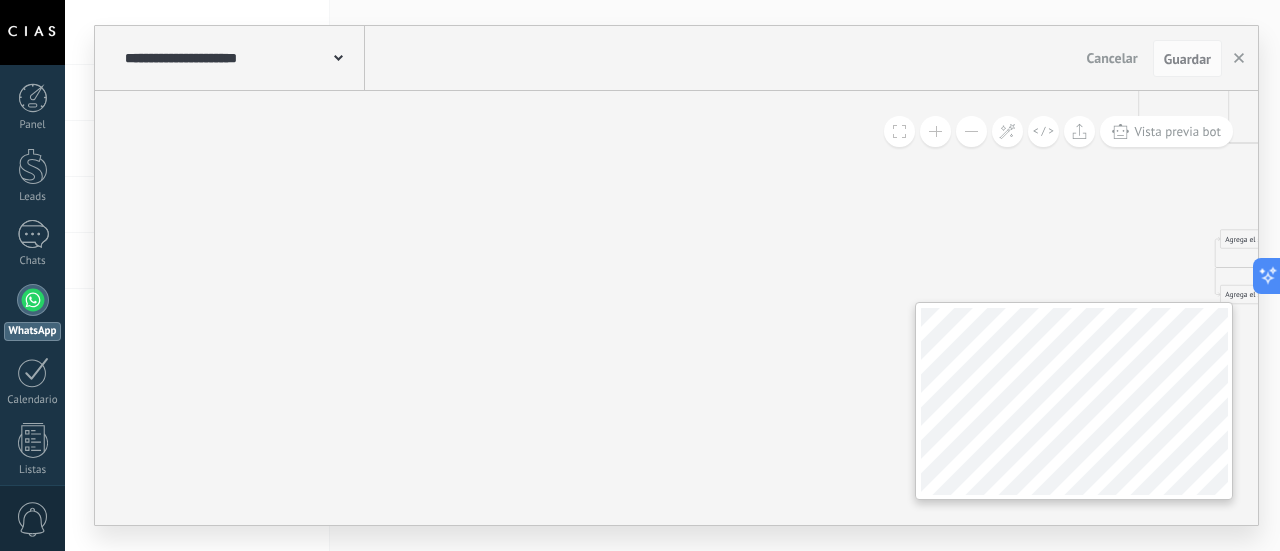 click on "**********" at bounding box center (676, 308) 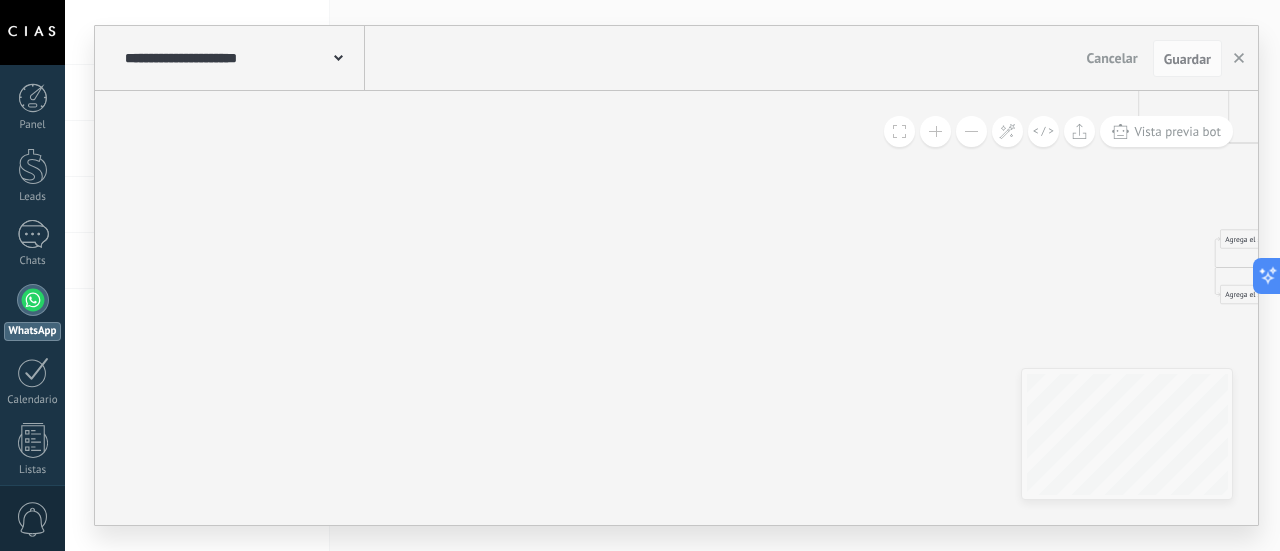 drag, startPoint x: 736, startPoint y: 359, endPoint x: 336, endPoint y: 324, distance: 401.52832 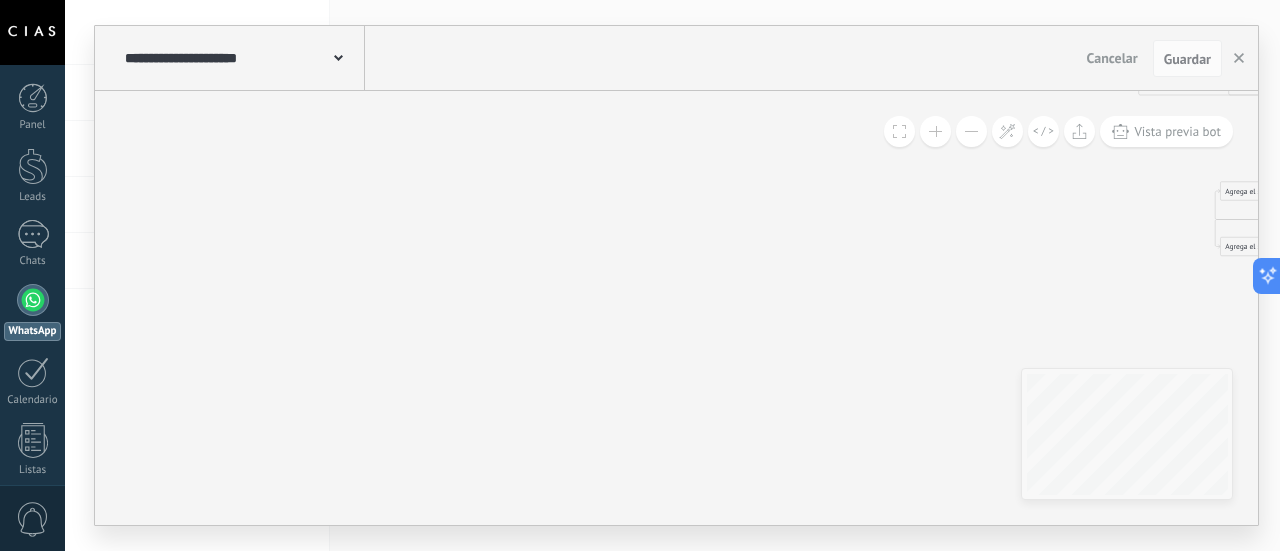 drag, startPoint x: 656, startPoint y: 530, endPoint x: 797, endPoint y: 530, distance: 141 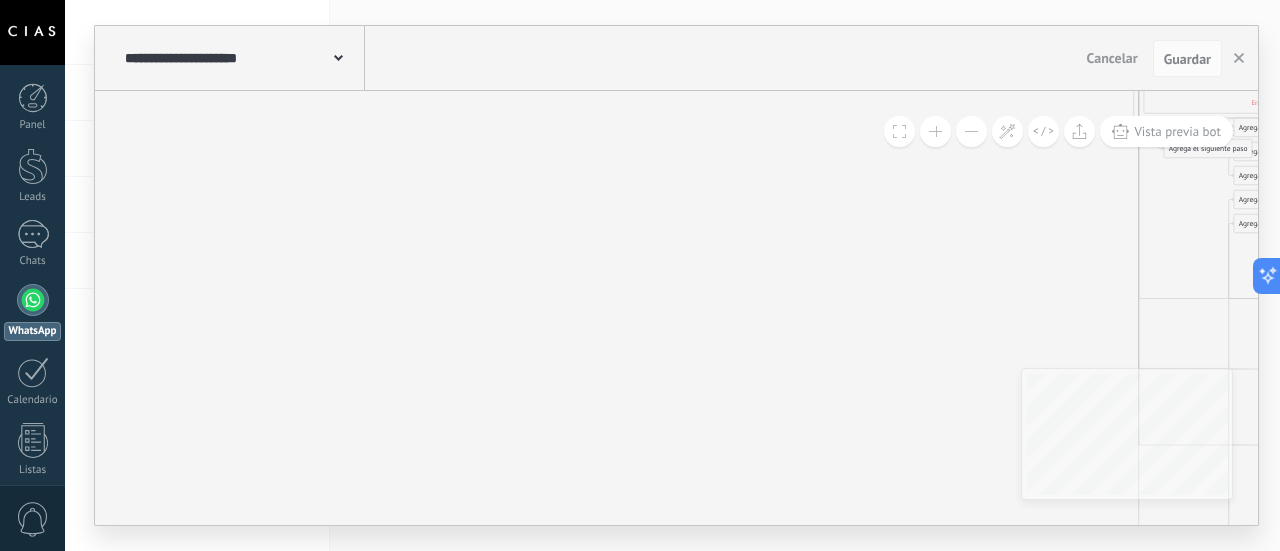 drag, startPoint x: 245, startPoint y: 523, endPoint x: 360, endPoint y: 531, distance: 115.27792 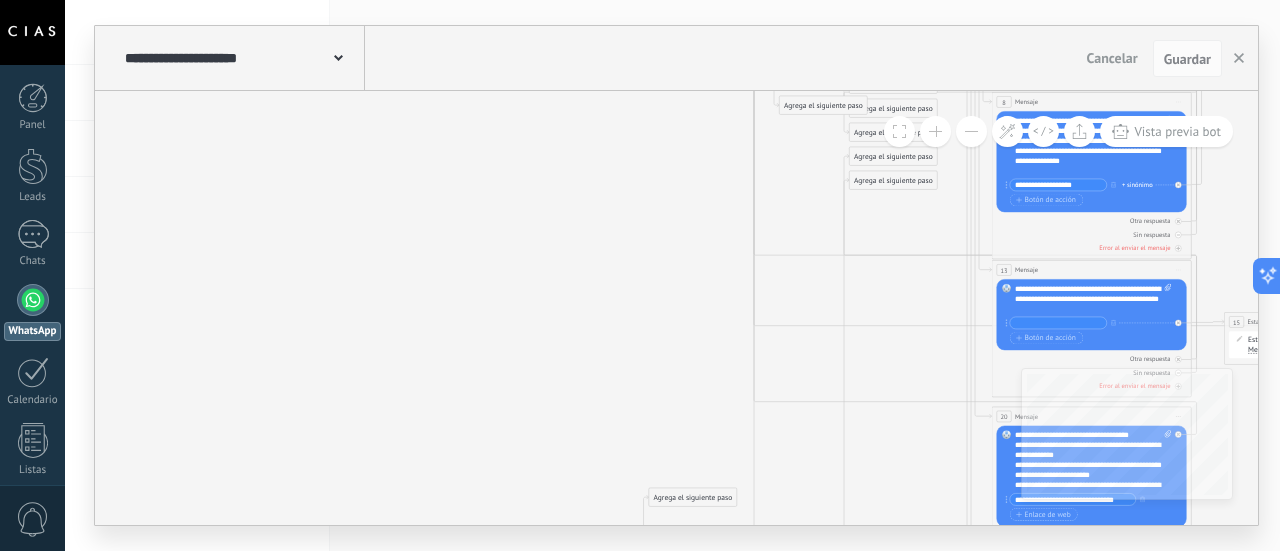 drag, startPoint x: 858, startPoint y: 439, endPoint x: 359, endPoint y: 375, distance: 503.08746 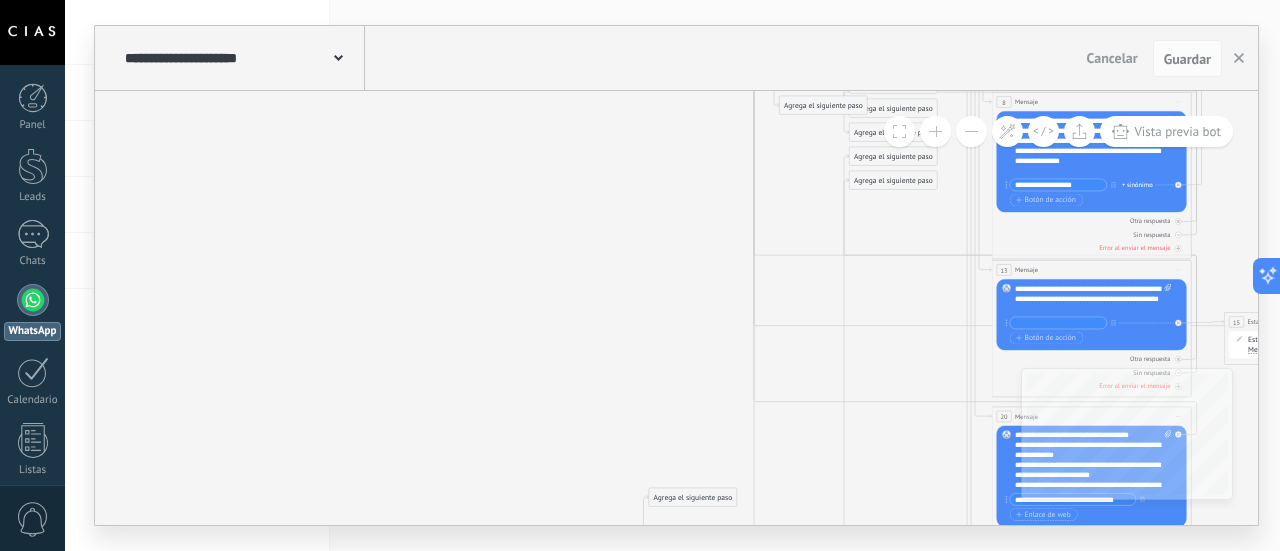 click 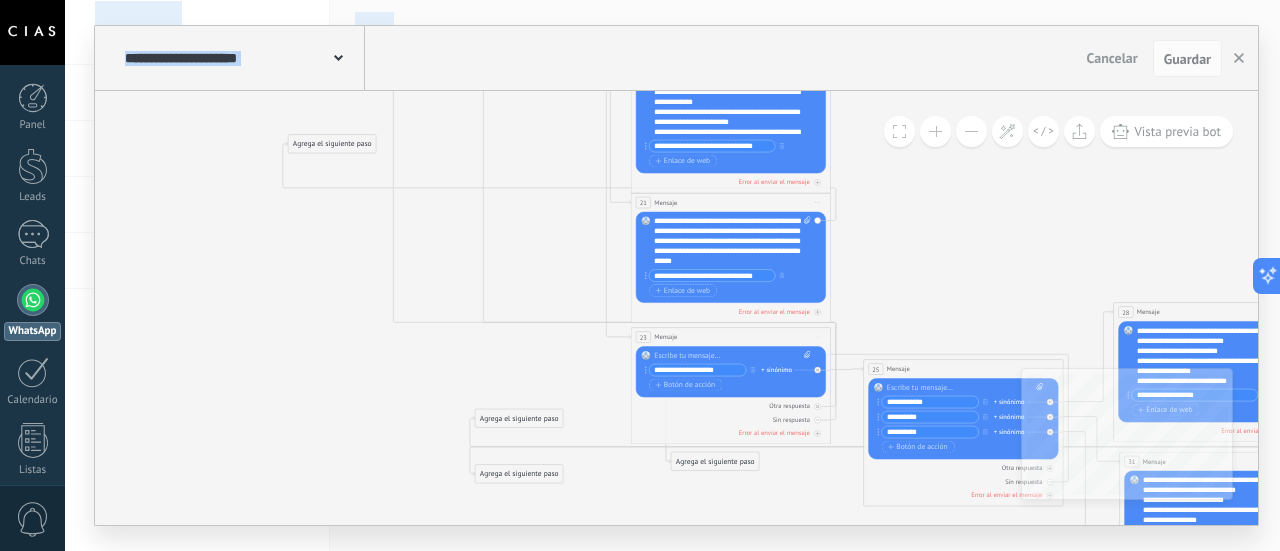 drag, startPoint x: 676, startPoint y: 315, endPoint x: 430, endPoint y: -35, distance: 427.80368 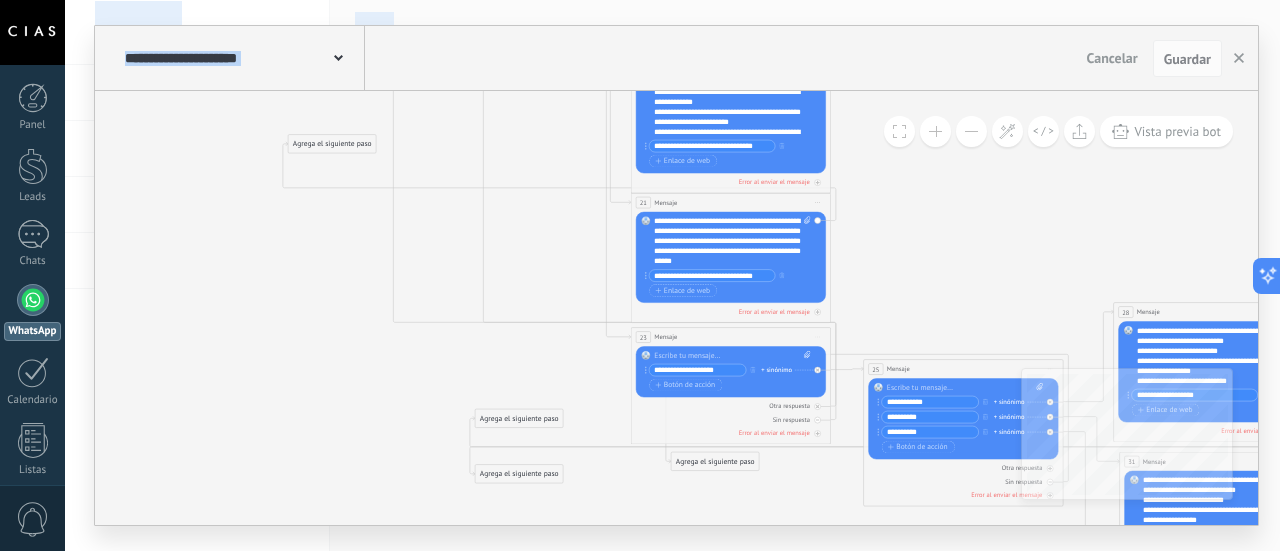 click on ".abccls-1,.abccls-2{fill-rule:evenodd}.abccls-2{fill:#fff} .abfcls-1{fill:none}.abfcls-2{fill:#fff} .abncls-1{isolation:isolate}.abncls-2{opacity:.06}.abncls-2,.abncls-3,.abncls-6{mix-blend-mode:multiply}.abncls-3{opacity:.15}.abncls-4,.abncls-8{fill:#fff}.abncls-5{fill:url(#abnlinear-gradient)}.abncls-6{opacity:.04}.abncls-7{fill:url(#abnlinear-gradient-2)}.abncls-8{fill-rule:evenodd} .abqst0{fill:#ffa200} .abwcls-1{fill:#252525} .cls-1{isolation:isolate} .acicls-1{fill:none} .aclcls-1{fill:#232323} .acnst0{display:none} .addcls-1,.addcls-2{fill:none;stroke-miterlimit:10}.addcls-1{stroke:#dfe0e5}.addcls-2{stroke:#a1a7ab} .adecls-1,.adecls-2{fill:none;stroke-miterlimit:10}.adecls-1{stroke:#dfe0e5}.adecls-2{stroke:#a1a7ab} .adqcls-1{fill:#8591a5;fill-rule:evenodd} .aeccls-1{fill:#5c9f37} .aeecls-1{fill:#f86161} .aejcls-1{fill:#8591a5;fill-rule:evenodd} .aekcls-1{fill-rule:evenodd} .aelcls-1{fill-rule:evenodd;fill:currentColor} .aemcls-1{fill-rule:evenodd;fill:currentColor} .aercls-2{fill:#24bc8c}" at bounding box center [640, 275] 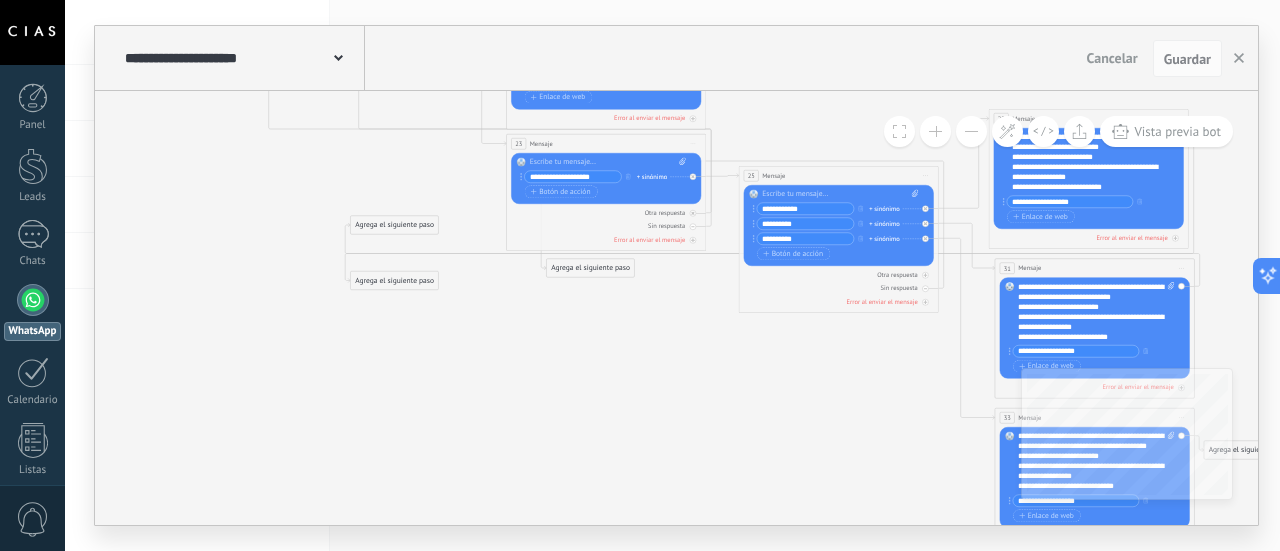 drag, startPoint x: 538, startPoint y: 188, endPoint x: 437, endPoint y: 54, distance: 167.80048 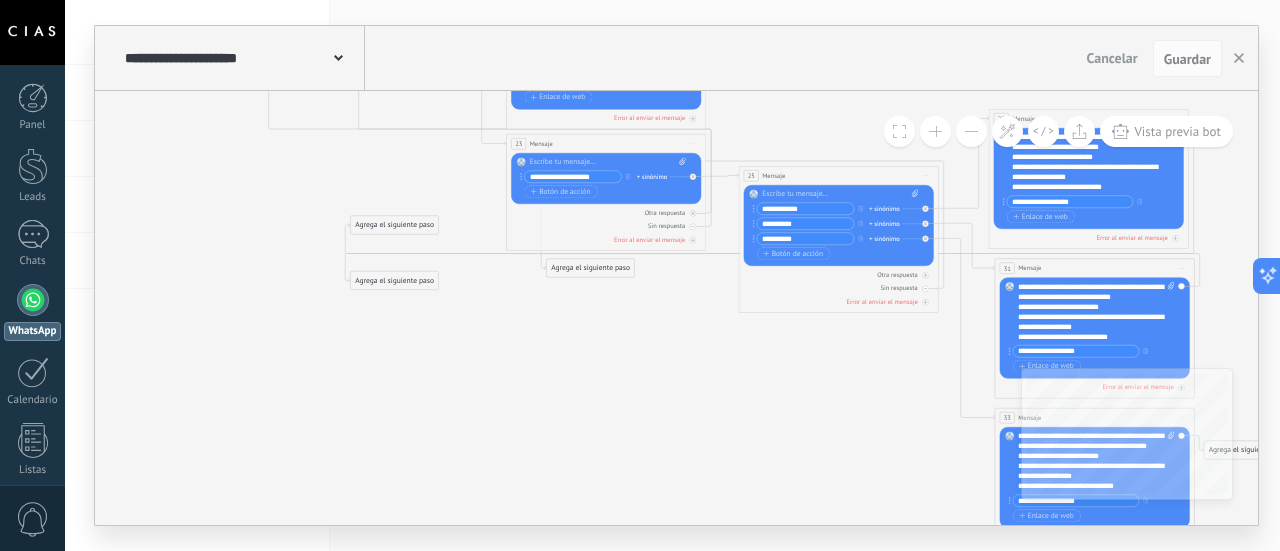 click on "**********" at bounding box center [672, 275] 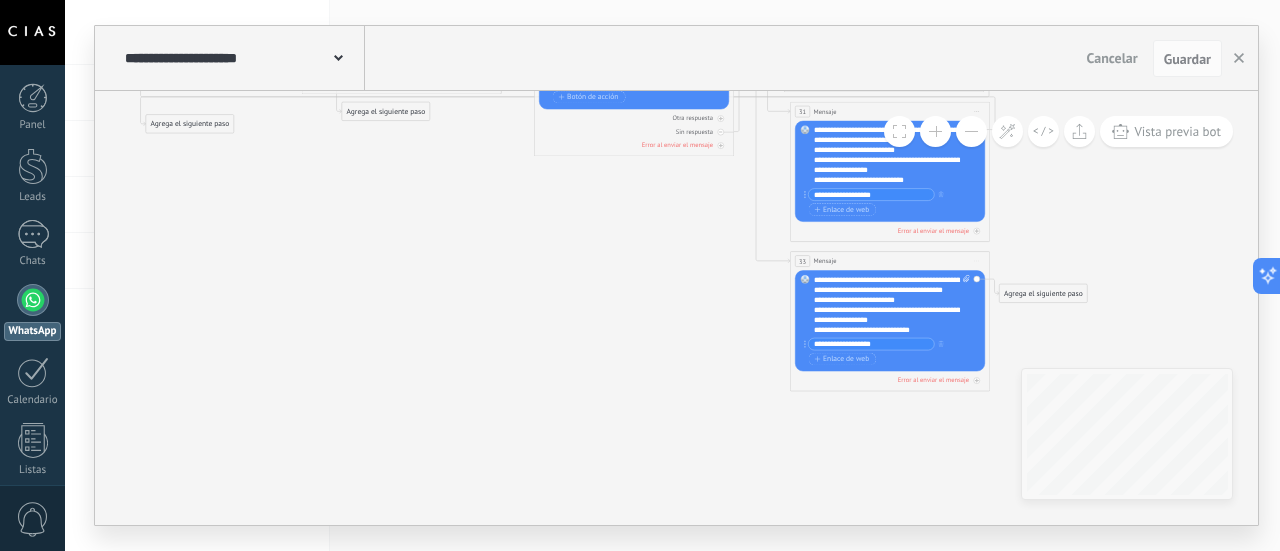 drag, startPoint x: 714, startPoint y: 329, endPoint x: 509, endPoint y: 177, distance: 255.20384 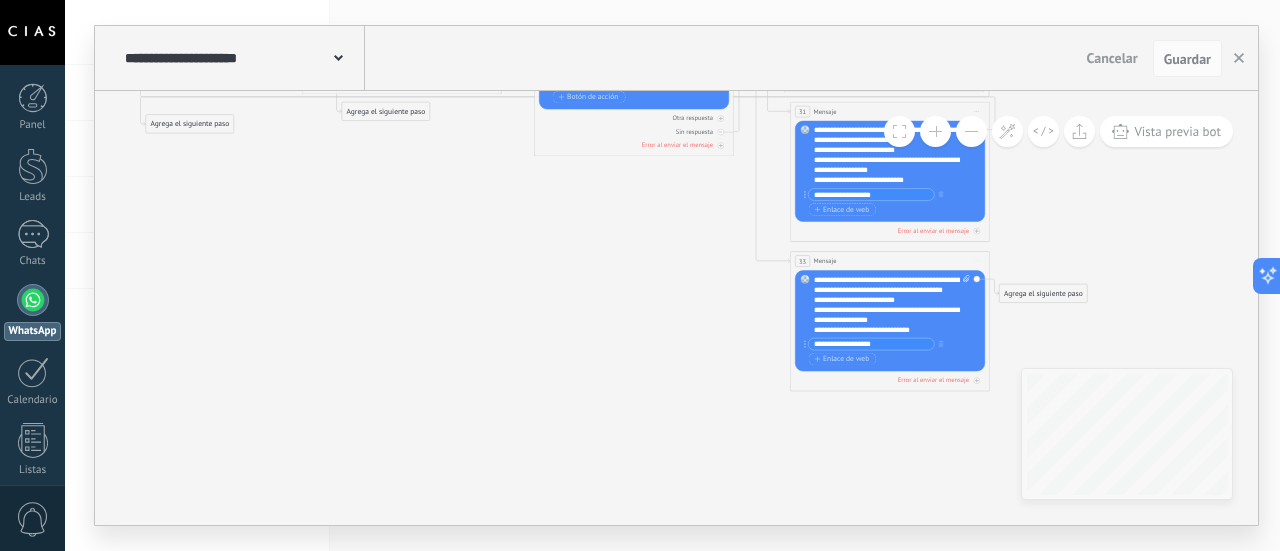 click 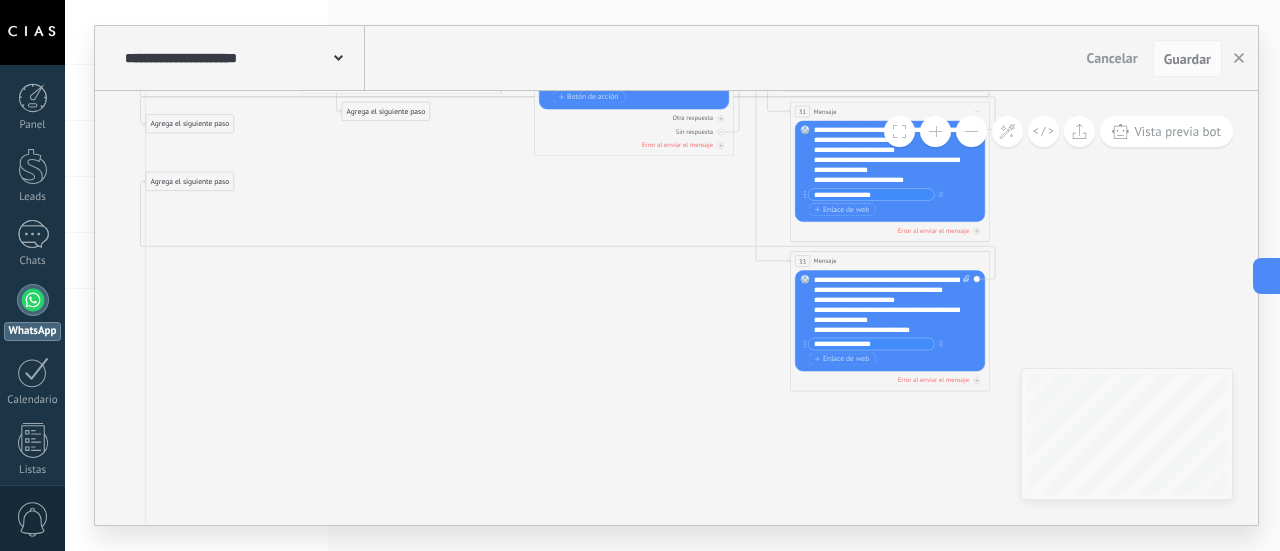 drag, startPoint x: 1028, startPoint y: 287, endPoint x: 177, endPoint y: 175, distance: 858.3385 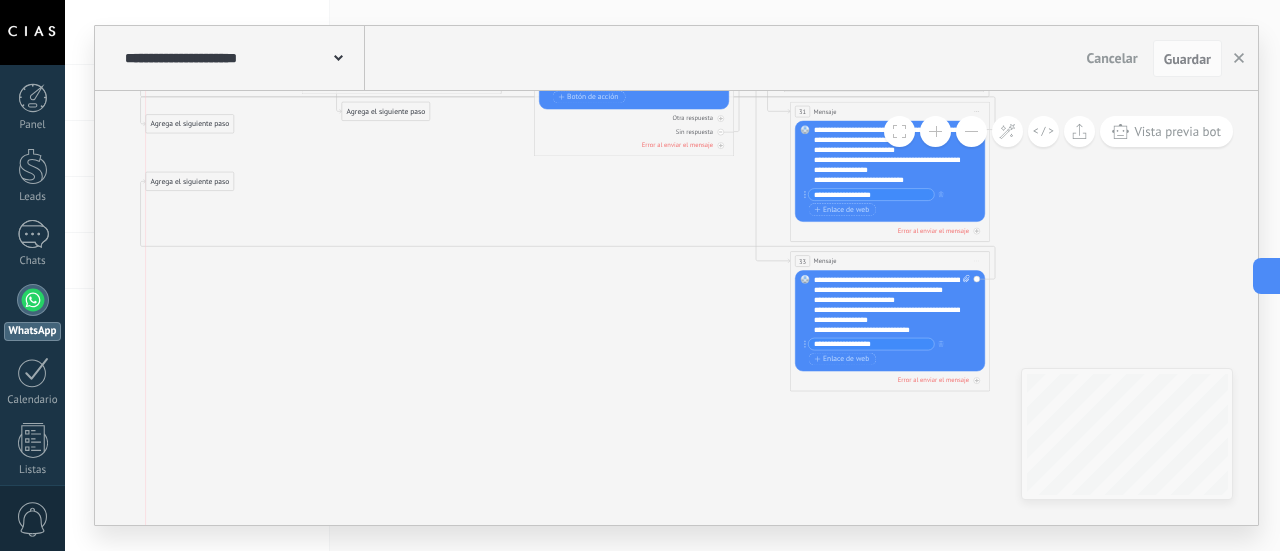 click on "Agrega el siguiente paso" at bounding box center [190, 182] 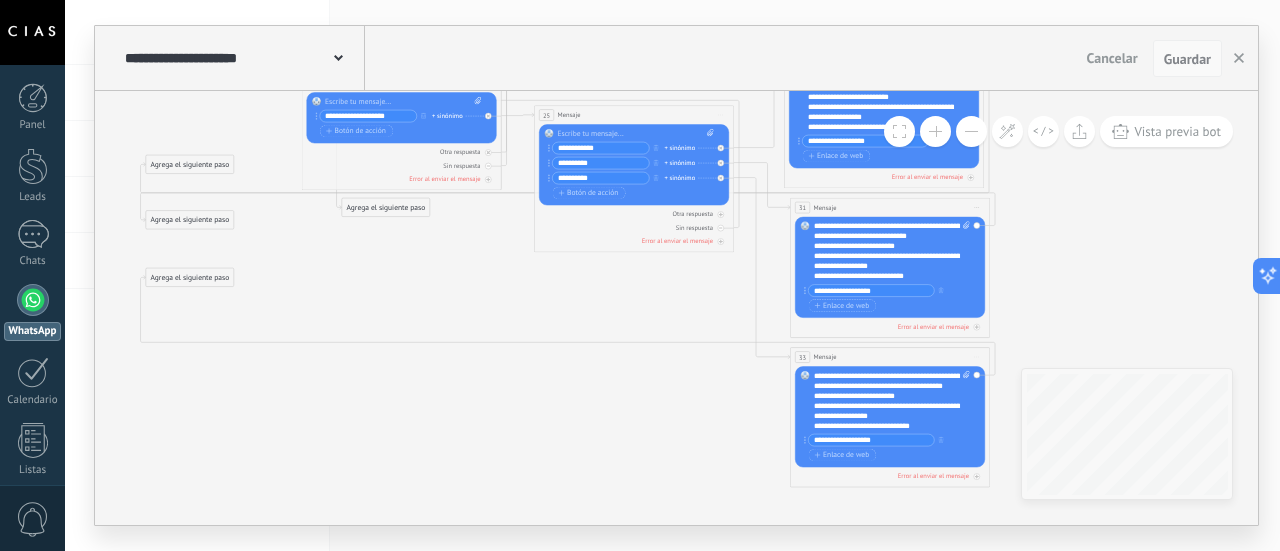 click on "Guardar" at bounding box center [1187, 59] 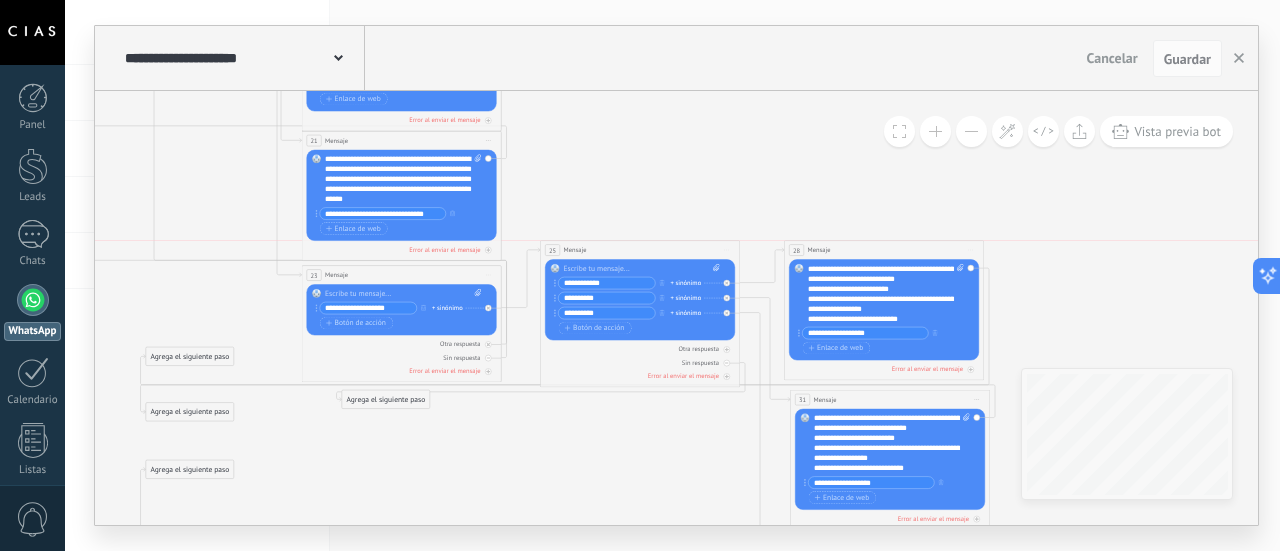 drag, startPoint x: 663, startPoint y: 309, endPoint x: 669, endPoint y: 249, distance: 60.299255 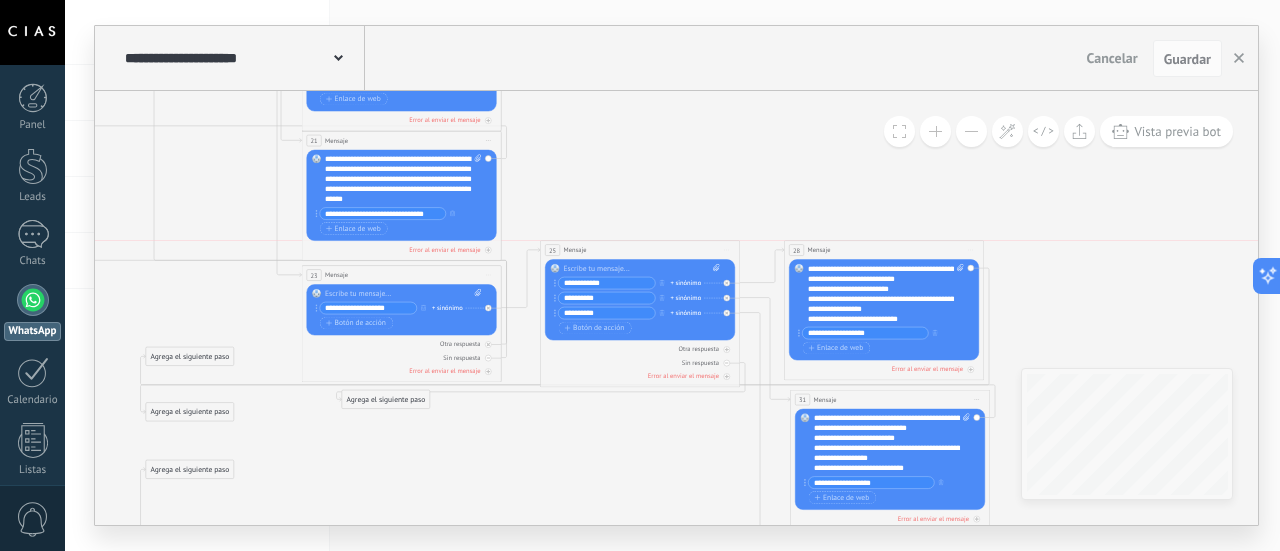 click on "[AGE]
Mensaje
*******
(a):
Todos los contactos - canales seleccionados
Todos los contactos - canales seleccionados
Todos los contactos - canal primario
Contacto principal - canales seleccionados
Contacto principal - canal primario
Todos los contactos - canales seleccionados
Todos los contactos - canales seleccionados
Todos los contactos - canal primario" at bounding box center (640, 250) 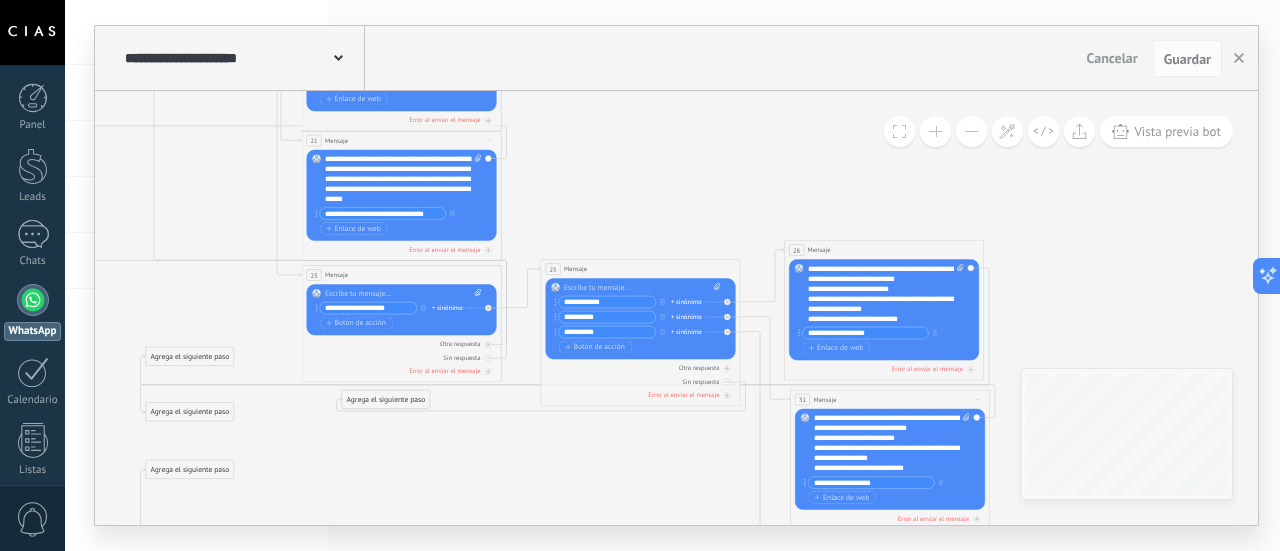 drag, startPoint x: 670, startPoint y: 247, endPoint x: 671, endPoint y: 266, distance: 19.026299 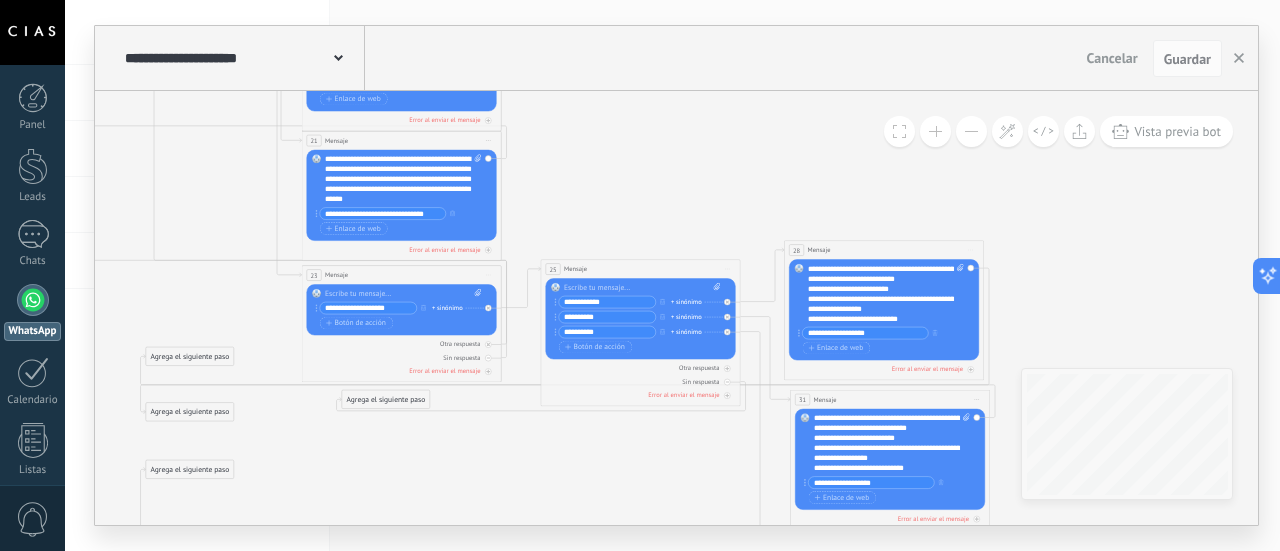 click on "[AGE]
Mensaje
*******
(a):
Todos los contactos - canales seleccionados
Todos los contactos - canales seleccionados
Todos los contactos - canal primario
Contacto principal - canales seleccionados
Contacto principal - canal primario
Todos los contactos - canales seleccionados
Todos los contactos - canales seleccionados
Todos los contactos - canal primario" at bounding box center [640, 269] 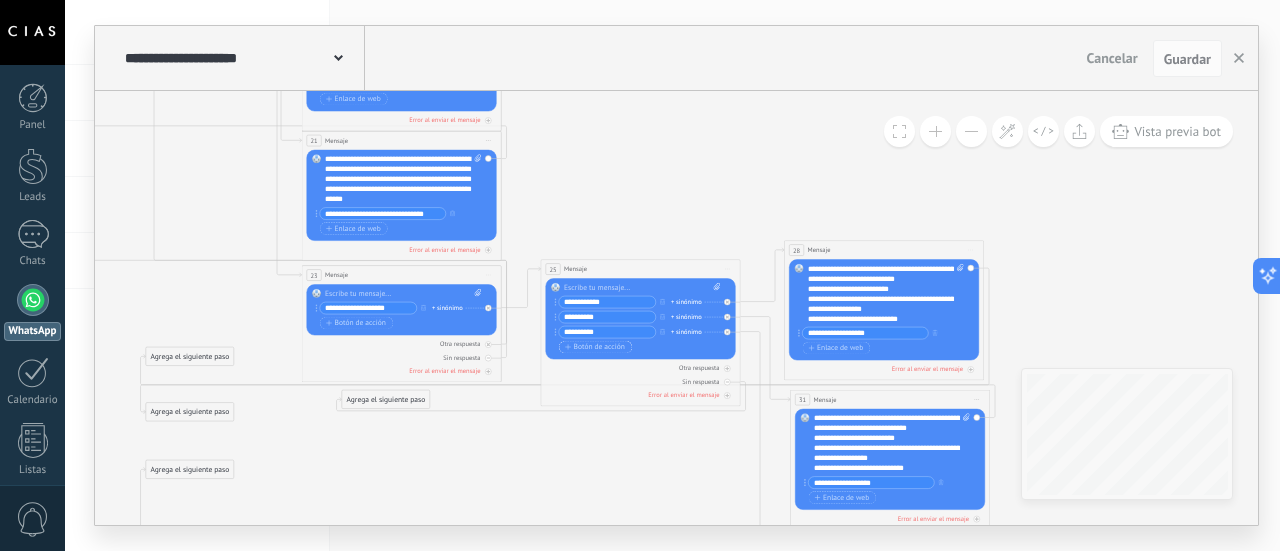 click on "Botón de acción" at bounding box center [595, 347] 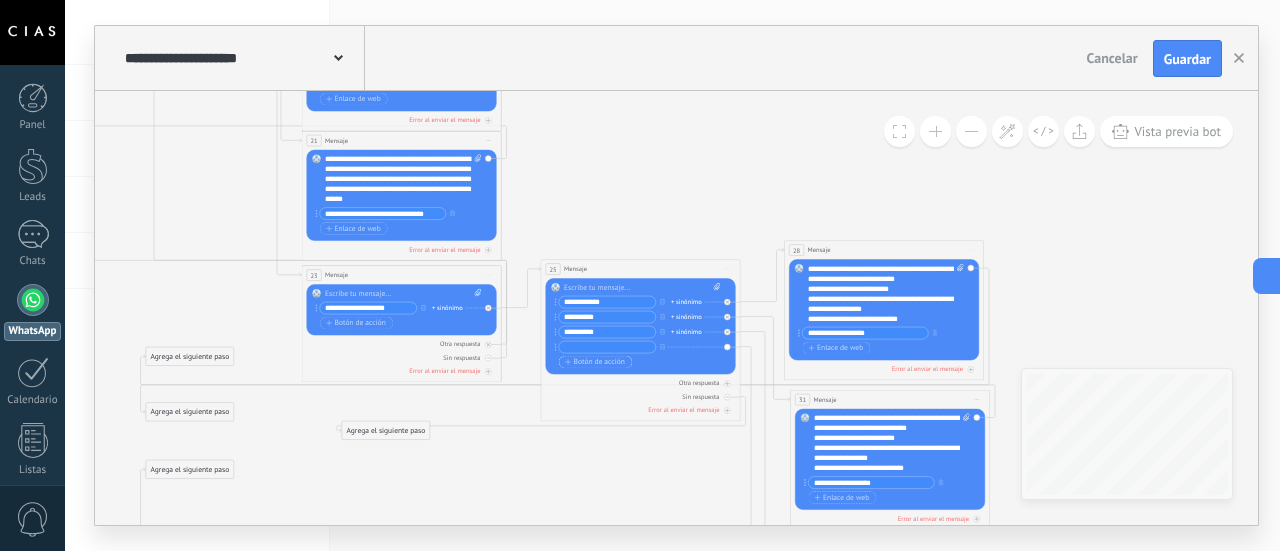 click on "Botón de acción" at bounding box center (595, 362) 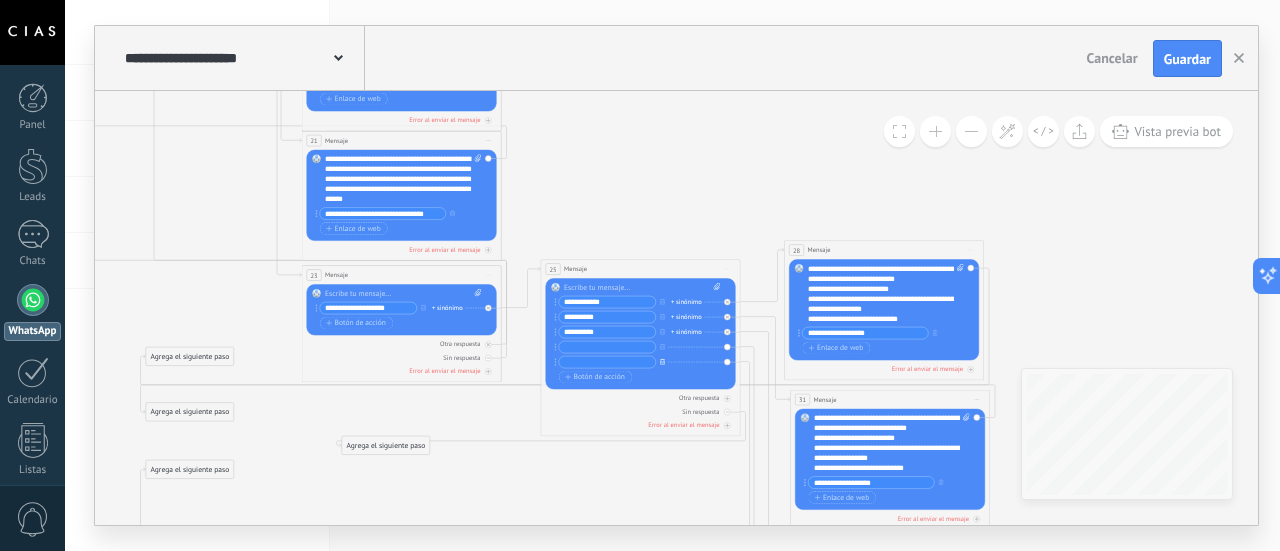 click 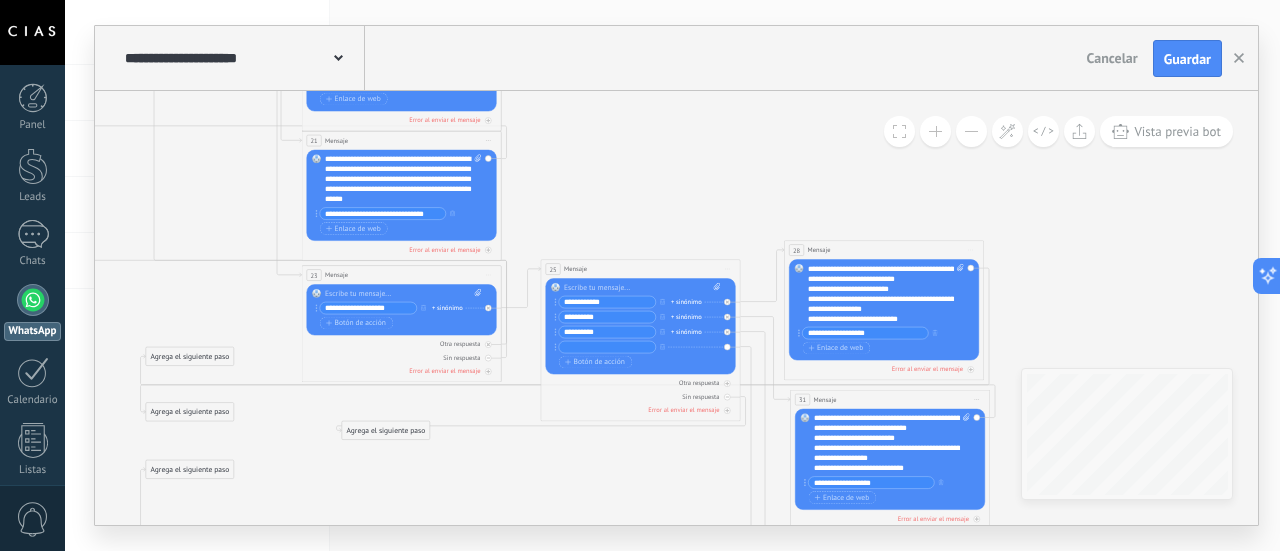 click at bounding box center (607, 348) 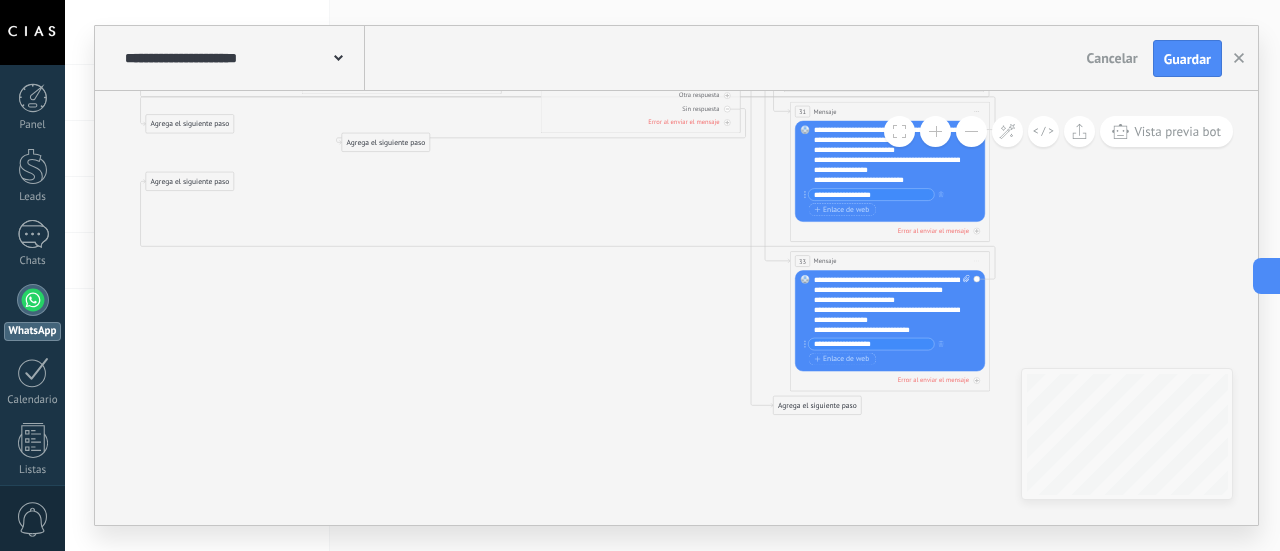 type on "**********" 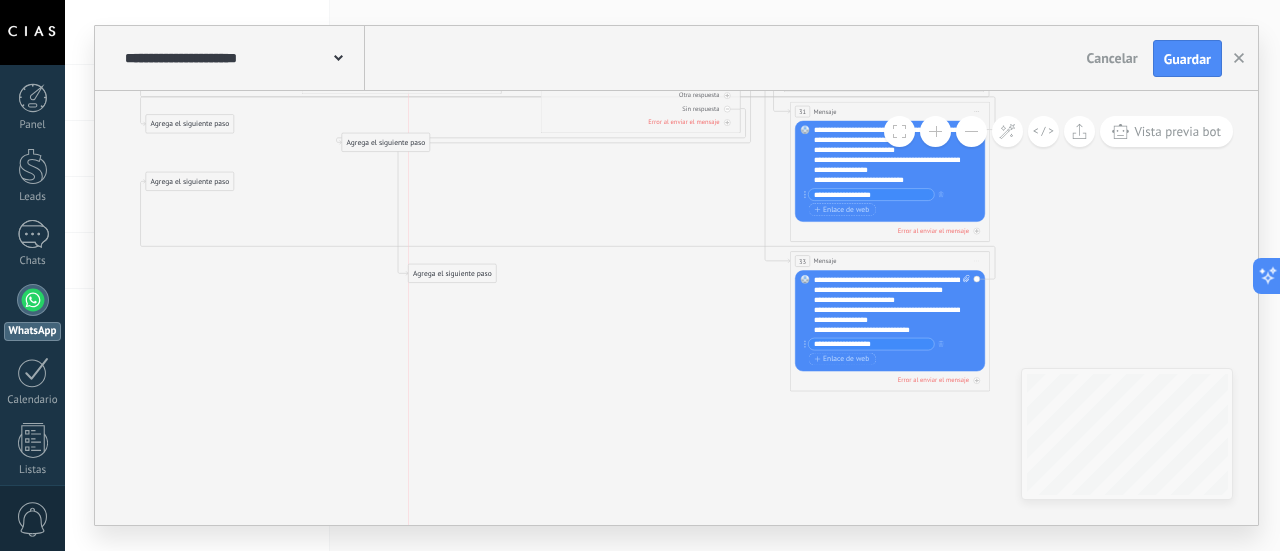 drag, startPoint x: 796, startPoint y: 403, endPoint x: 424, endPoint y: 271, distance: 394.72522 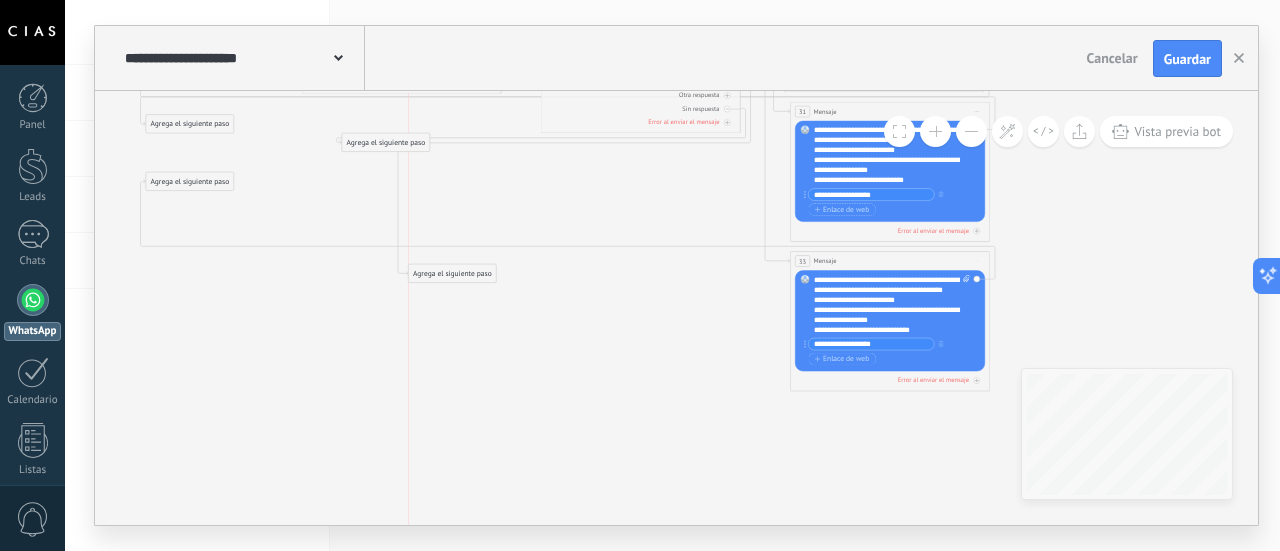 click on "Agrega el siguiente paso" at bounding box center [453, 274] 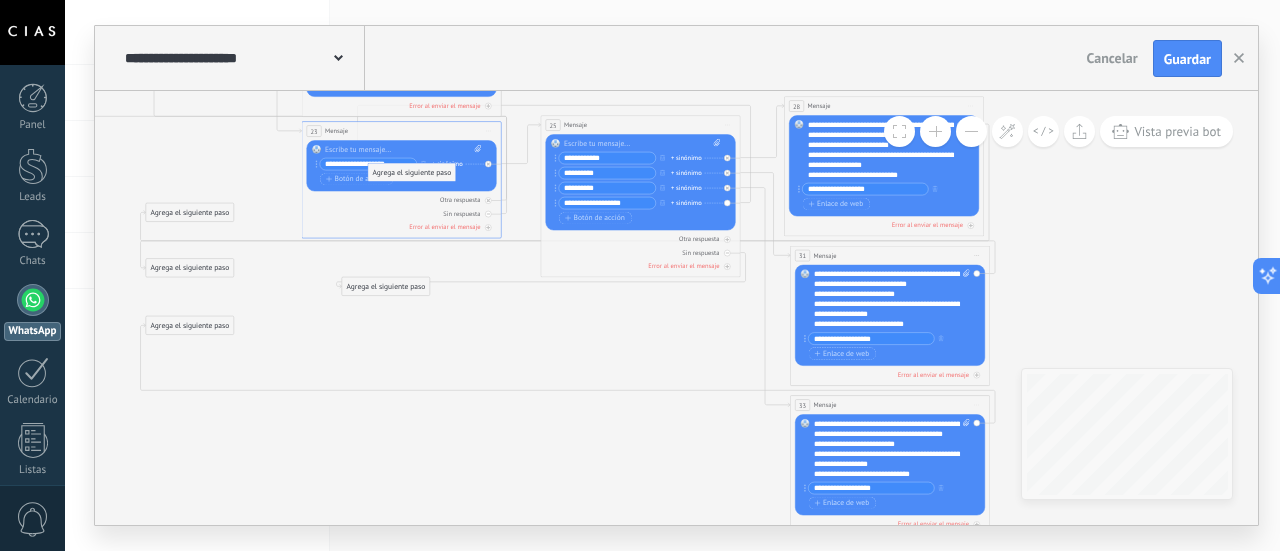 drag, startPoint x: 426, startPoint y: 411, endPoint x: 389, endPoint y: 161, distance: 252.72318 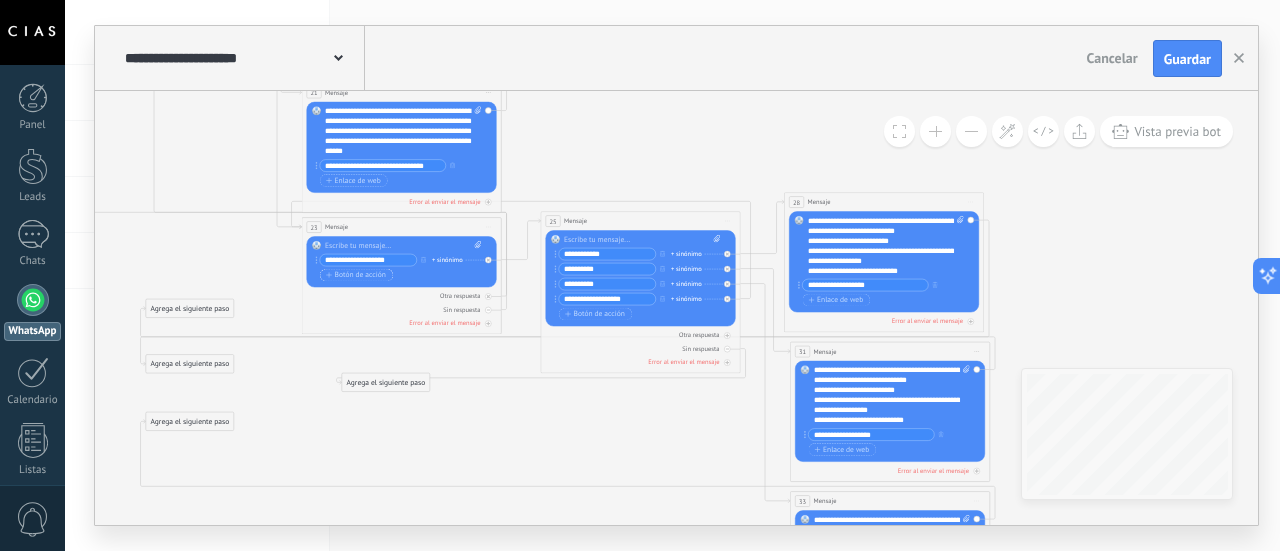 click on "Botón de acción" at bounding box center [356, 275] 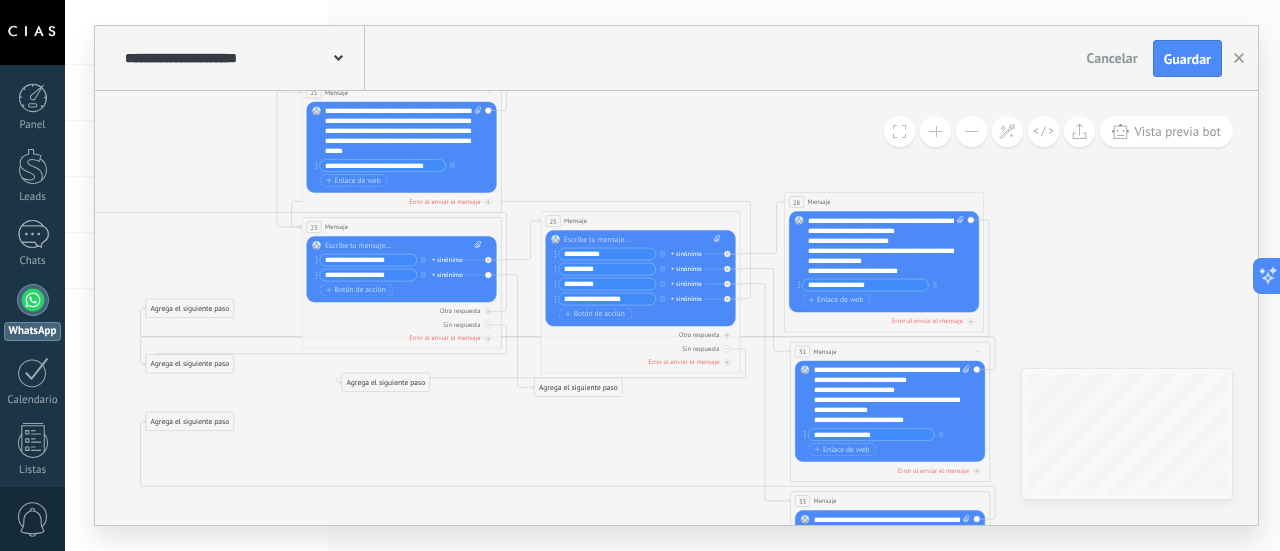 click on "**********" at bounding box center [368, 276] 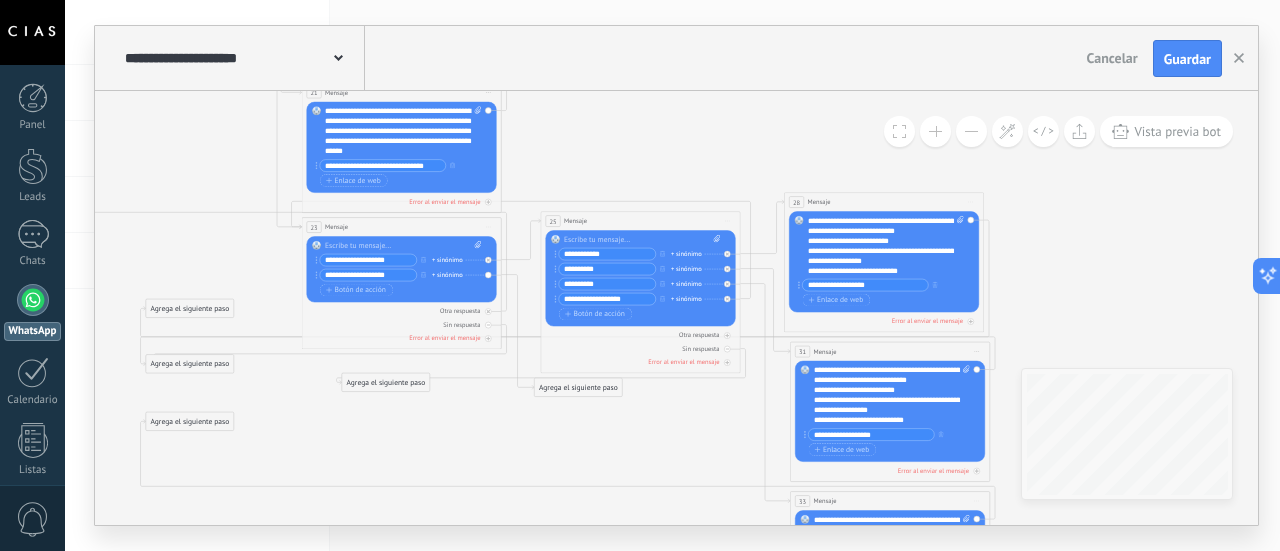 click on "**********" at bounding box center (368, 276) 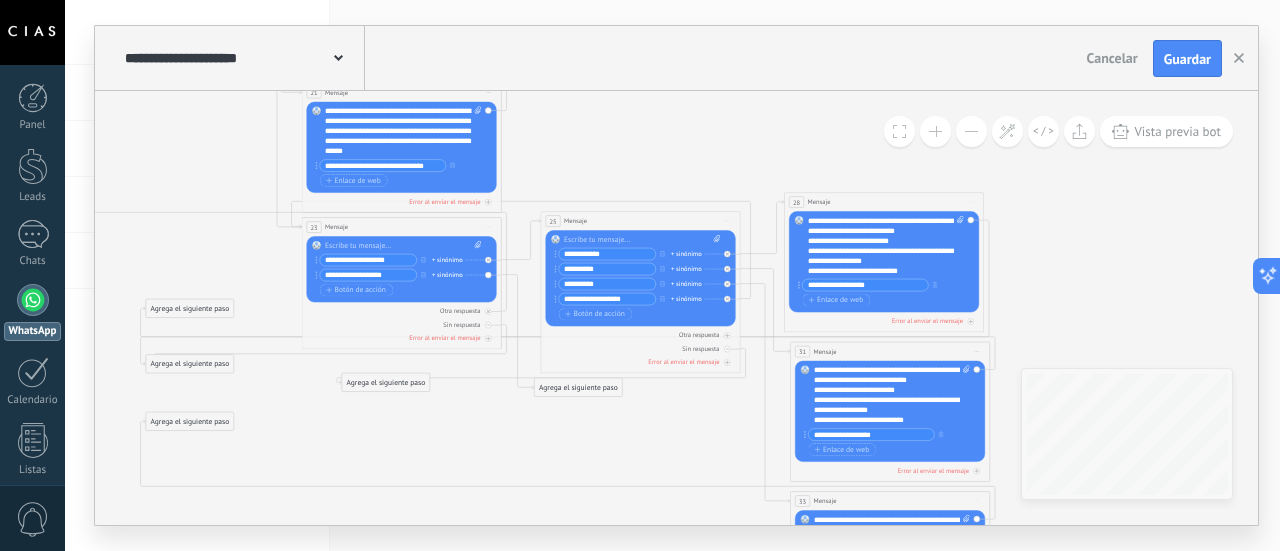 type on "**********" 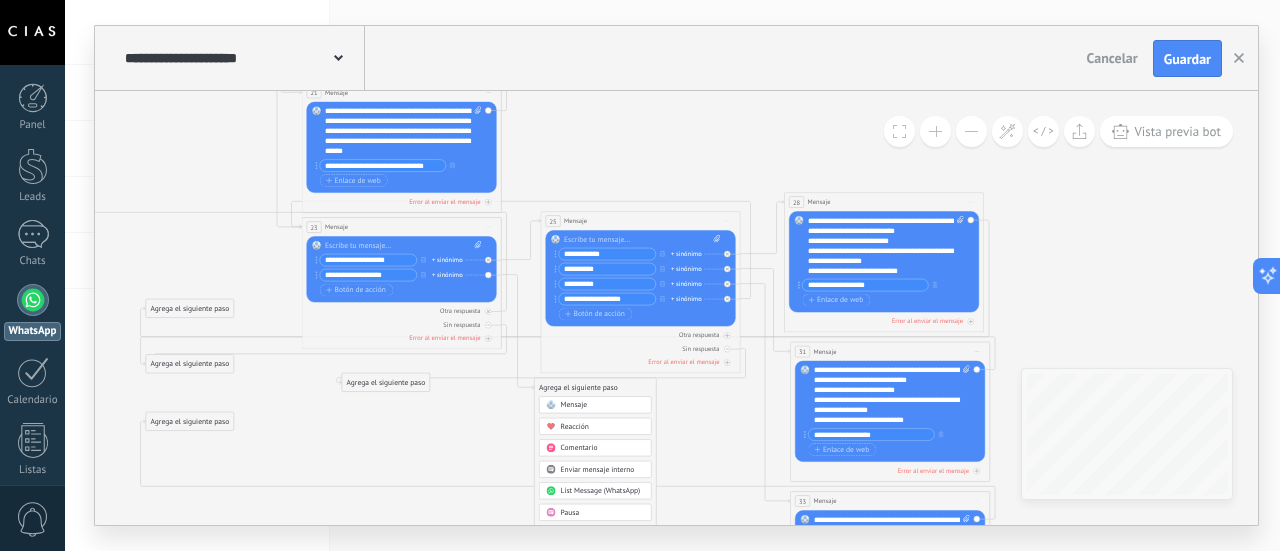 click on "Mensaje" at bounding box center [574, 406] 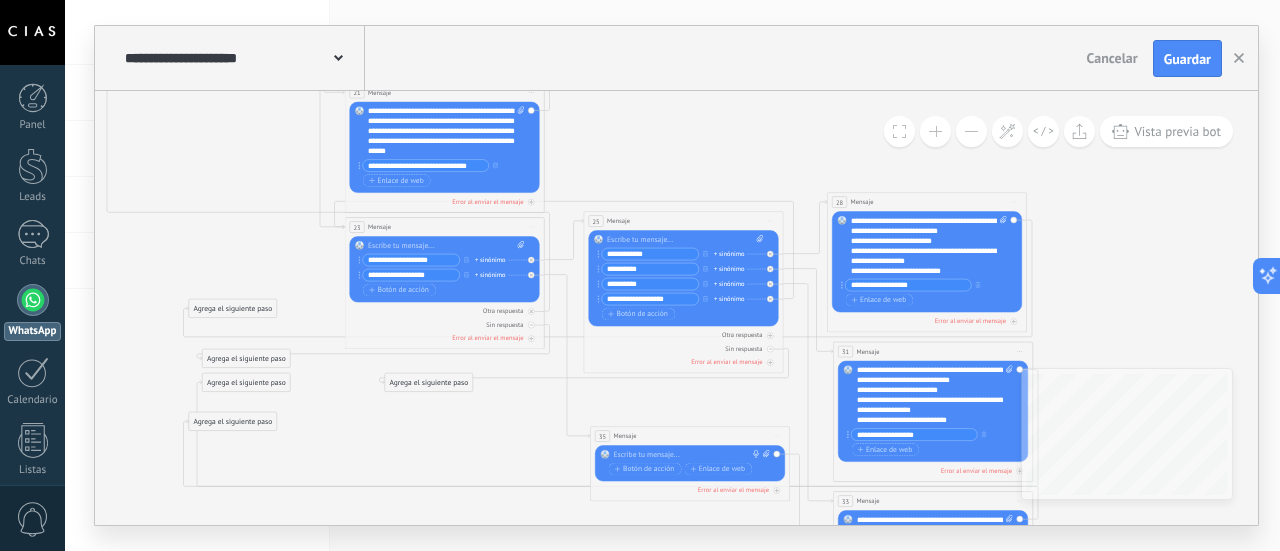 drag, startPoint x: 643, startPoint y: 382, endPoint x: 656, endPoint y: 431, distance: 50.695168 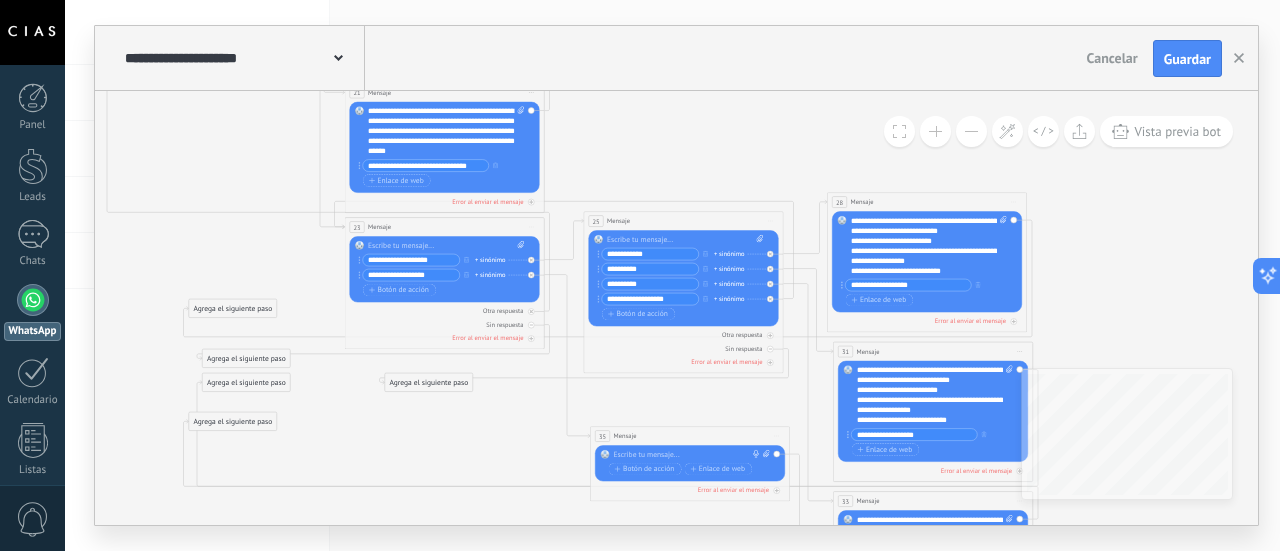 click on "[AGE]
Mensaje
*******
(a):
Todos los contactos - canales seleccionados
Todos los contactos - canales seleccionados
Todos los contactos - canal primario
Contacto principal - canales seleccionados
Contacto principal - canal primario
Todos los contactos - canales seleccionados
Todos los contactos - canales seleccionados
Todos los contactos - canal primario" at bounding box center (690, 436) 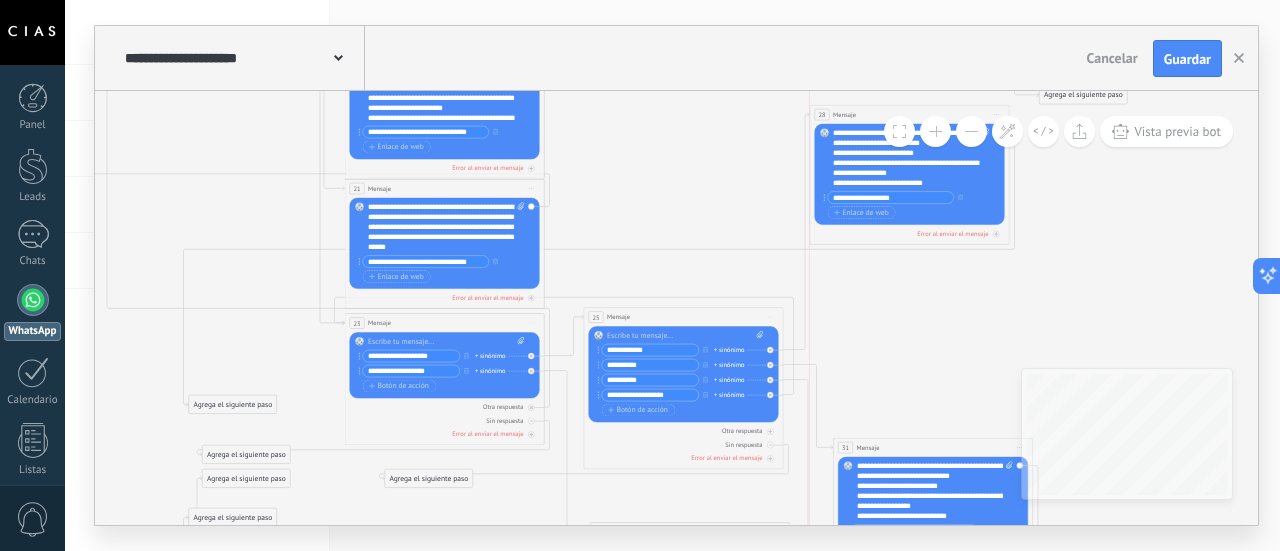 drag, startPoint x: 924, startPoint y: 297, endPoint x: 908, endPoint y: 114, distance: 183.69812 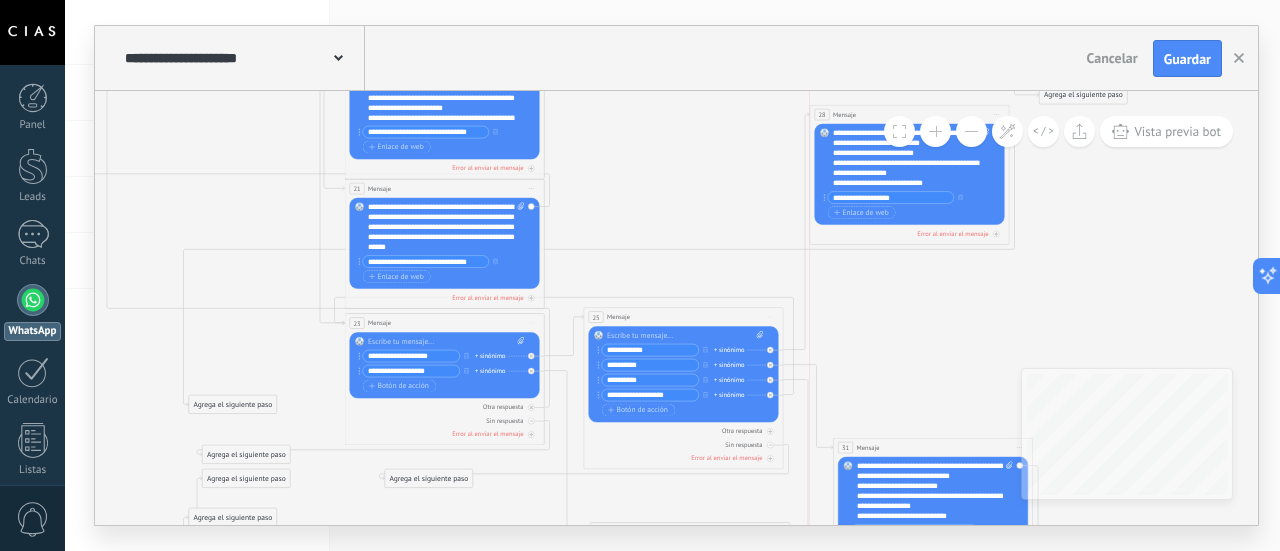 click on "28
Mensaje
*******
(a):
Todos los contactos - canales seleccionados
Todos los contactos - canales seleccionados
Todos los contactos - canal primario
Contacto principal - canales seleccionados
Contacto principal - canal primario
Todos los contactos - canales seleccionados
Todos los contactos - canales seleccionados
Todos los contactos - canal primario" at bounding box center (909, 115) 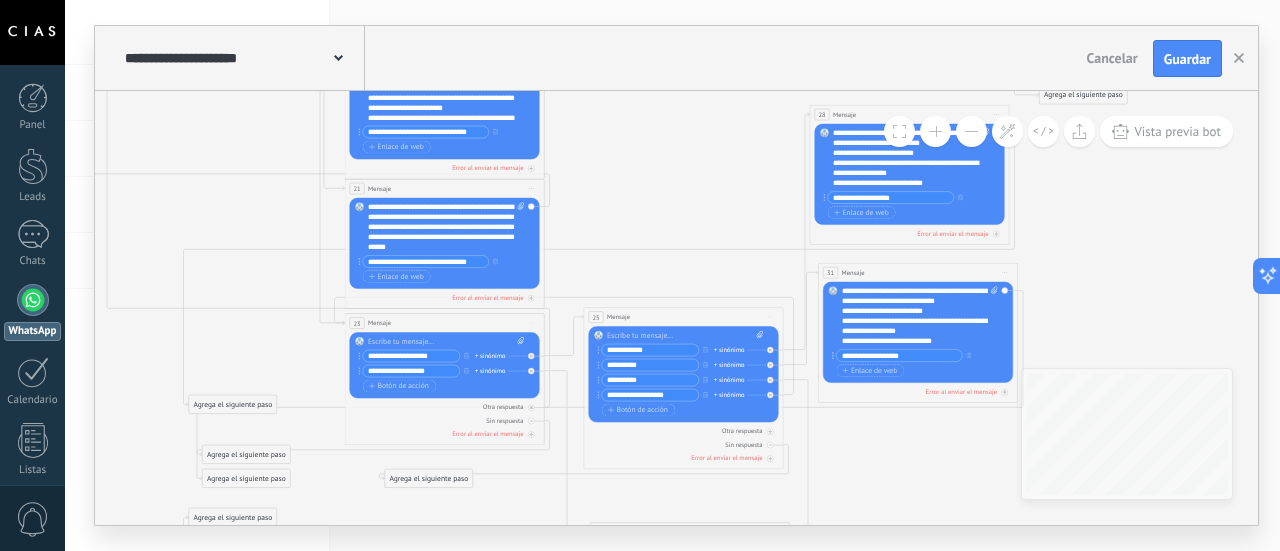 drag, startPoint x: 908, startPoint y: 444, endPoint x: 894, endPoint y: 269, distance: 175.55911 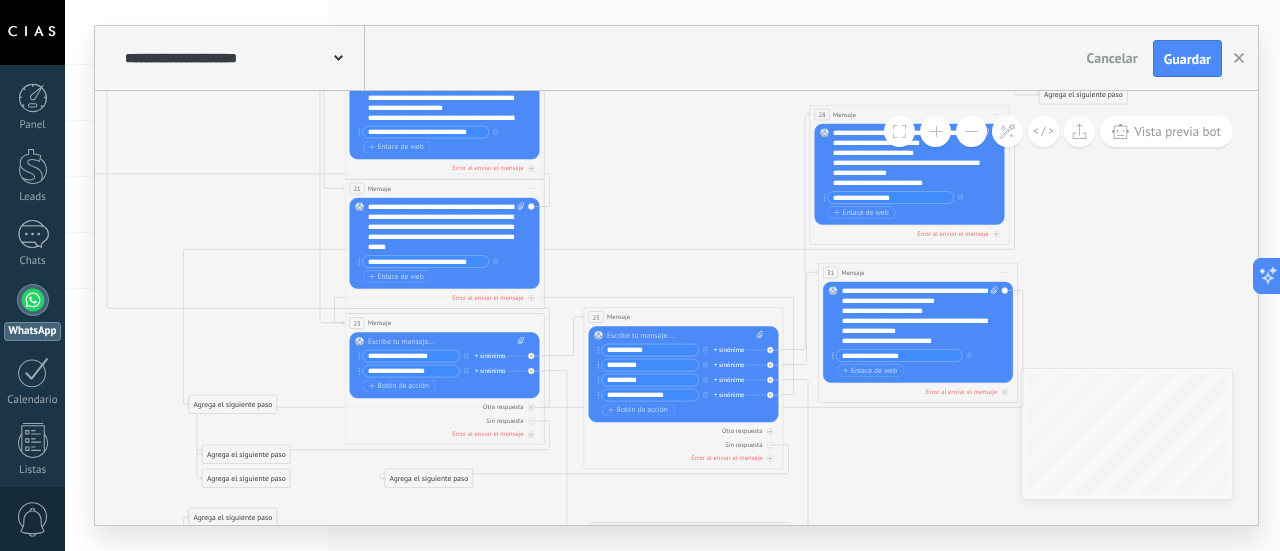 click on "31
Mensaje
*******
(a):
Todos los contactos - canales seleccionados
Todos los contactos - canales seleccionados
Todos los contactos - canal primario
Contacto principal - canales seleccionados
Contacto principal - canal primario
Todos los contactos - canales seleccionados
Todos los contactos - canales seleccionados
Todos los contactos - canal primario" at bounding box center (918, 273) 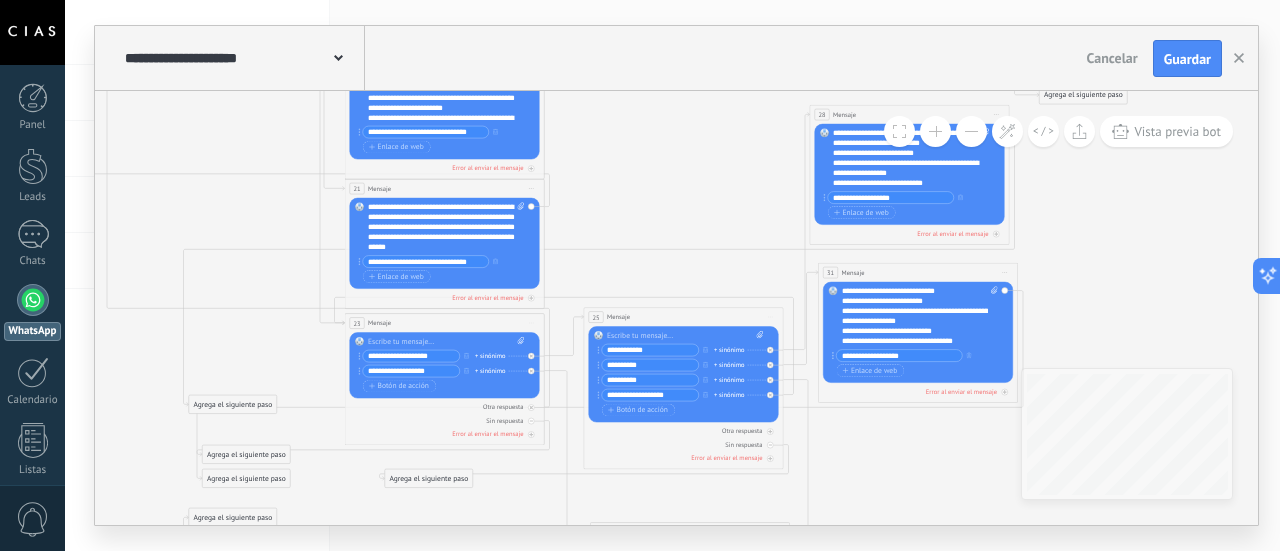 scroll, scrollTop: 40, scrollLeft: 0, axis: vertical 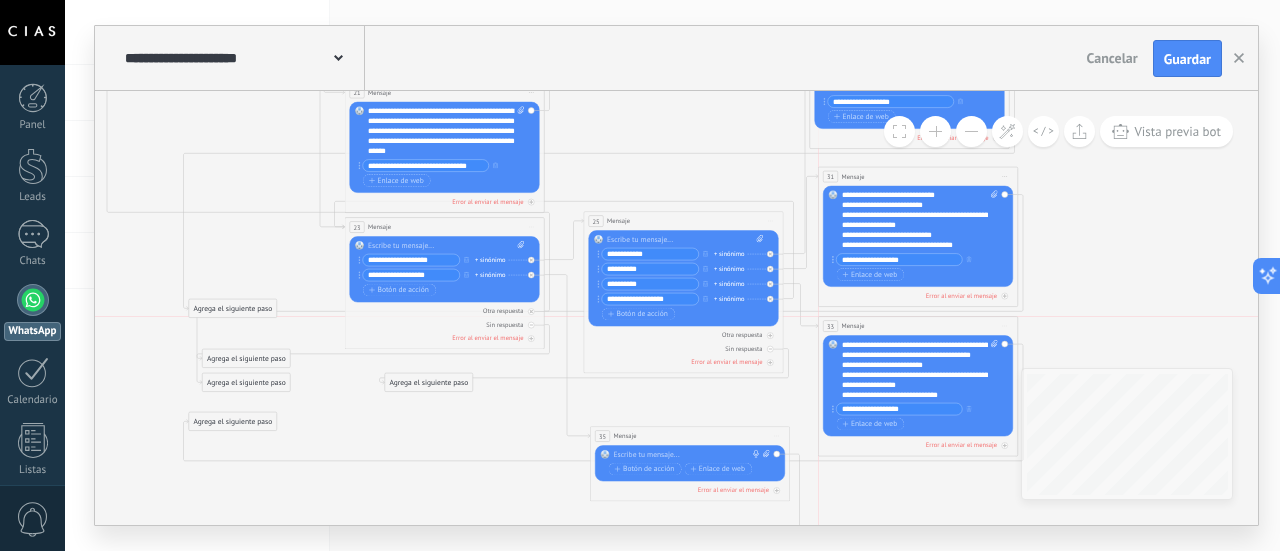 drag, startPoint x: 898, startPoint y: 499, endPoint x: 887, endPoint y: 323, distance: 176.34341 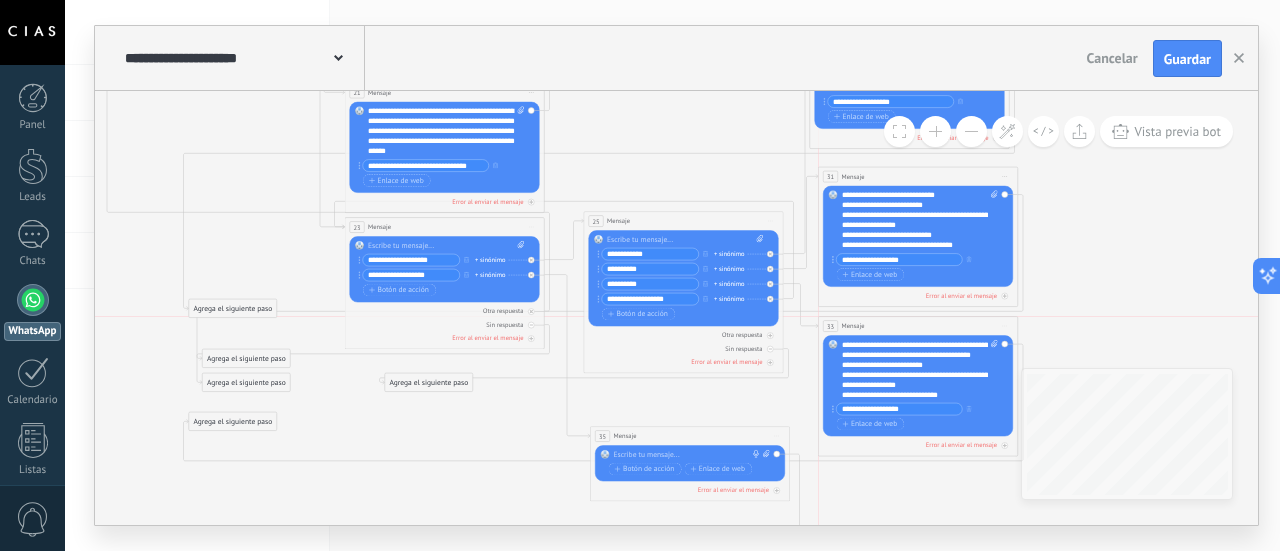 click on "33
Mensaje
*******
(a):
Todos los contactos - canales seleccionados
Todos los contactos - canales seleccionados
Todos los contactos - canal primario
Contacto principal - canales seleccionados
Contacto principal - canal primario
Todos los contactos - canales seleccionados
Todos los contactos - canales seleccionados
Todos los contactos - canal primario" at bounding box center (918, 326) 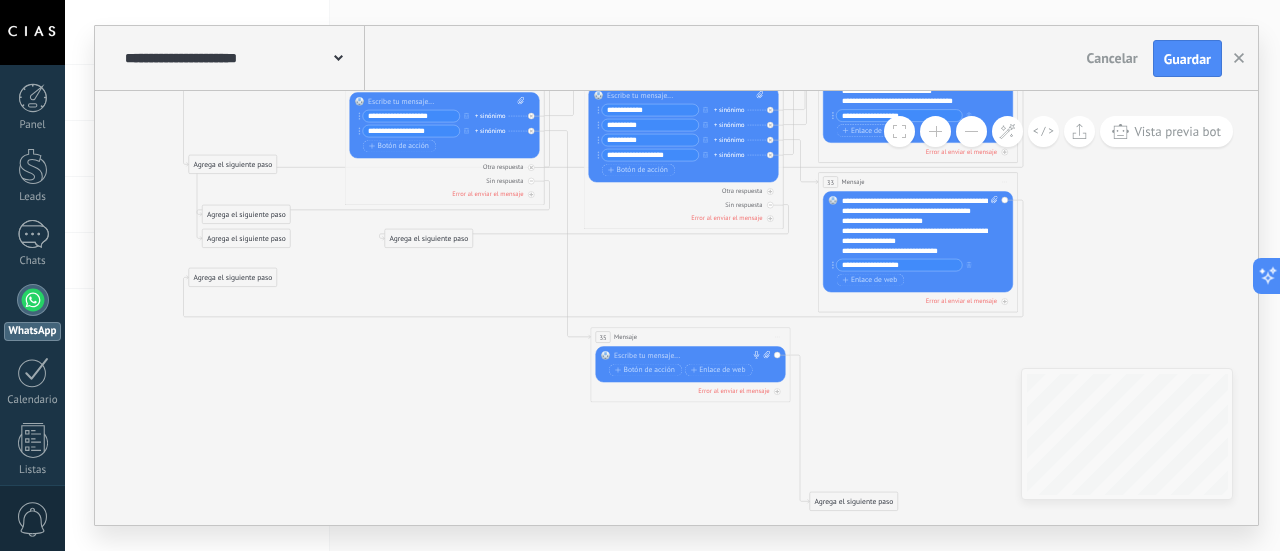 drag, startPoint x: 730, startPoint y: 291, endPoint x: 730, endPoint y: 339, distance: 48 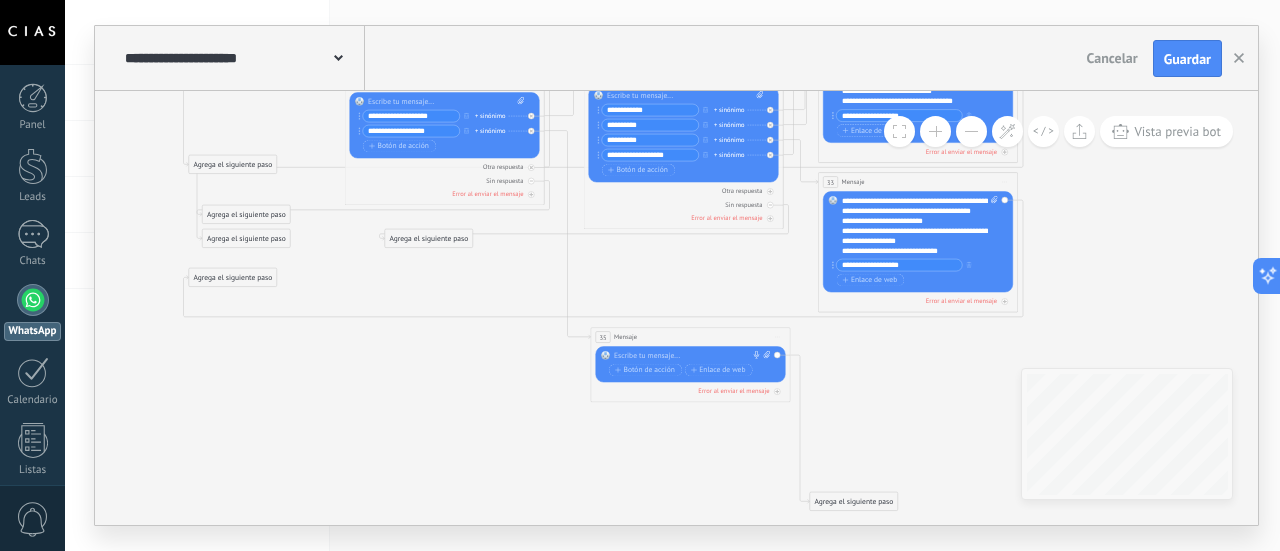click on "[AGE]
Mensaje
*******
(a):
Todos los contactos - canales seleccionados
Todos los contactos - canales seleccionados
Todos los contactos - canal primario
Contacto principal - canales seleccionados
Contacto principal - canal primario
Todos los contactos - canales seleccionados
Todos los contactos - canales seleccionados
Todos los contactos - canal primario" at bounding box center [690, 337] 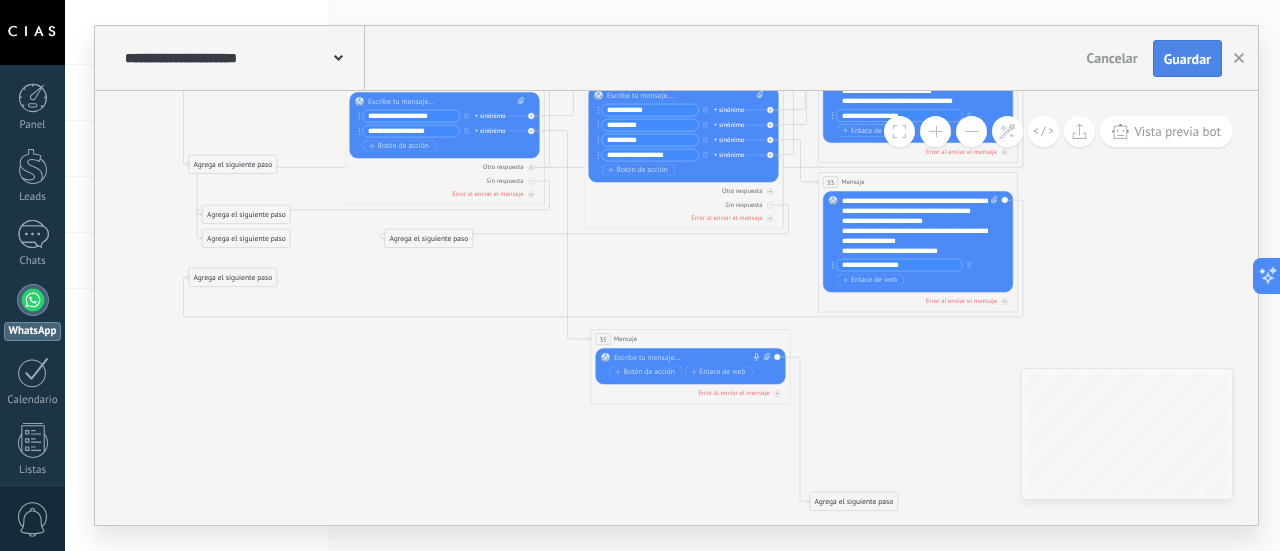 click on "Guardar" at bounding box center [1187, 59] 